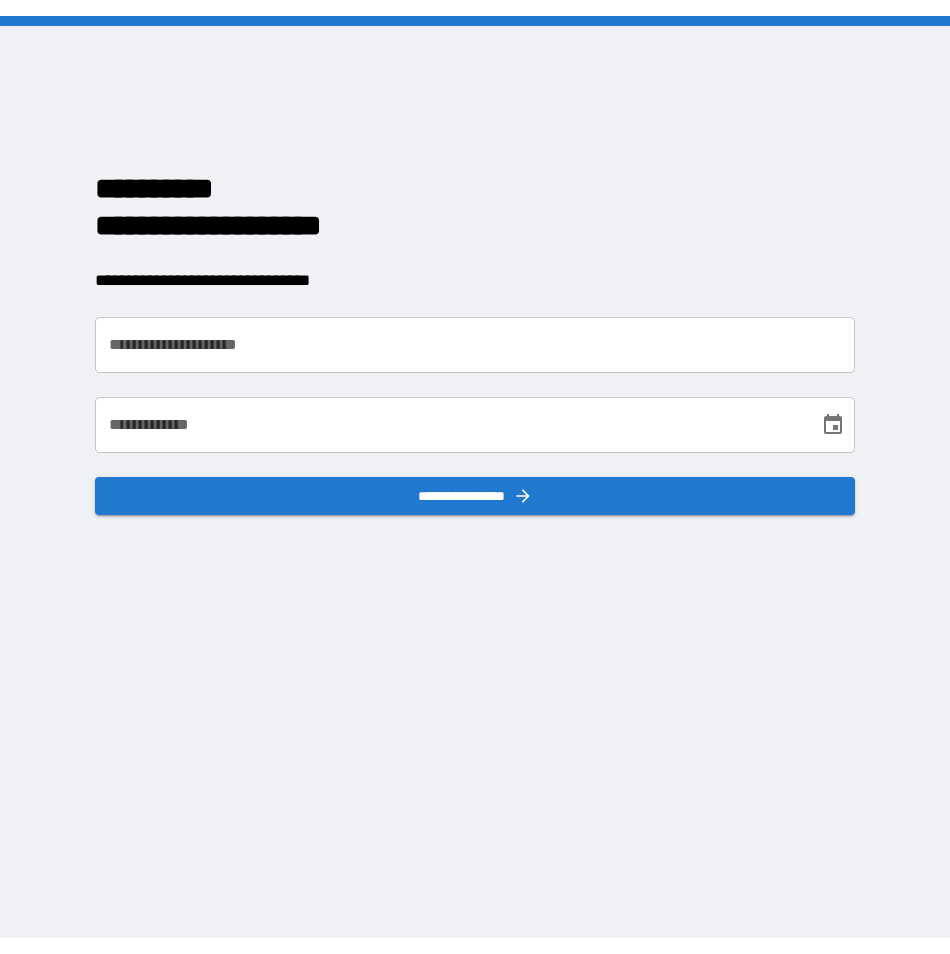 scroll, scrollTop: 0, scrollLeft: 0, axis: both 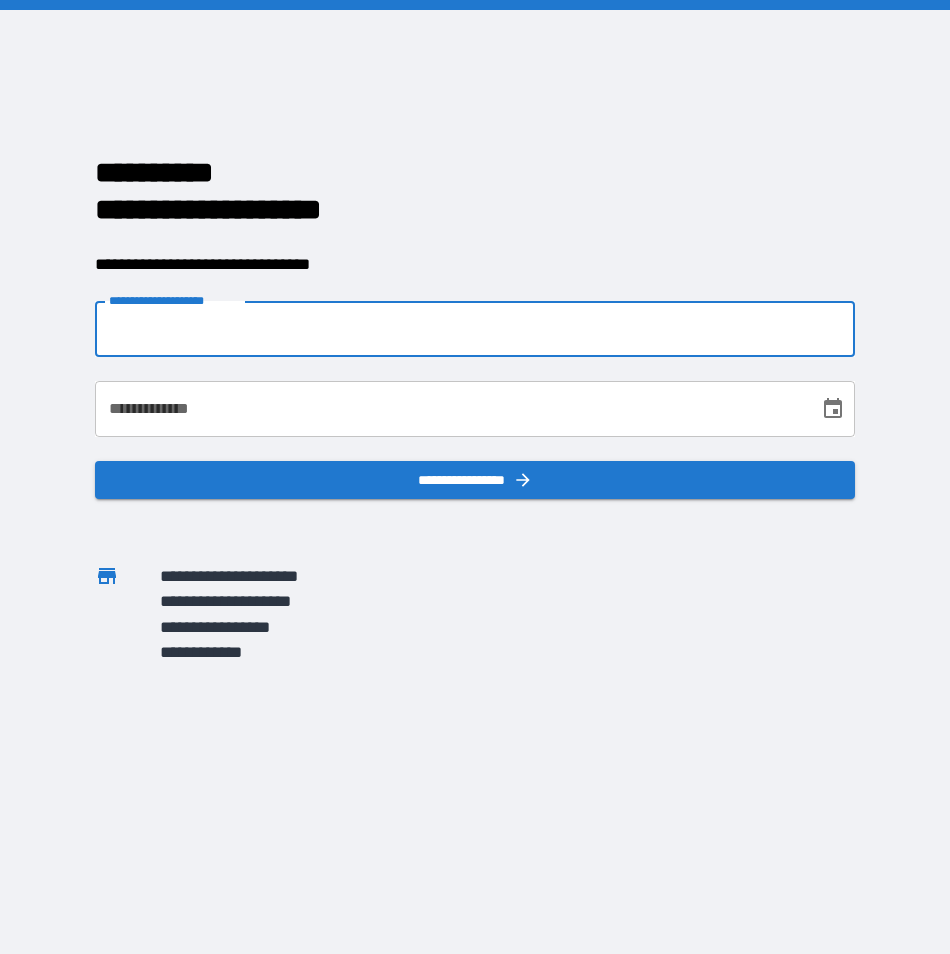 click on "**********" at bounding box center (475, 329) 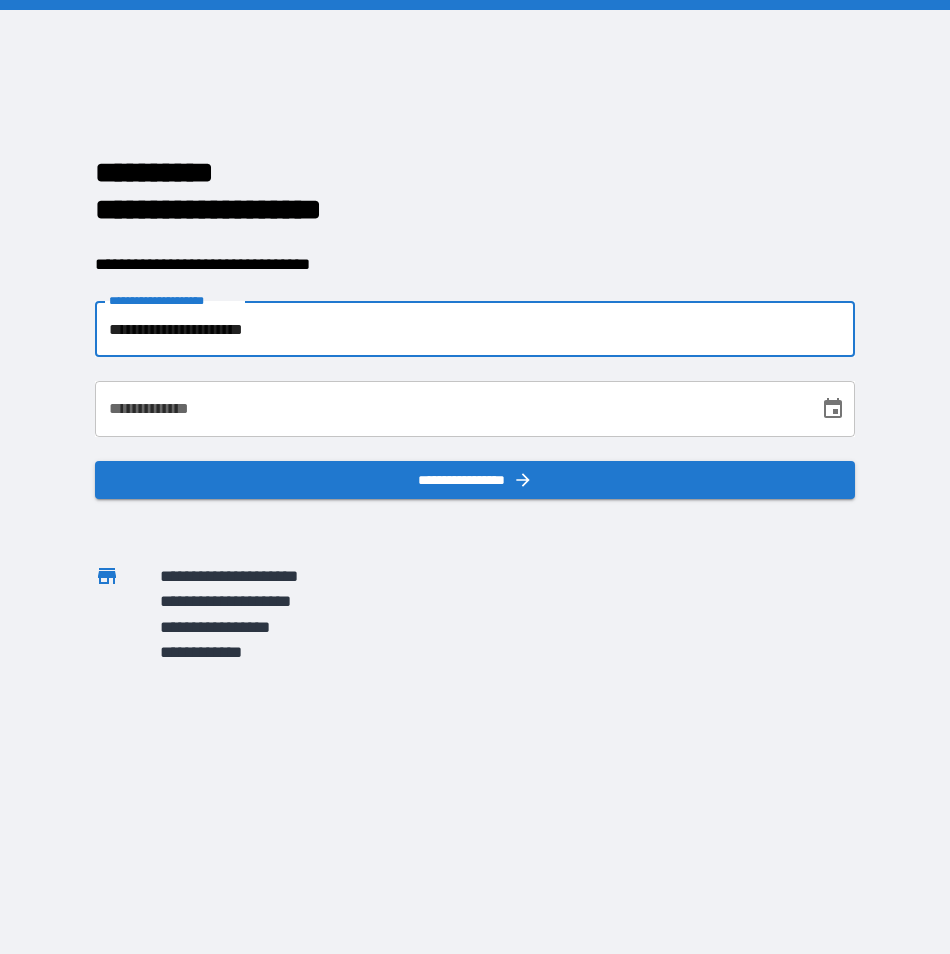 type on "**********" 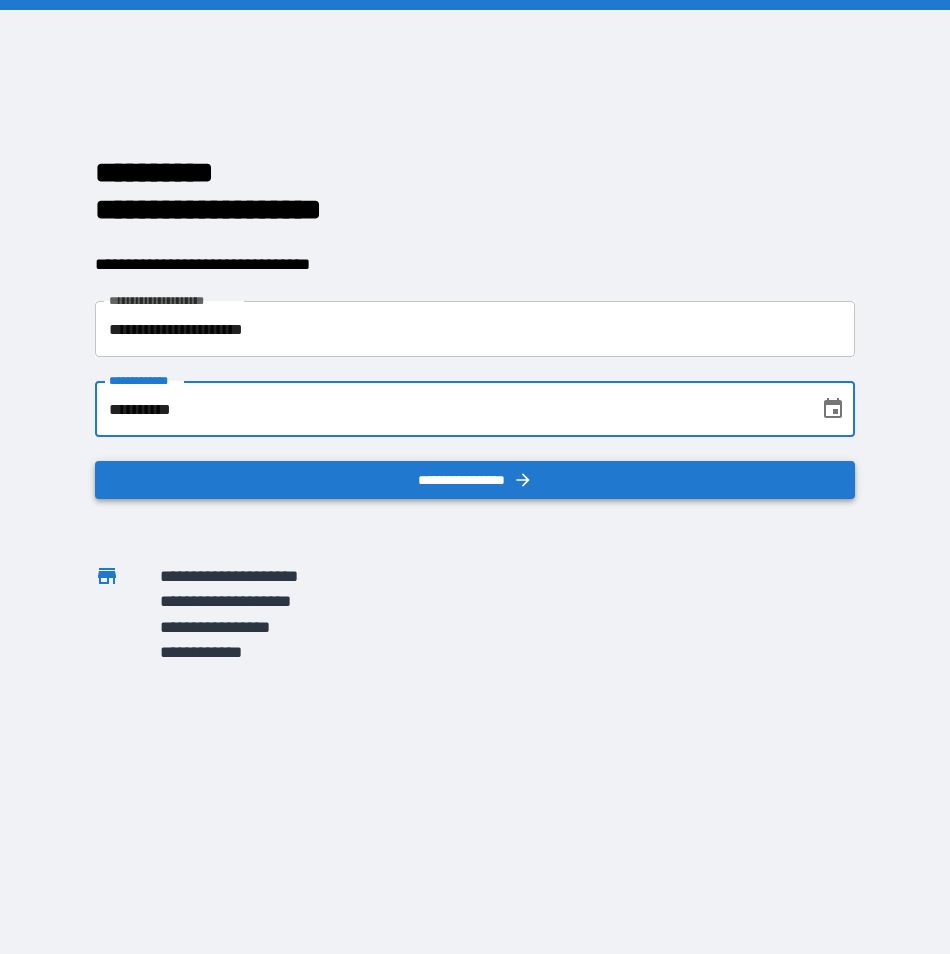type on "**********" 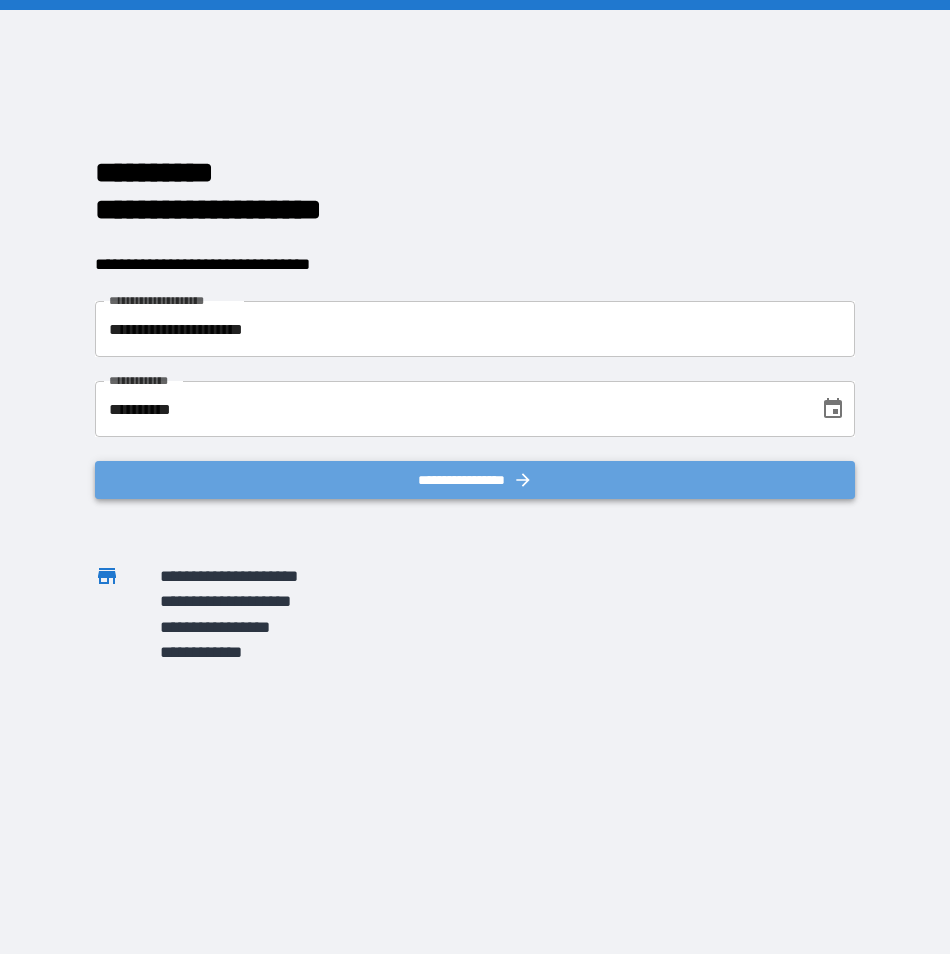 click on "**********" at bounding box center [475, 480] 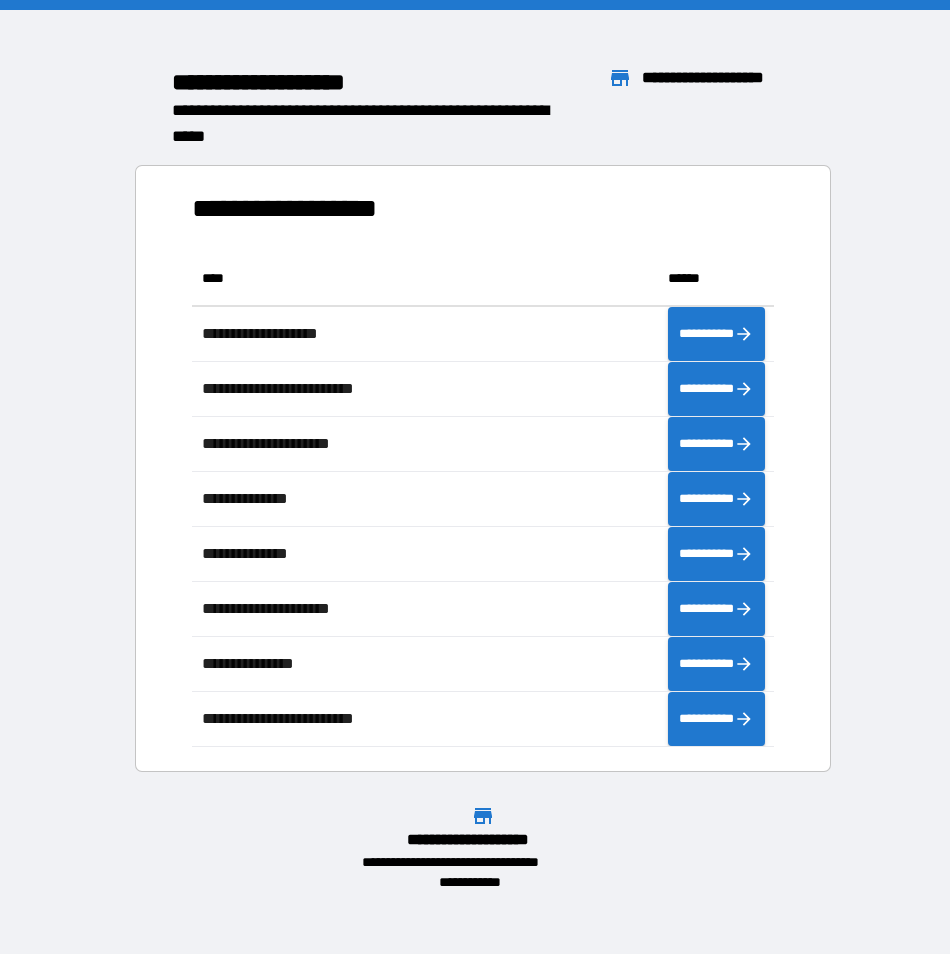 scroll, scrollTop: 16, scrollLeft: 16, axis: both 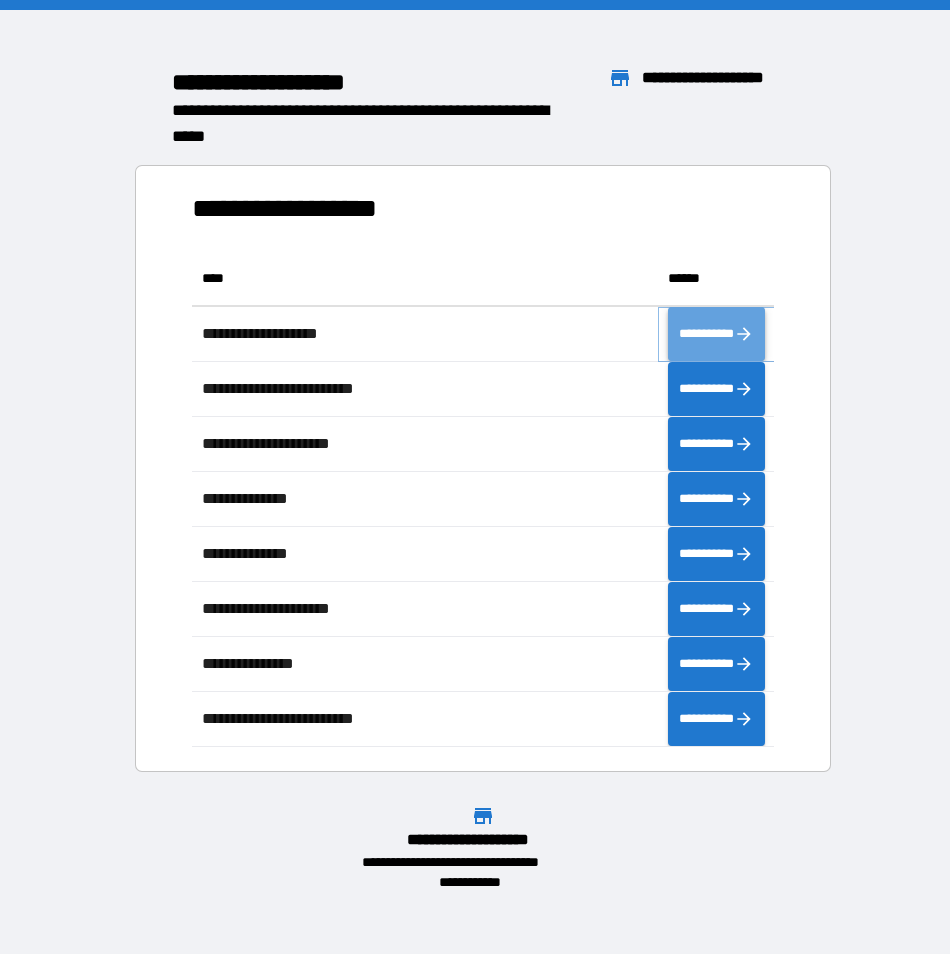click on "**********" at bounding box center [716, 334] 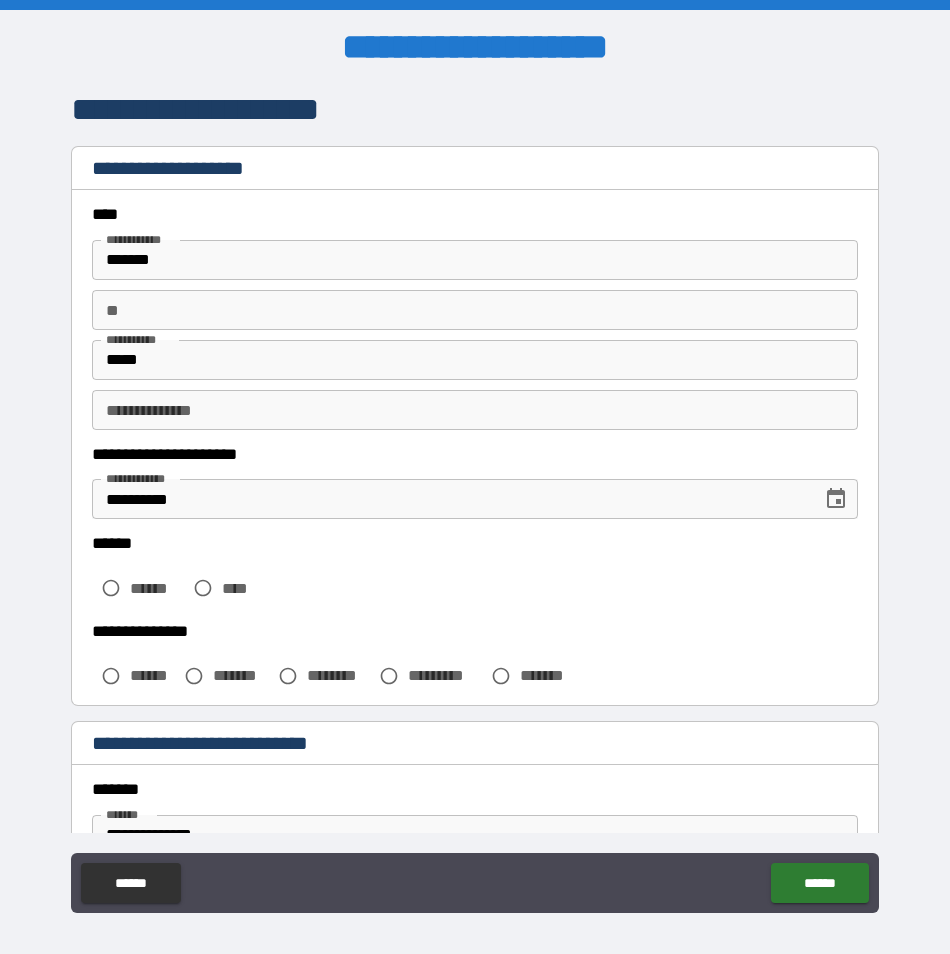 click on "**" at bounding box center (474, 310) 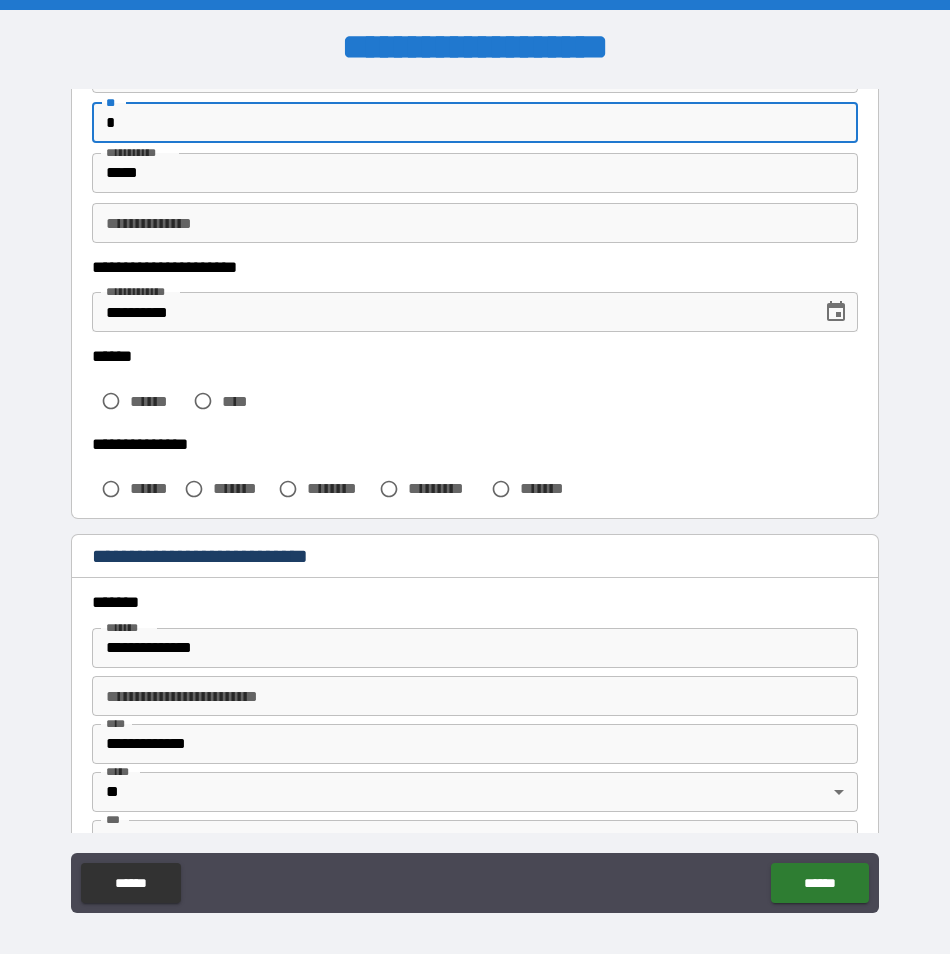 scroll, scrollTop: 200, scrollLeft: 0, axis: vertical 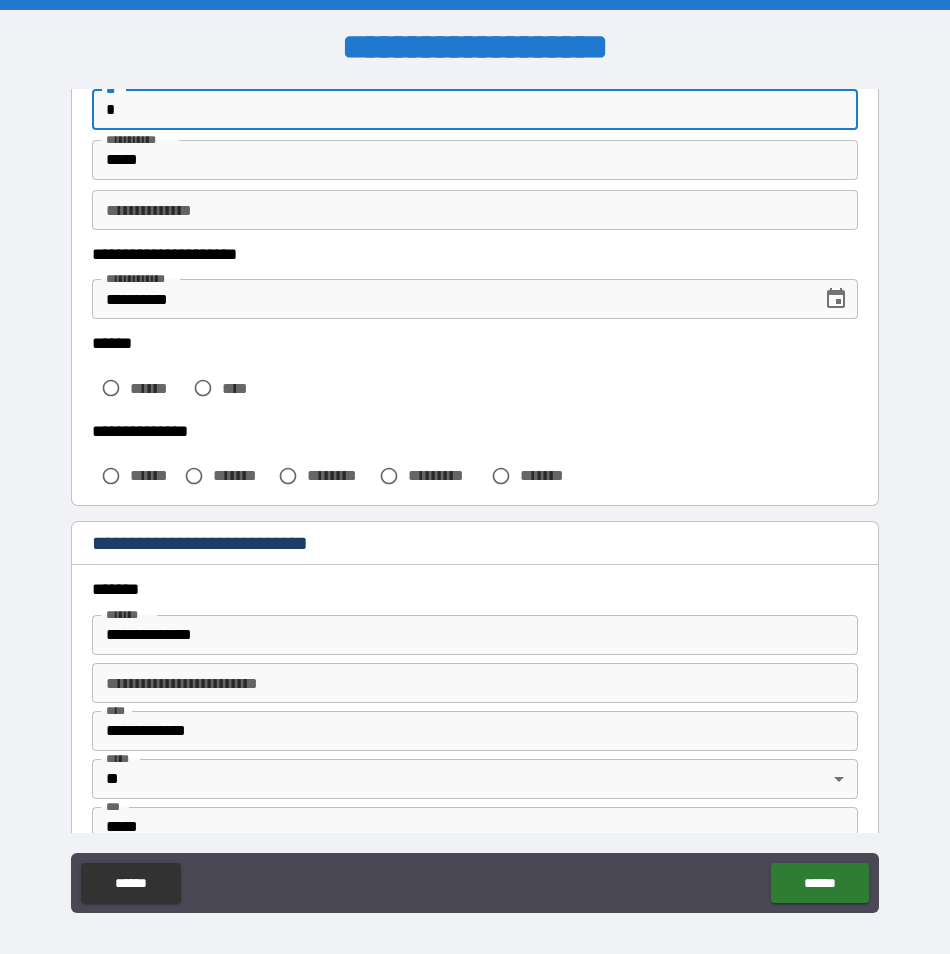 type on "*" 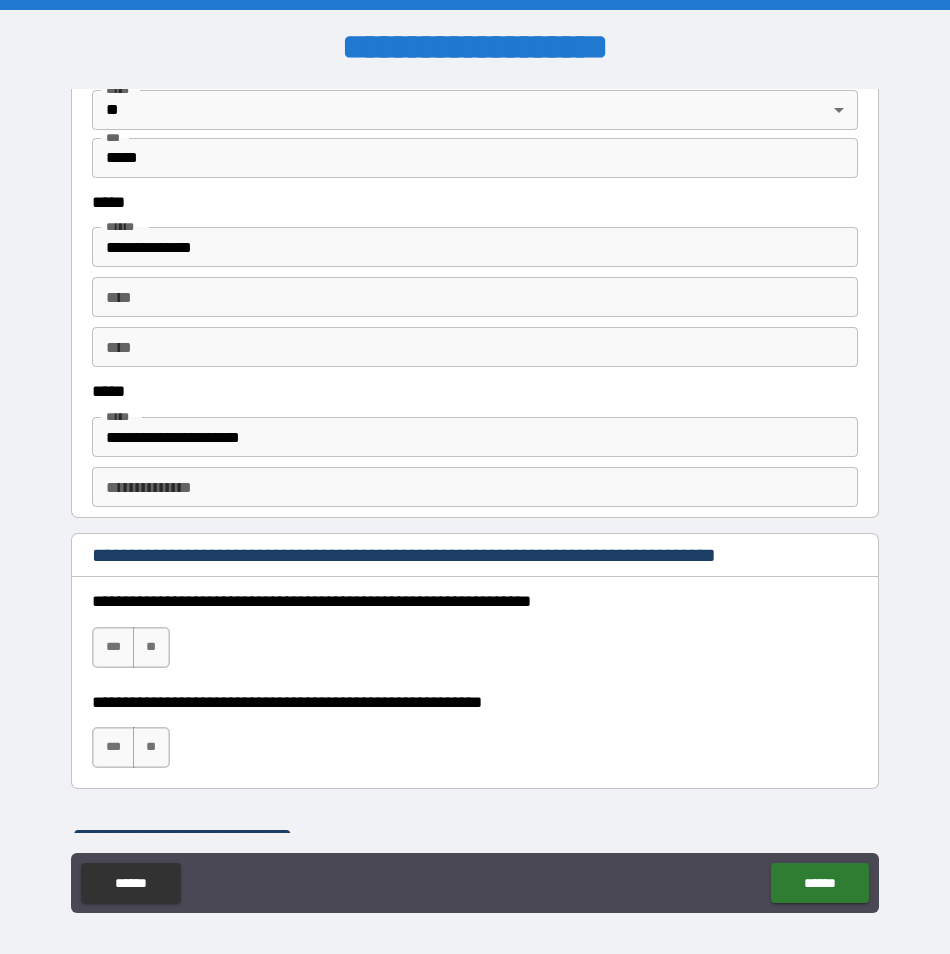 scroll, scrollTop: 900, scrollLeft: 0, axis: vertical 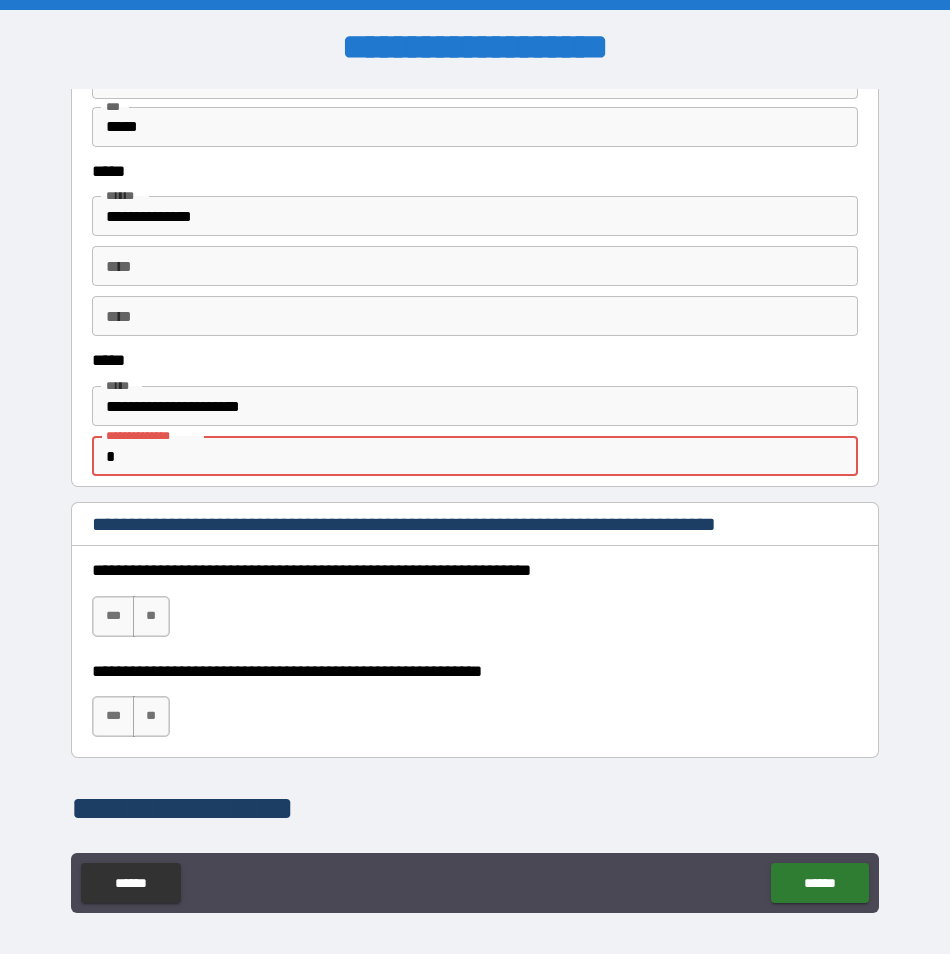 click on "*" at bounding box center (474, 456) 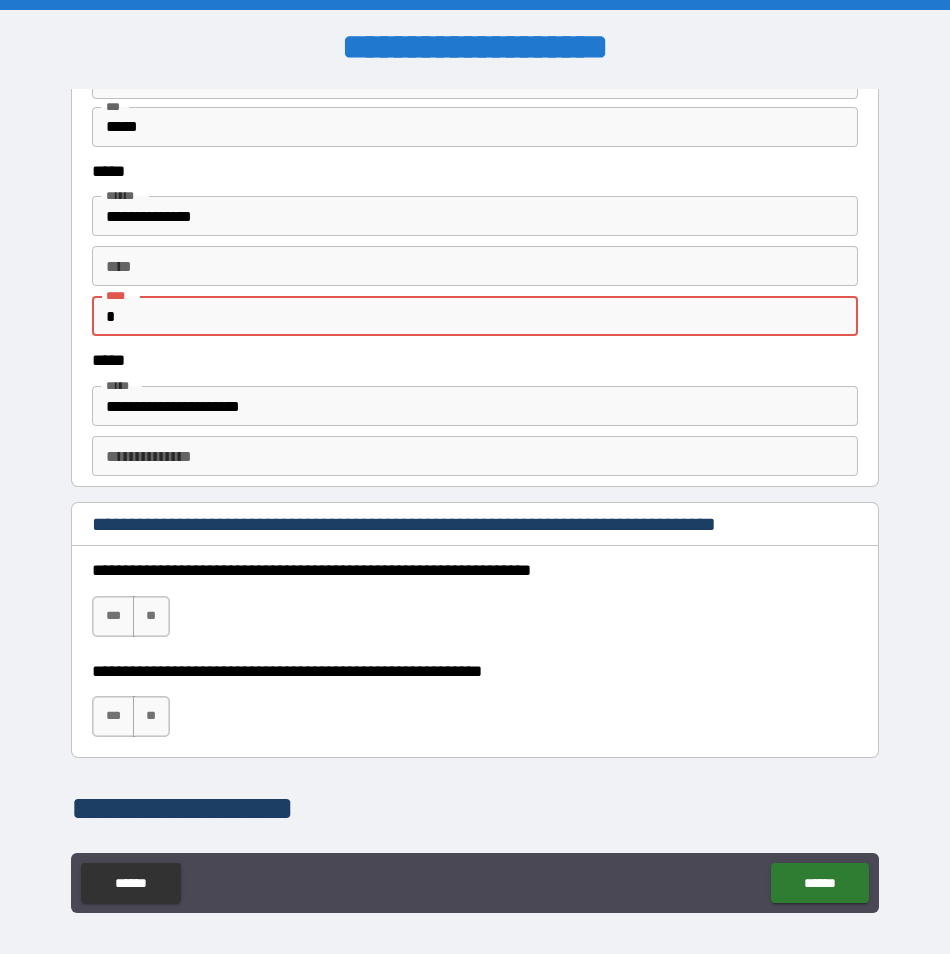 type 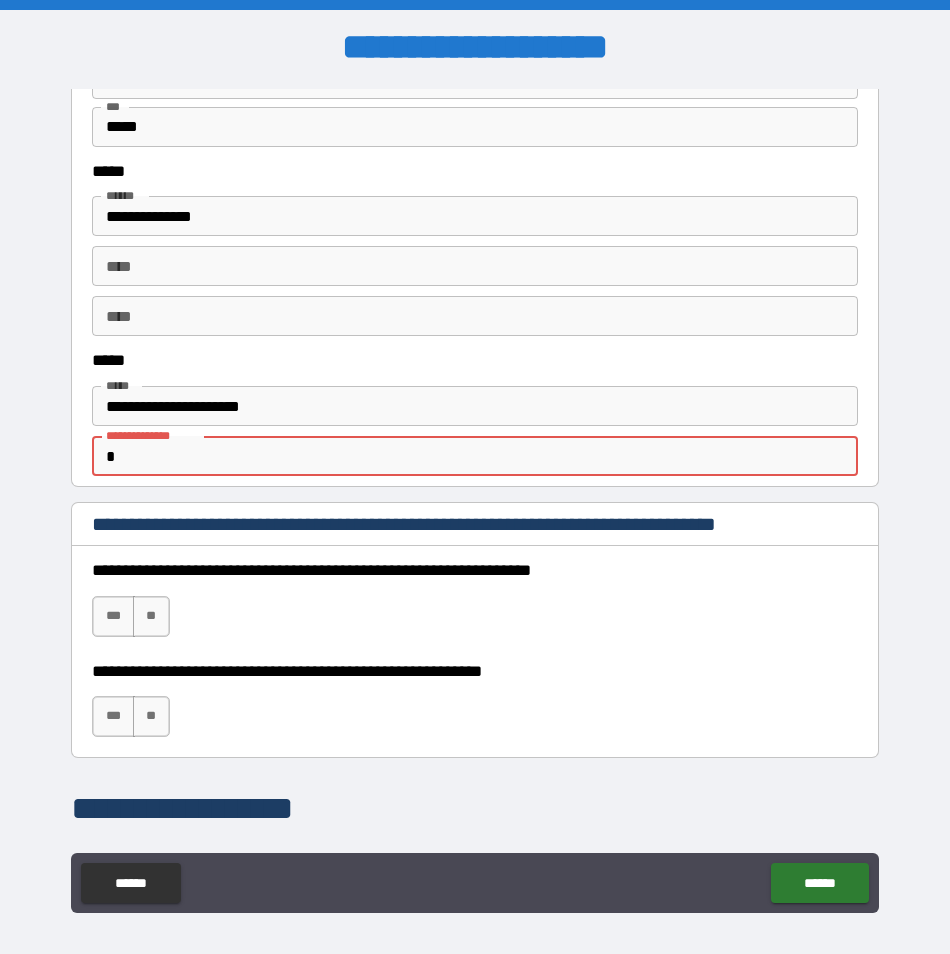 click on "*" at bounding box center (474, 456) 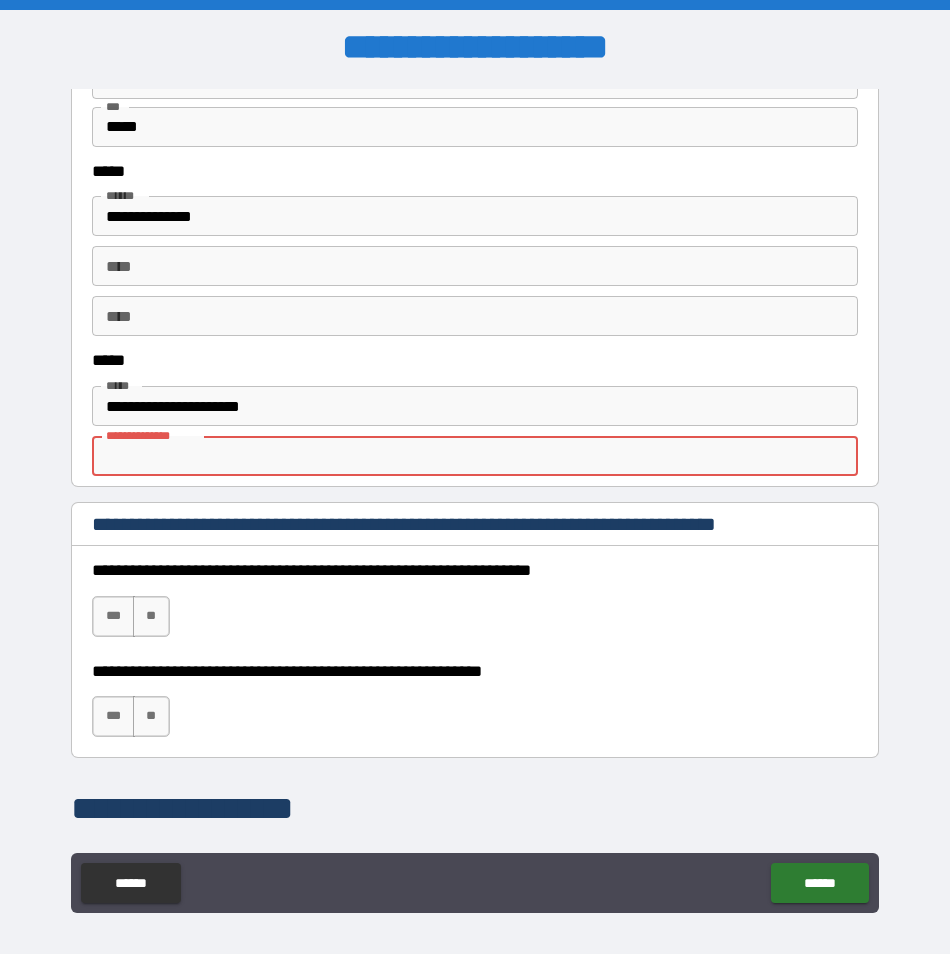 click on "[FIRST] [LAST] [STREET] [CITY] [STATE] [ZIP]" at bounding box center [474, 416] 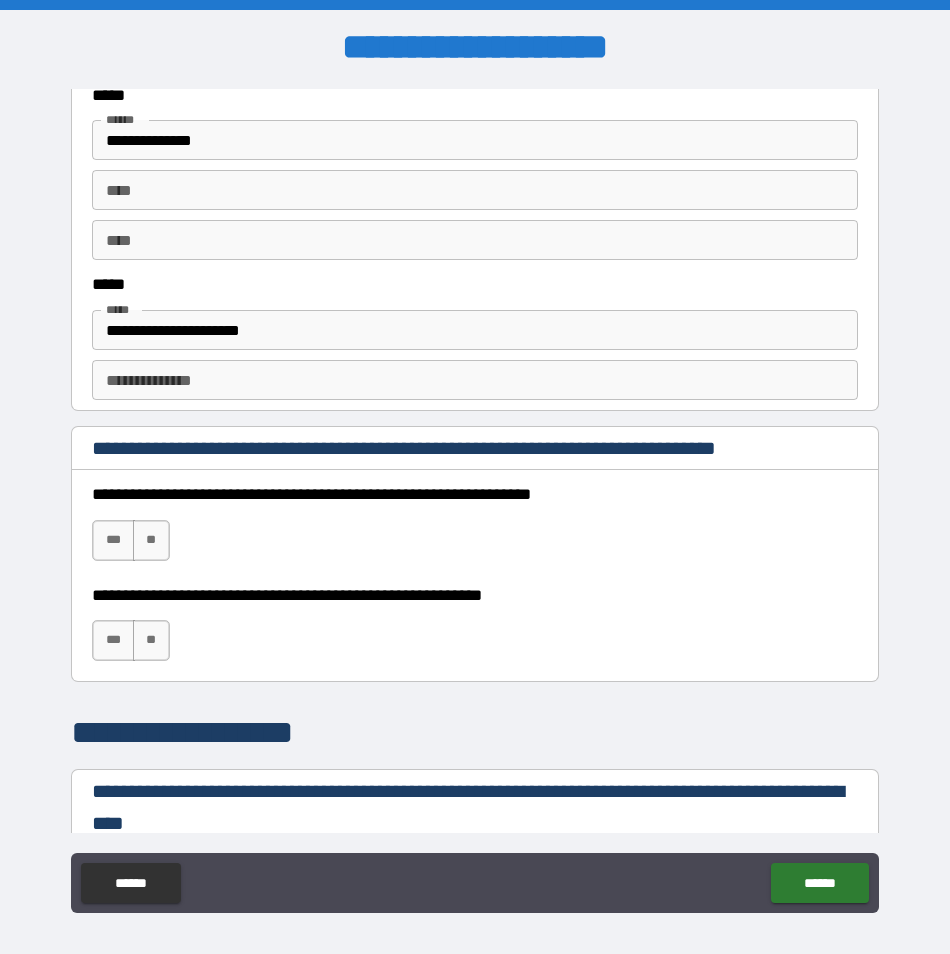 scroll, scrollTop: 1100, scrollLeft: 0, axis: vertical 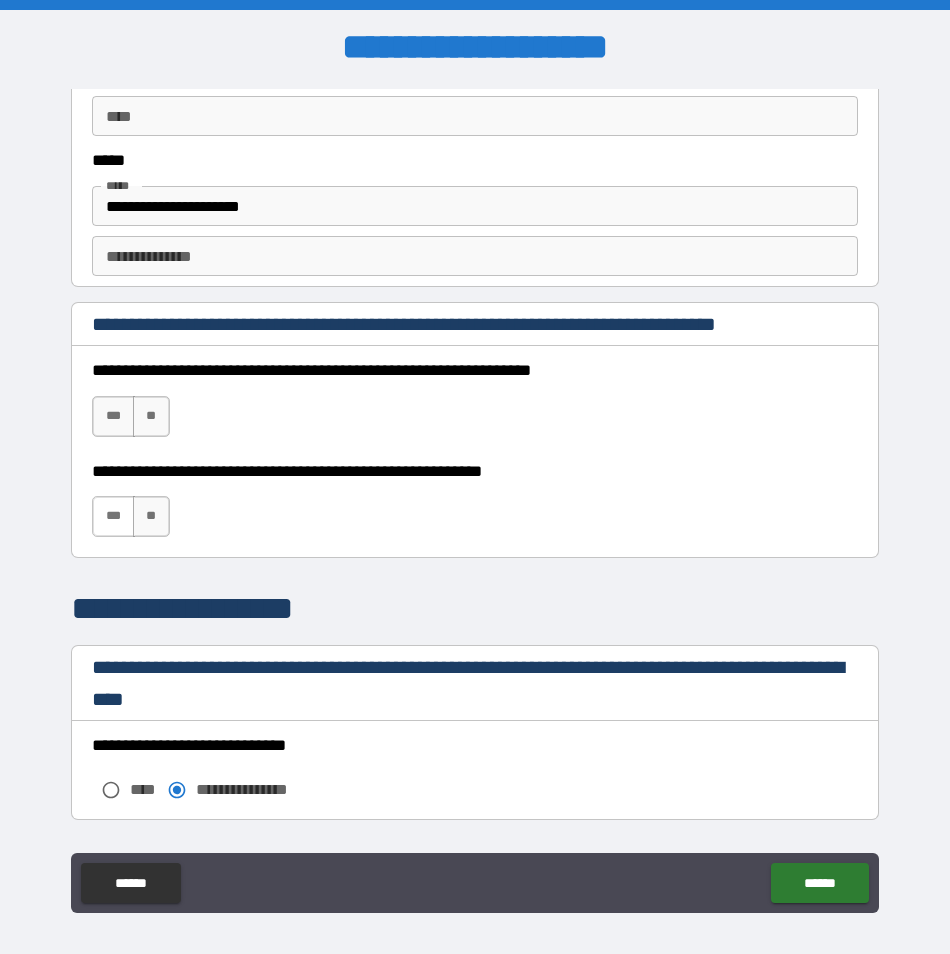click on "***" at bounding box center [113, 516] 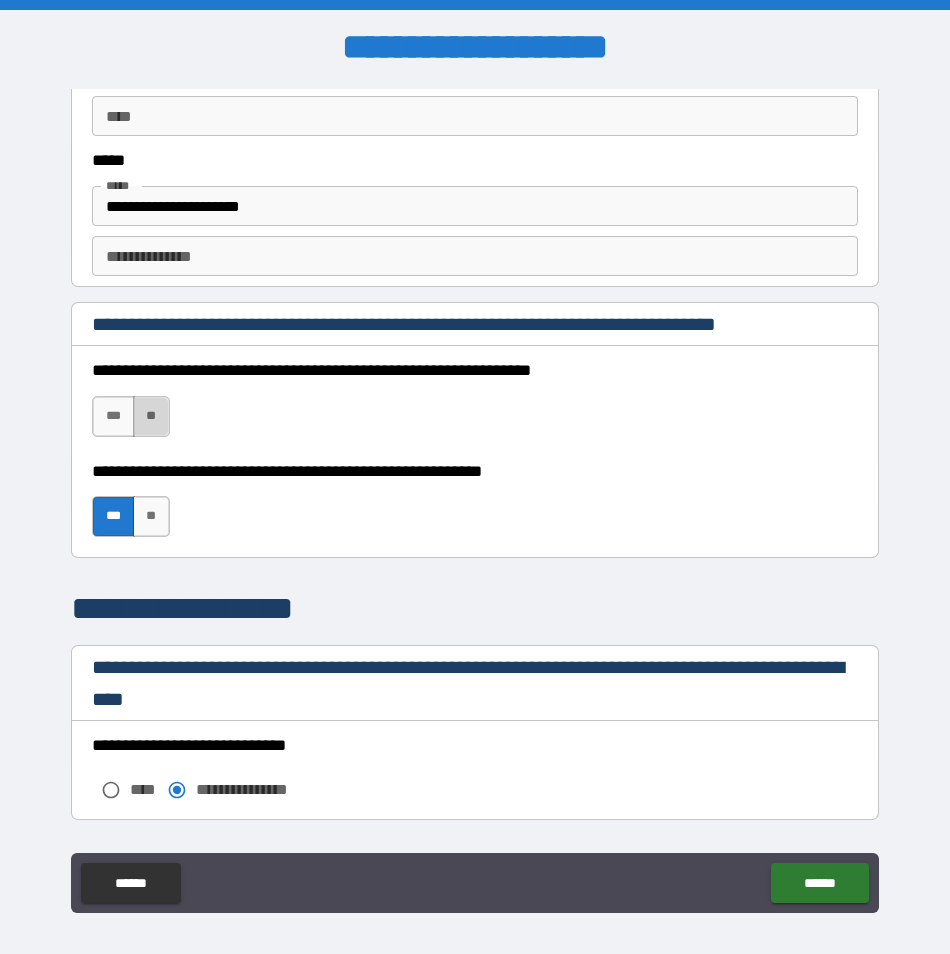 click on "**" at bounding box center [151, 416] 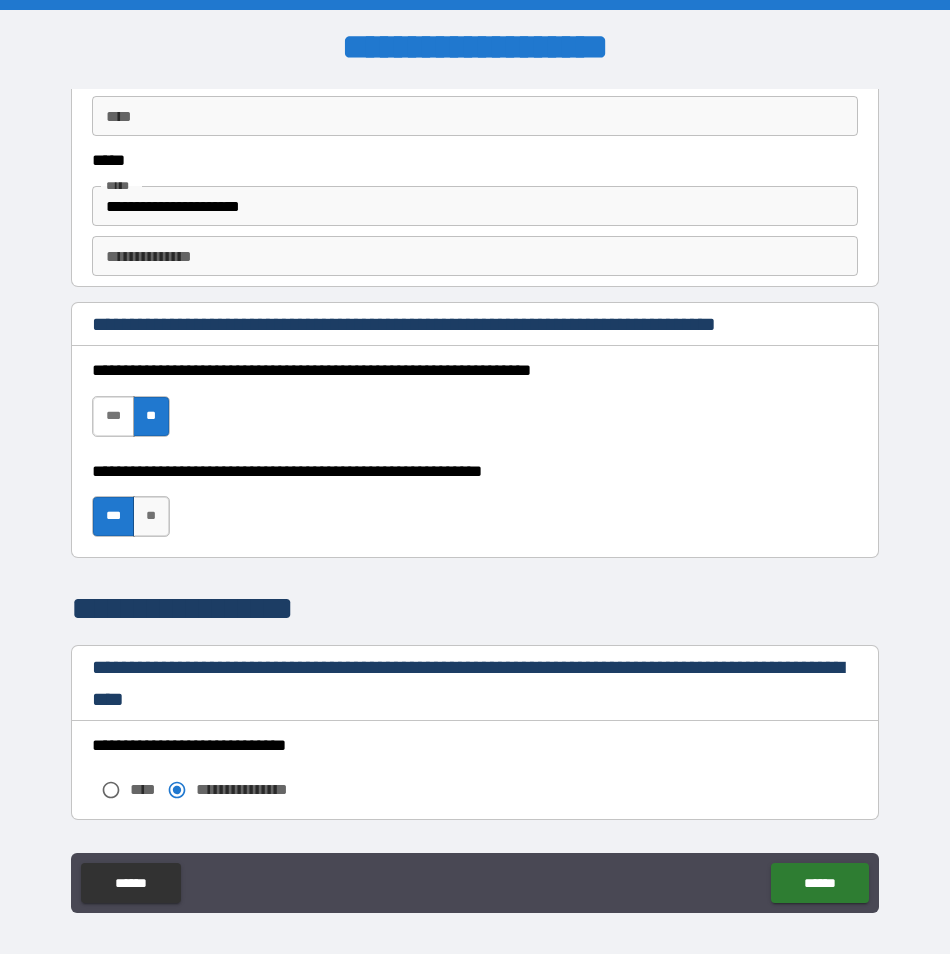 click on "***" at bounding box center (113, 416) 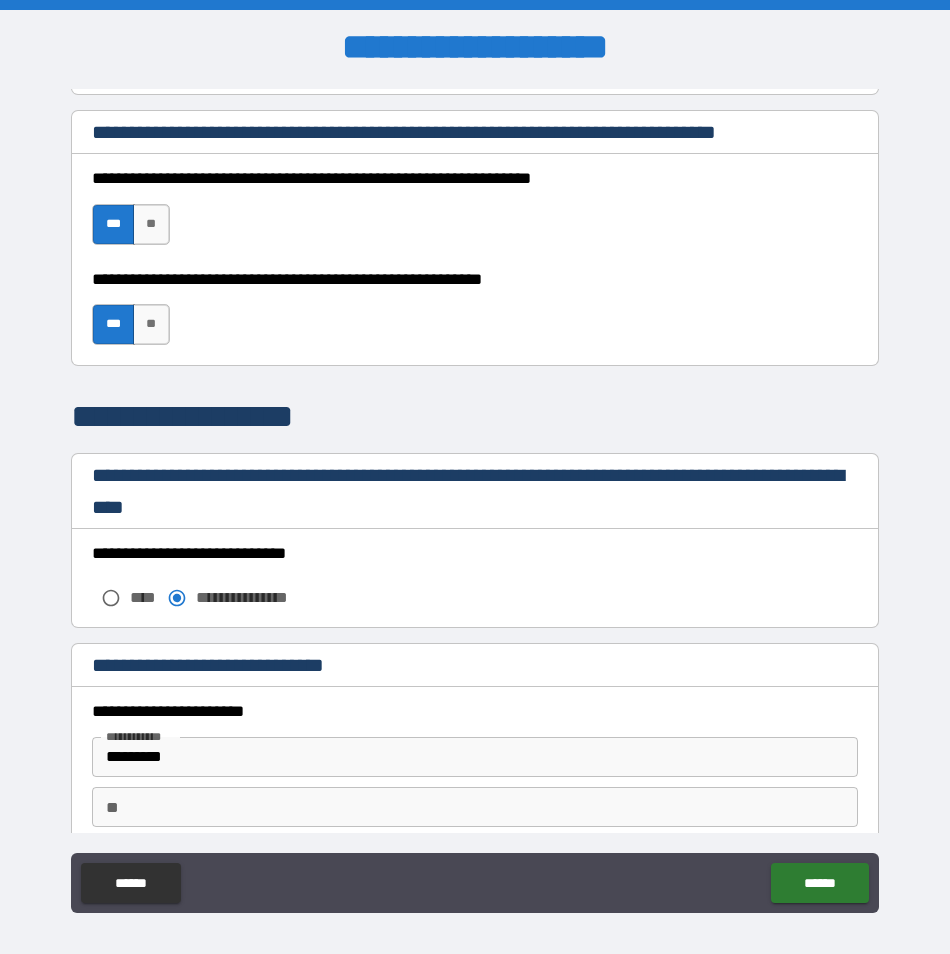 scroll, scrollTop: 1300, scrollLeft: 0, axis: vertical 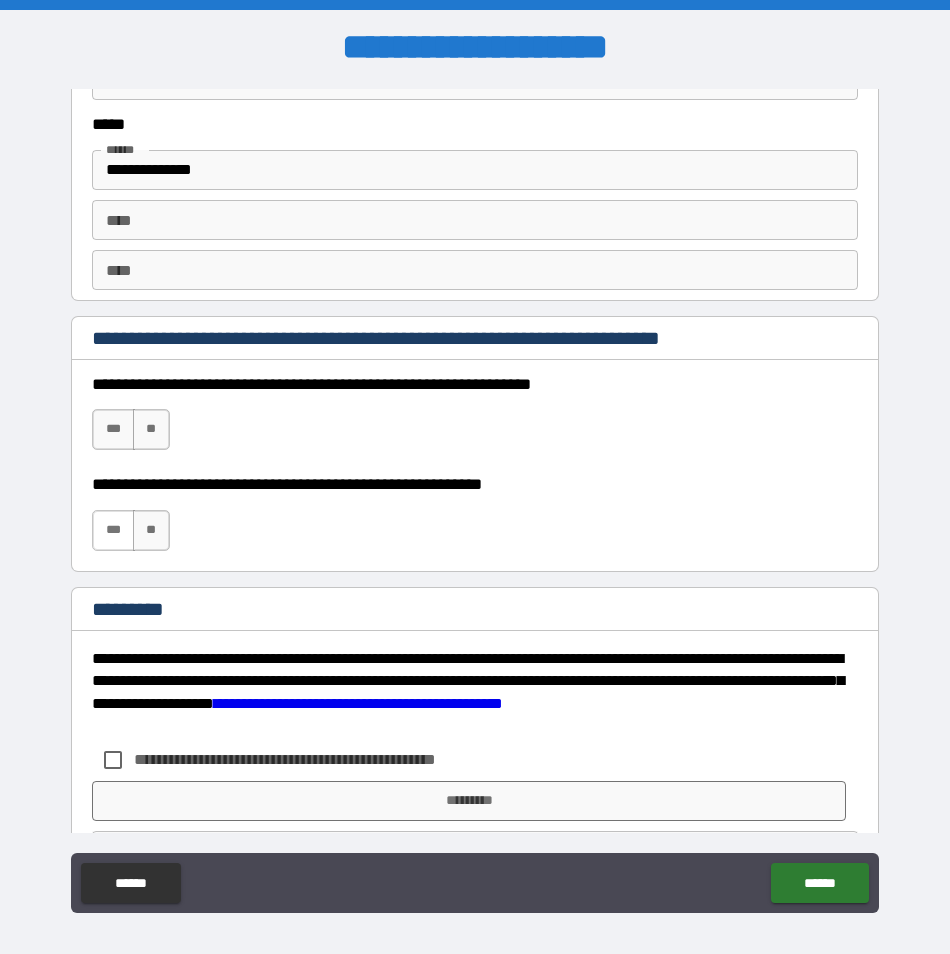 click on "***" at bounding box center [113, 530] 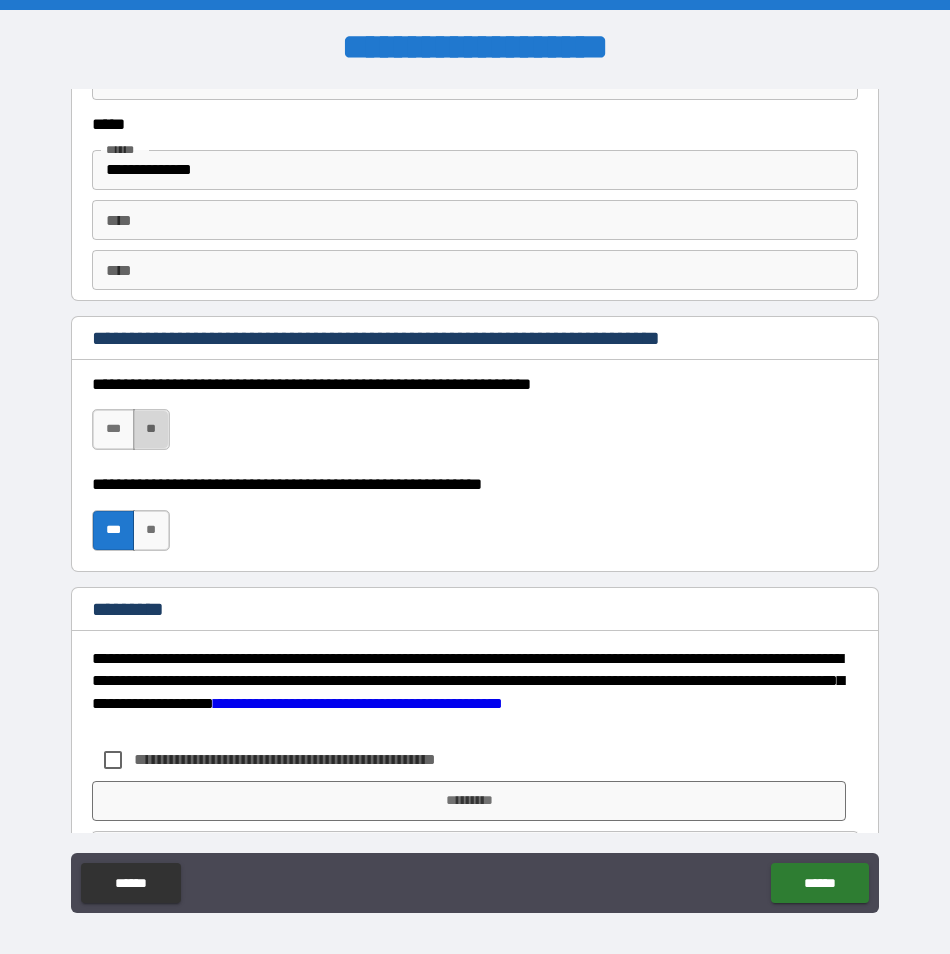 click on "**" at bounding box center (151, 429) 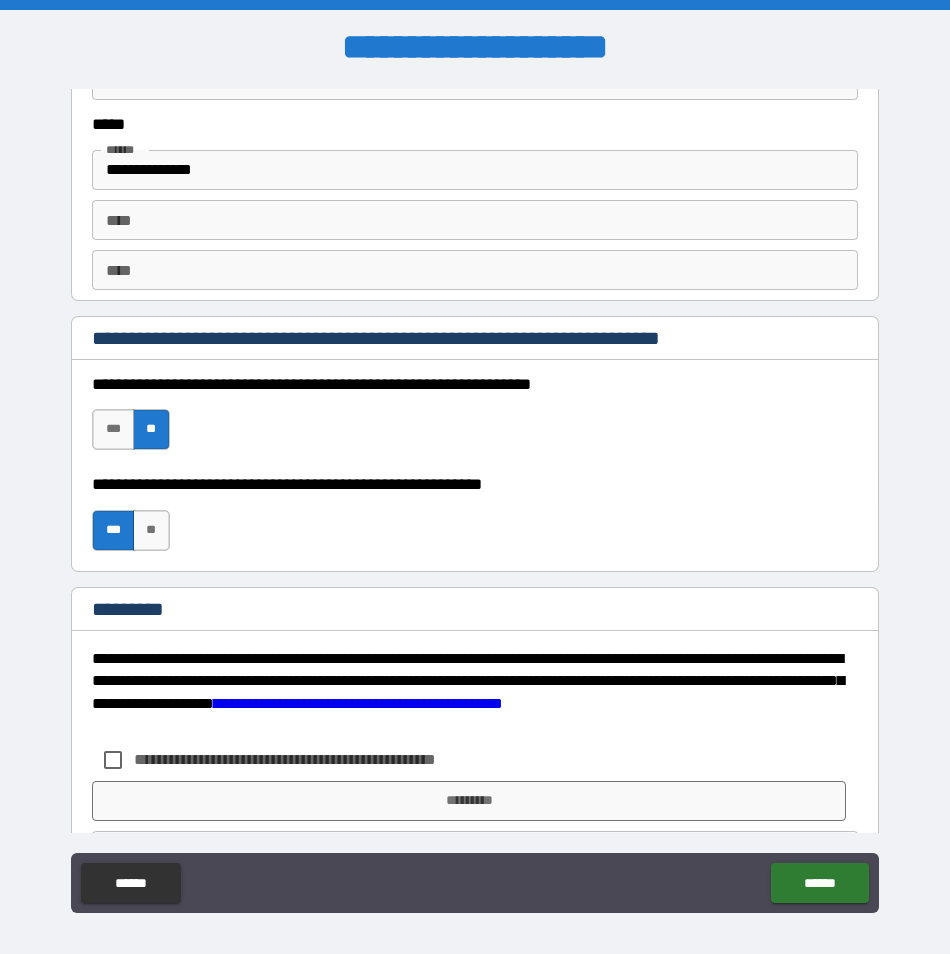 scroll, scrollTop: 2669, scrollLeft: 0, axis: vertical 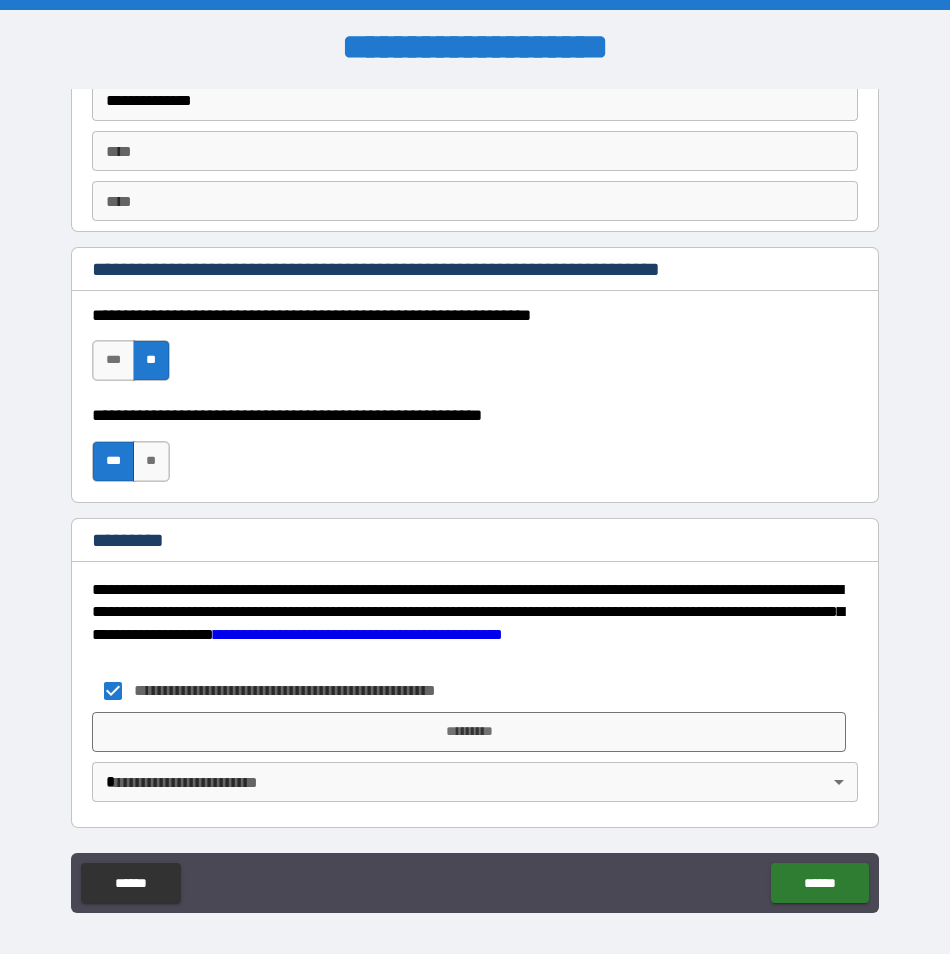 click on "[FIRST] [LAST] [STREET] [CITY] [STATE] [ZIP] [COUNTRY] [PHONE] [EMAIL] [DOB] [AGE] [GENDER] [MARITAL_STATUS] [OCCUPATION] [NATIONALITY] [PASSPORT_NUMBER] [DRIVER_LICENSE] [CREDIT_CARD] [BANK_ACCOUNT] [SSN]" at bounding box center (475, 477) 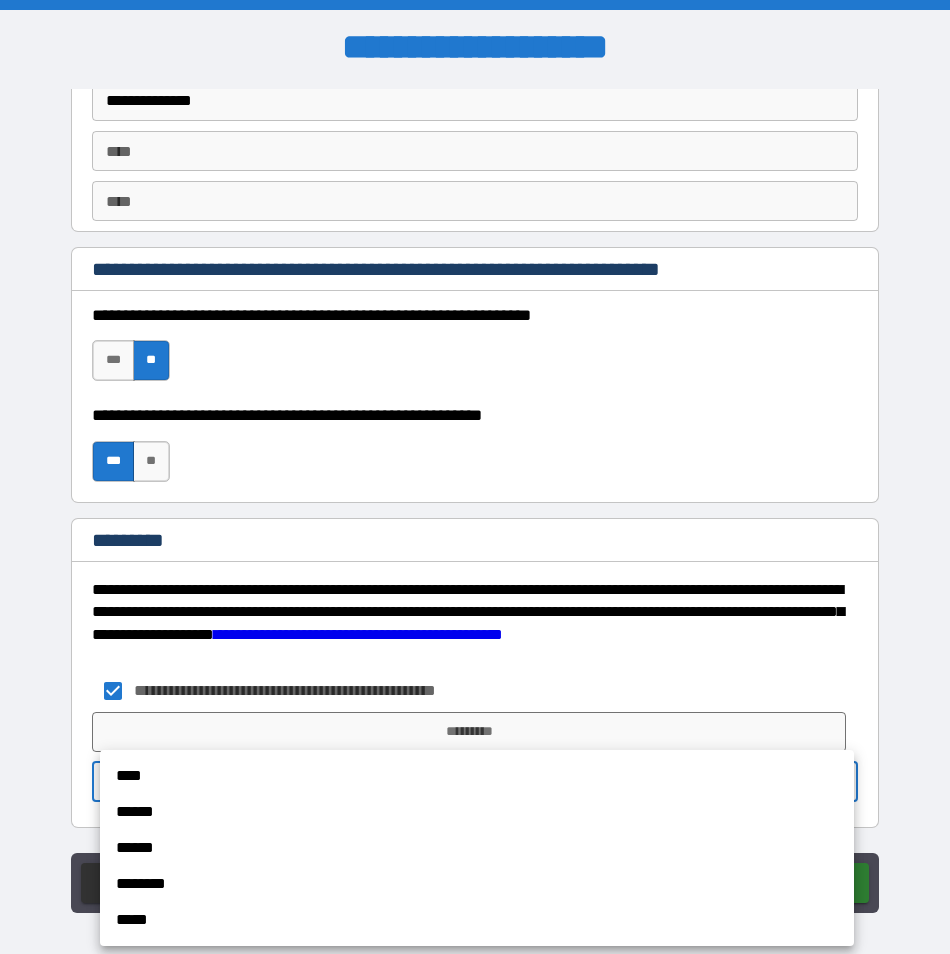 click on "****" at bounding box center [477, 776] 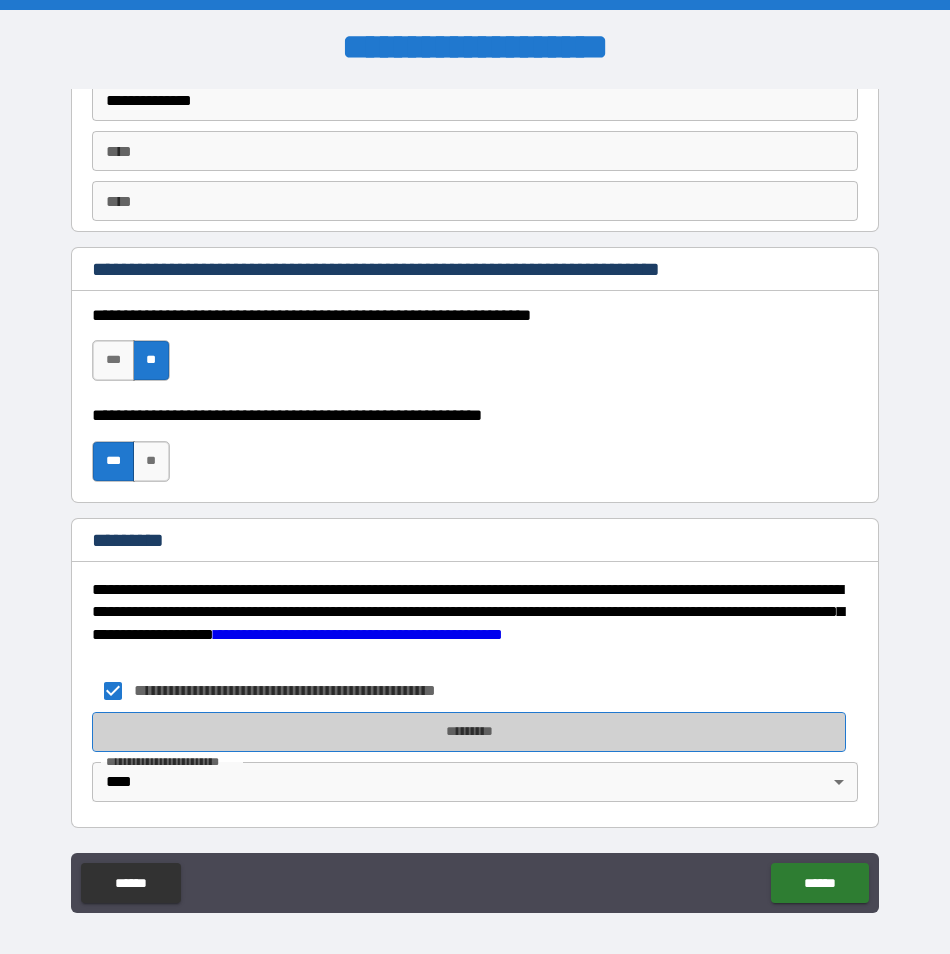 click on "*********" at bounding box center [469, 732] 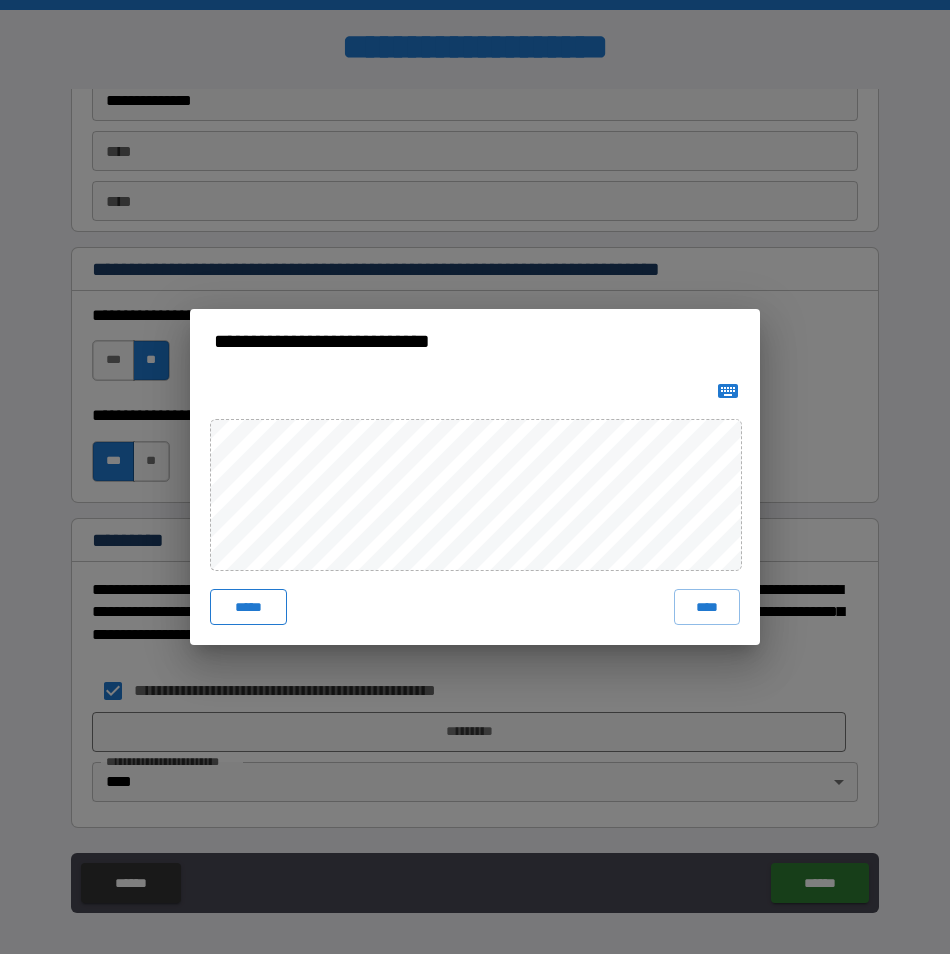 click on "*****" at bounding box center (248, 607) 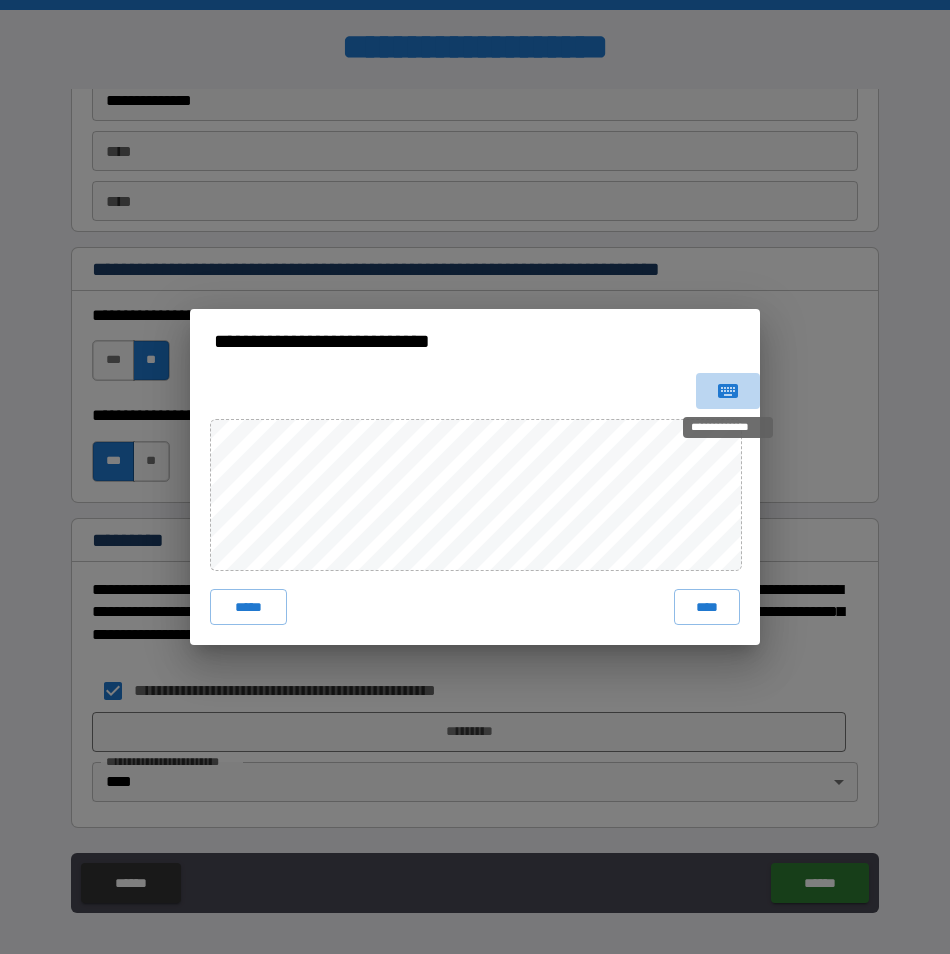 click 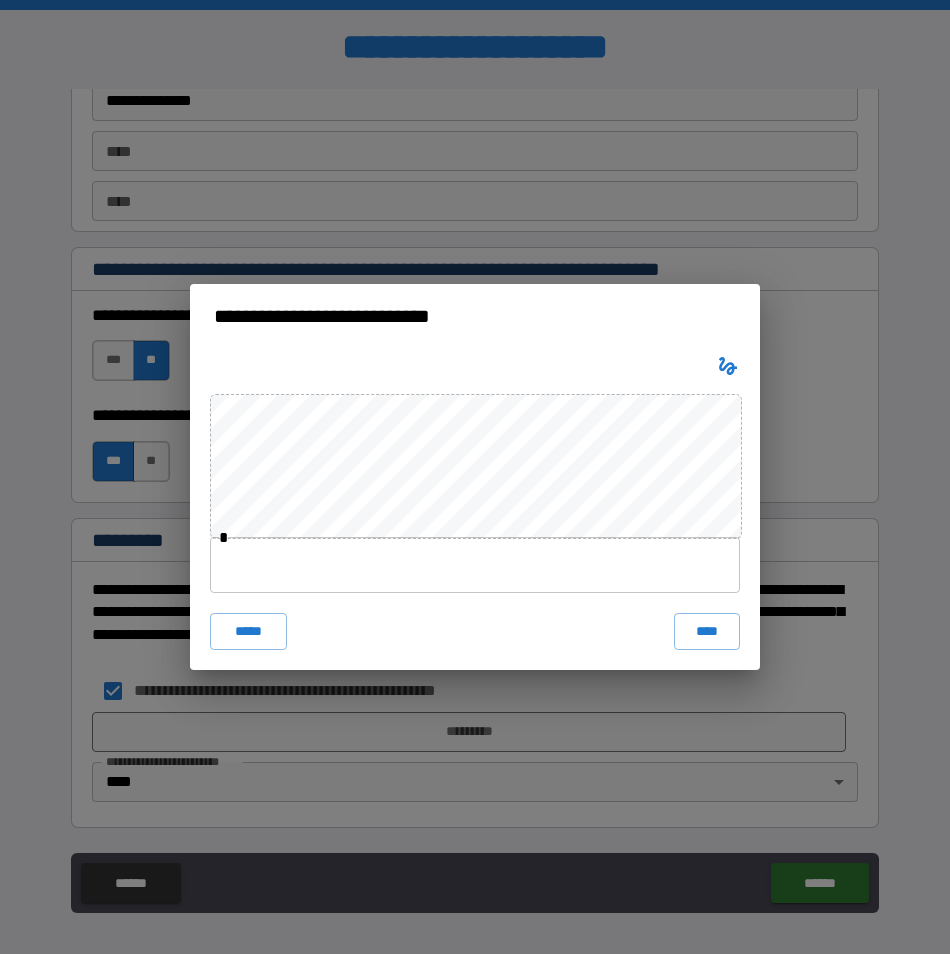 click on "***** ****" at bounding box center [475, 631] 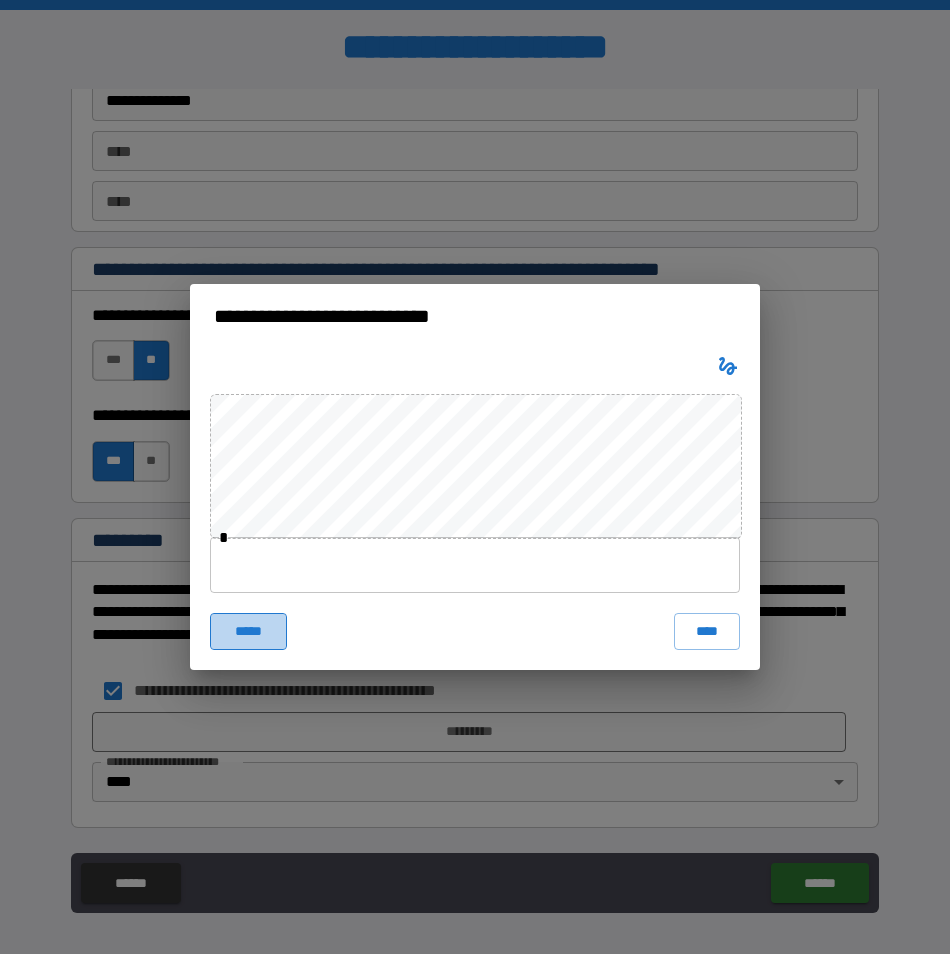 click on "*****" at bounding box center [248, 631] 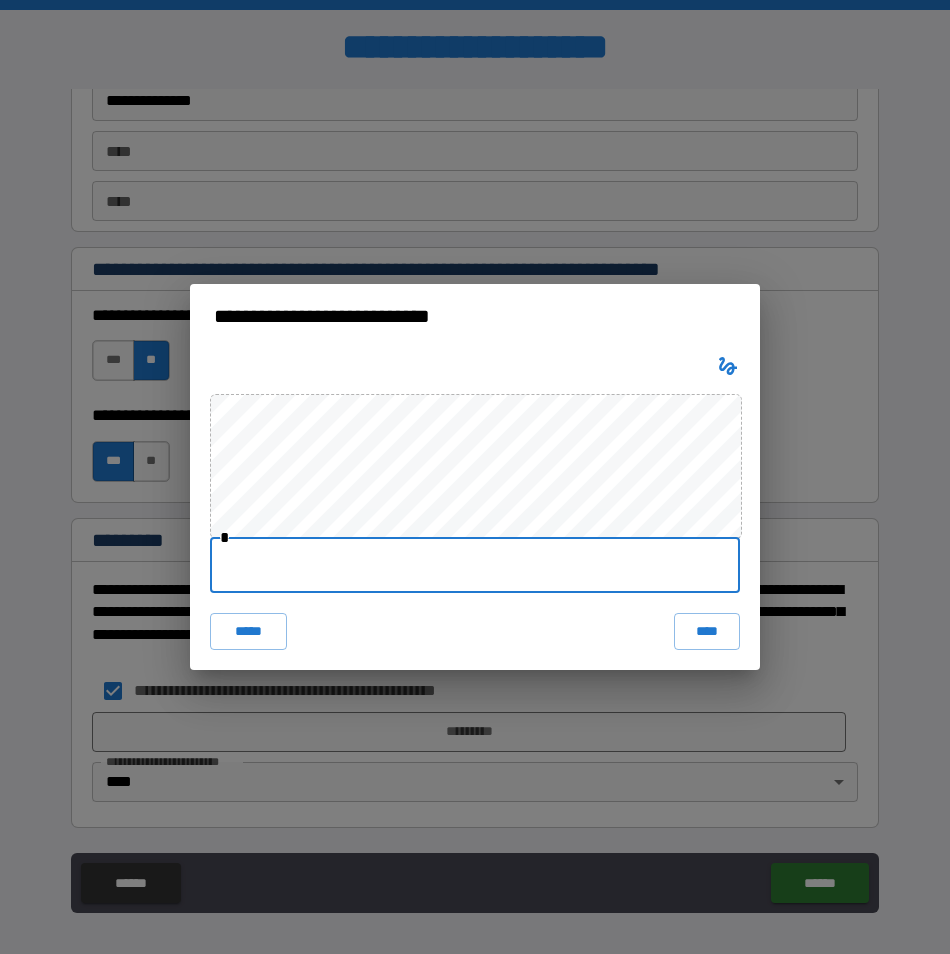 click at bounding box center (475, 565) 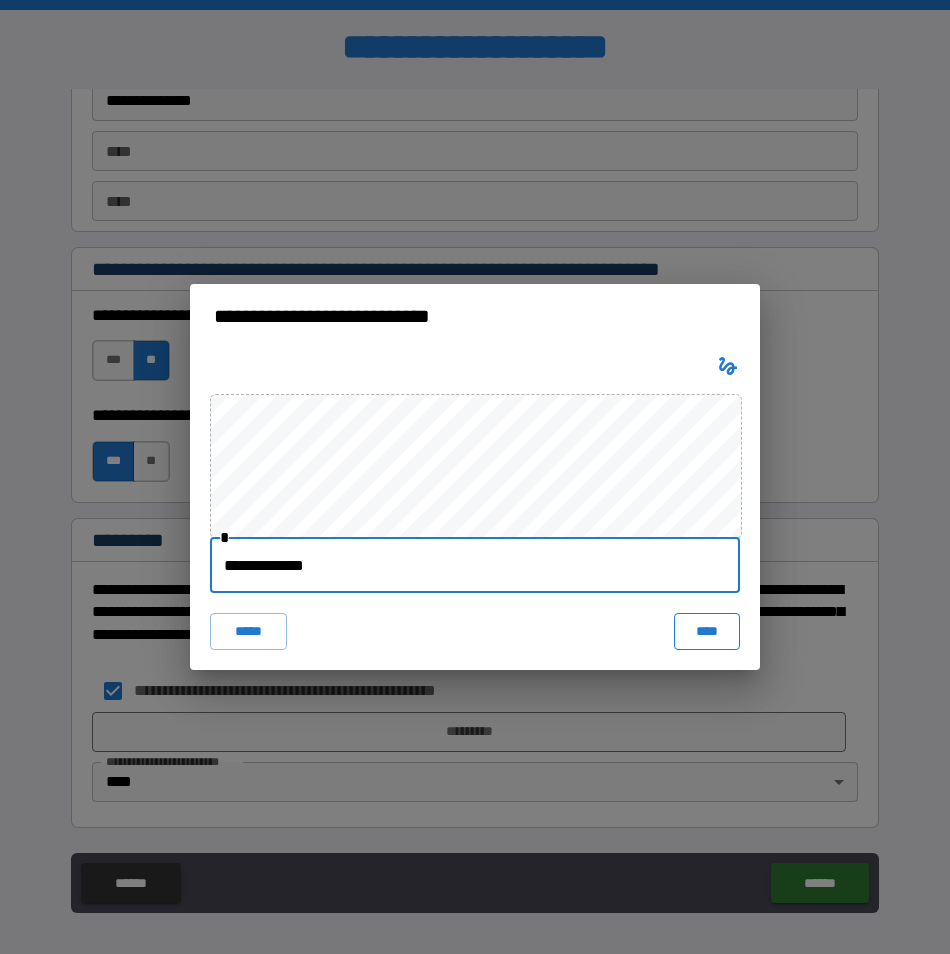type on "**********" 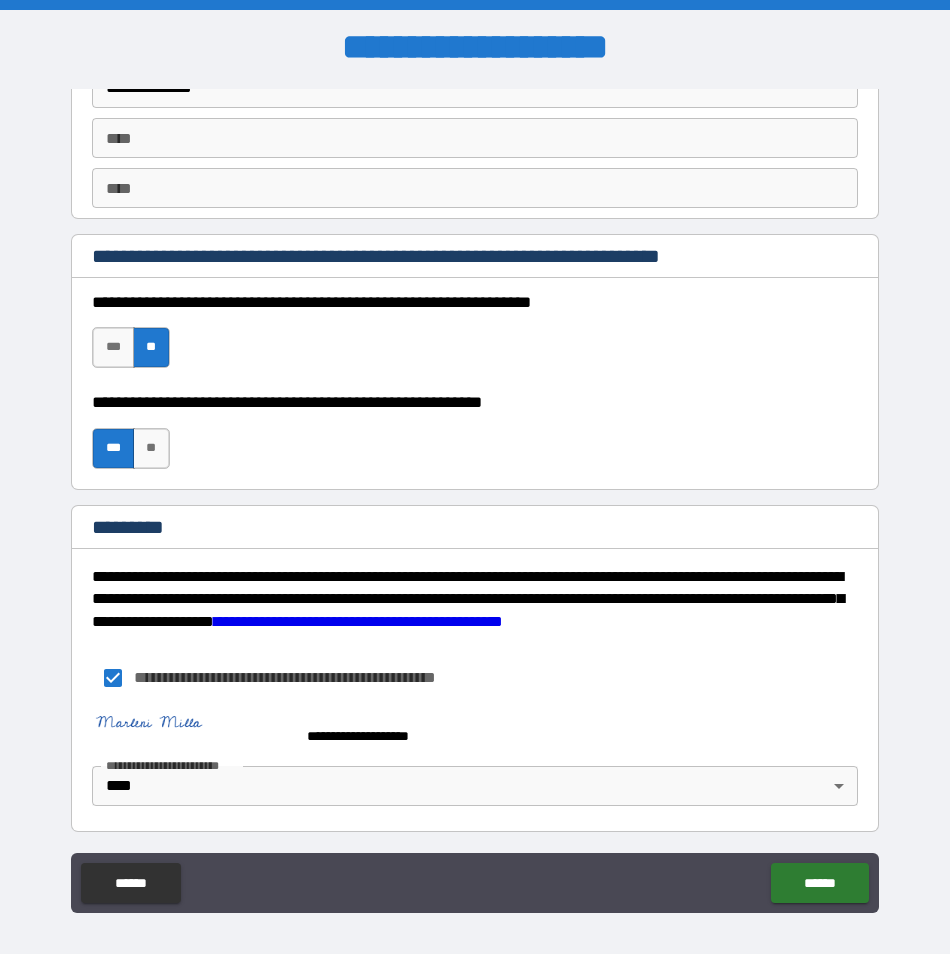 scroll, scrollTop: 2686, scrollLeft: 0, axis: vertical 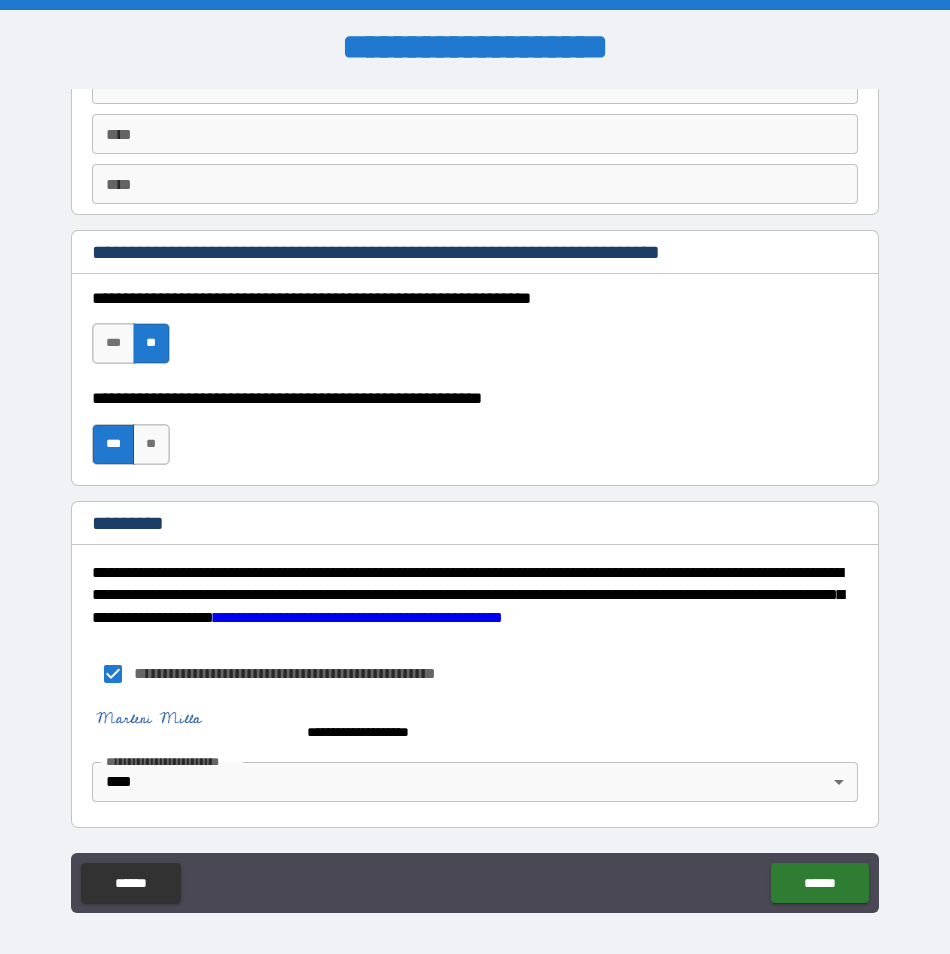 click on "******" 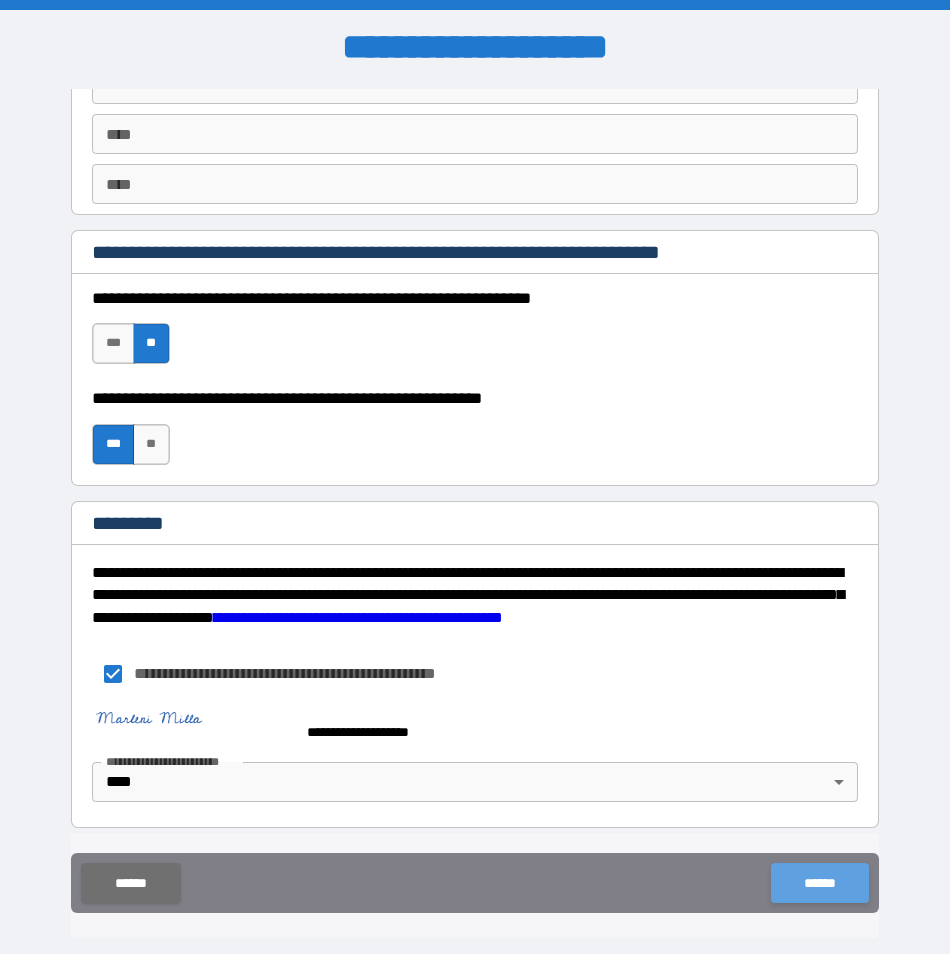 click on "******" at bounding box center (819, 883) 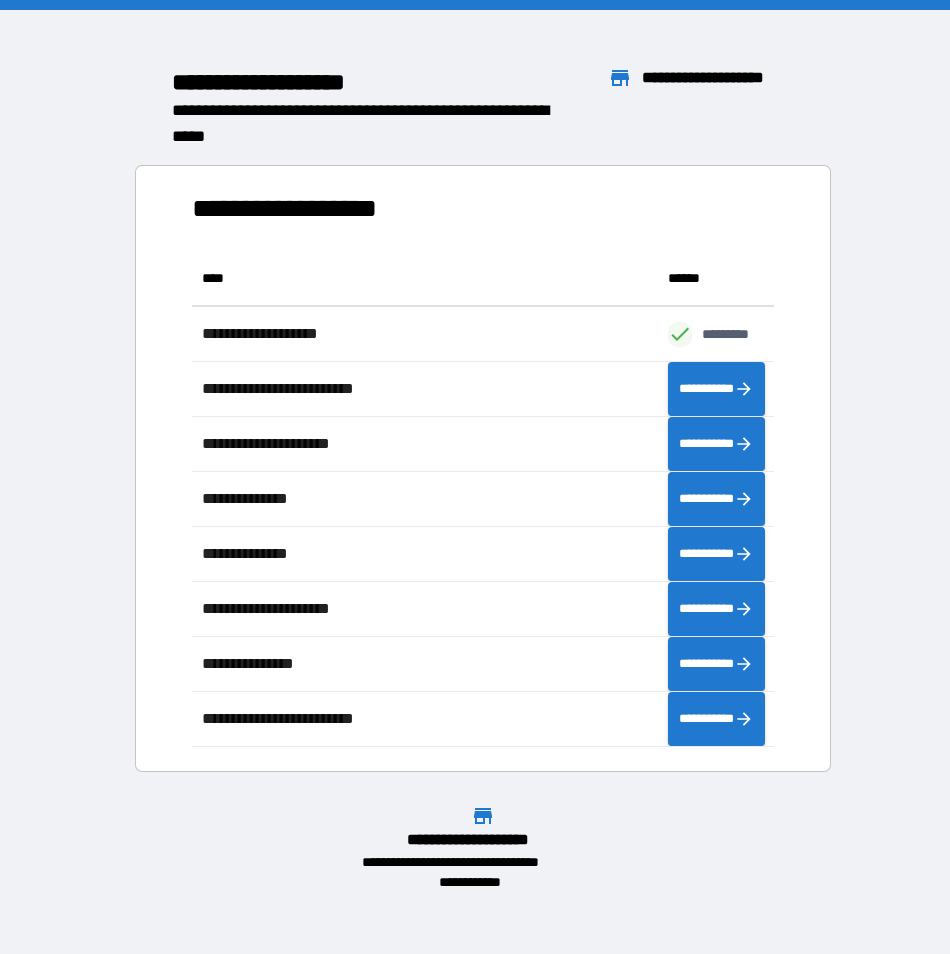 scroll, scrollTop: 16, scrollLeft: 16, axis: both 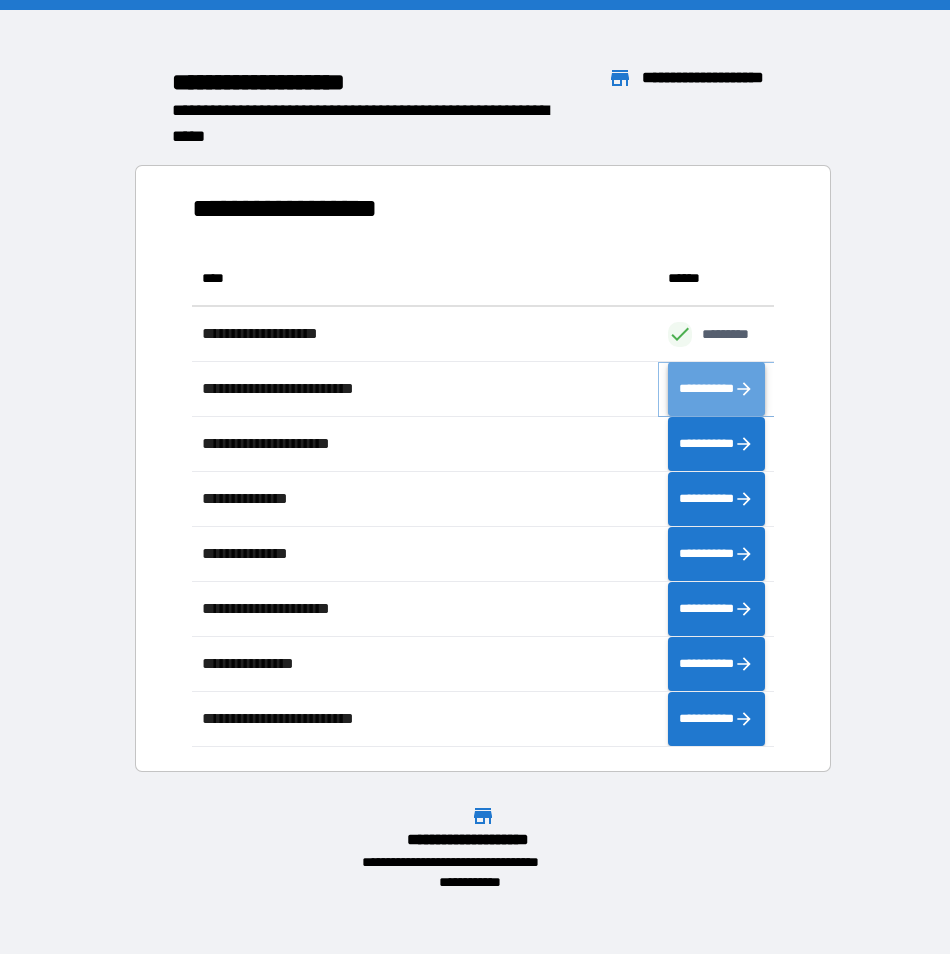 click on "**********" at bounding box center [716, 389] 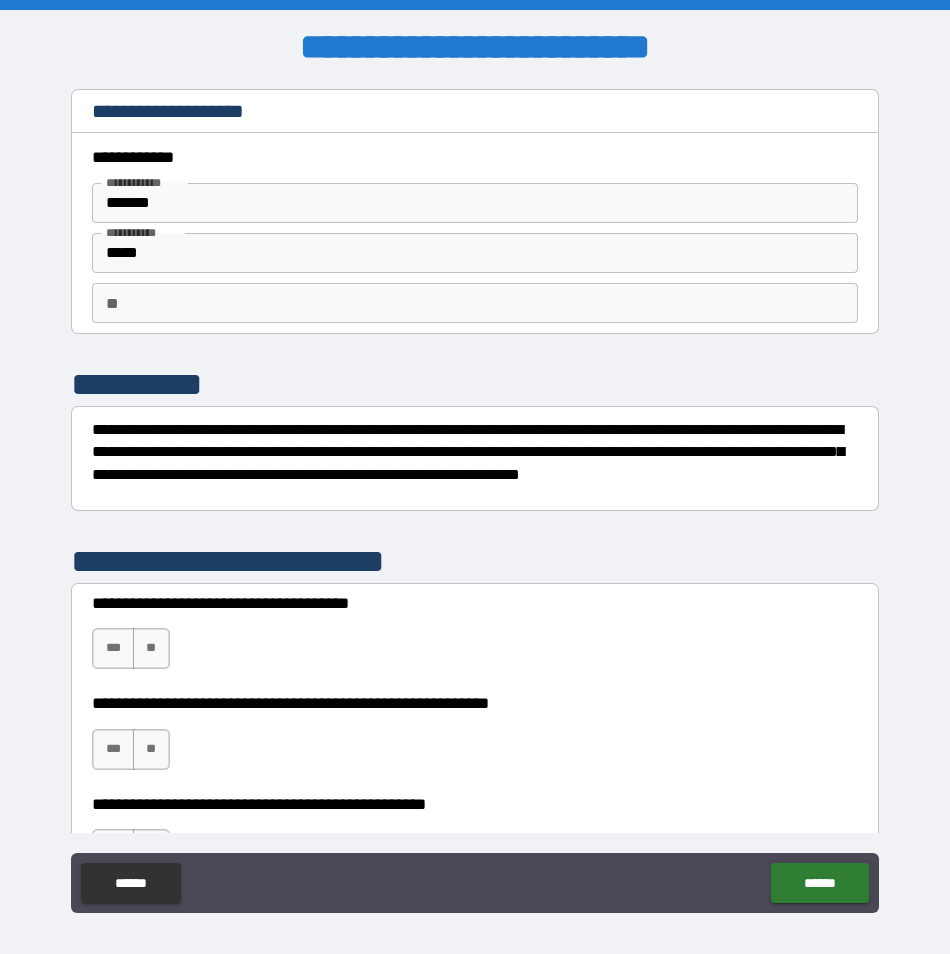 click on "[STREET] [CITY] [STATE] [ZIP] [COUNTRY] [PHONE] [EMAIL] [DOB] [AGE] [GENDER] [MARITAL_STATUS] [OCCUPATION]" at bounding box center [474, 238] 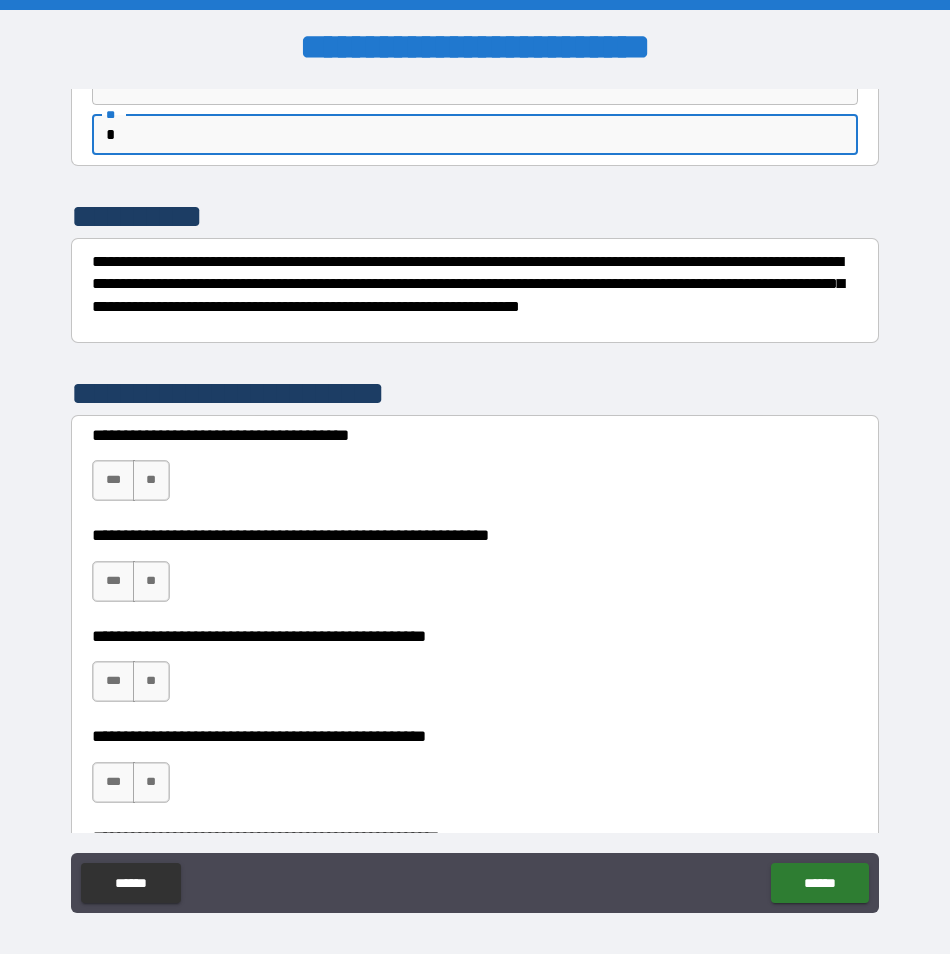 scroll, scrollTop: 300, scrollLeft: 0, axis: vertical 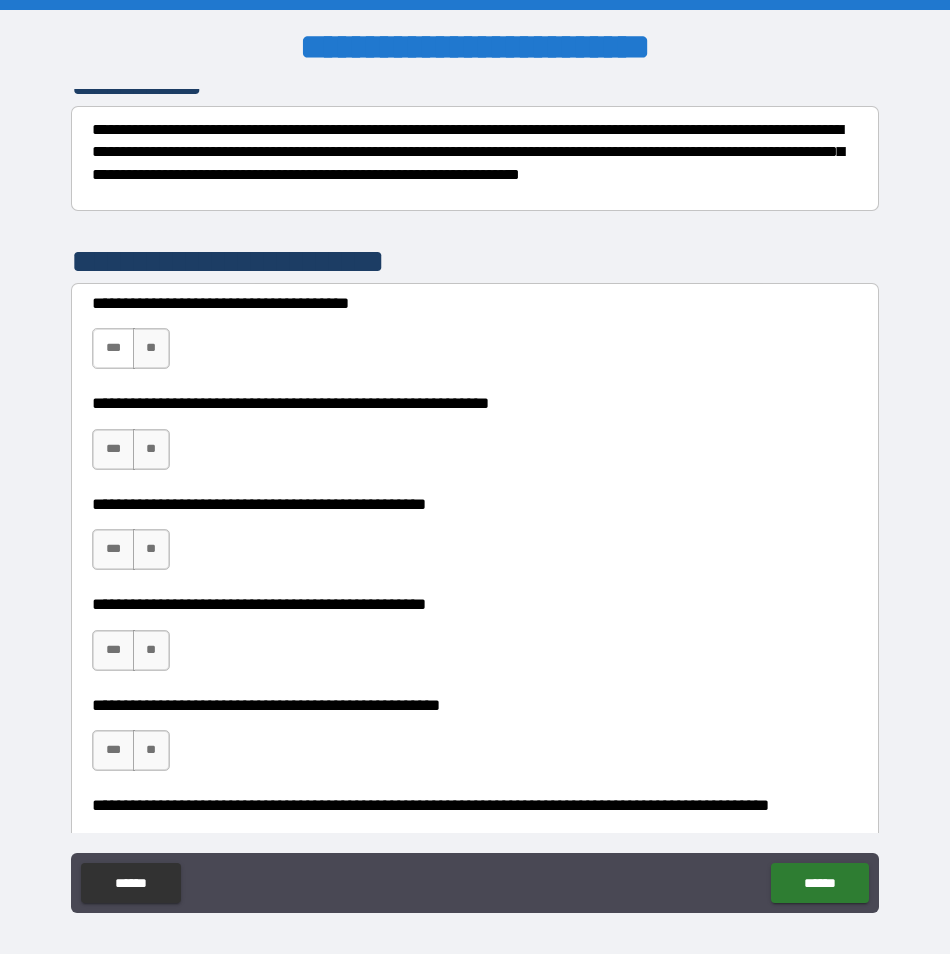 type on "*" 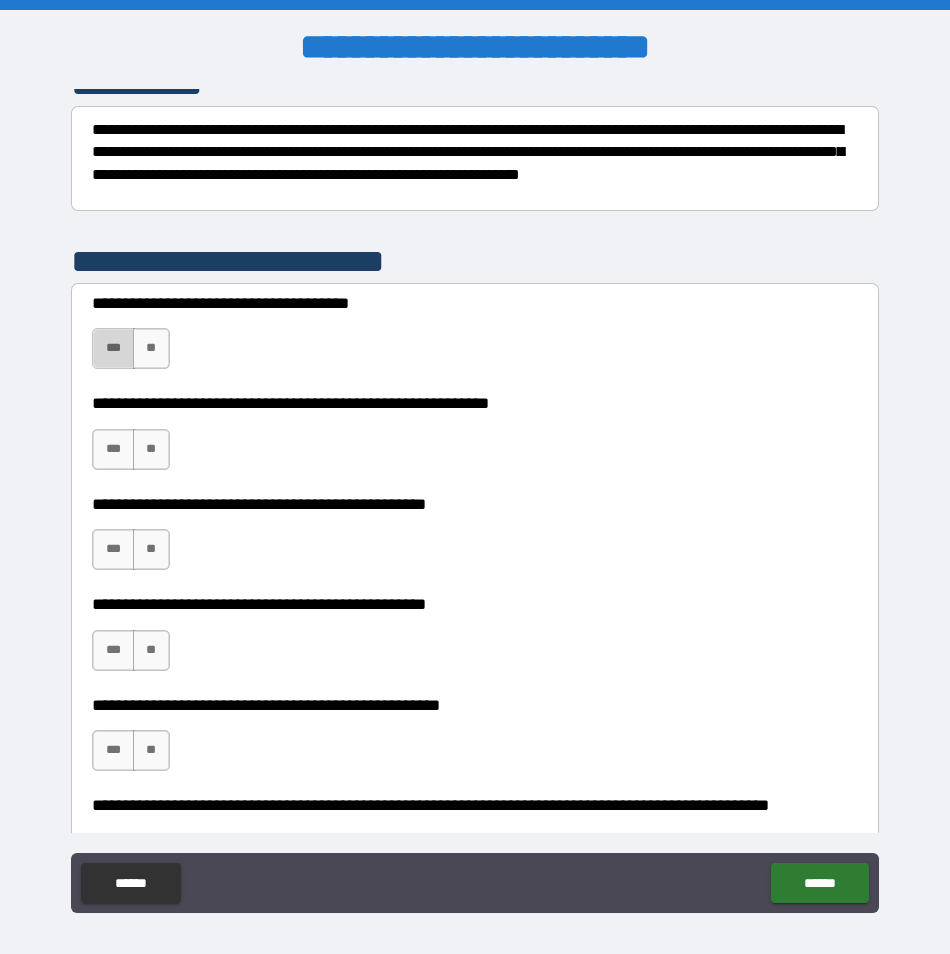 click on "***" at bounding box center [113, 348] 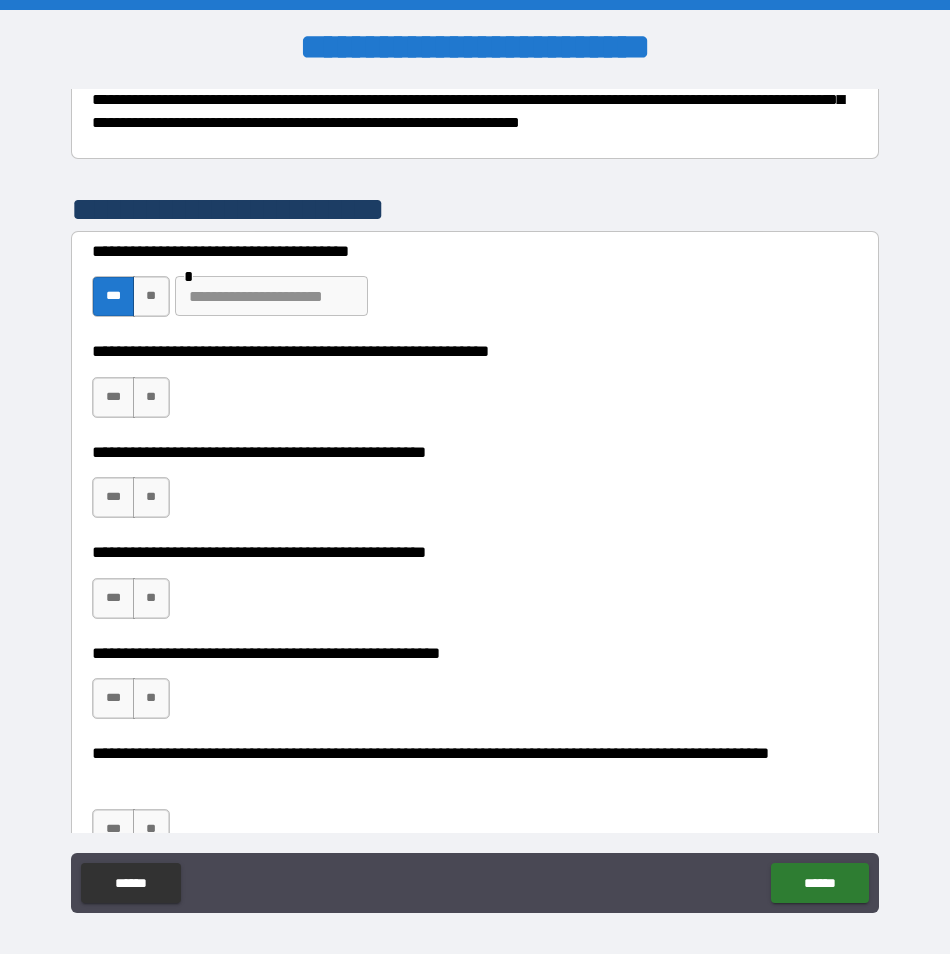 scroll, scrollTop: 500, scrollLeft: 0, axis: vertical 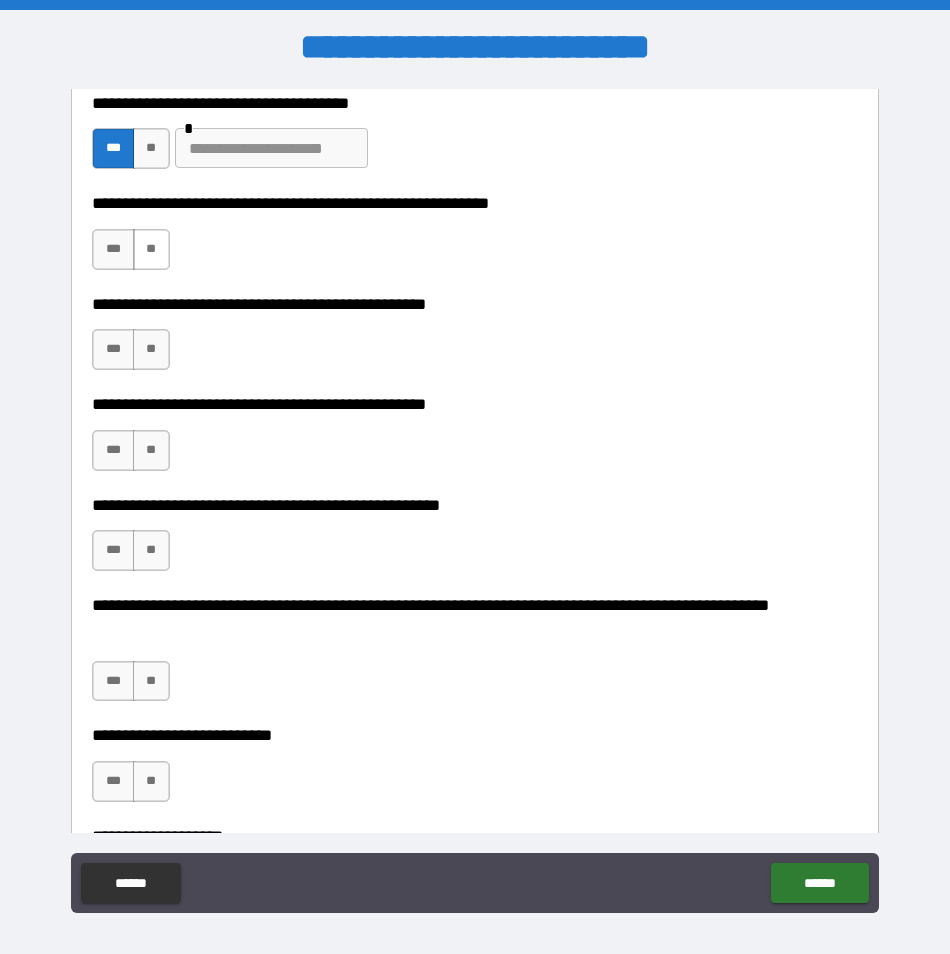 click on "**" at bounding box center (151, 249) 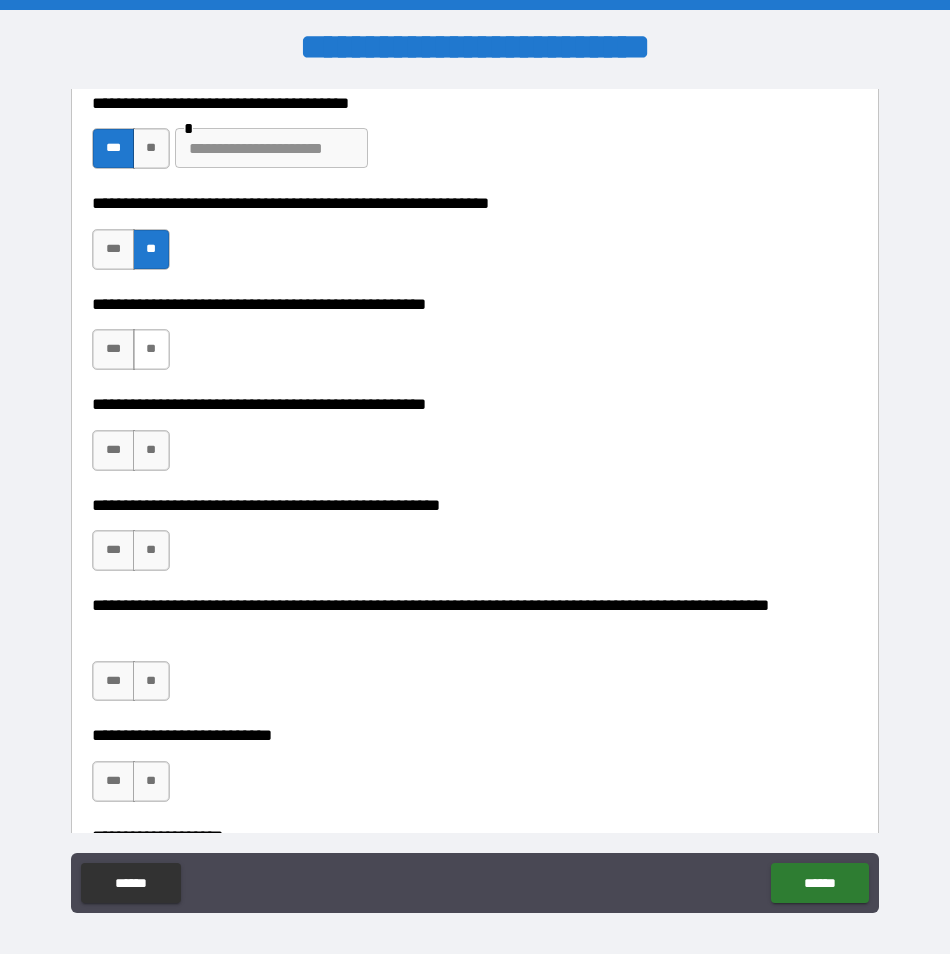 click on "**" at bounding box center (151, 349) 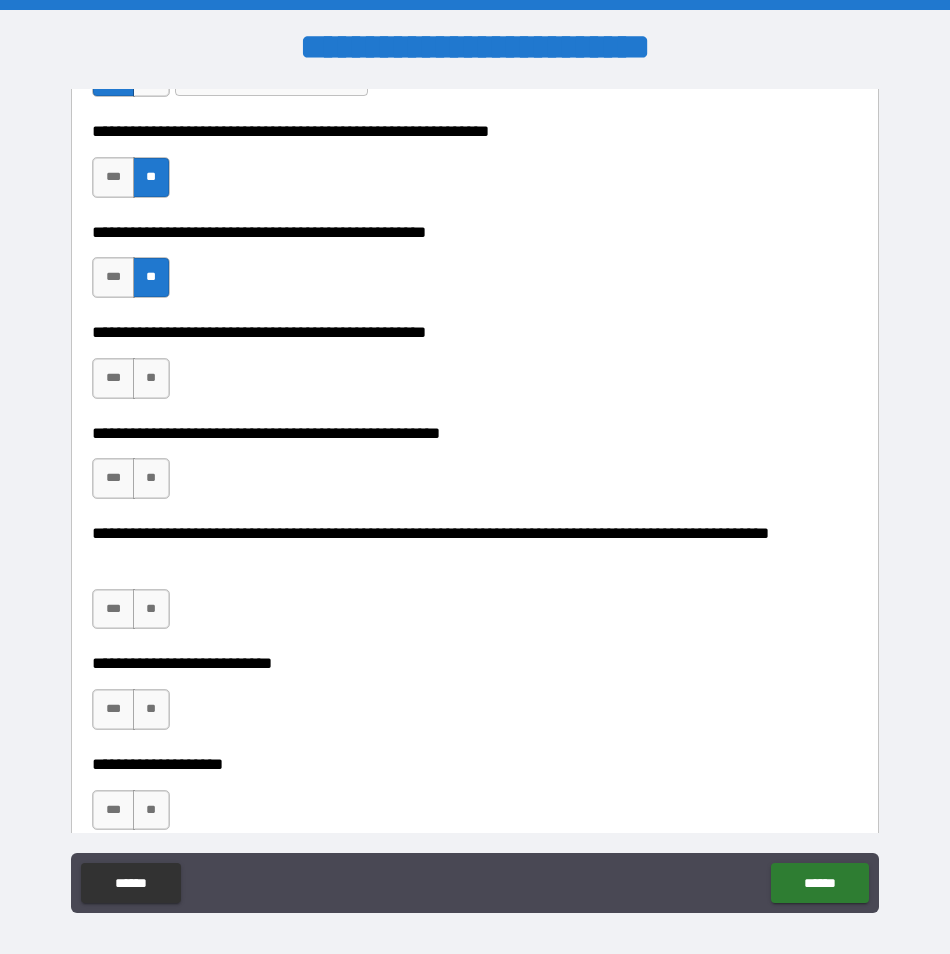 scroll, scrollTop: 700, scrollLeft: 0, axis: vertical 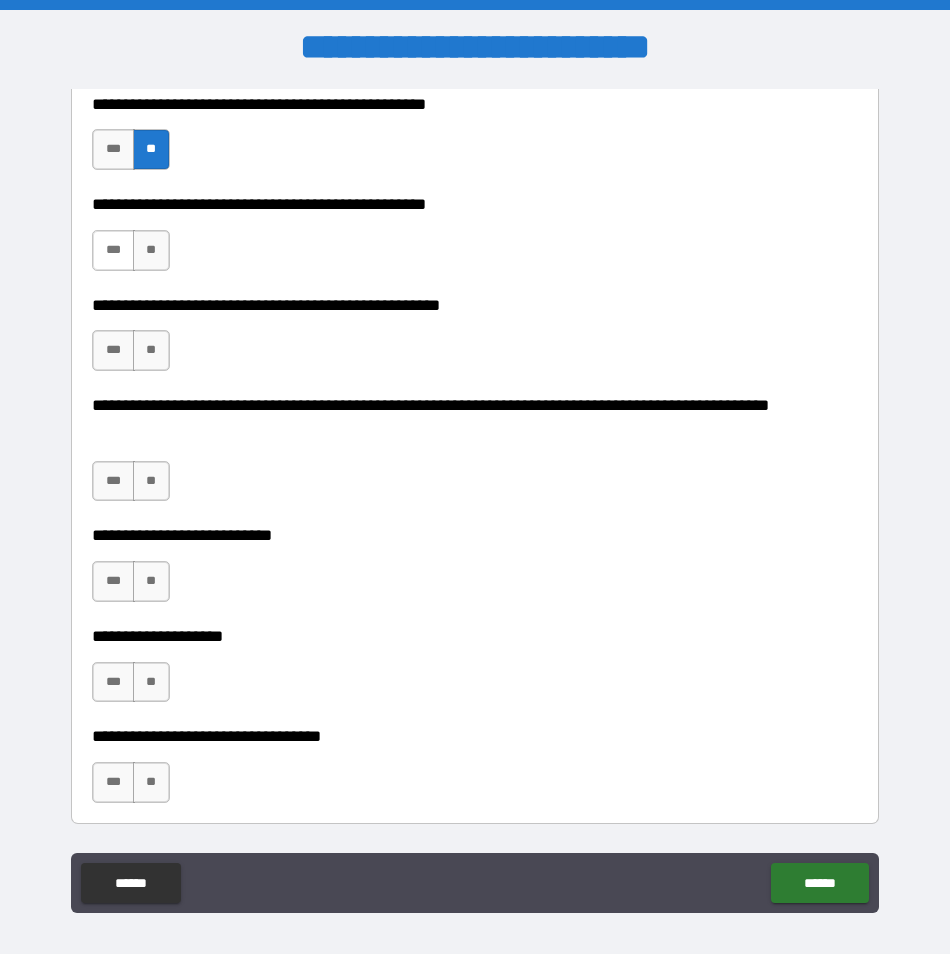 click on "***" at bounding box center (113, 250) 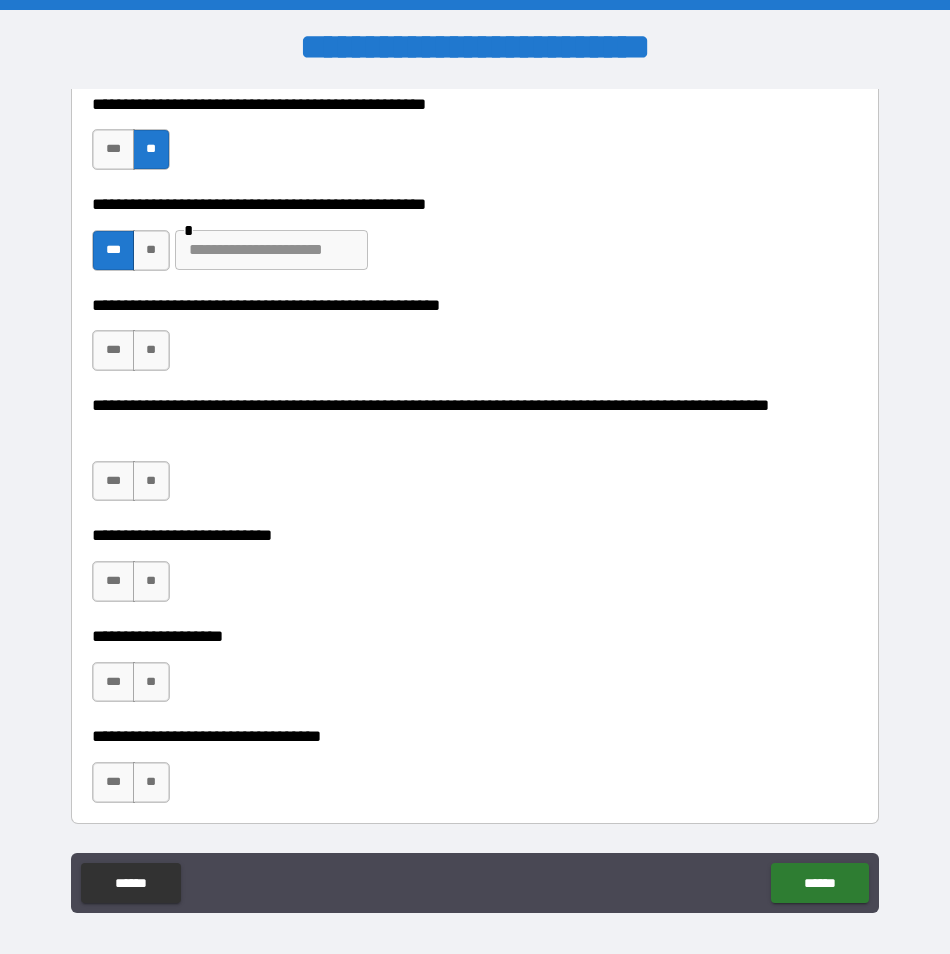 click at bounding box center [271, 250] 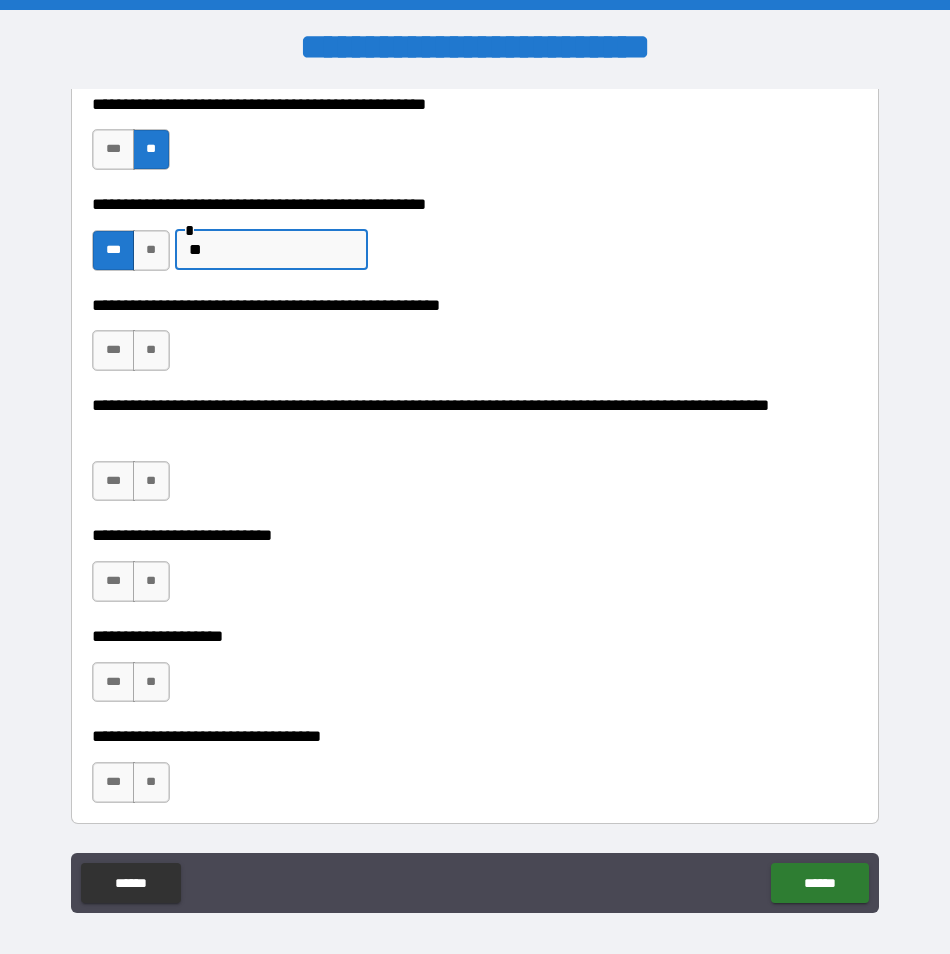 type on "*" 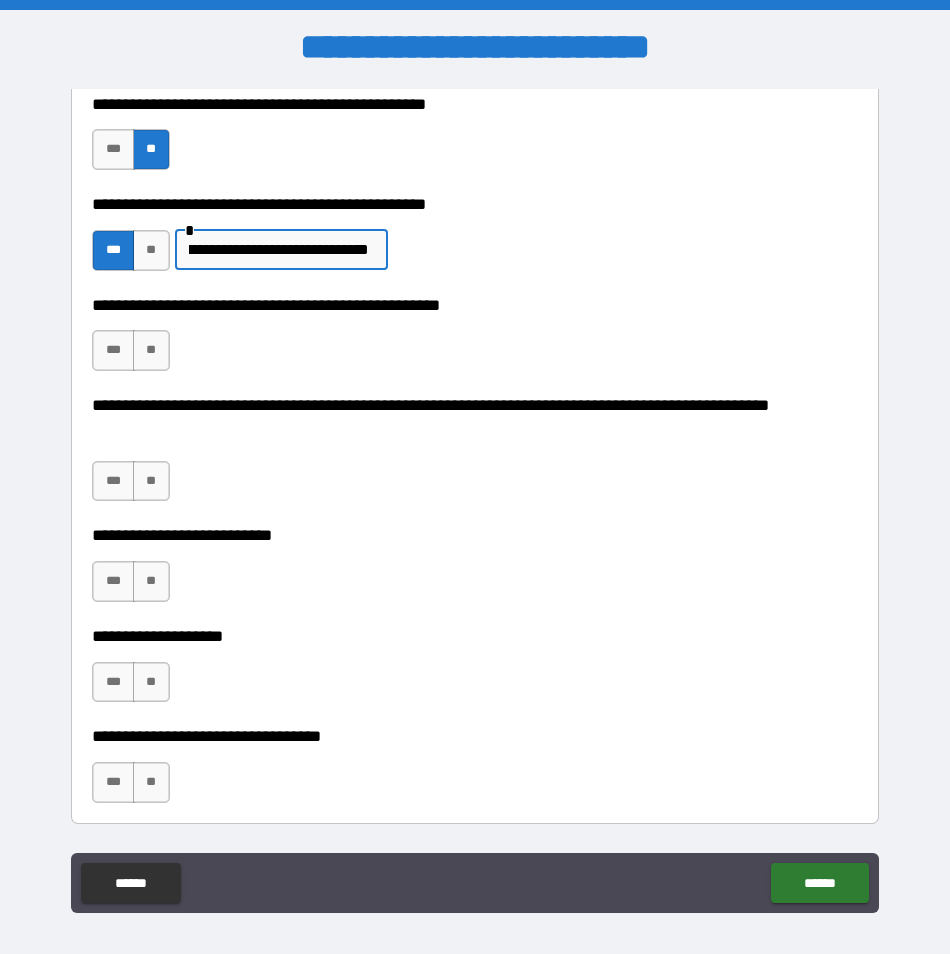 scroll, scrollTop: 0, scrollLeft: 105, axis: horizontal 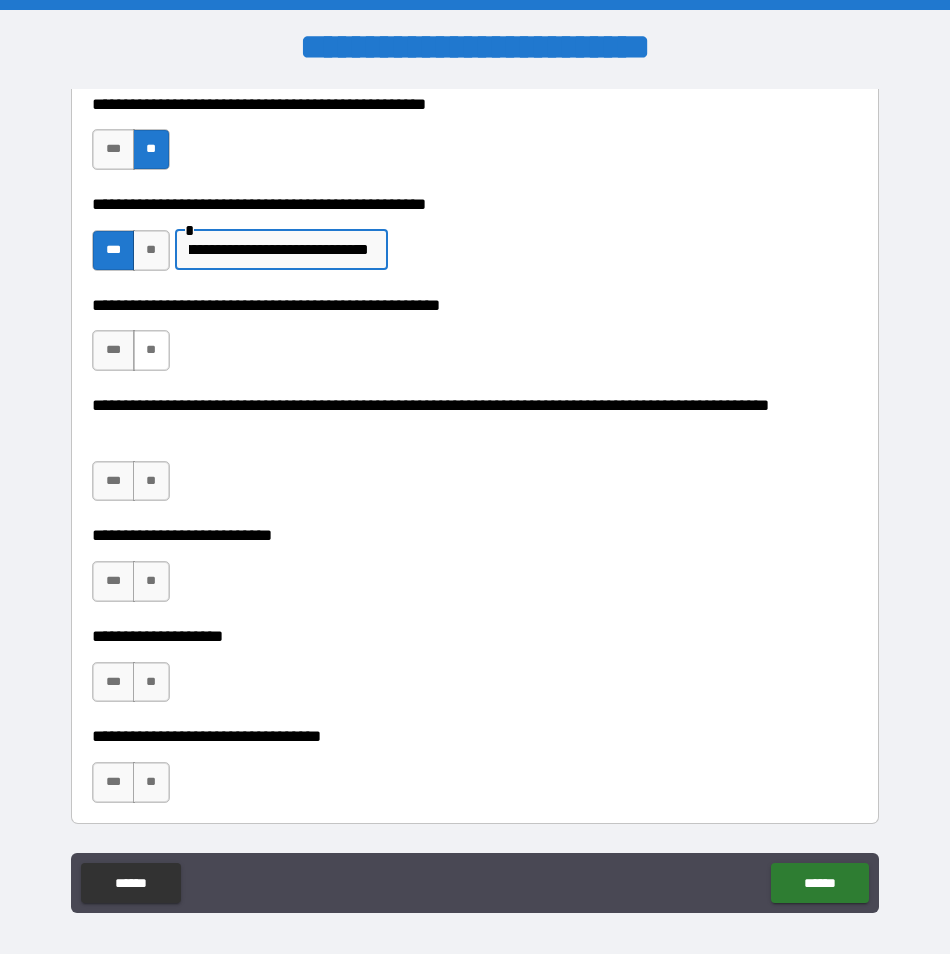 type on "**********" 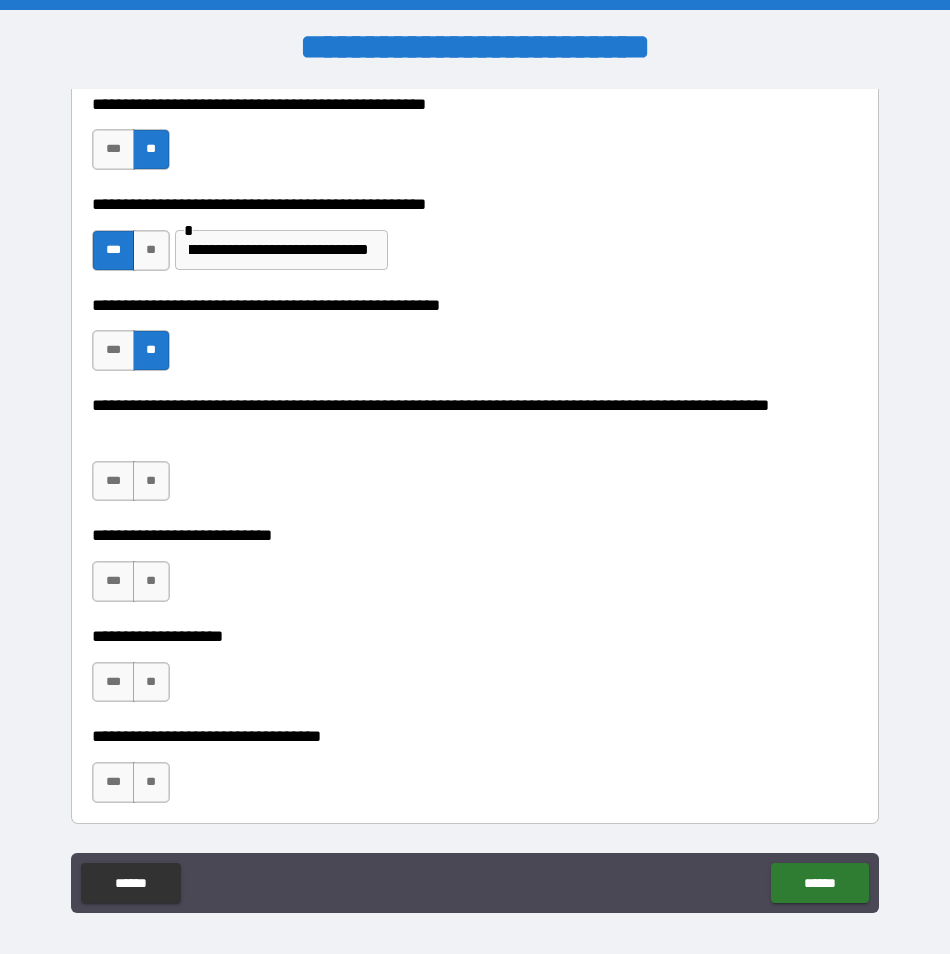 scroll, scrollTop: 0, scrollLeft: 0, axis: both 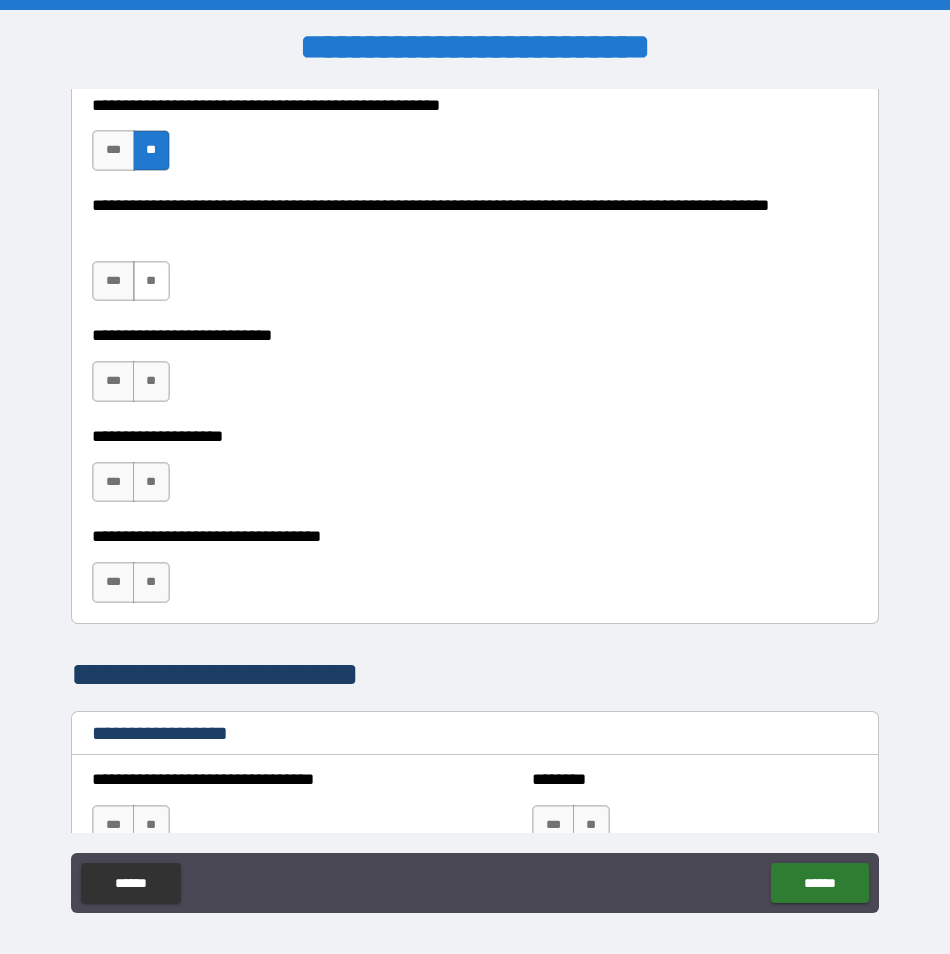 click on "**" at bounding box center [151, 281] 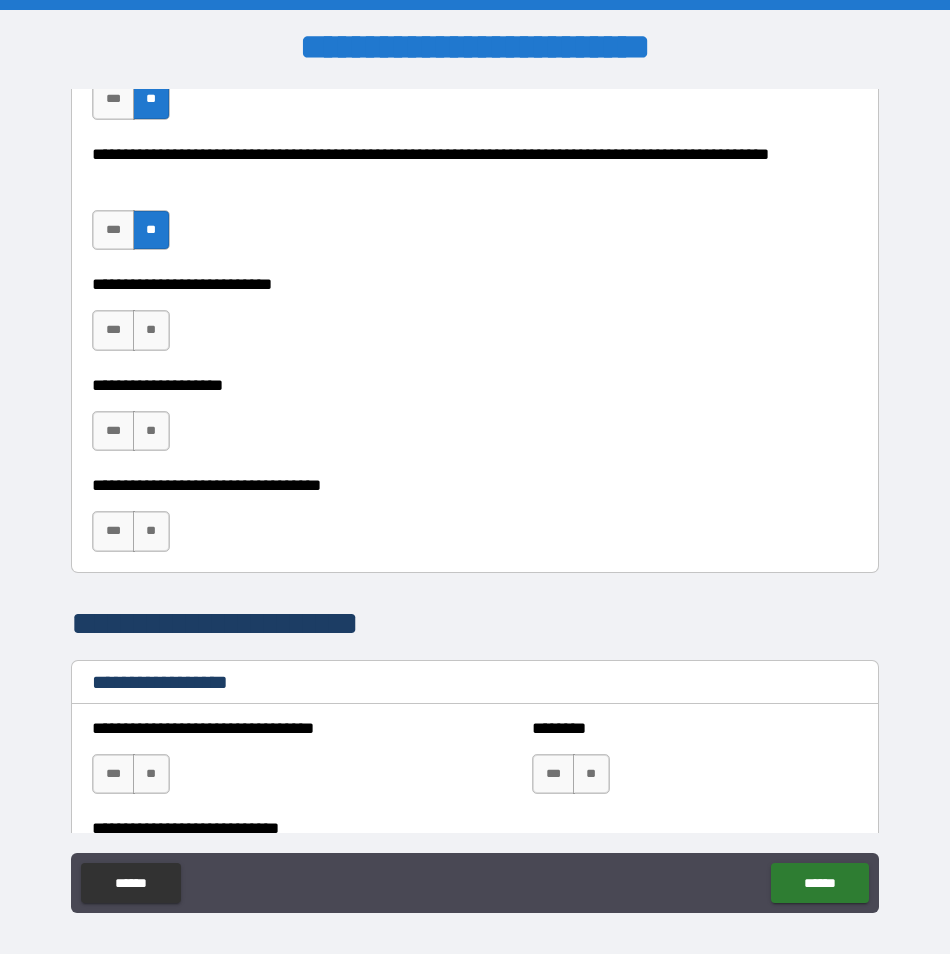 scroll, scrollTop: 1000, scrollLeft: 0, axis: vertical 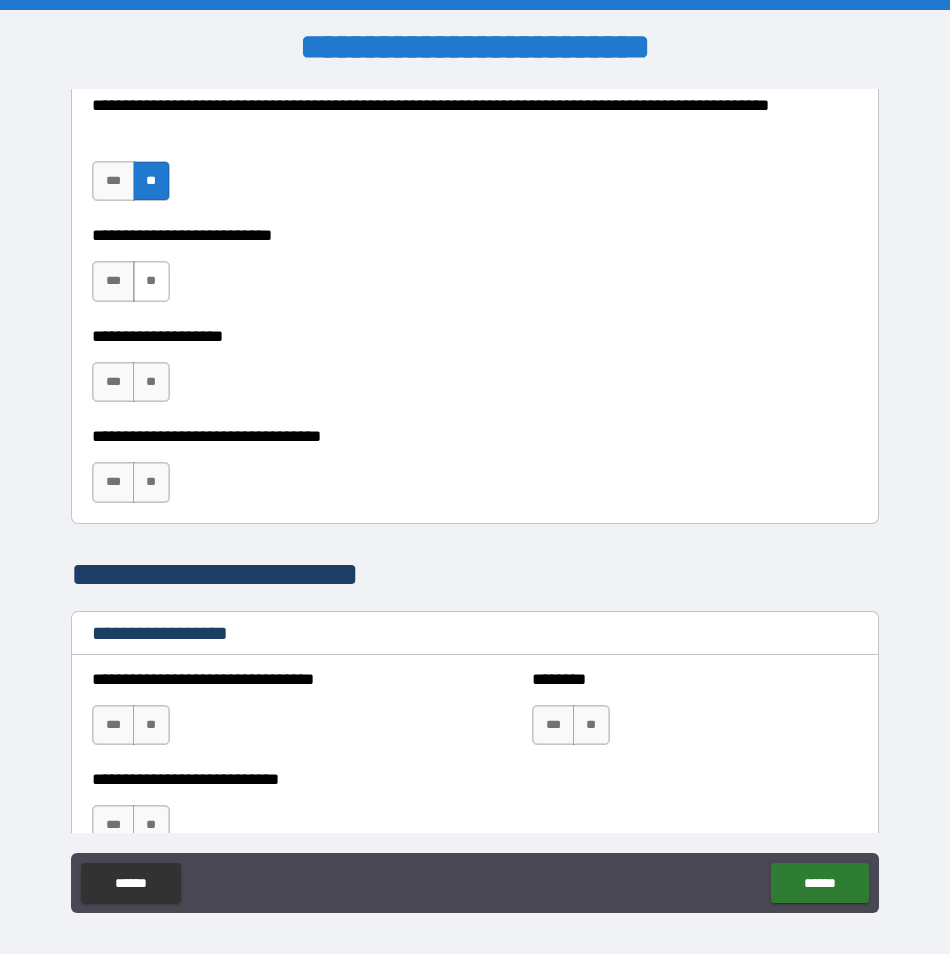 click on "**" at bounding box center [151, 281] 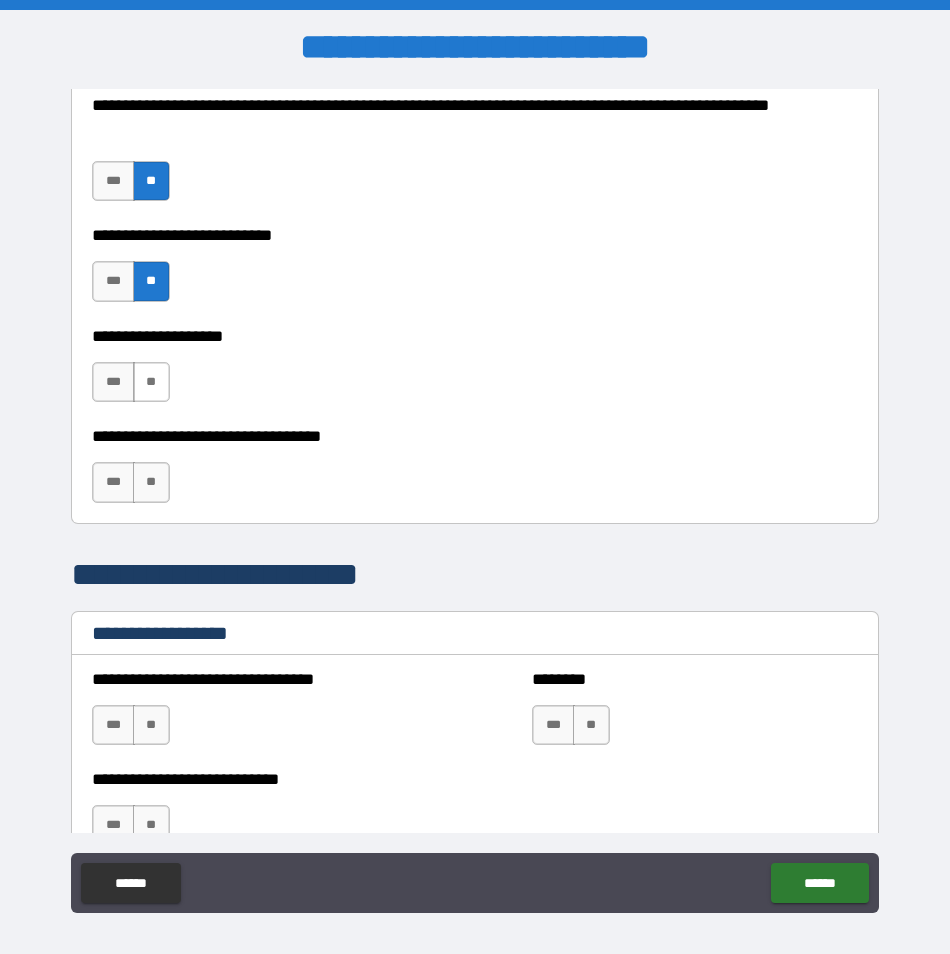click on "**" at bounding box center [151, 382] 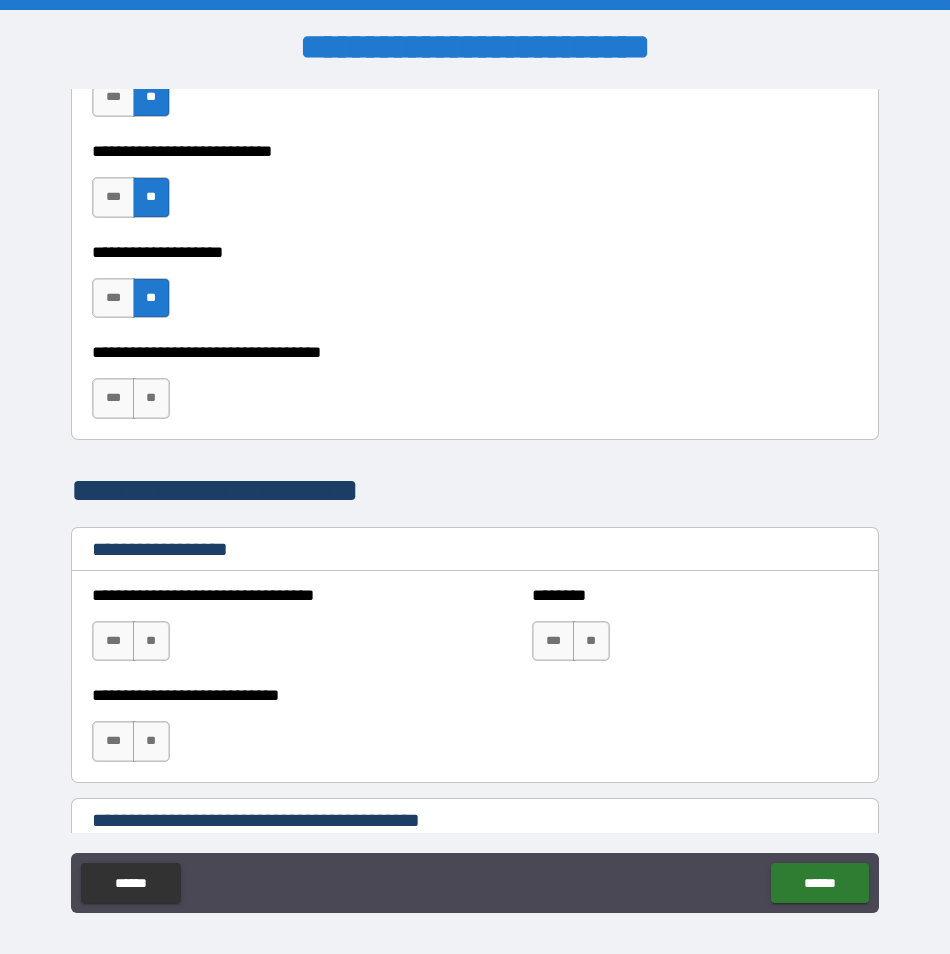 scroll, scrollTop: 1300, scrollLeft: 0, axis: vertical 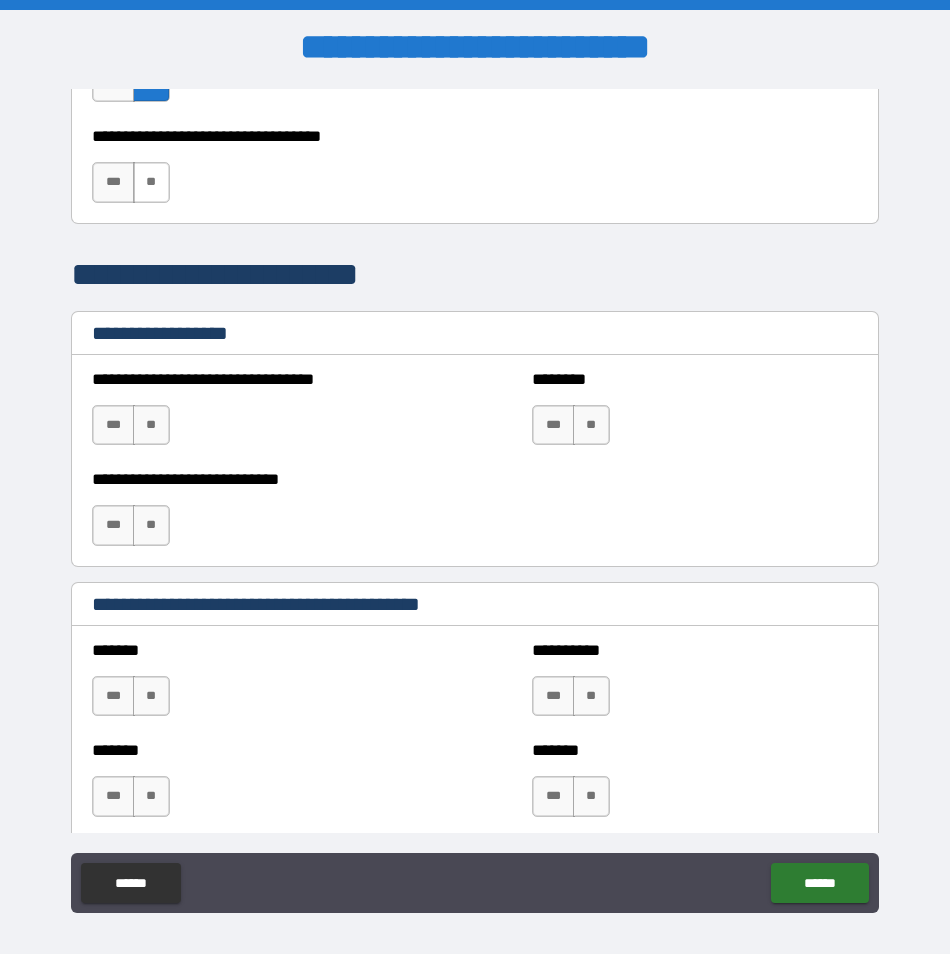 click on "**" at bounding box center (151, 182) 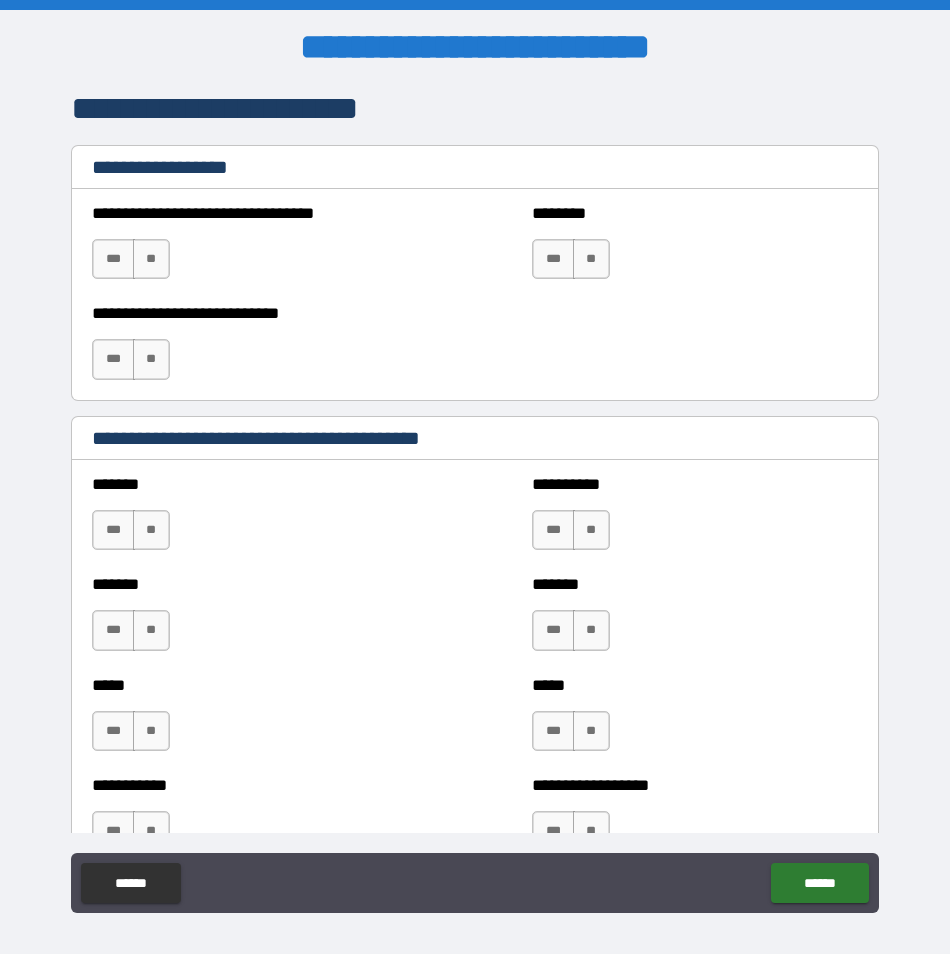 scroll, scrollTop: 1500, scrollLeft: 0, axis: vertical 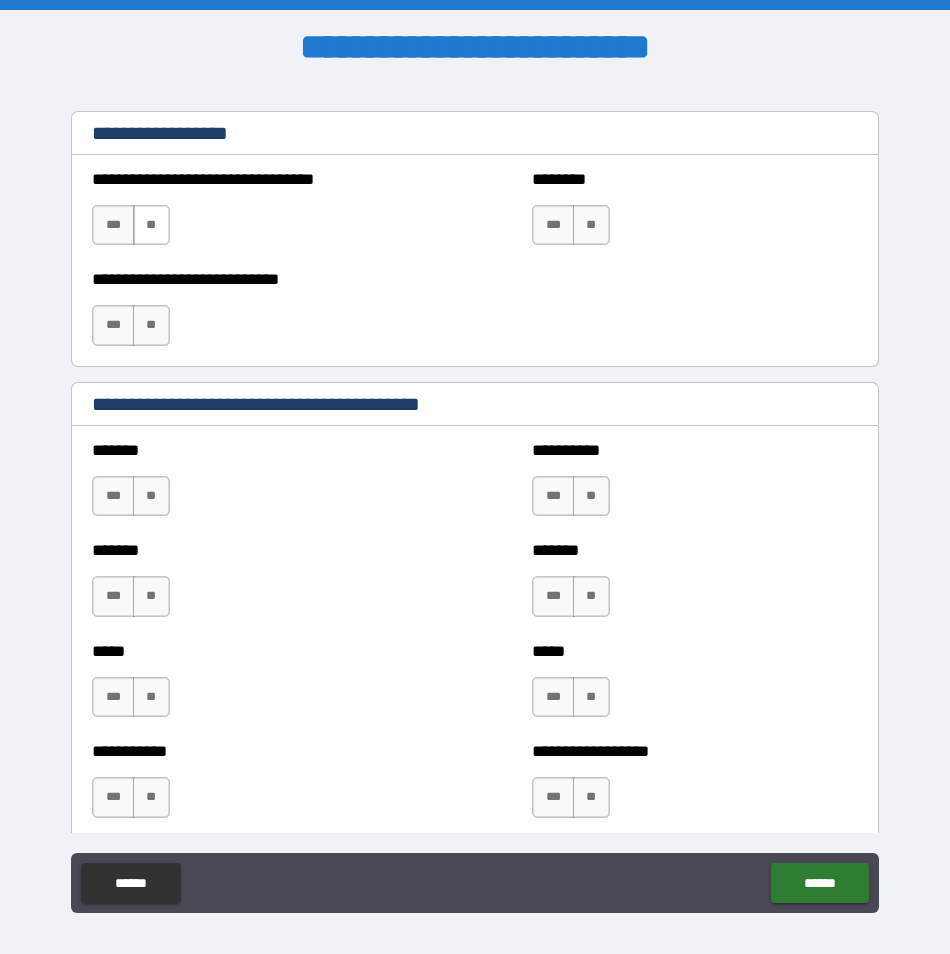 click on "**" at bounding box center [151, 225] 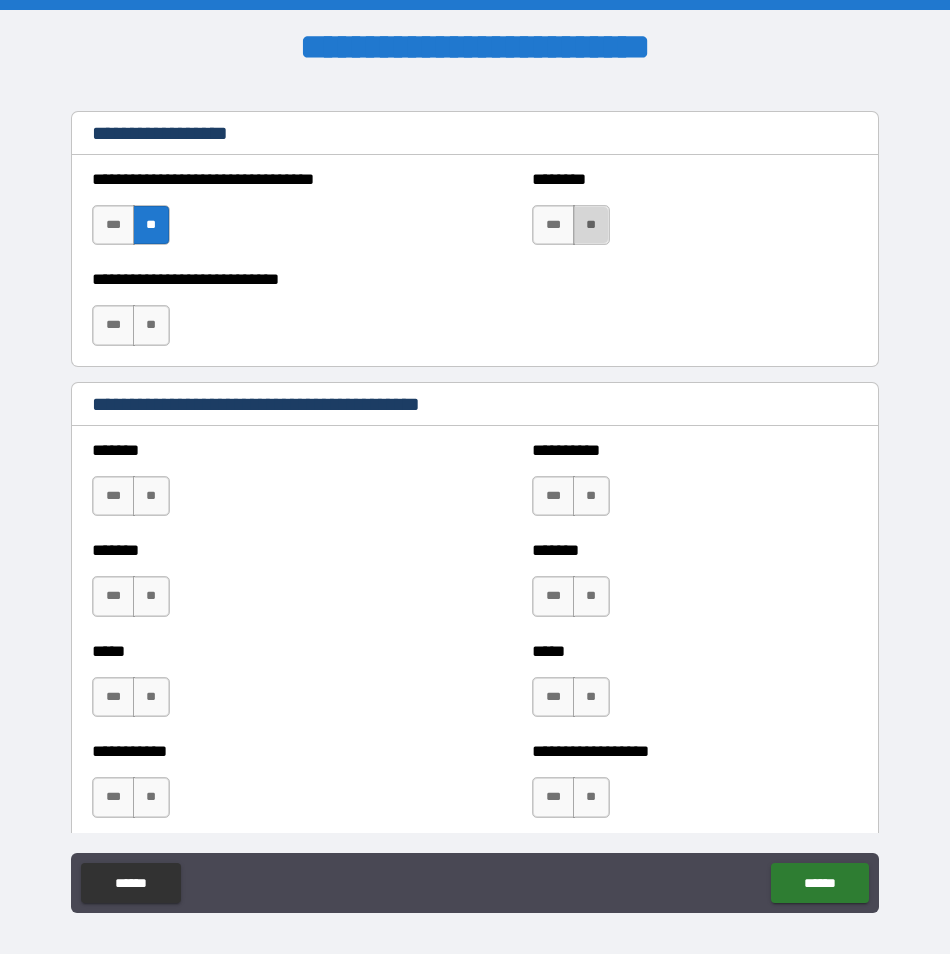 click on "**" at bounding box center [591, 225] 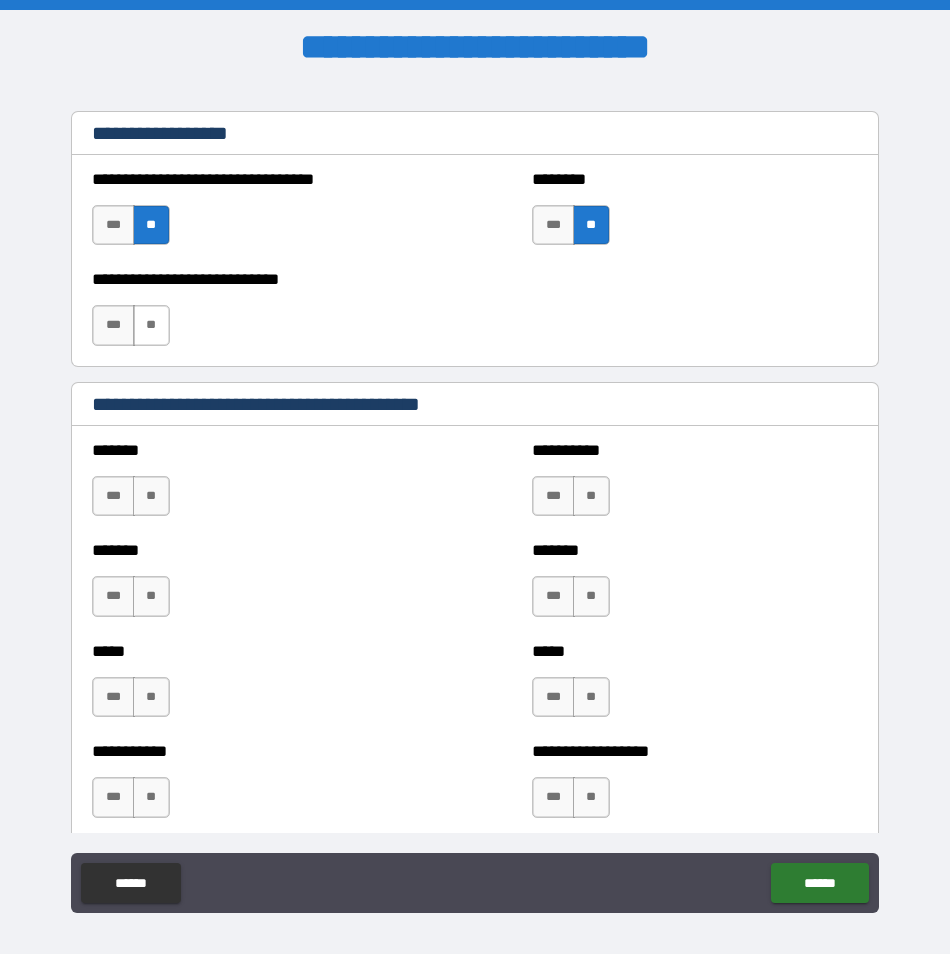click on "**" at bounding box center [151, 325] 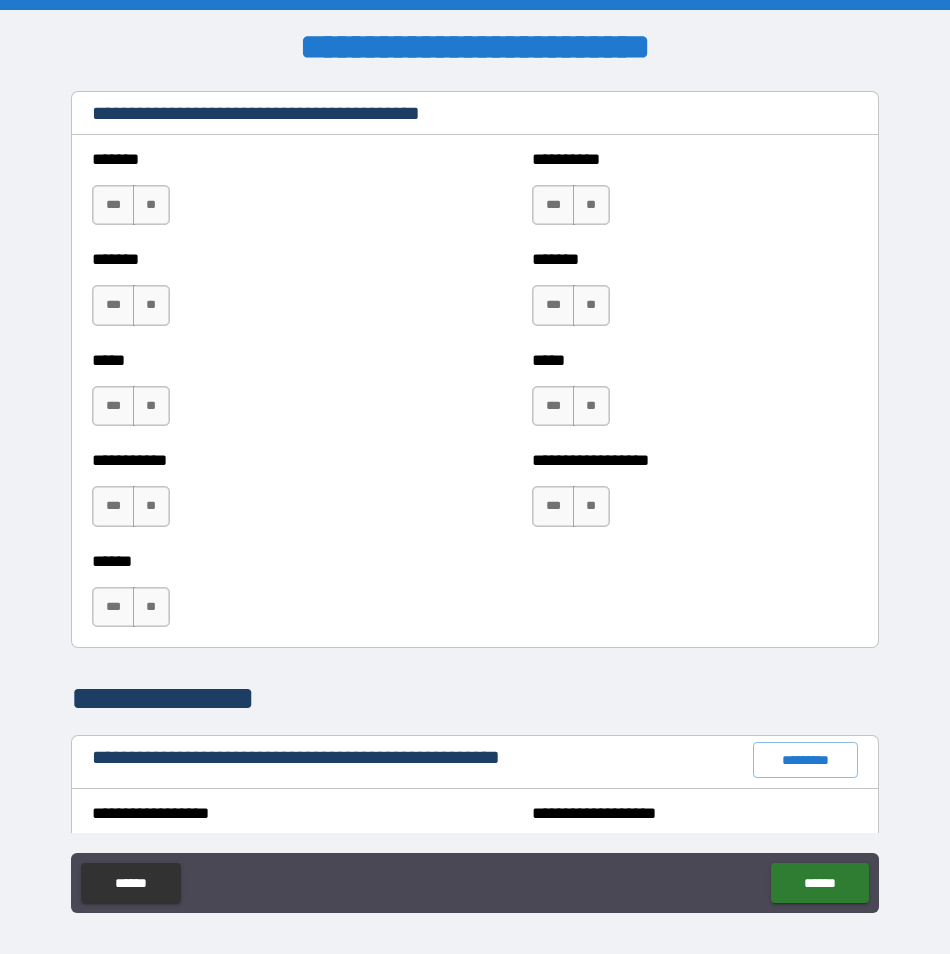 scroll, scrollTop: 1800, scrollLeft: 0, axis: vertical 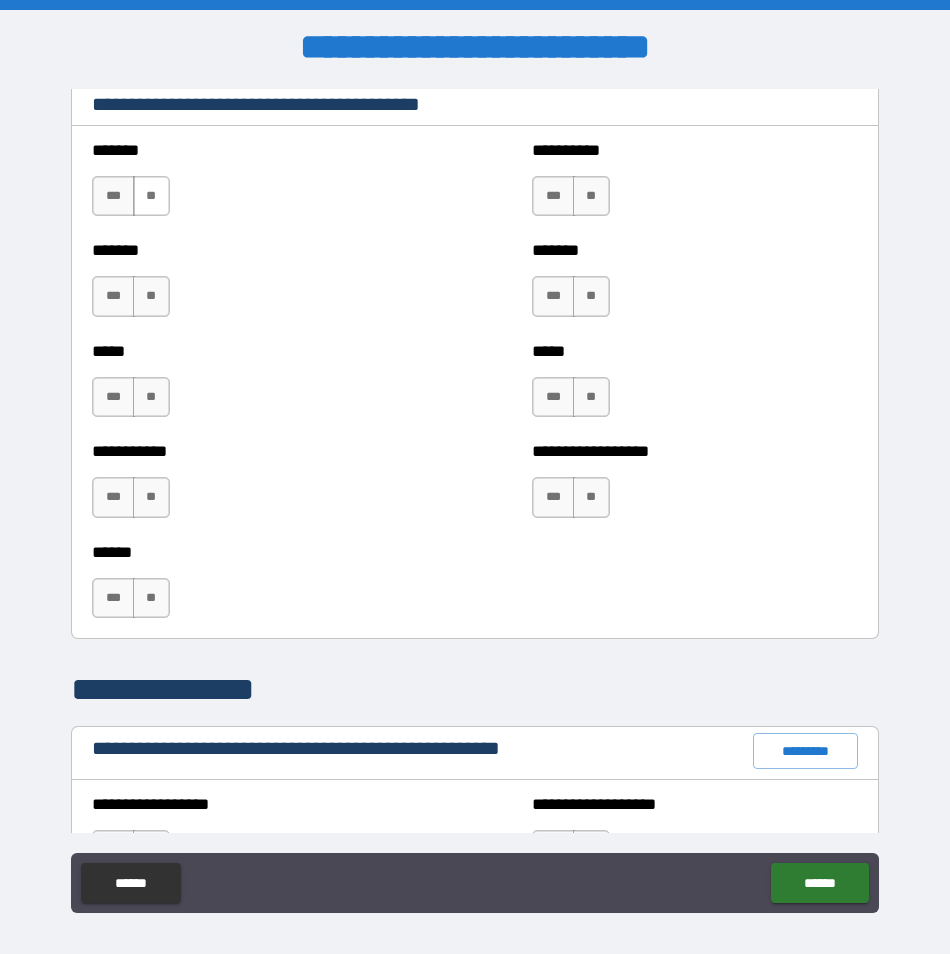 click on "**" at bounding box center (151, 196) 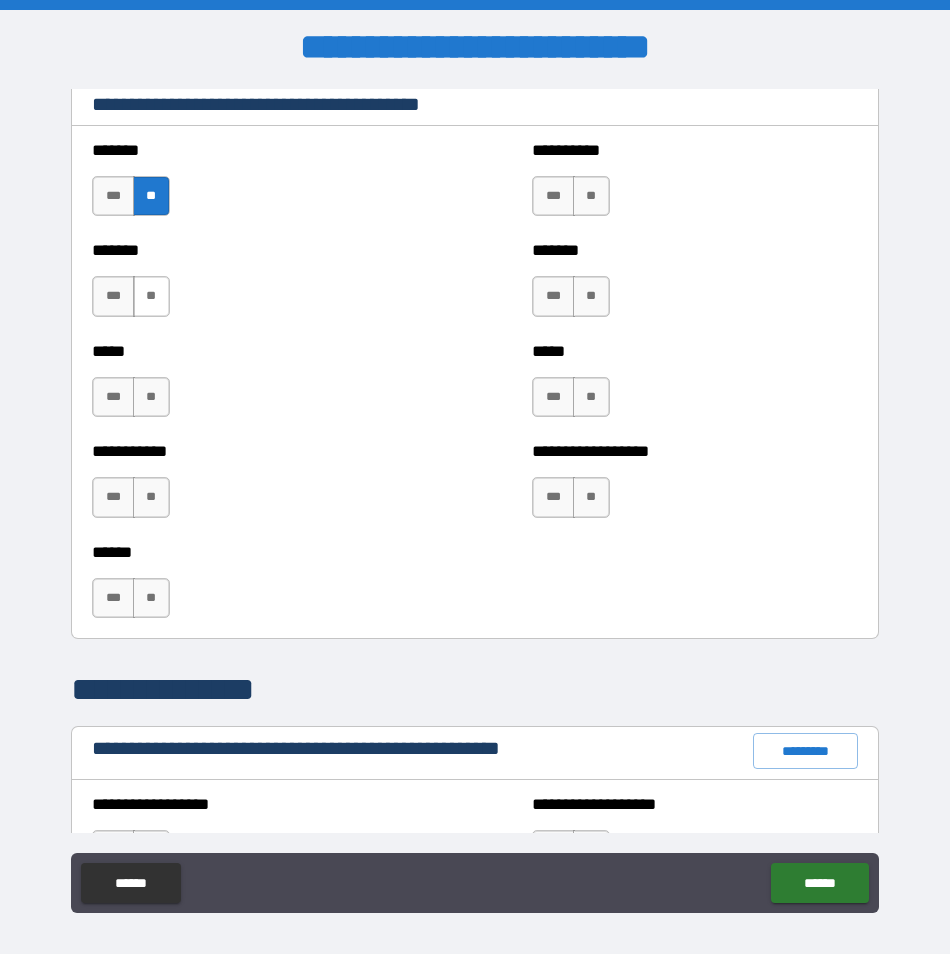 click on "**" at bounding box center (151, 296) 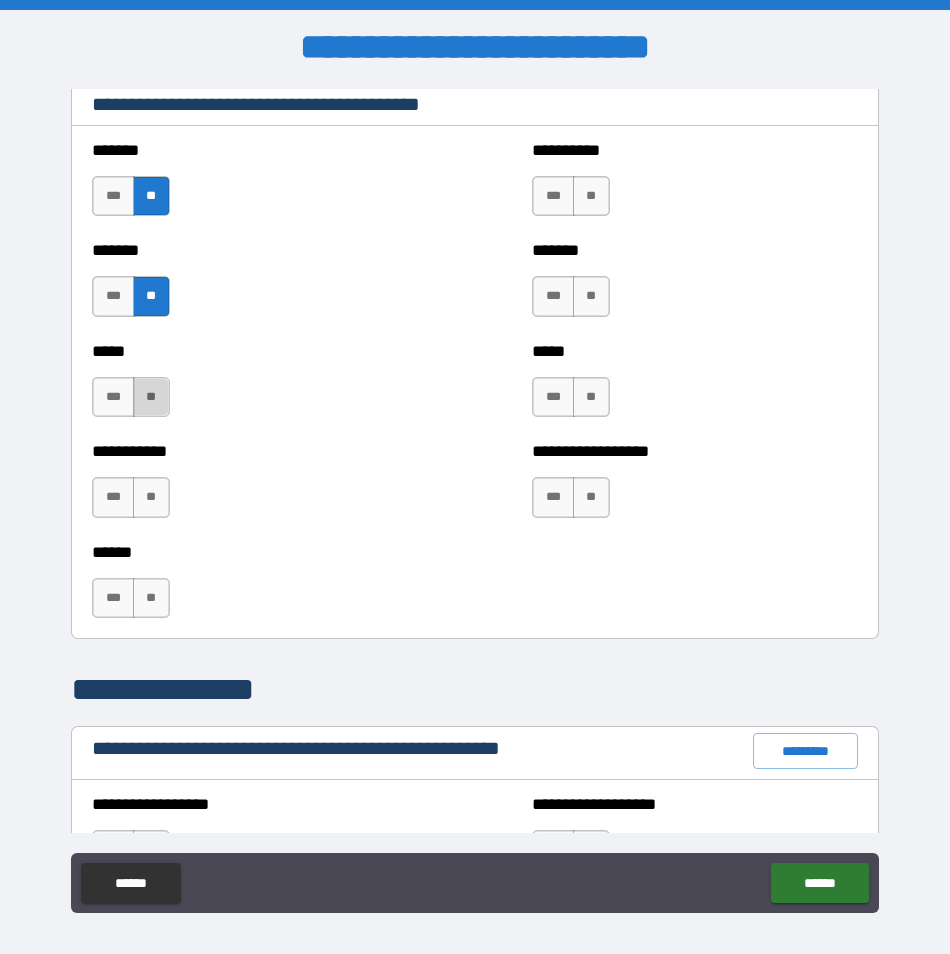 click on "**" at bounding box center [151, 397] 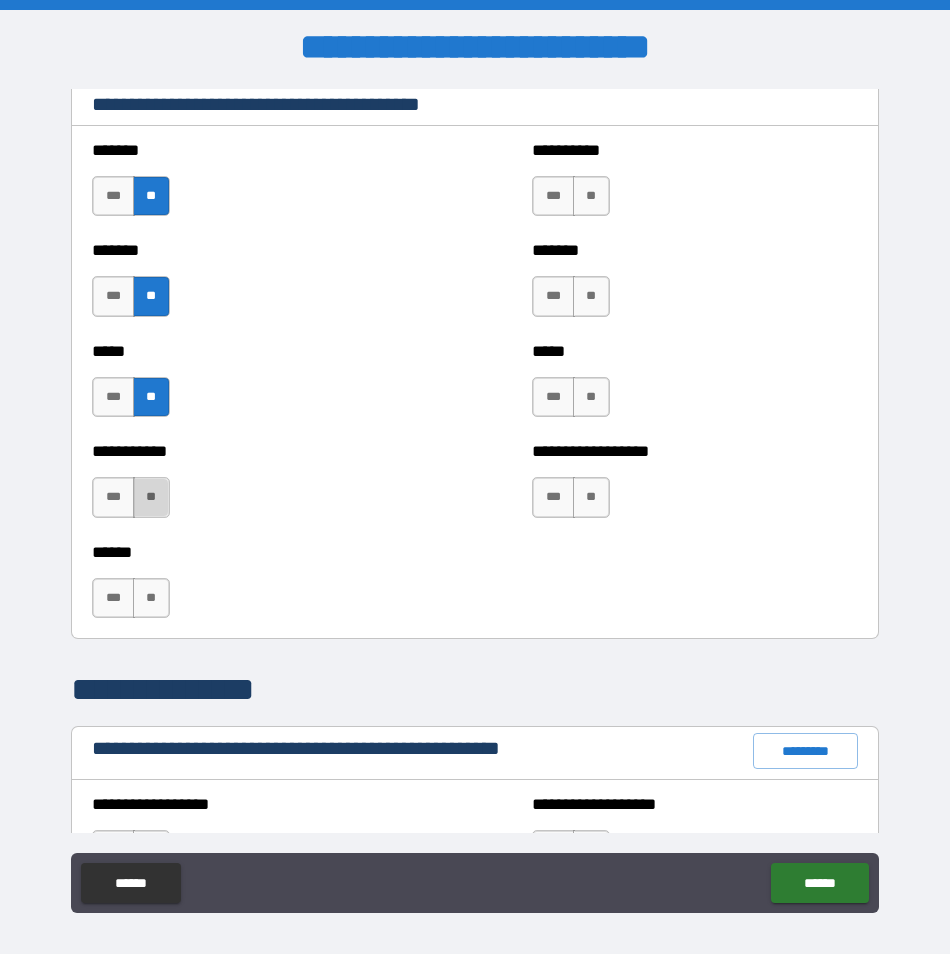 click on "**" at bounding box center (151, 497) 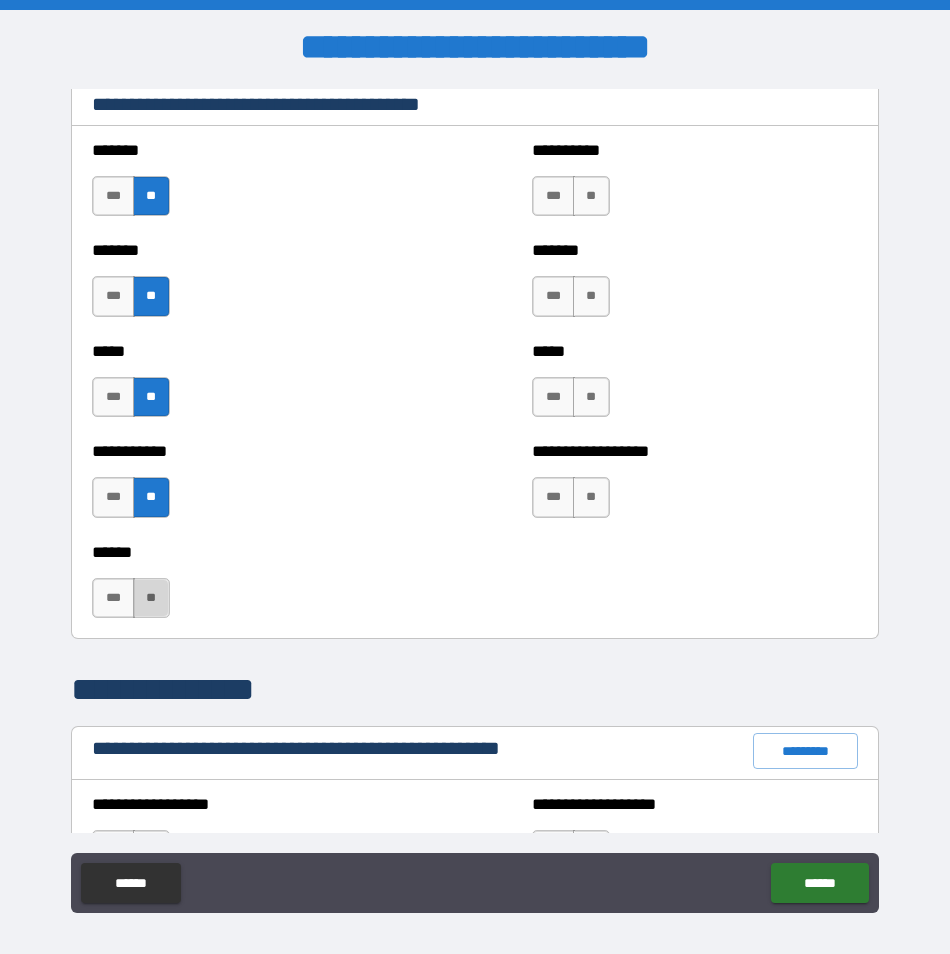 click on "**" at bounding box center [151, 598] 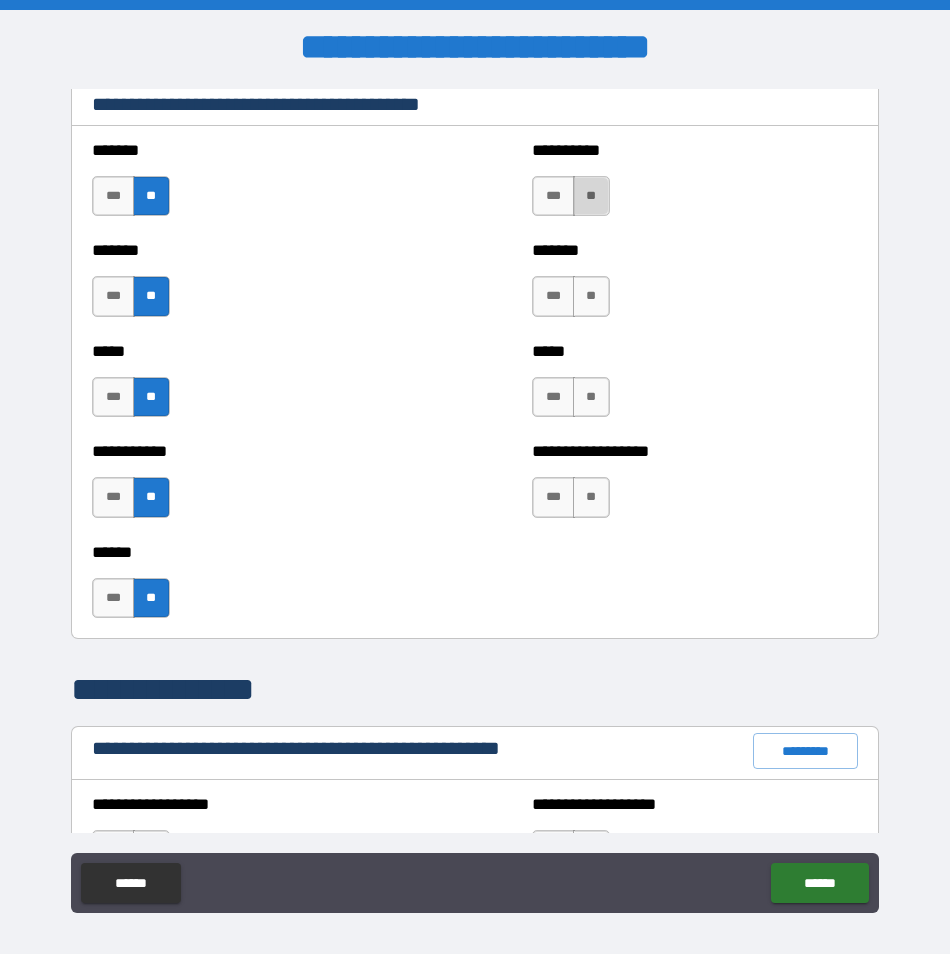 click on "**" at bounding box center [591, 196] 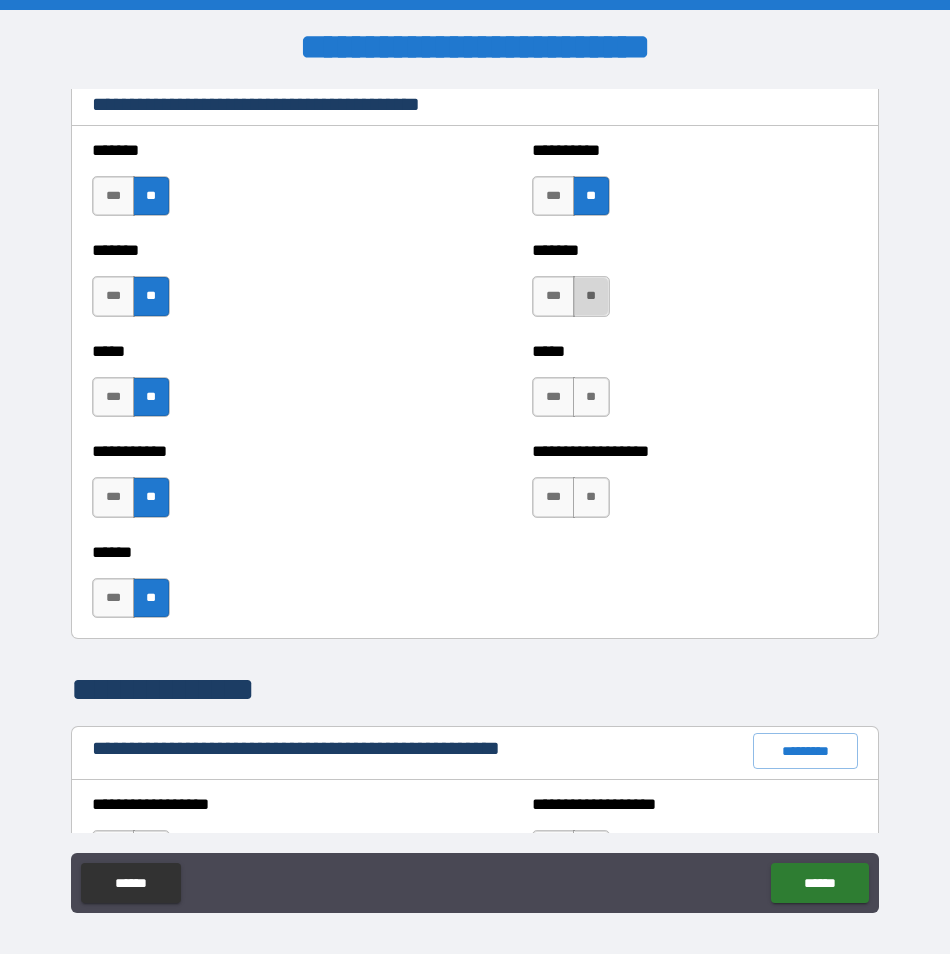click on "**" at bounding box center (591, 296) 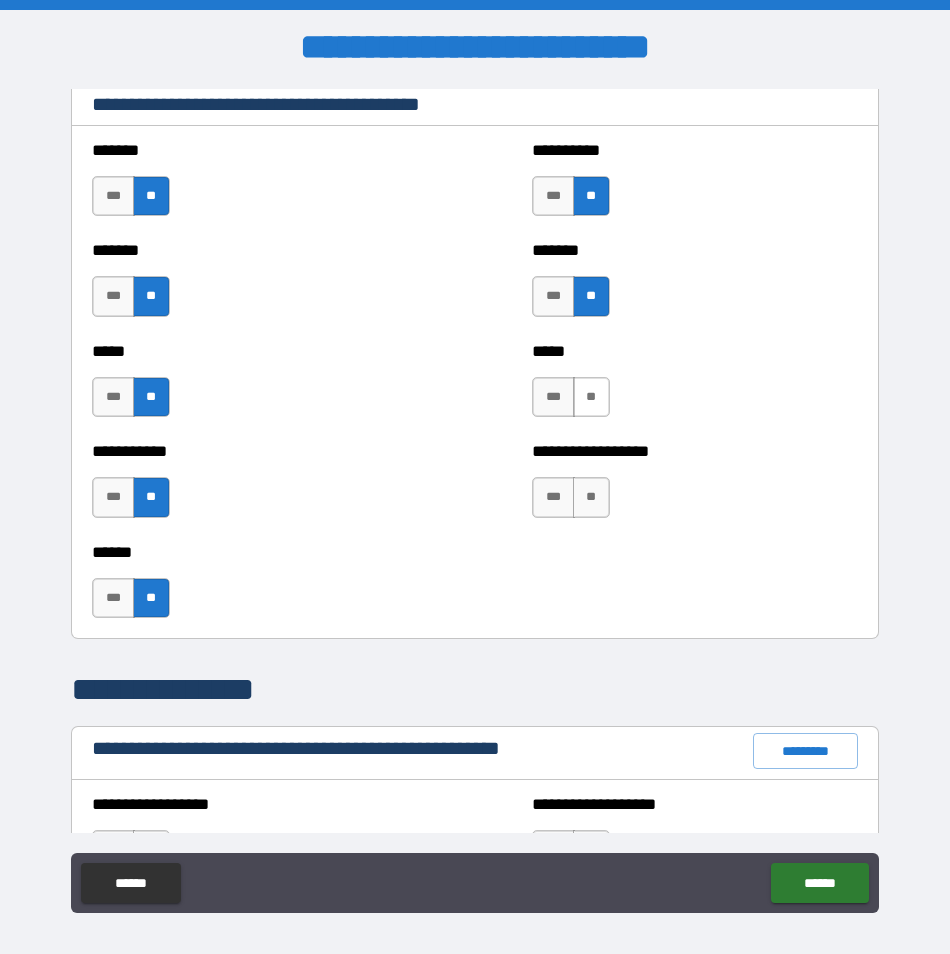 click on "**" at bounding box center [591, 397] 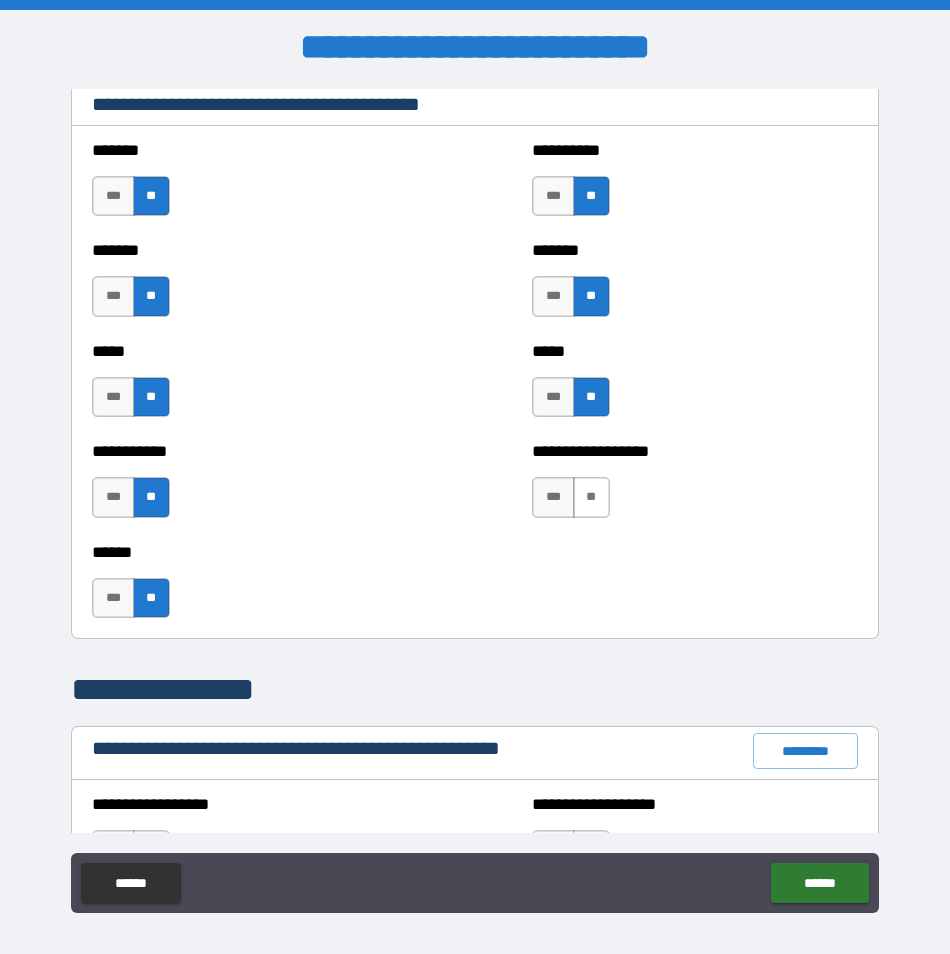 click on "**" at bounding box center [591, 497] 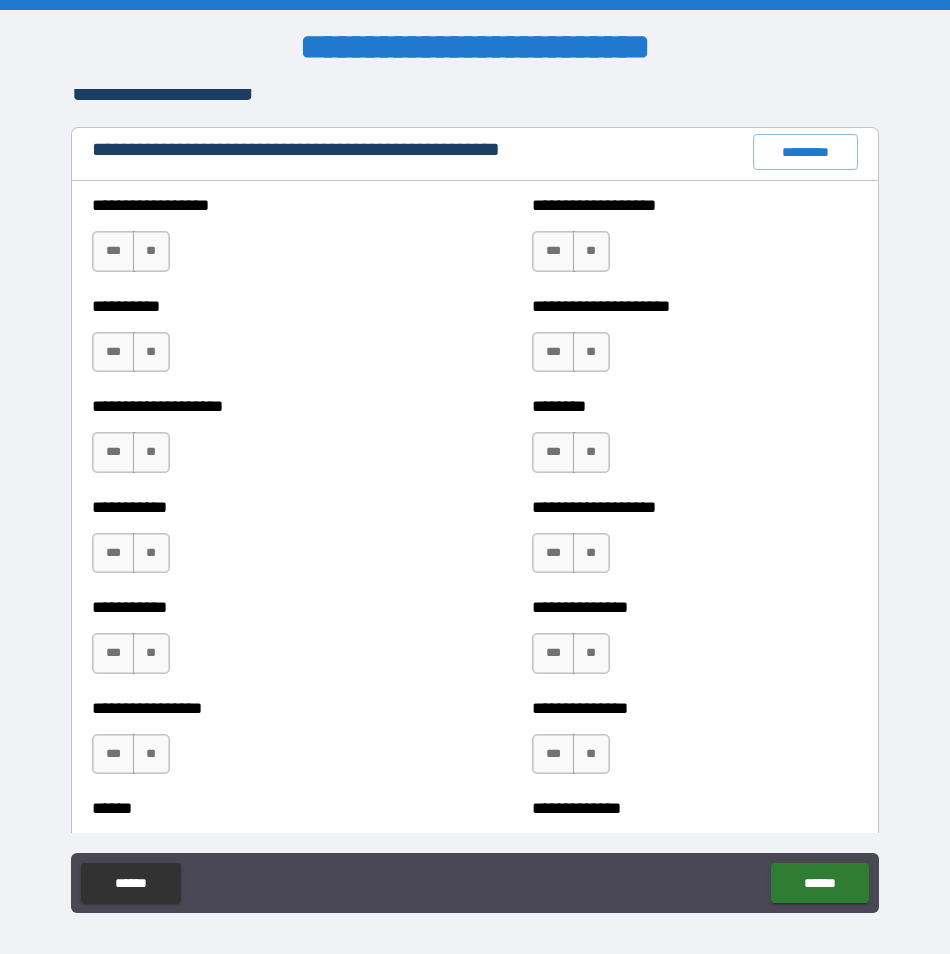 scroll, scrollTop: 2400, scrollLeft: 0, axis: vertical 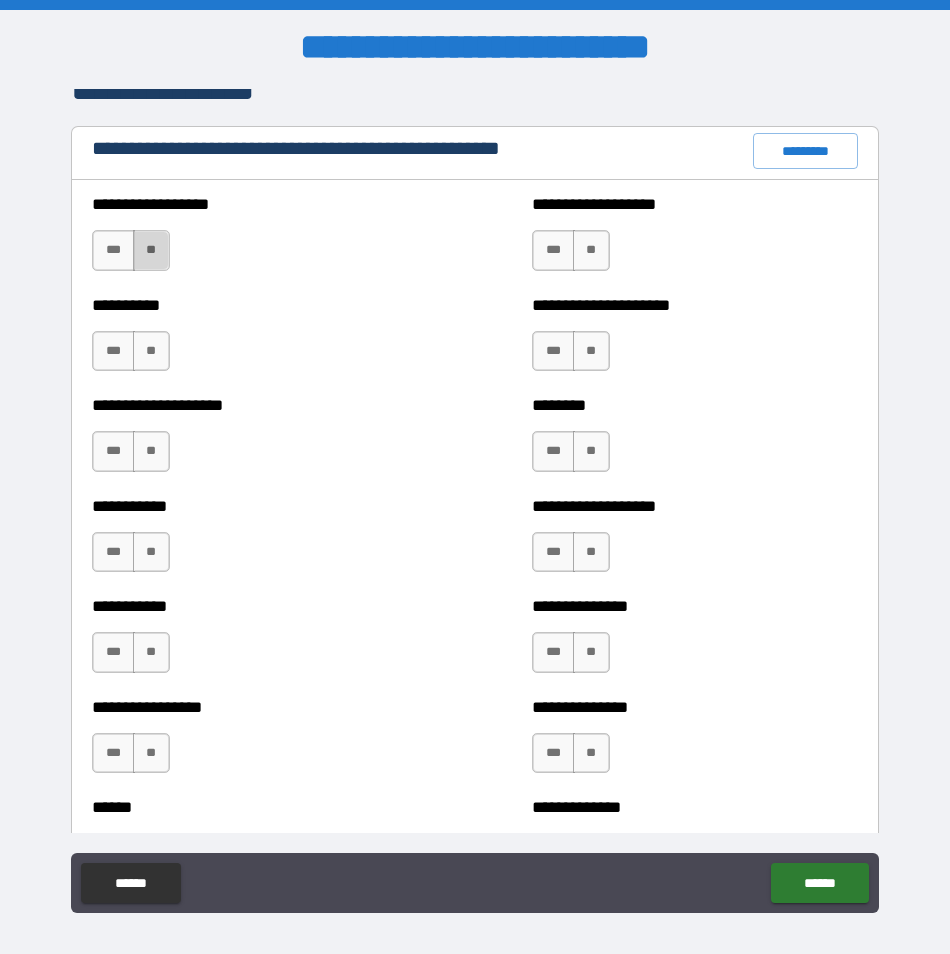 click on "**" at bounding box center (151, 250) 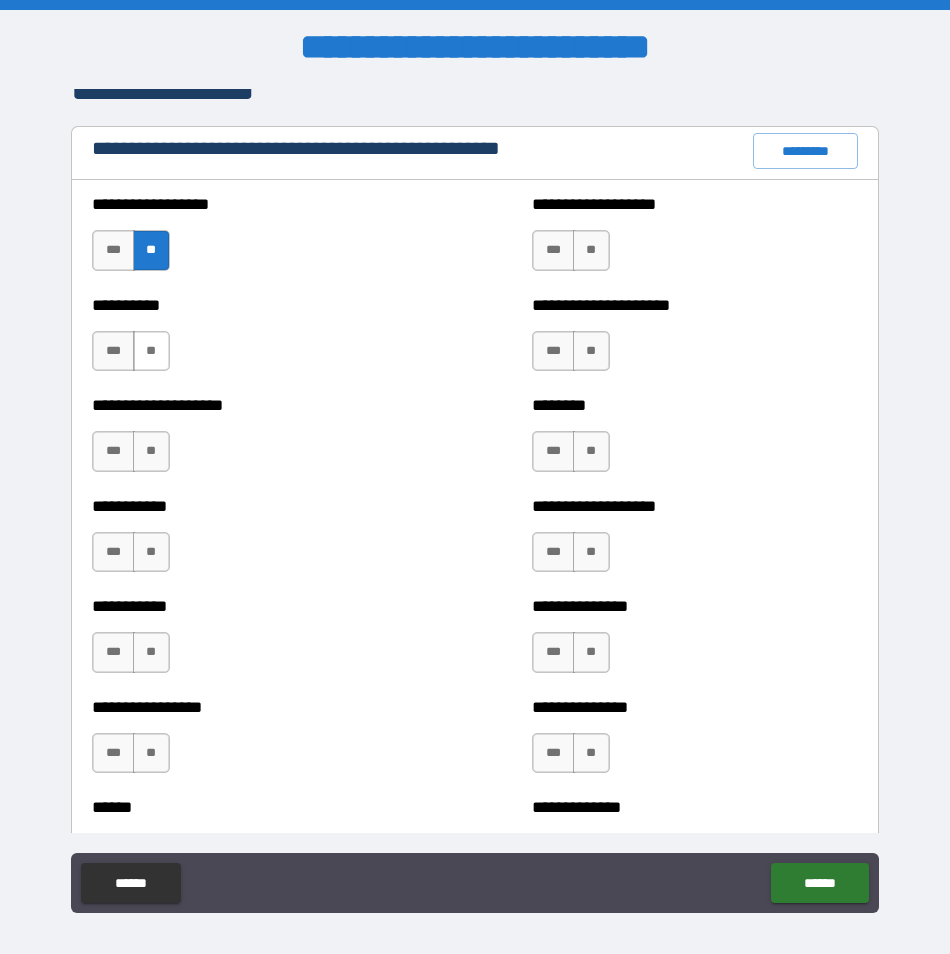 click on "**" at bounding box center (151, 351) 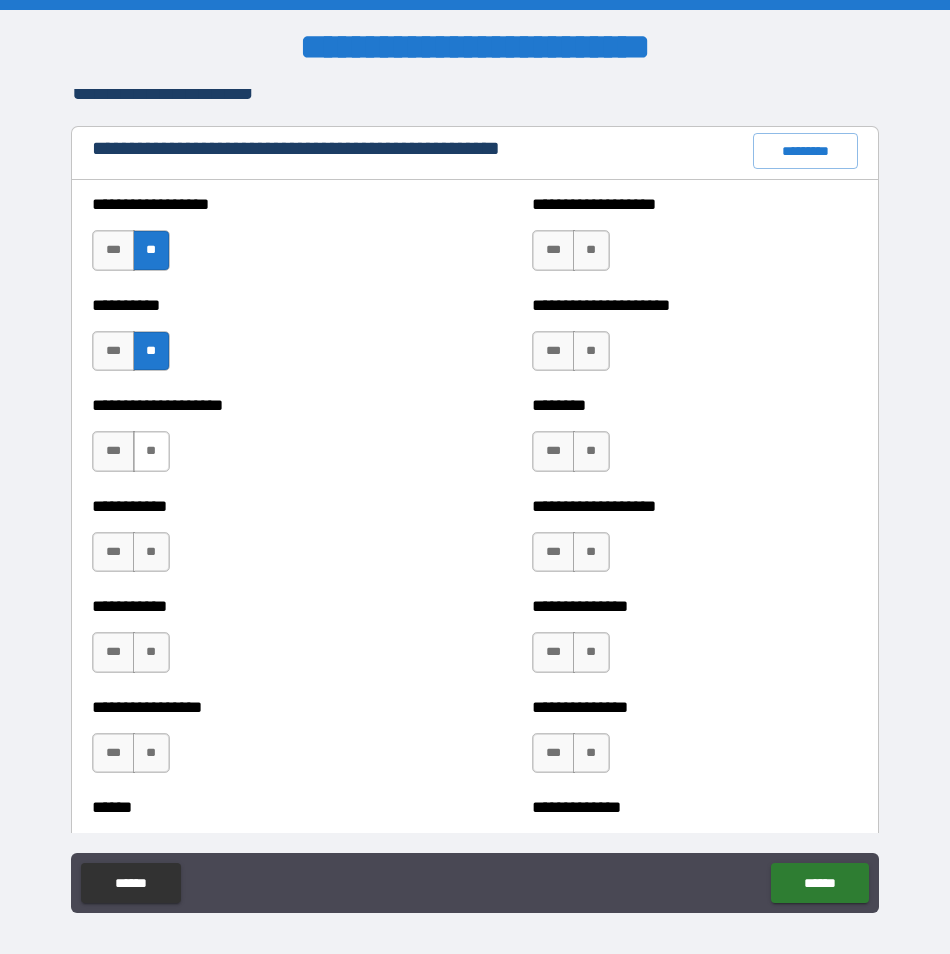 drag, startPoint x: 154, startPoint y: 448, endPoint x: 156, endPoint y: 470, distance: 22.090721 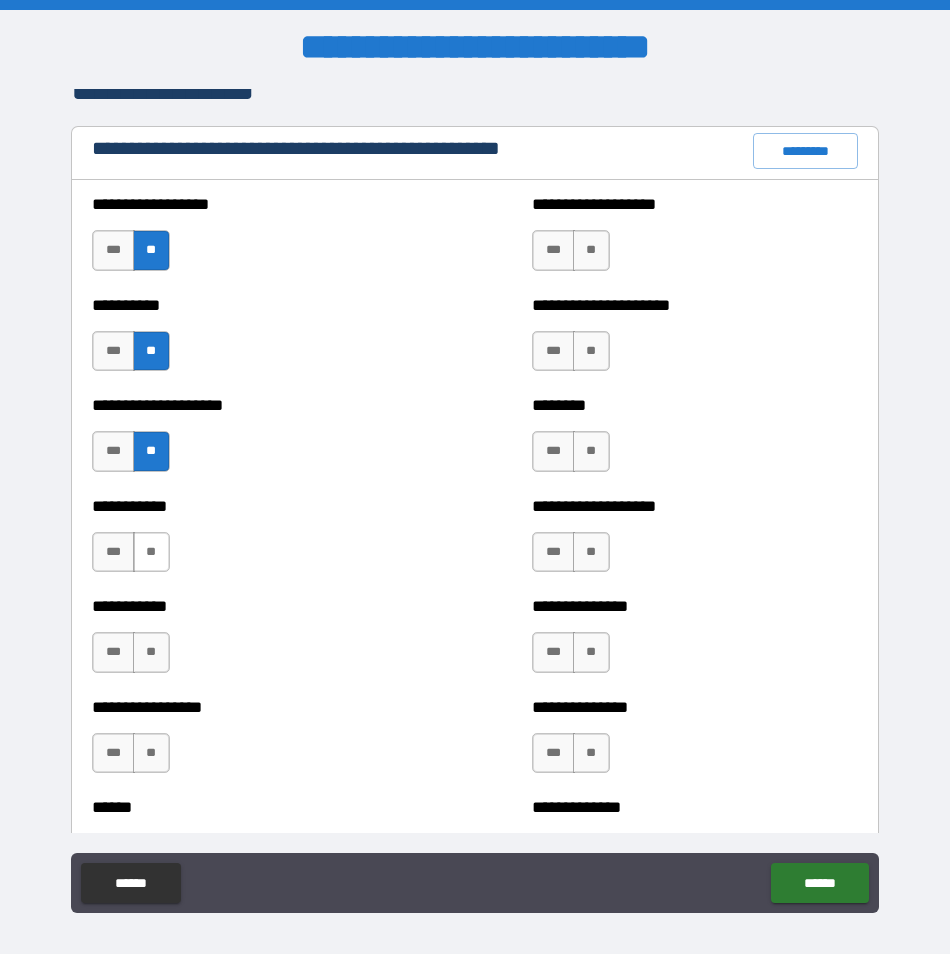click on "**" at bounding box center (151, 552) 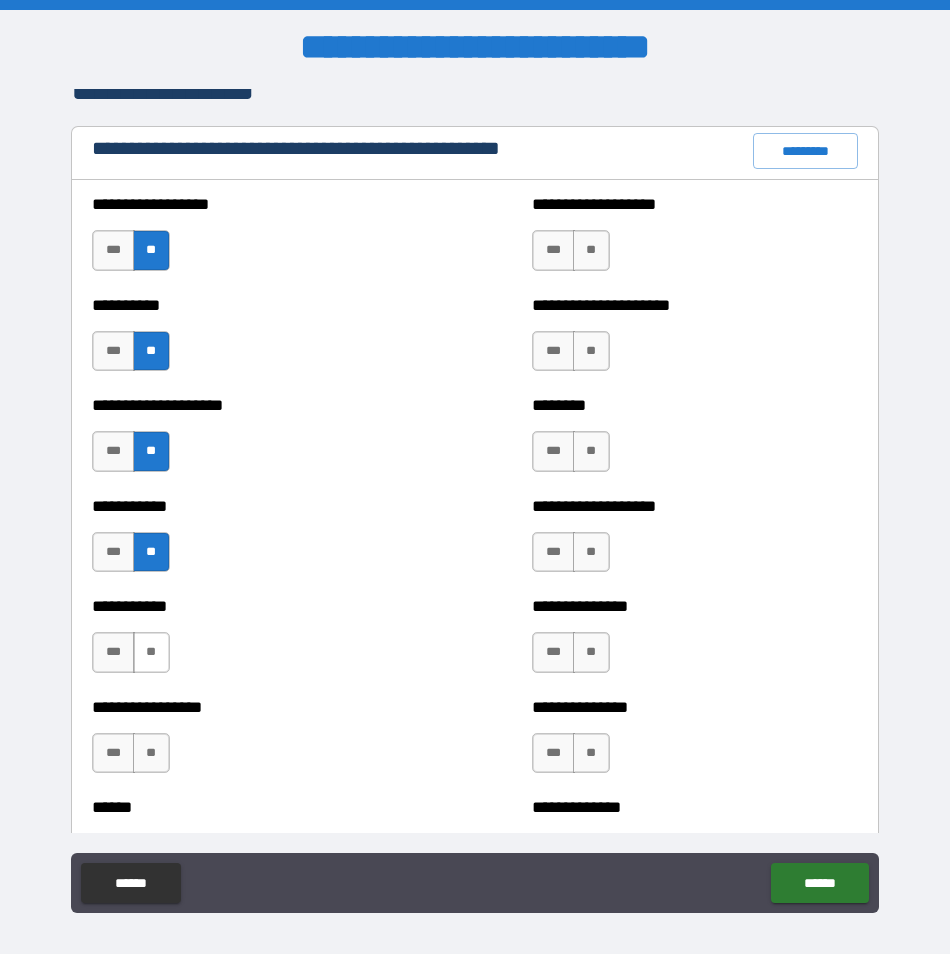 click on "**" at bounding box center [151, 652] 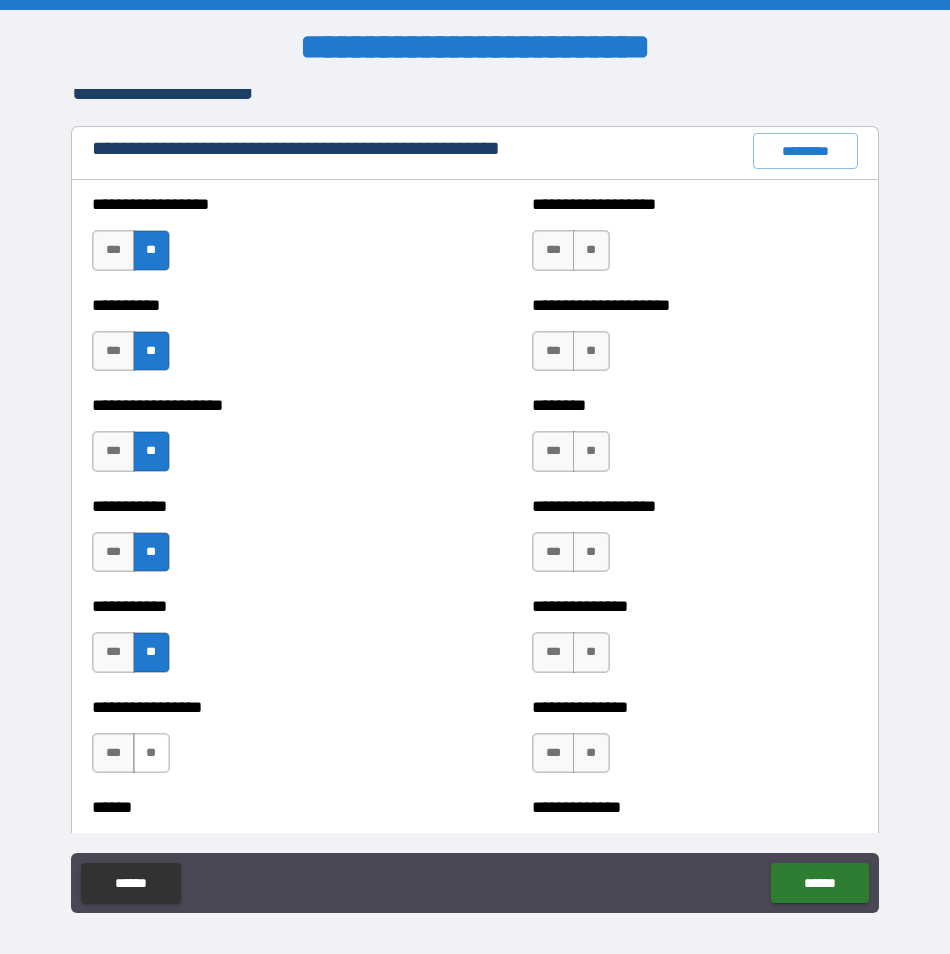 click on "**" at bounding box center [151, 753] 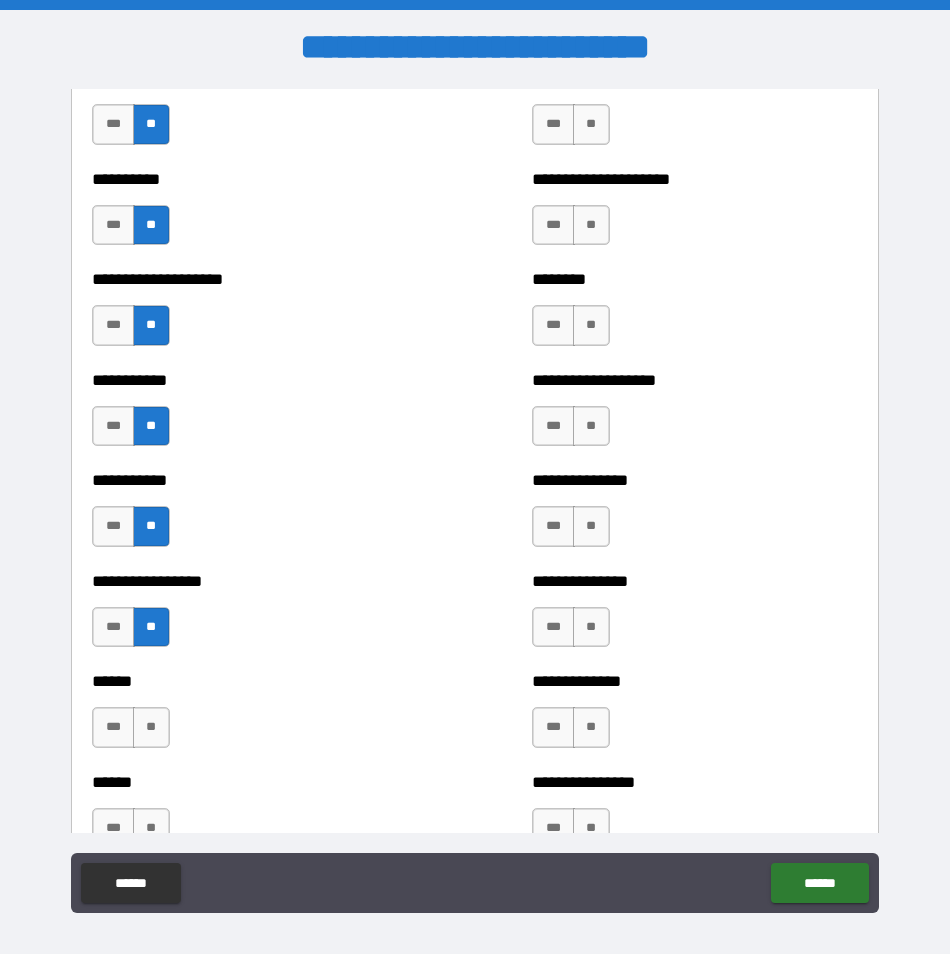 scroll, scrollTop: 2600, scrollLeft: 0, axis: vertical 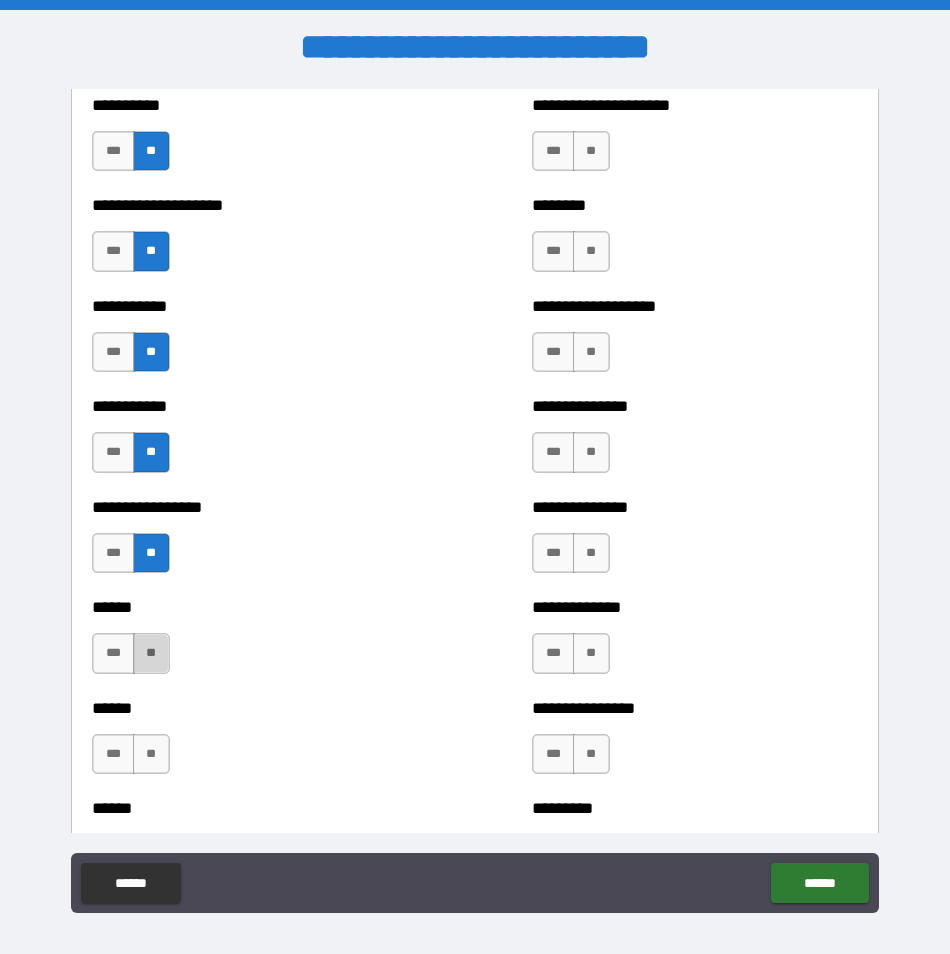 click on "**" at bounding box center (151, 653) 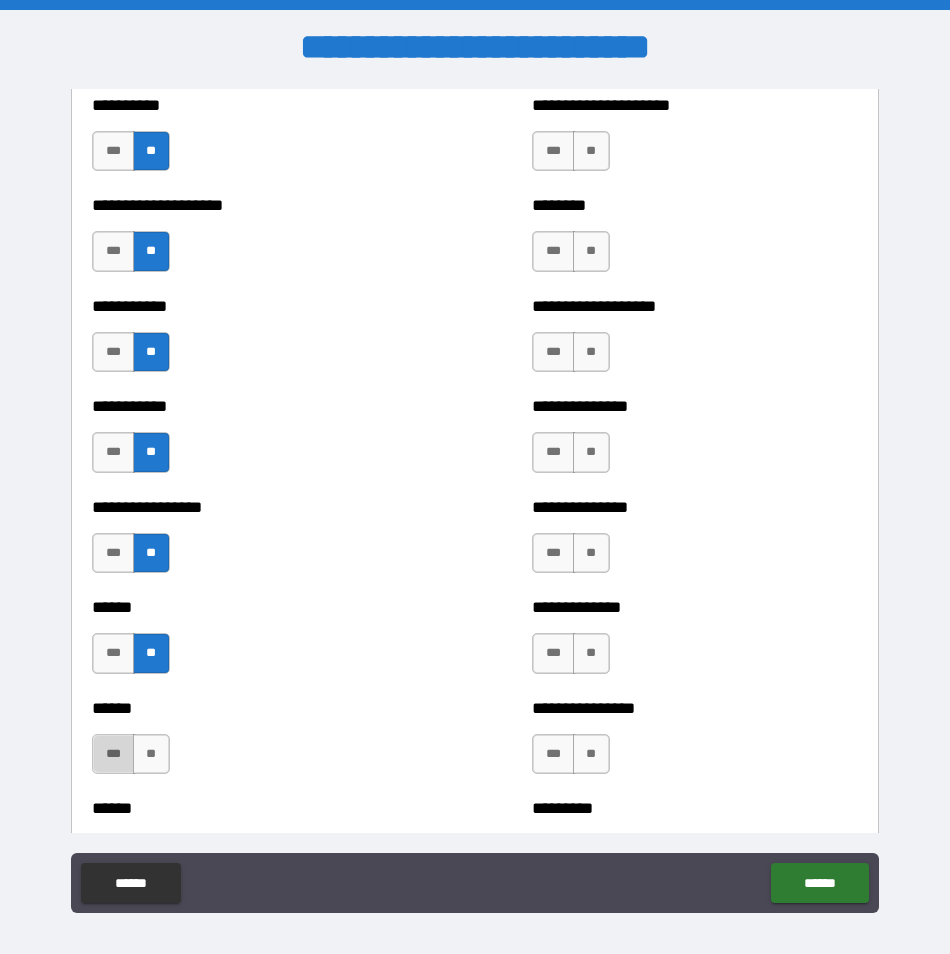 click on "***" at bounding box center (113, 754) 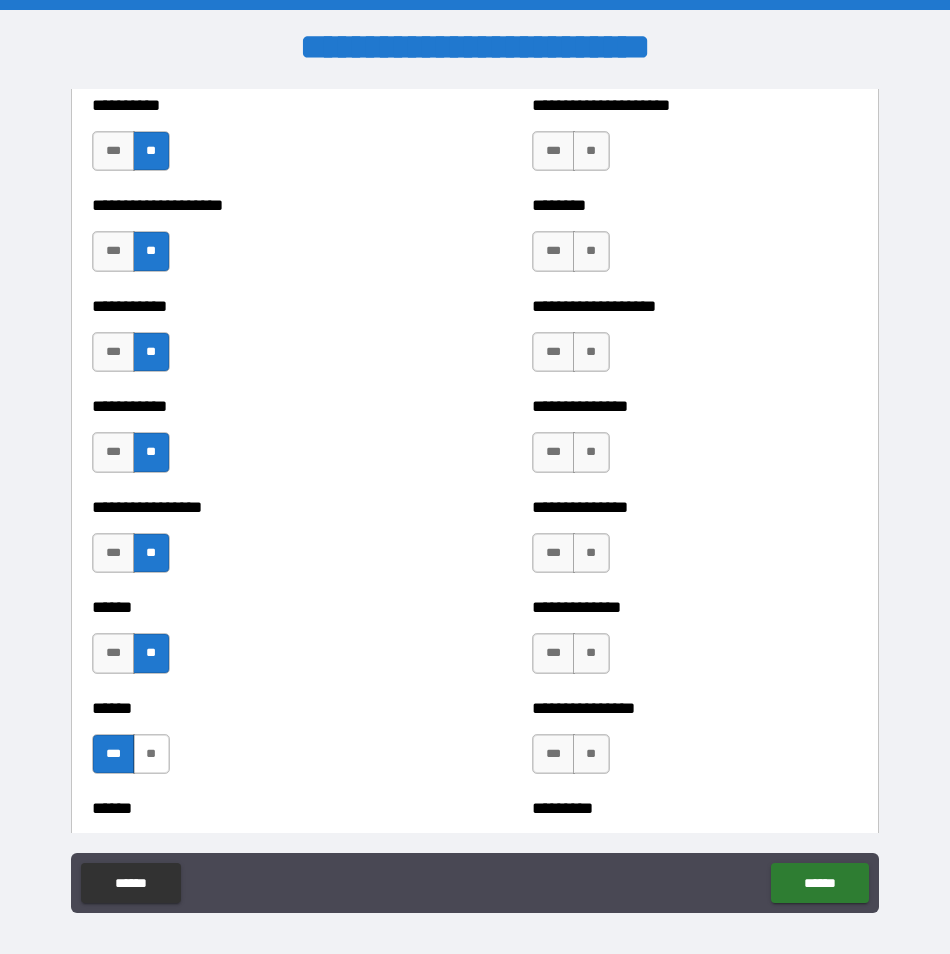 click on "**" at bounding box center (151, 754) 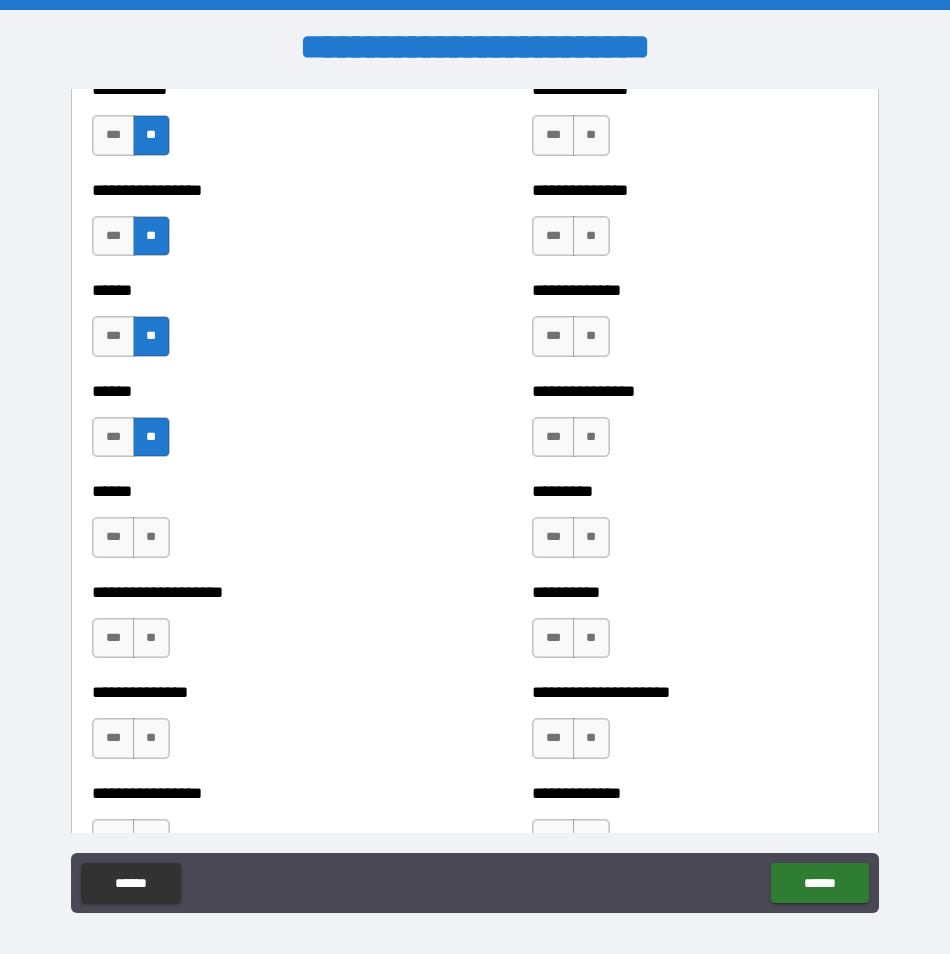 scroll, scrollTop: 3000, scrollLeft: 0, axis: vertical 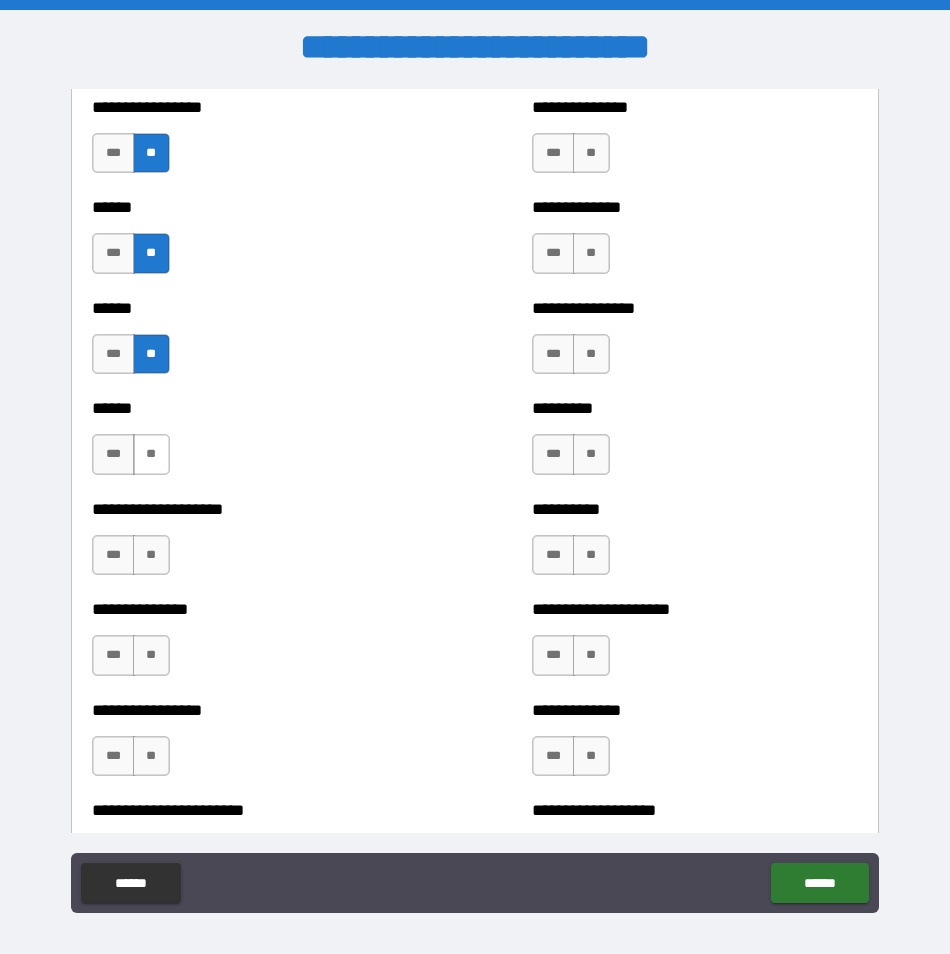 click on "**" at bounding box center (151, 454) 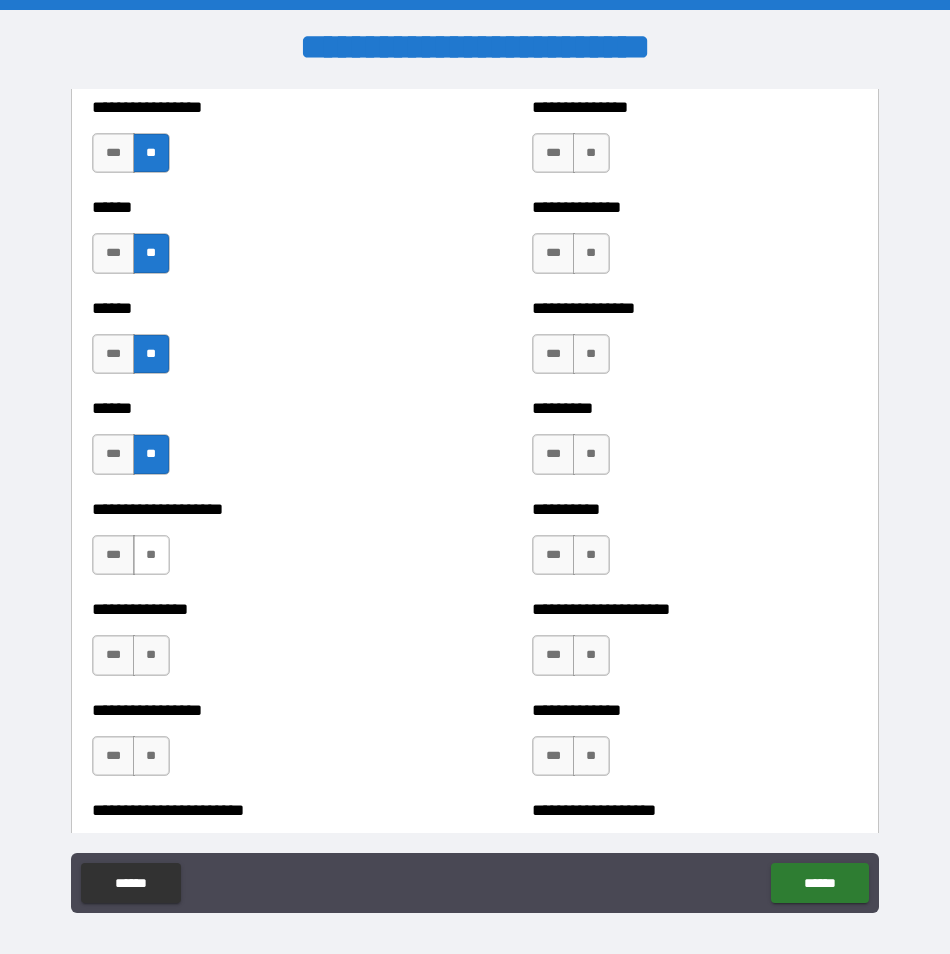 click on "**" at bounding box center (151, 555) 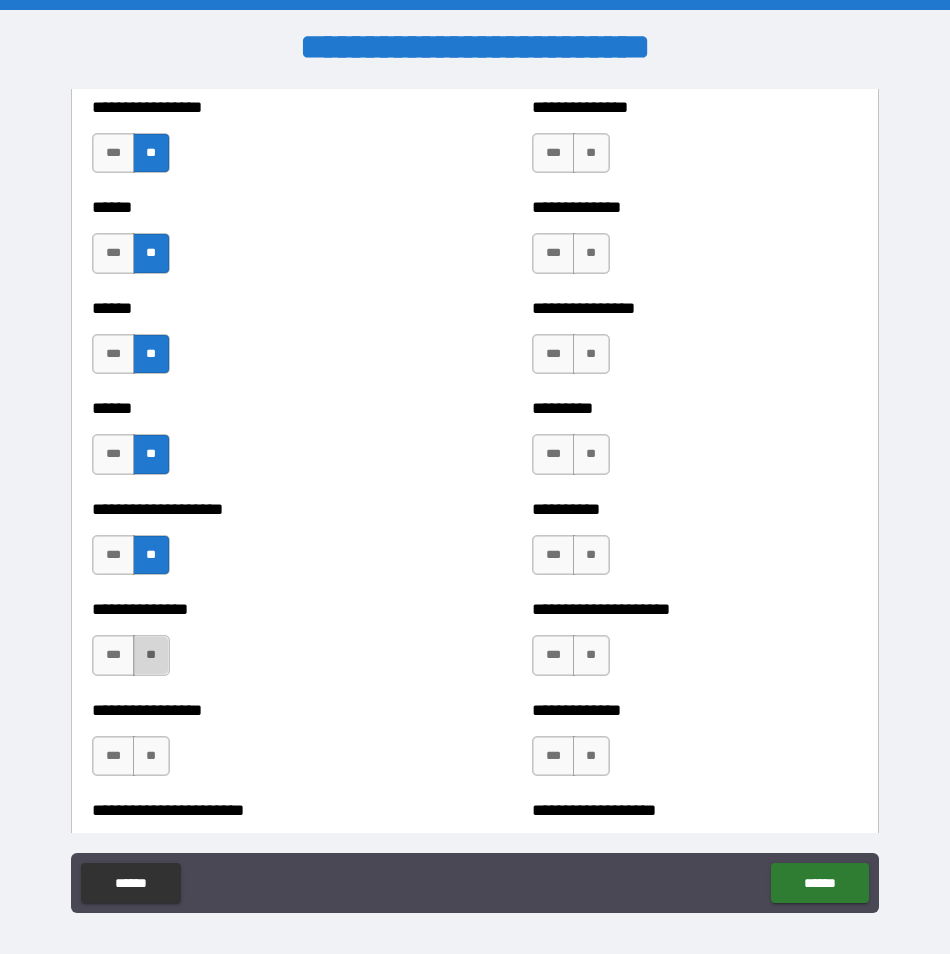 click on "**" at bounding box center (151, 655) 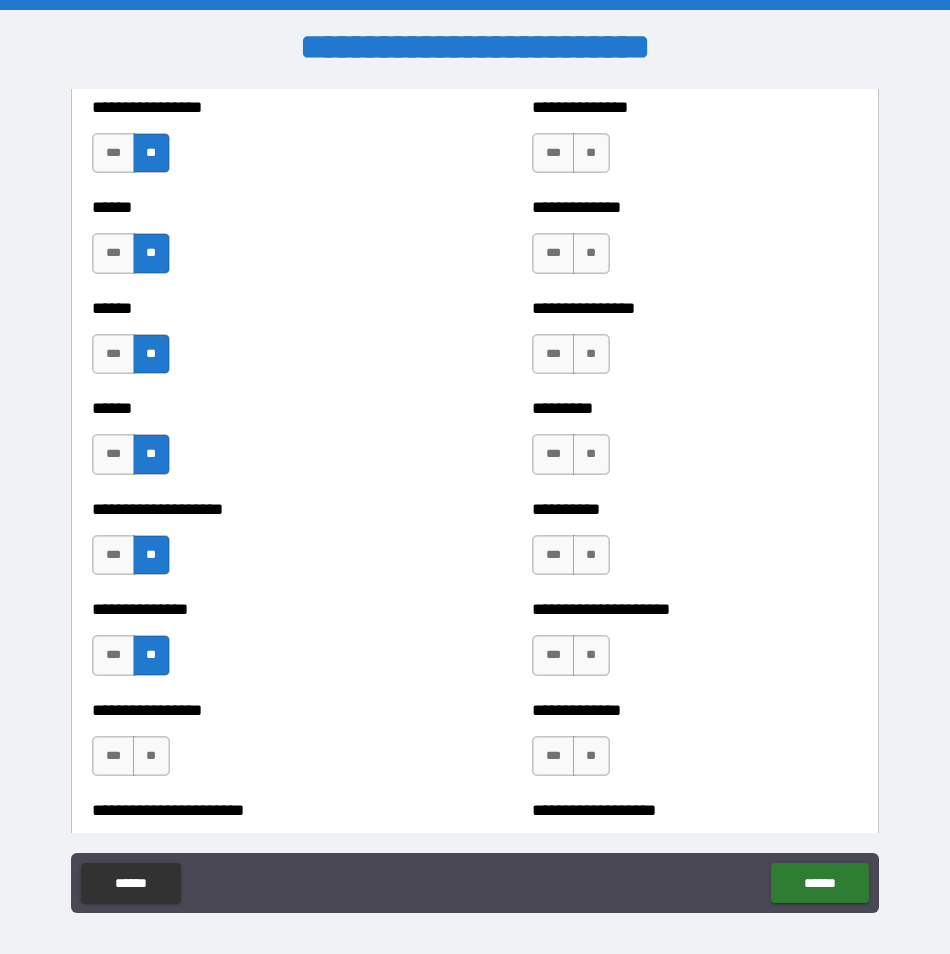 scroll, scrollTop: 3100, scrollLeft: 0, axis: vertical 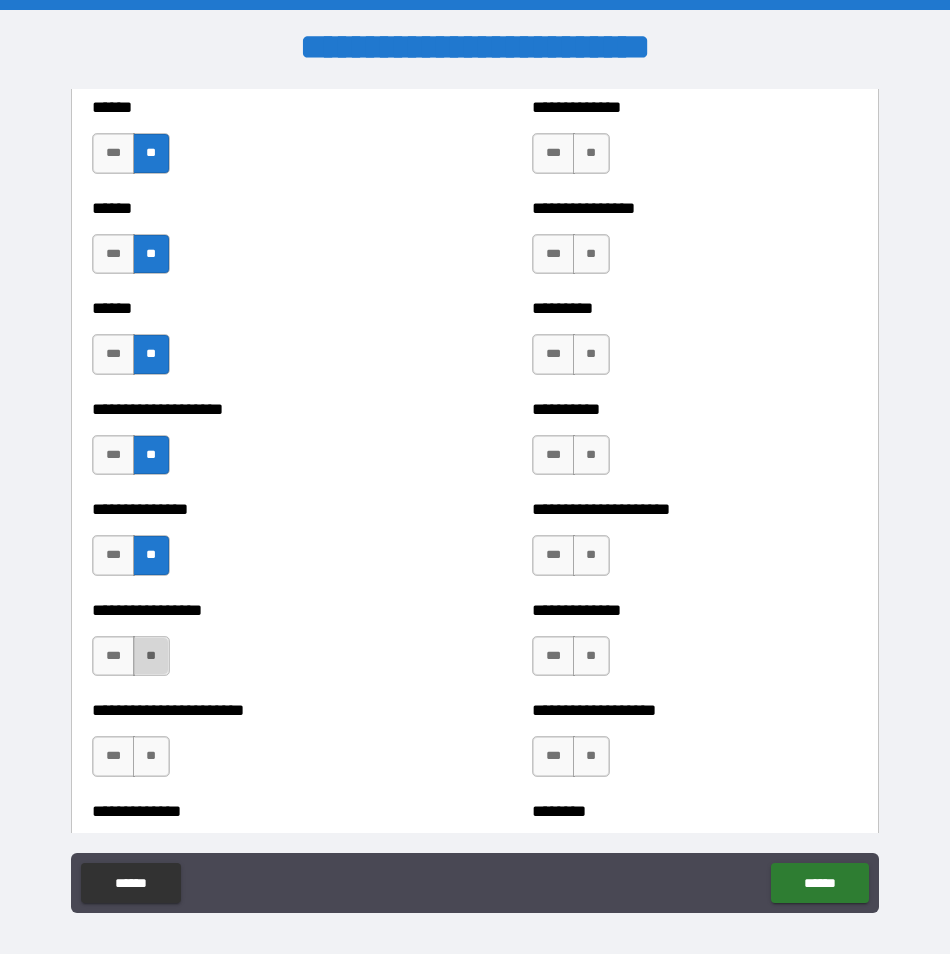 click on "**" at bounding box center (151, 656) 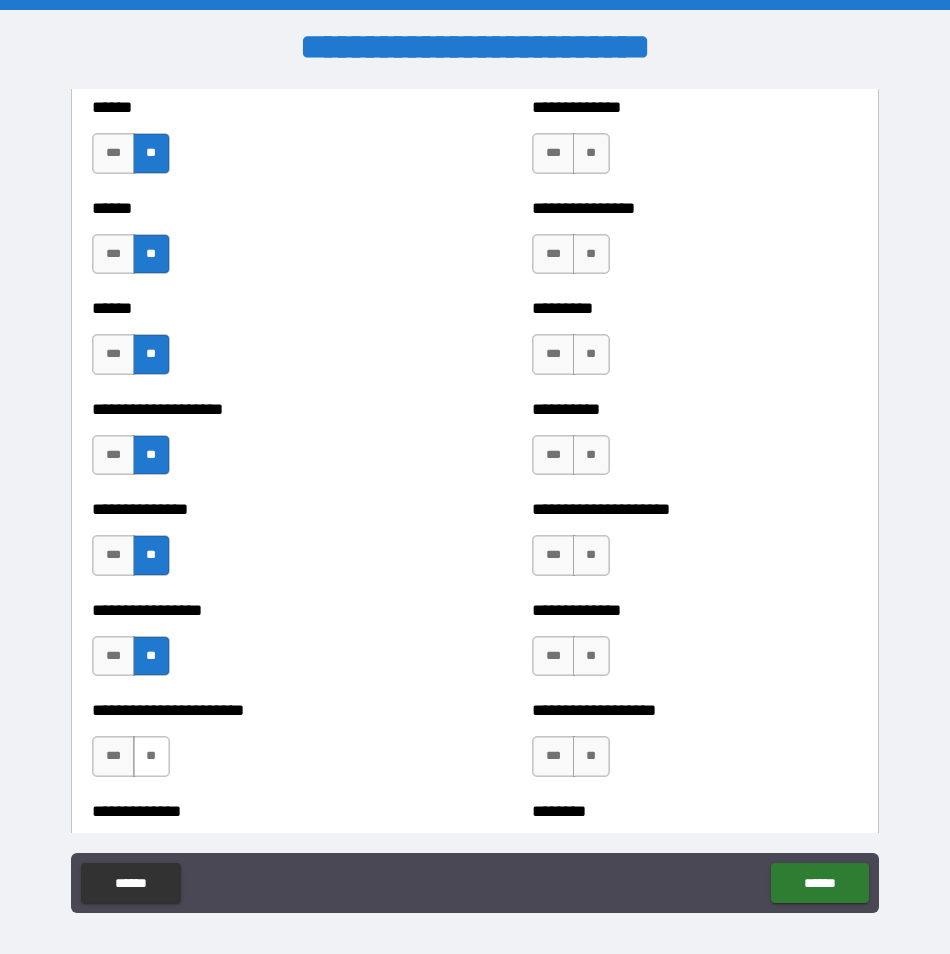 click on "**" at bounding box center [151, 756] 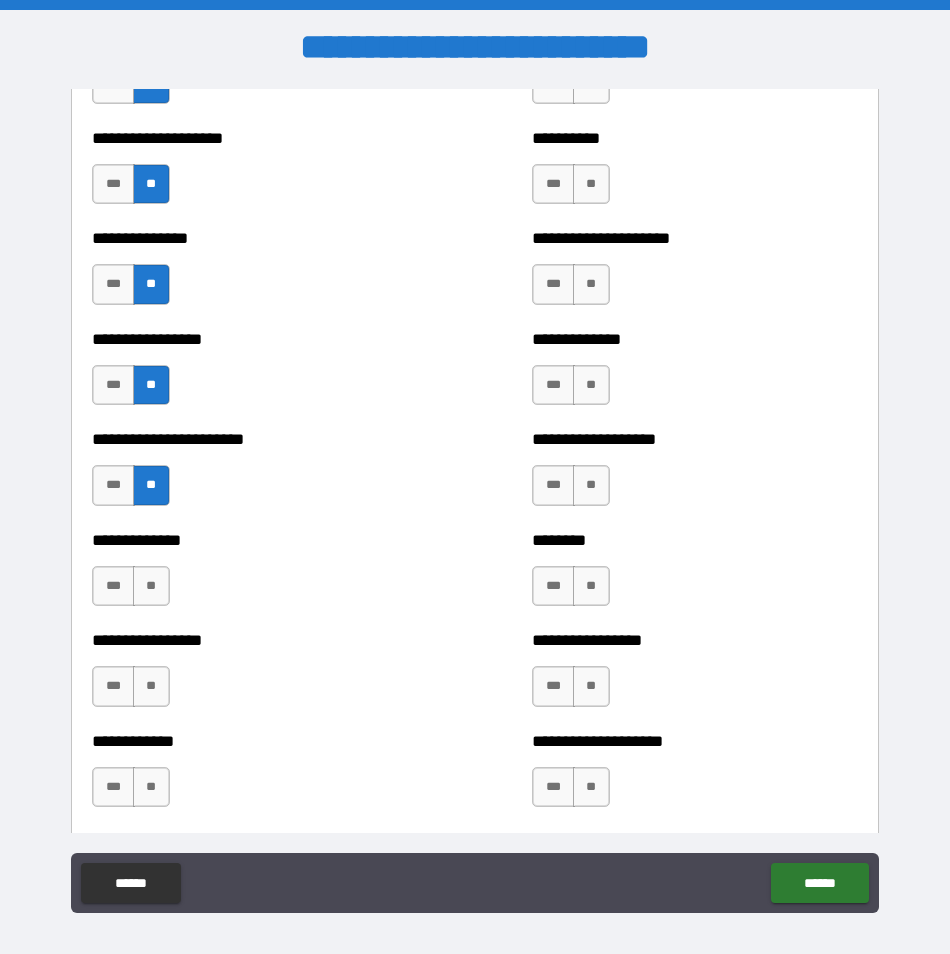 scroll, scrollTop: 3400, scrollLeft: 0, axis: vertical 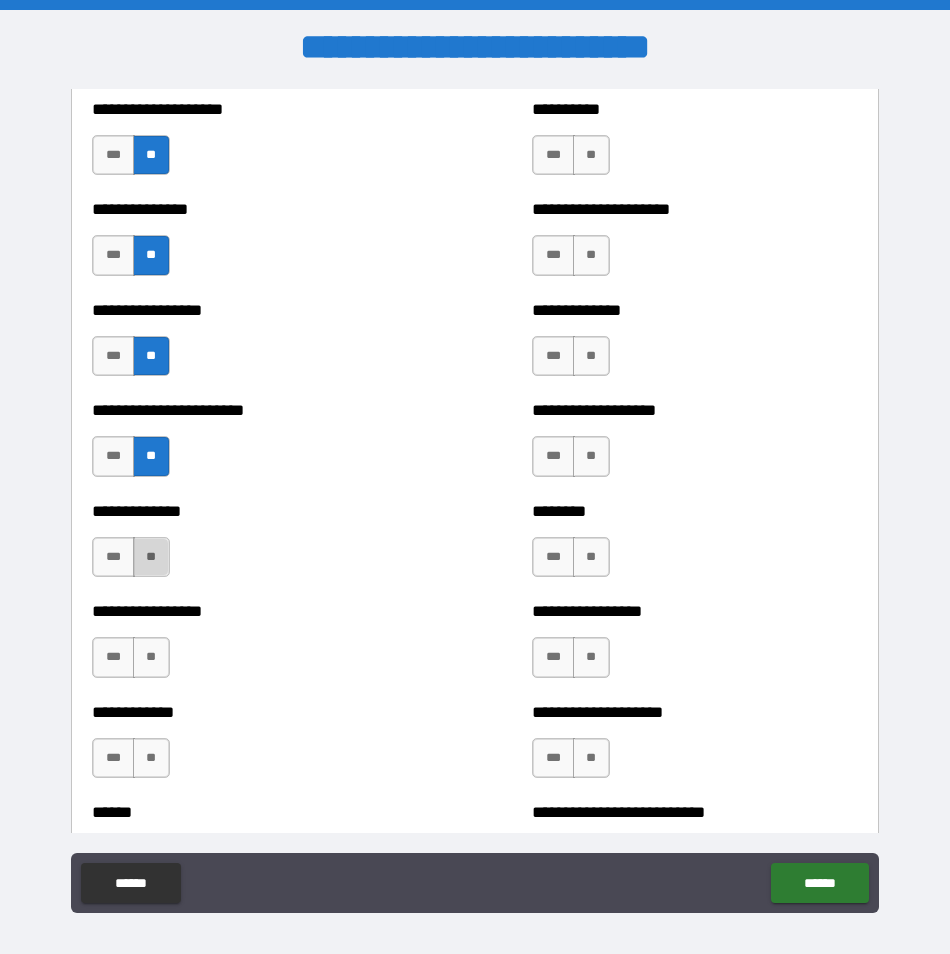 click on "**" at bounding box center (151, 557) 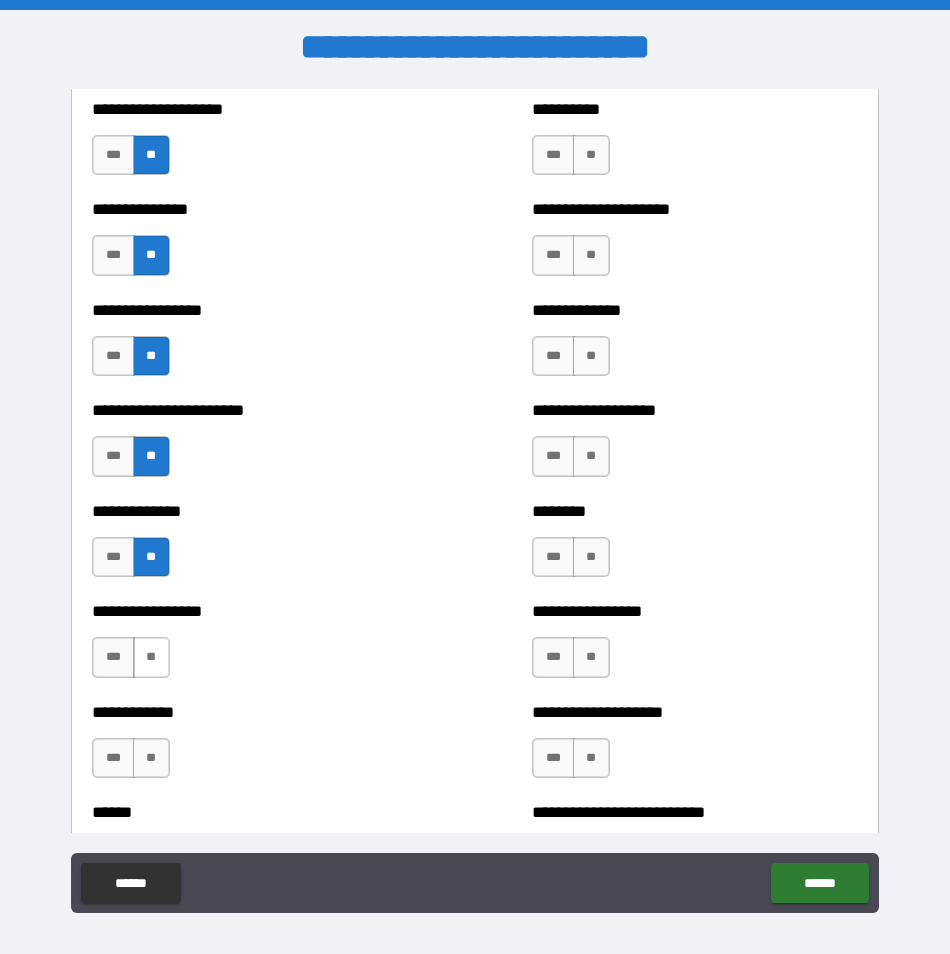 drag, startPoint x: 141, startPoint y: 670, endPoint x: 128, endPoint y: 759, distance: 89.94443 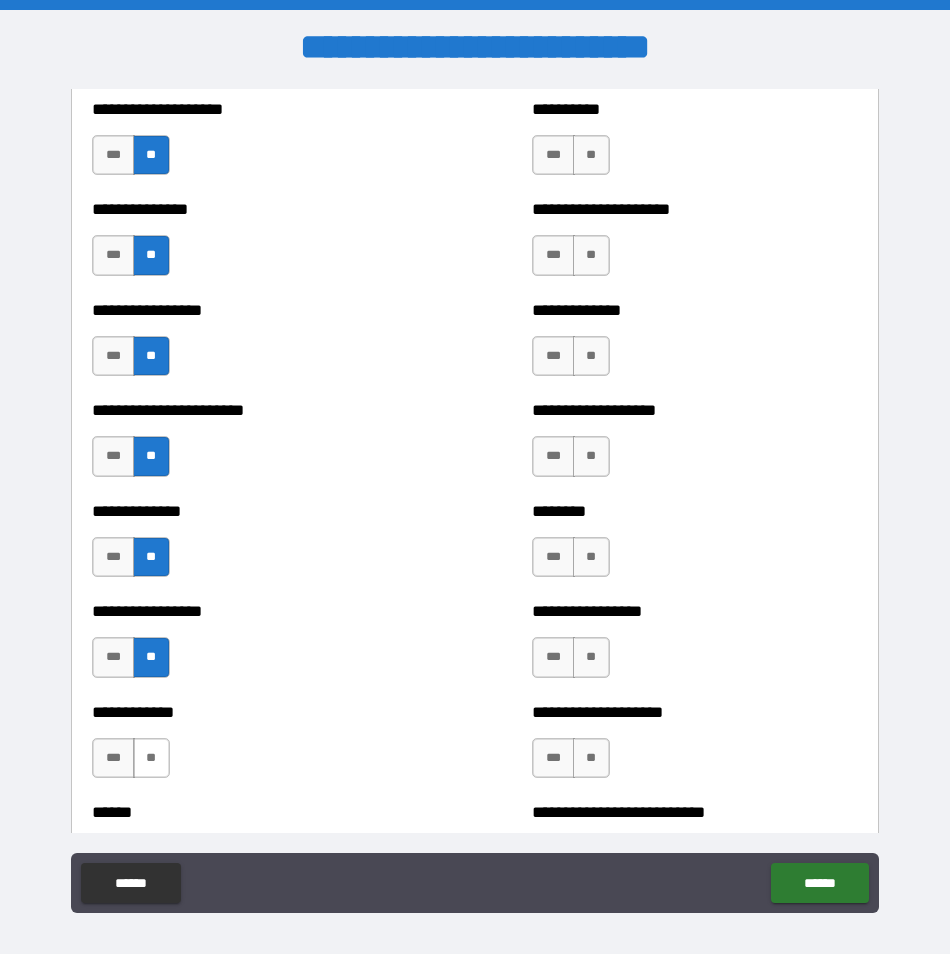 click on "**" at bounding box center (151, 758) 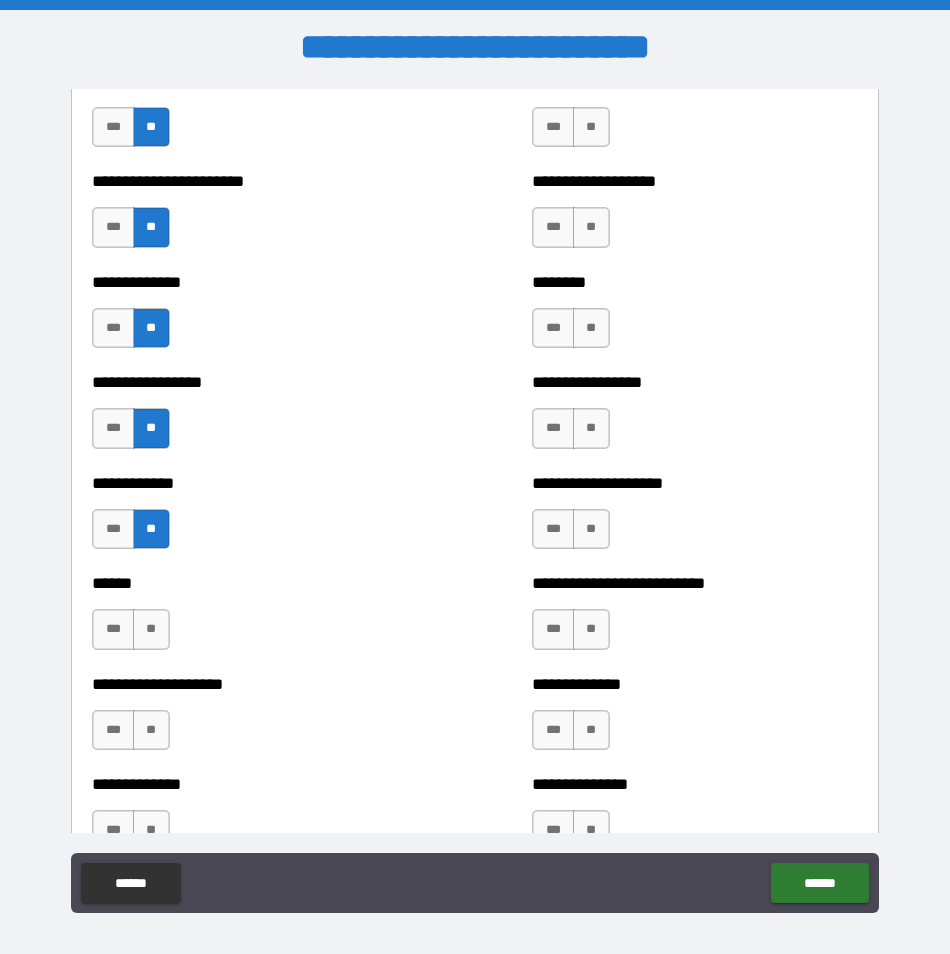 scroll, scrollTop: 3700, scrollLeft: 0, axis: vertical 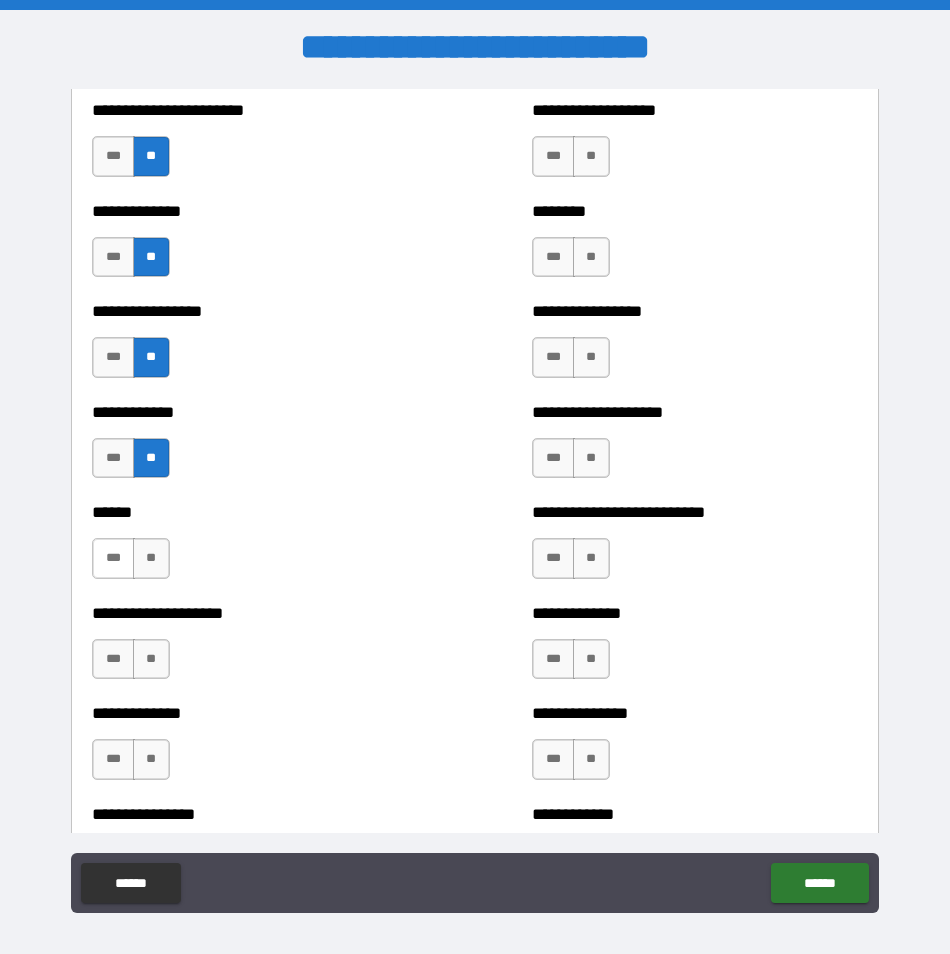 click on "***" at bounding box center [113, 558] 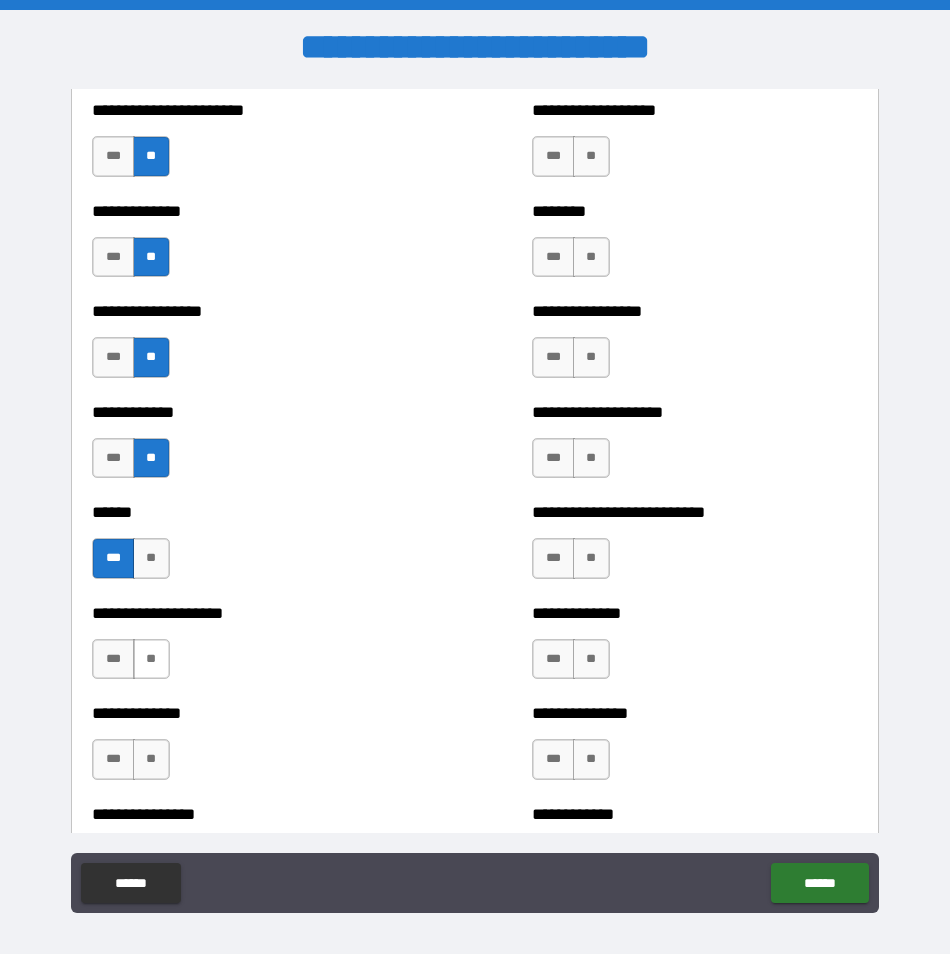 click on "**" at bounding box center [151, 659] 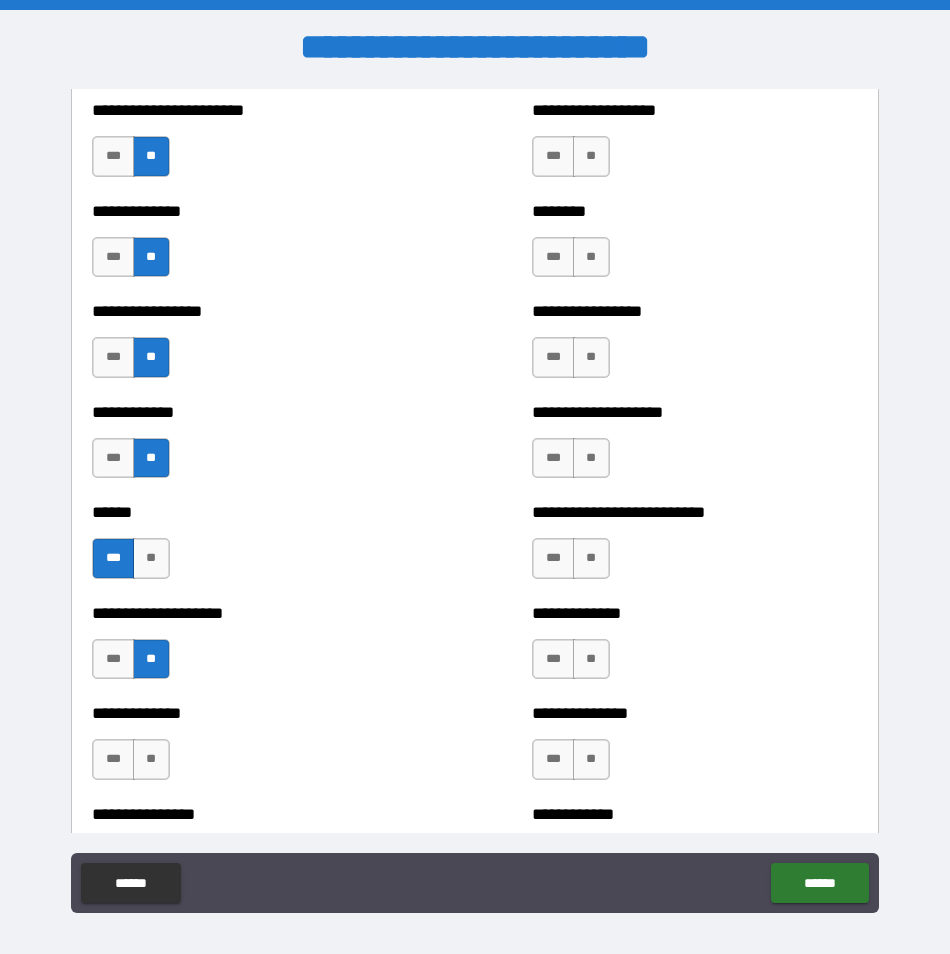 click on "**********" at bounding box center [254, 749] 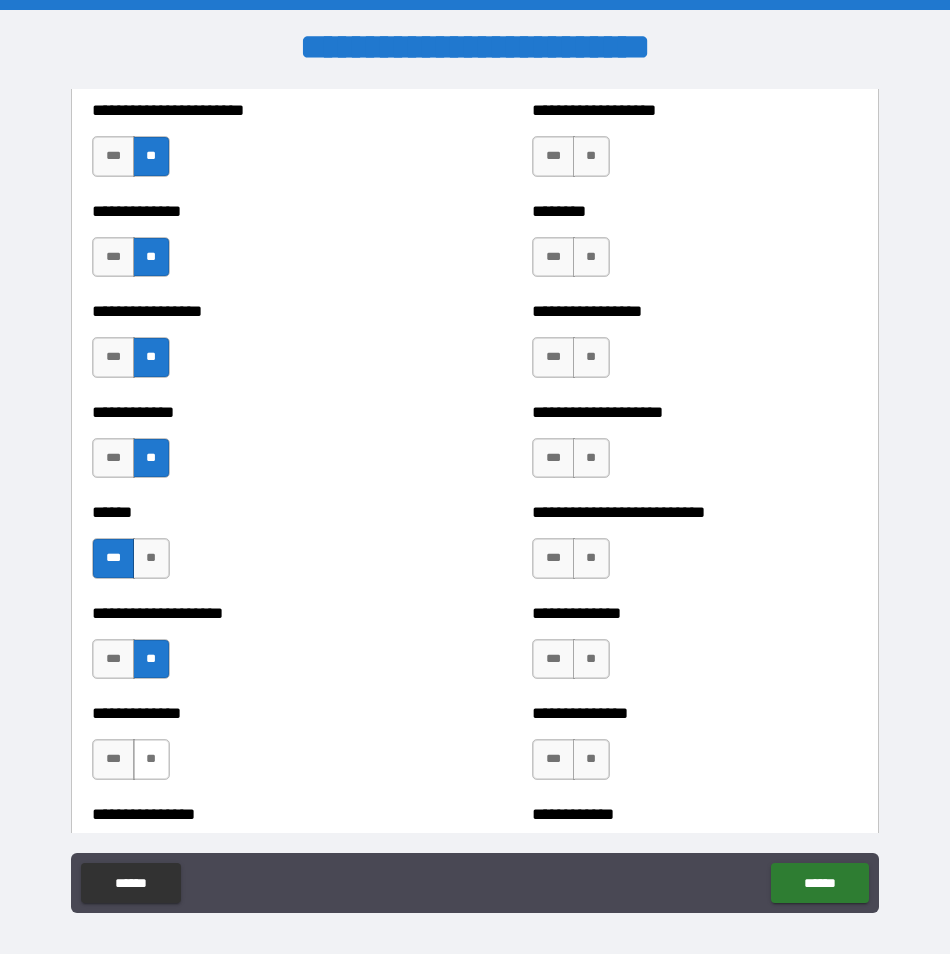 click on "**" at bounding box center (151, 759) 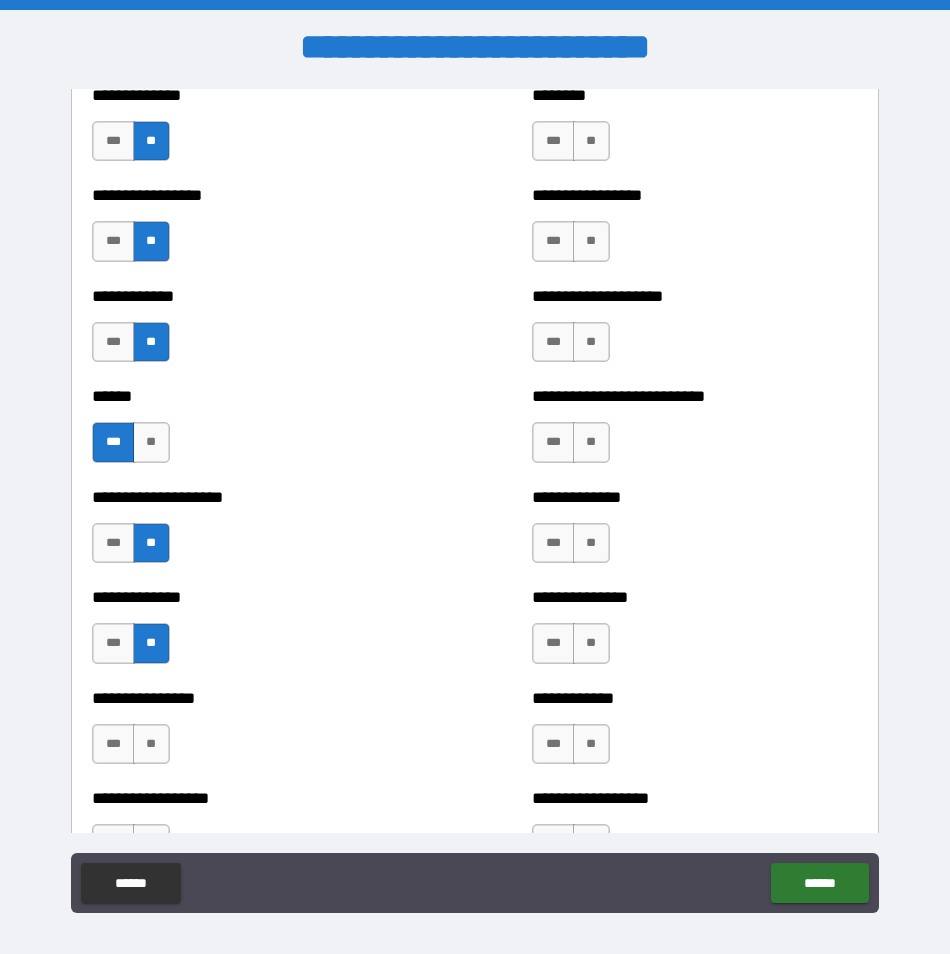 scroll, scrollTop: 4000, scrollLeft: 0, axis: vertical 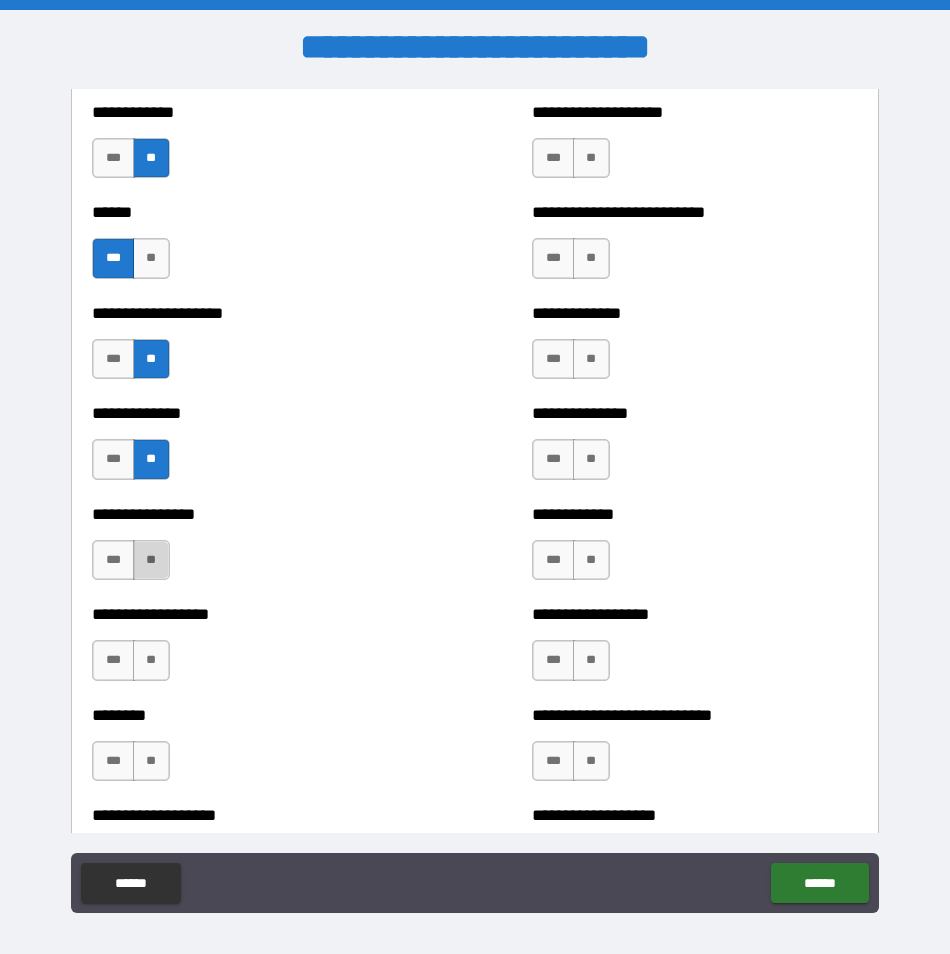 click on "**" at bounding box center [151, 560] 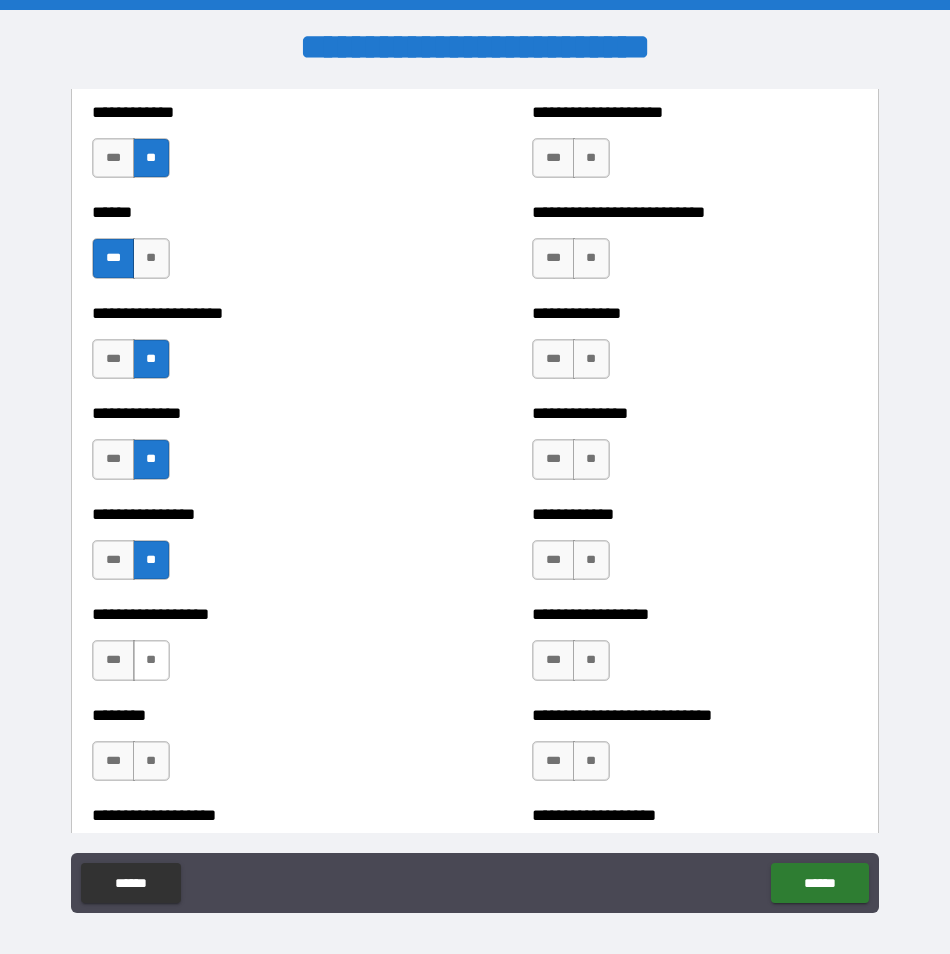click on "**" at bounding box center (151, 660) 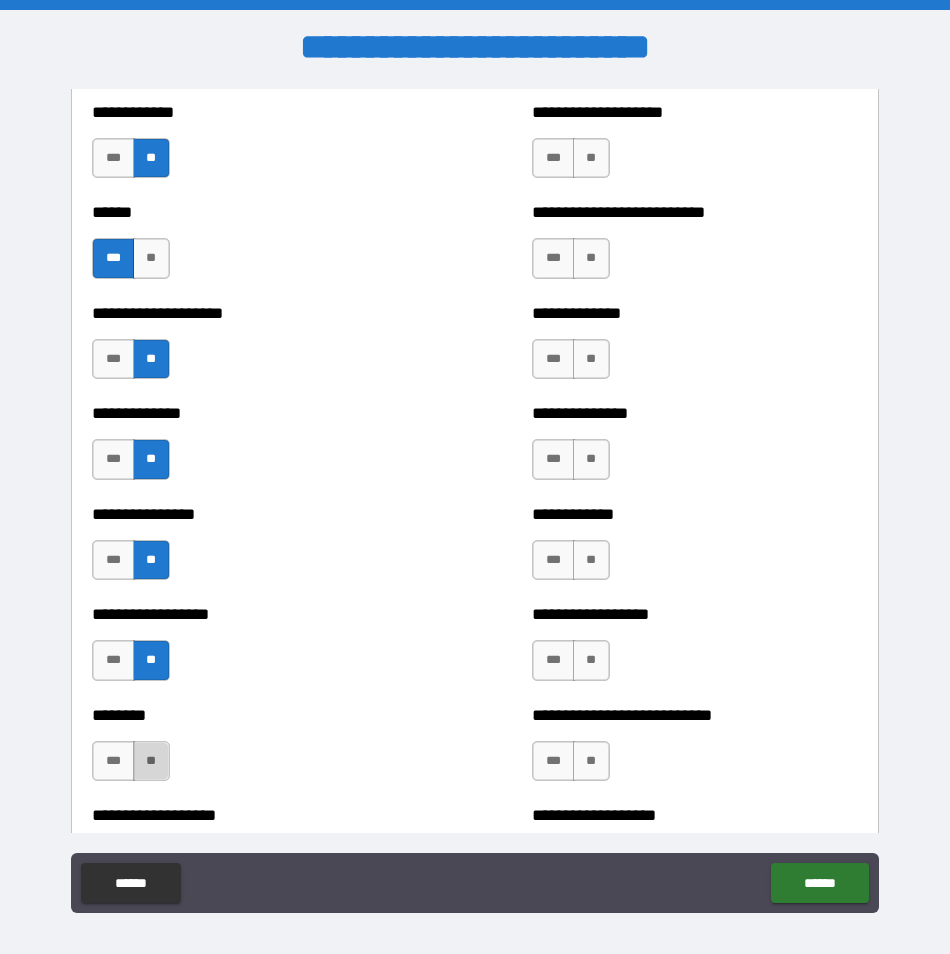 click on "**" at bounding box center (151, 761) 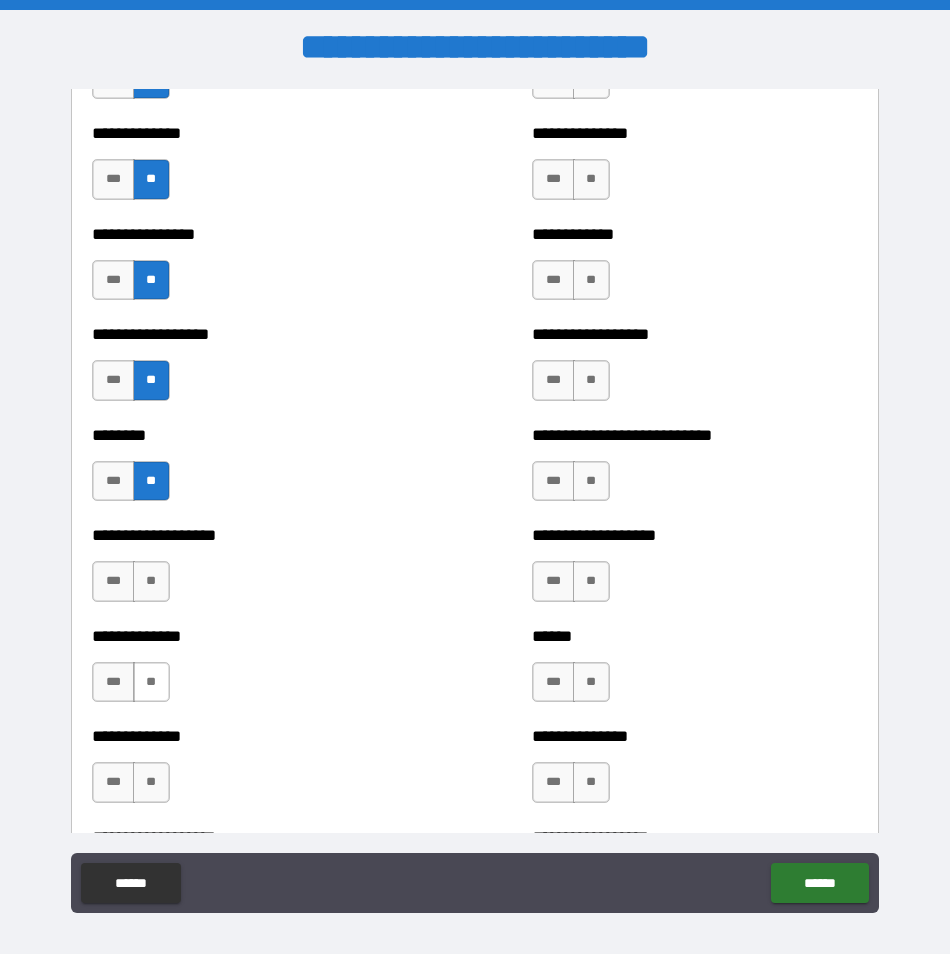 scroll, scrollTop: 4300, scrollLeft: 0, axis: vertical 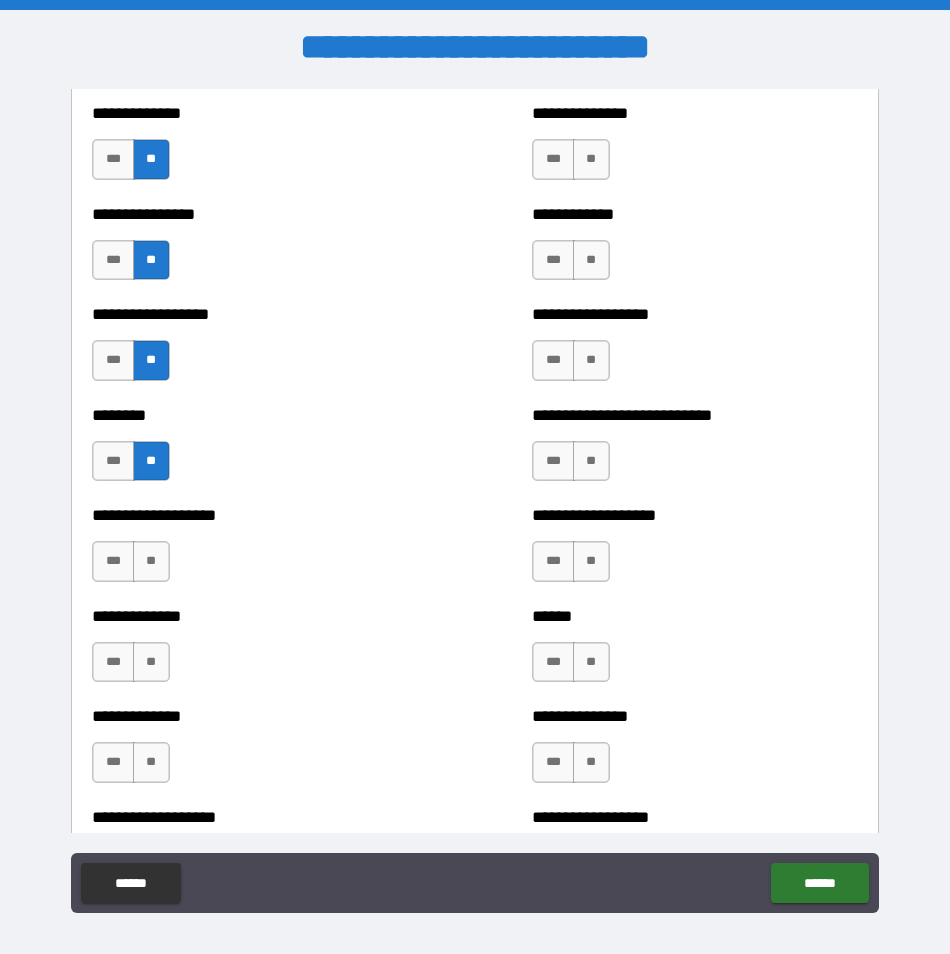 click on "*** **" at bounding box center [130, 561] 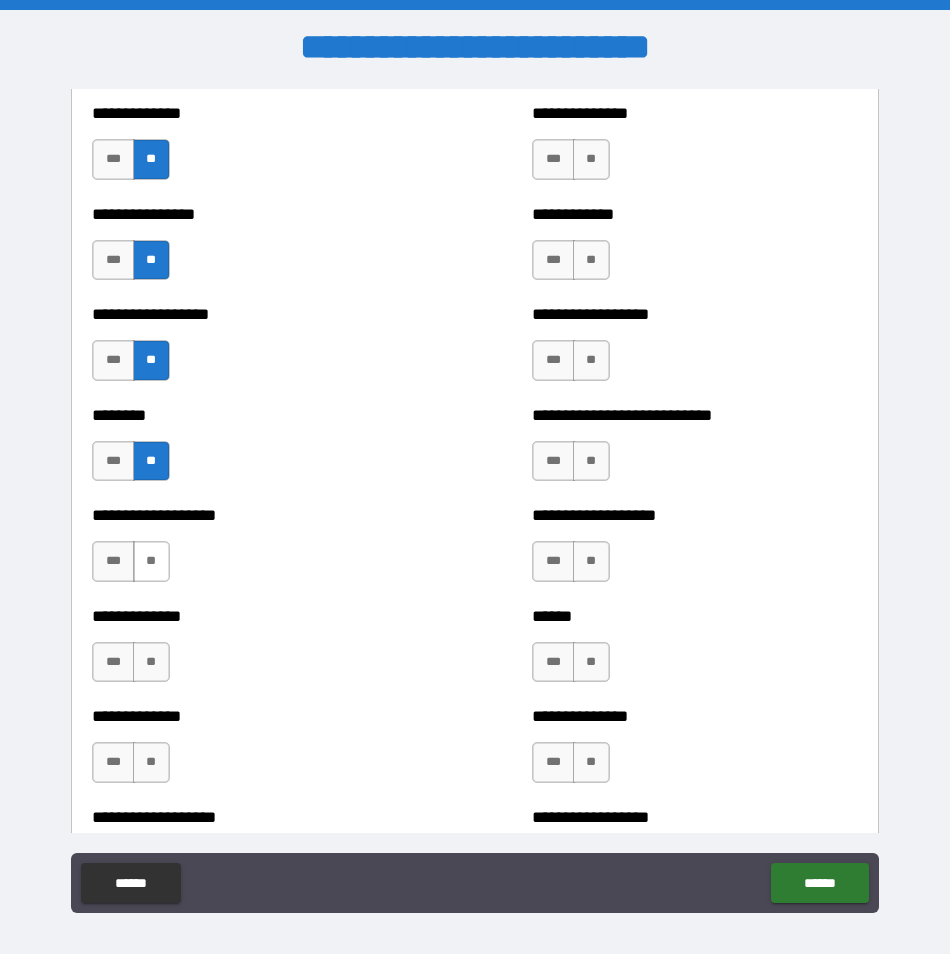 click on "**" at bounding box center [151, 561] 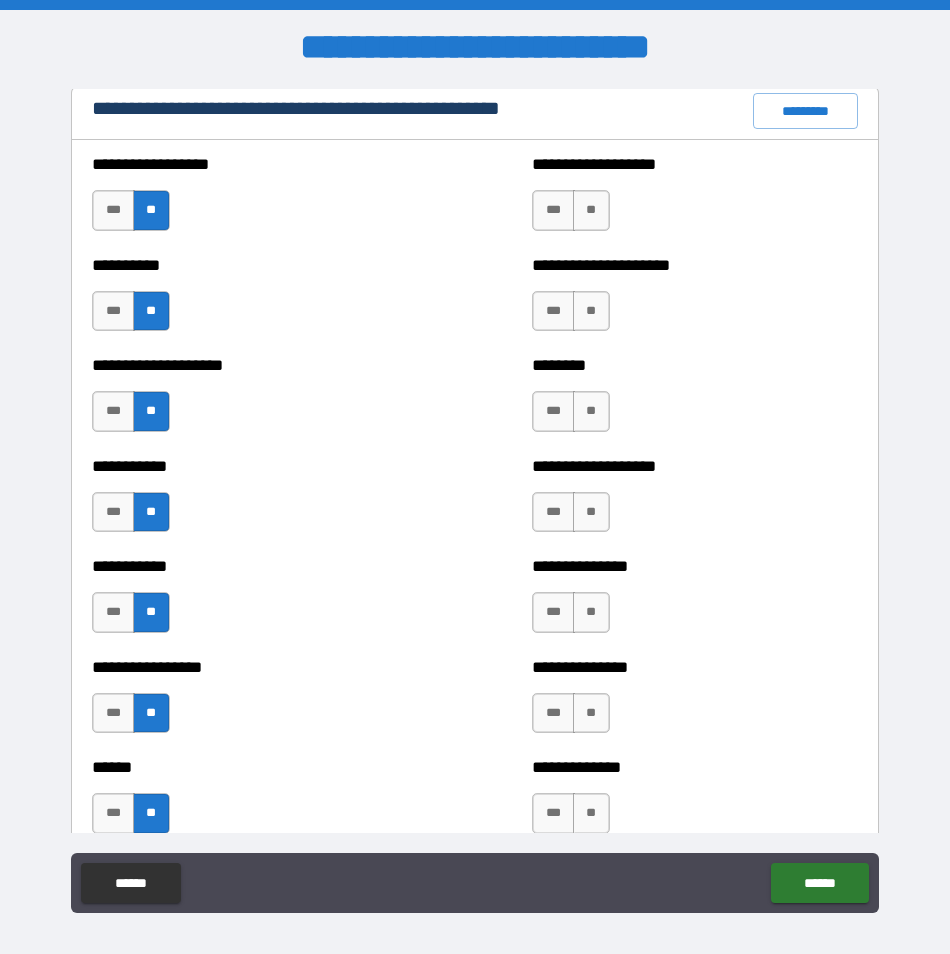 scroll, scrollTop: 2100, scrollLeft: 0, axis: vertical 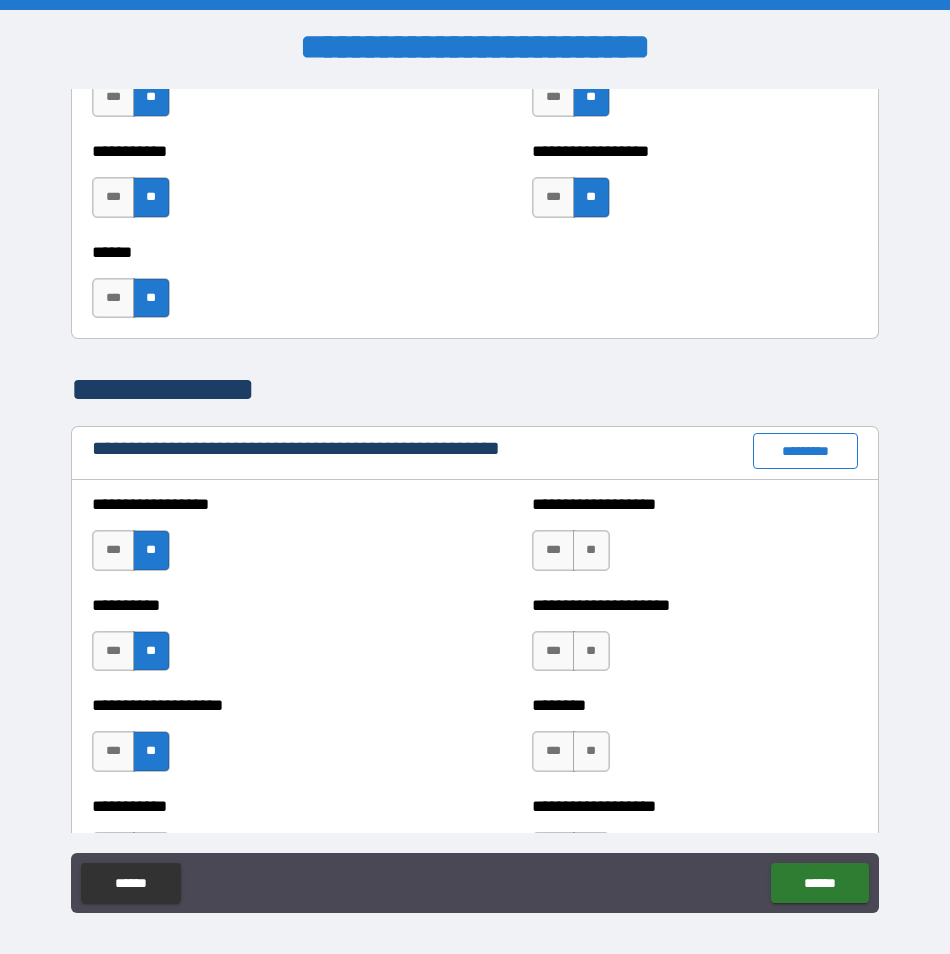 click on "*********" at bounding box center (805, 451) 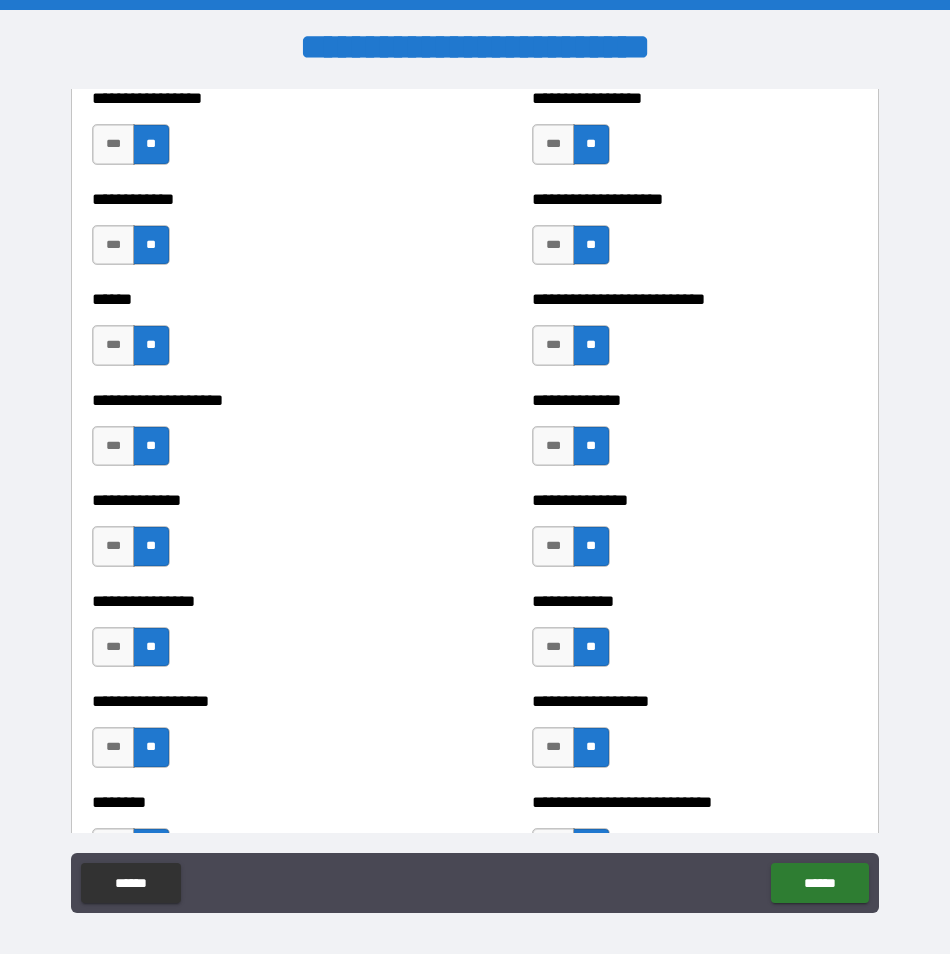 scroll, scrollTop: 3900, scrollLeft: 0, axis: vertical 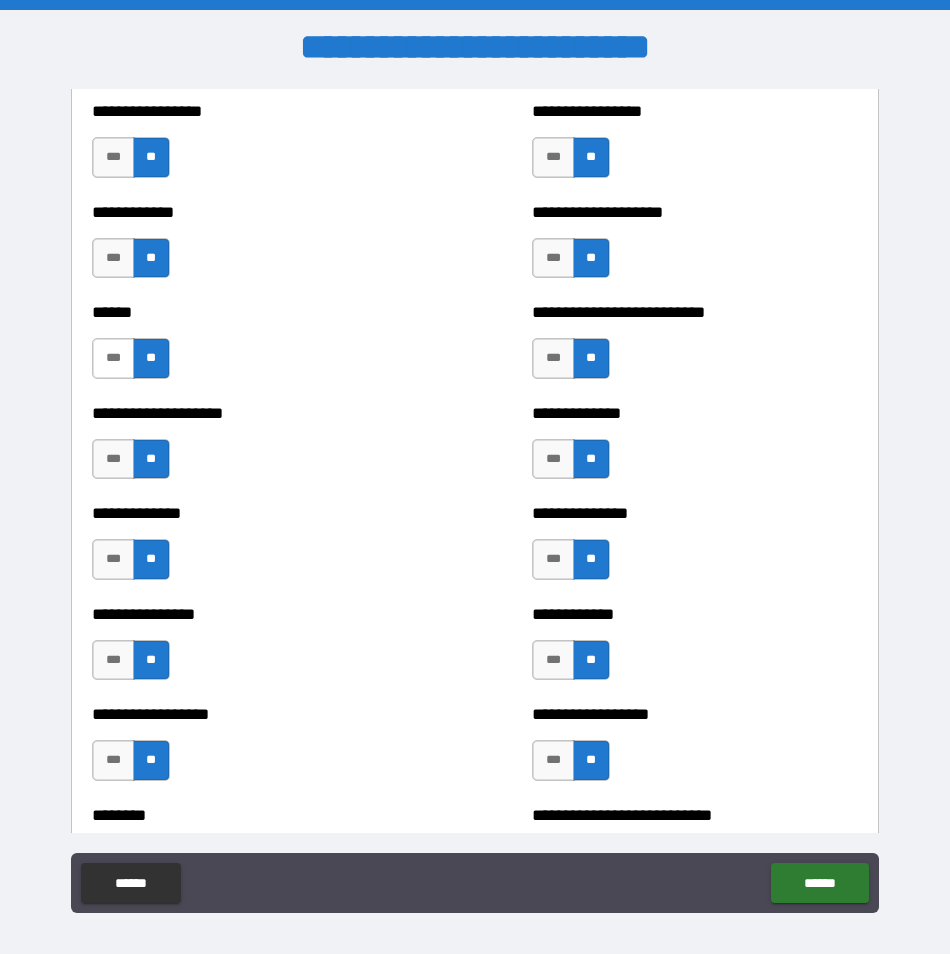 click on "***" at bounding box center (113, 358) 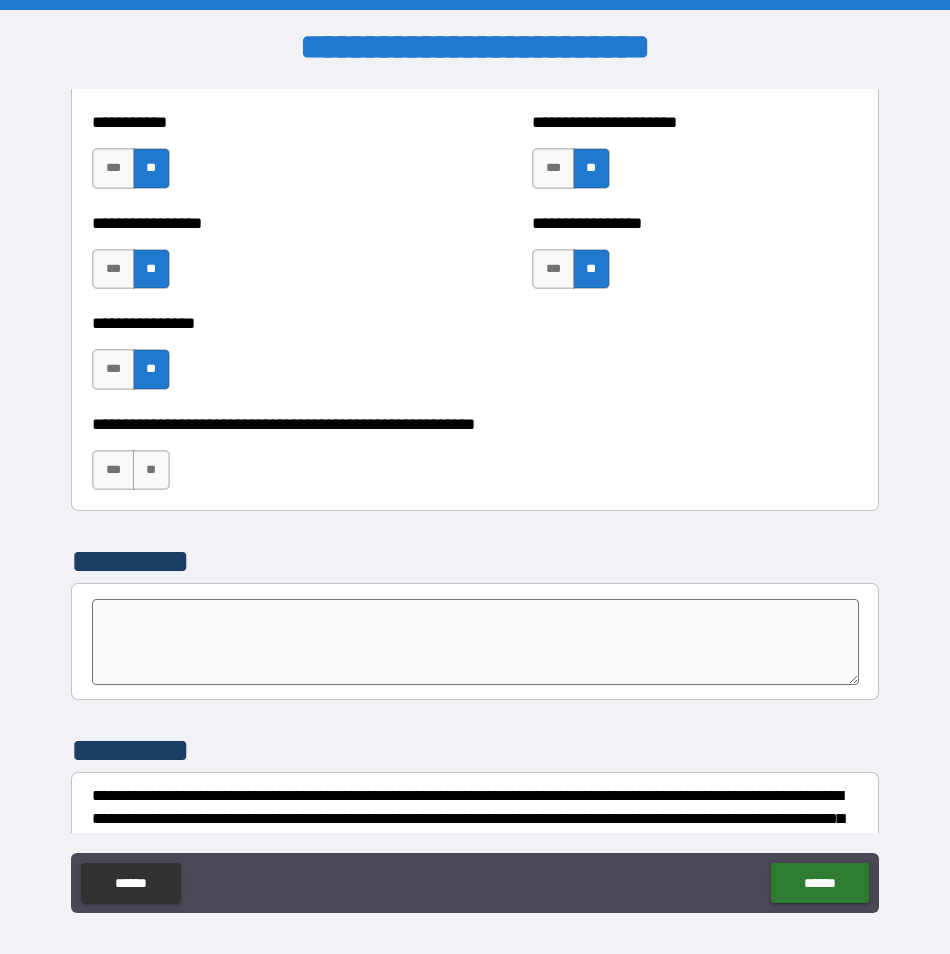 scroll, scrollTop: 6181, scrollLeft: 0, axis: vertical 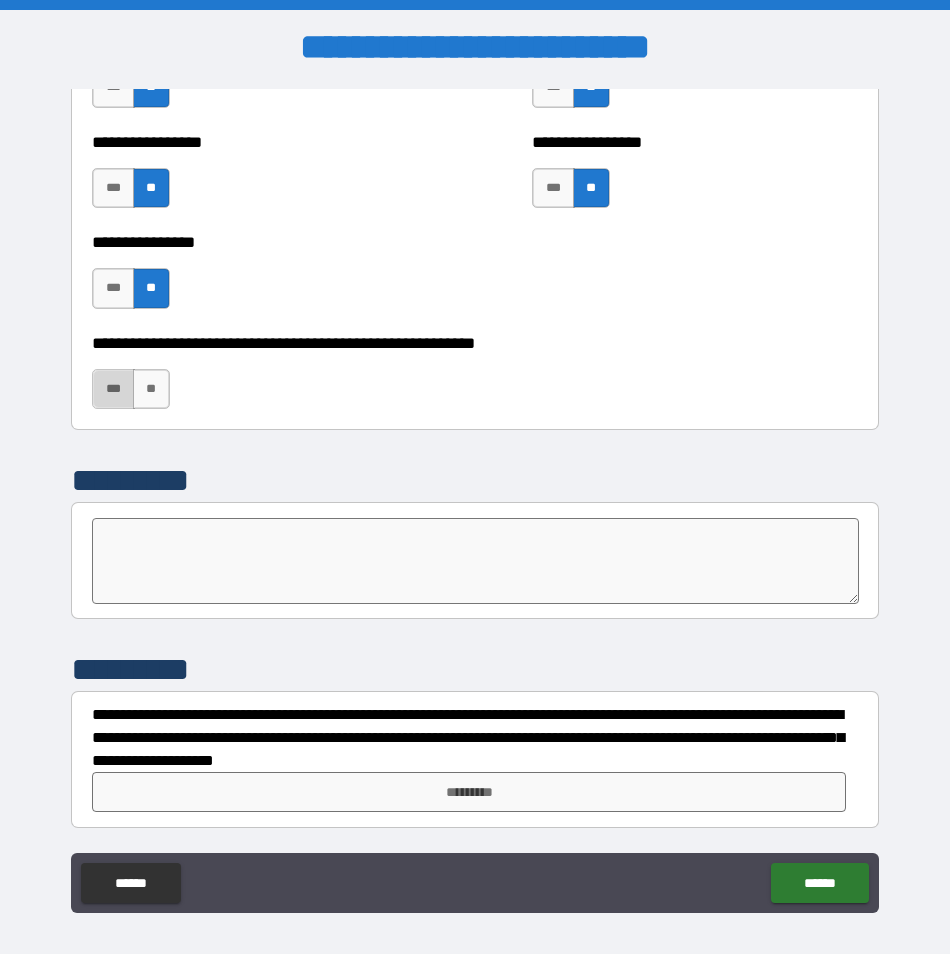 click on "***" at bounding box center (113, 389) 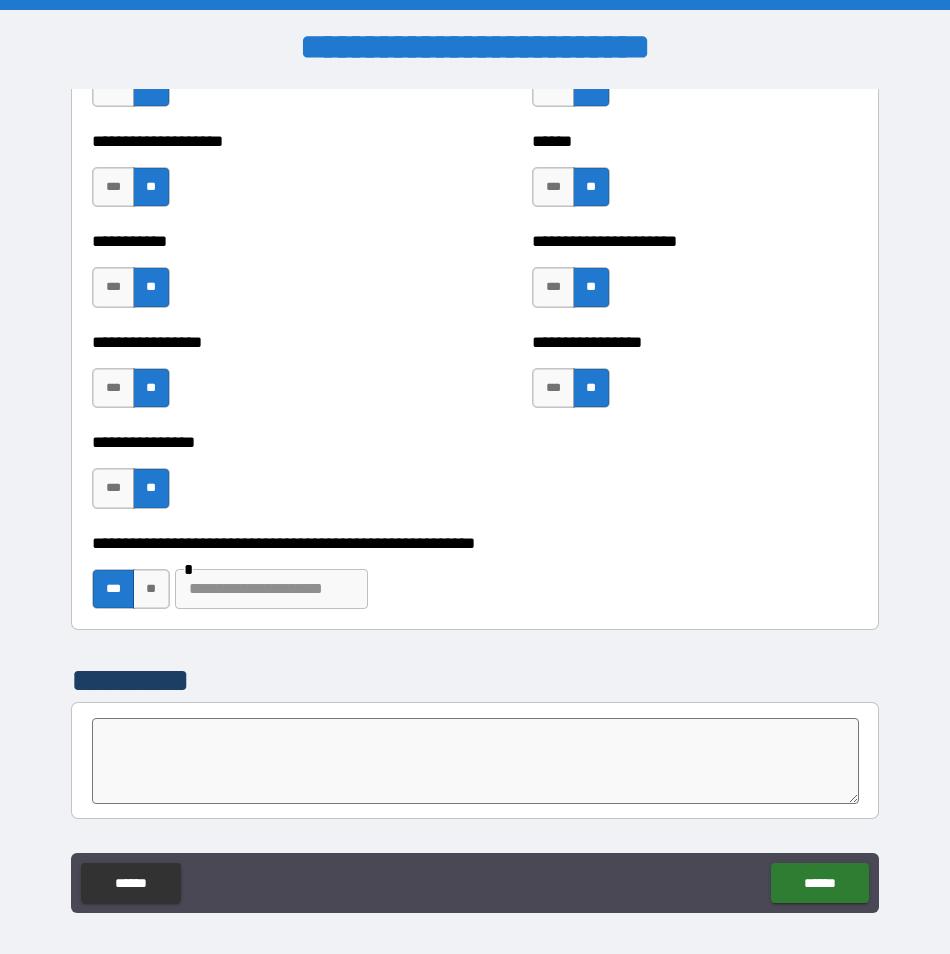scroll, scrollTop: 6181, scrollLeft: 0, axis: vertical 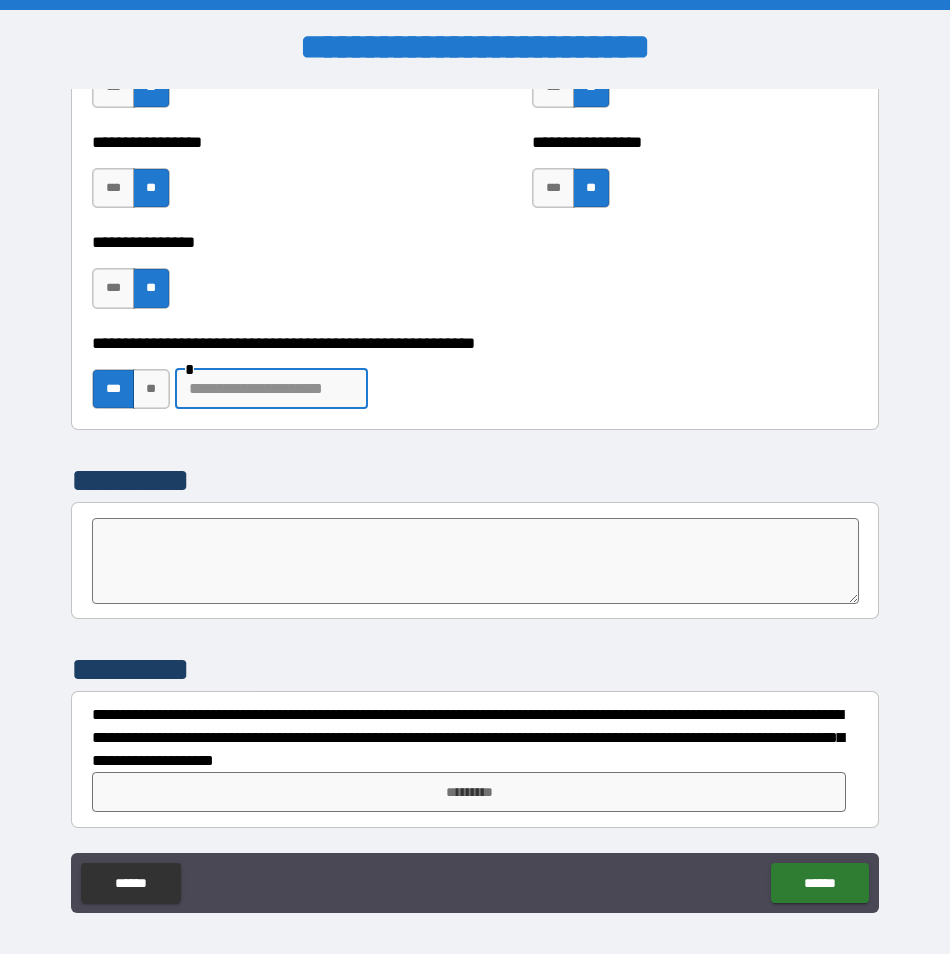 click at bounding box center (271, 389) 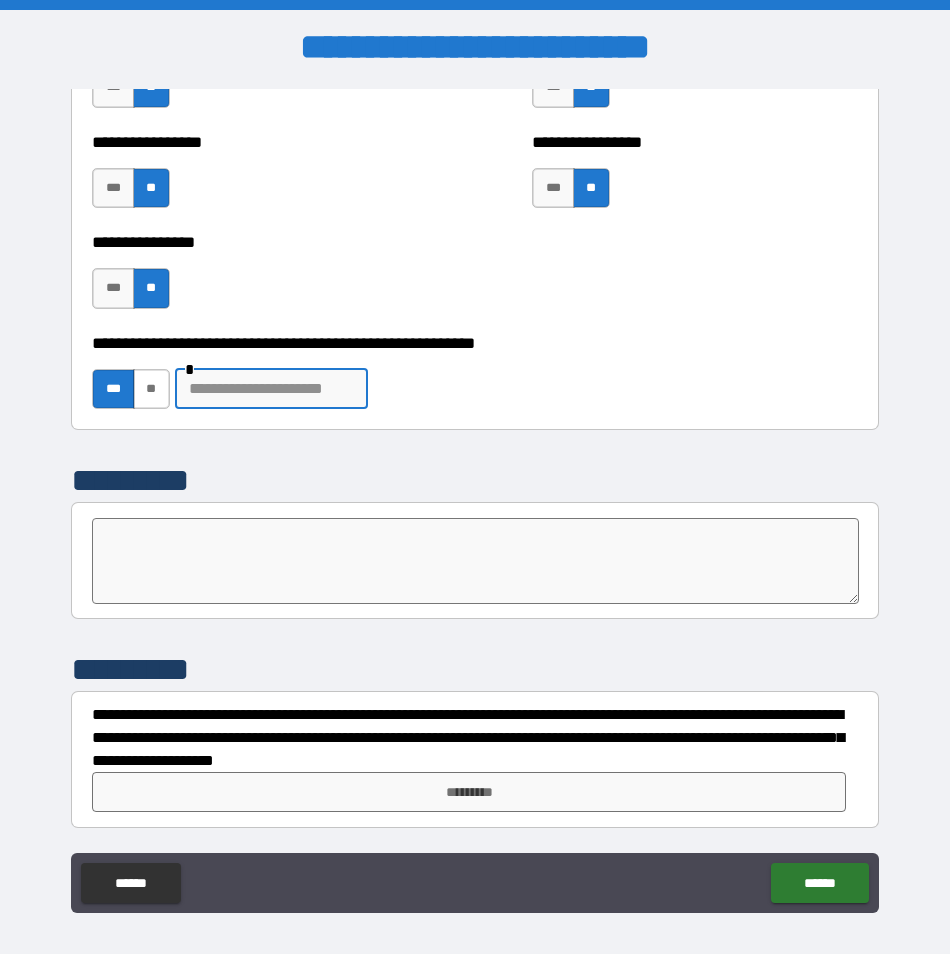 click on "**" at bounding box center (151, 389) 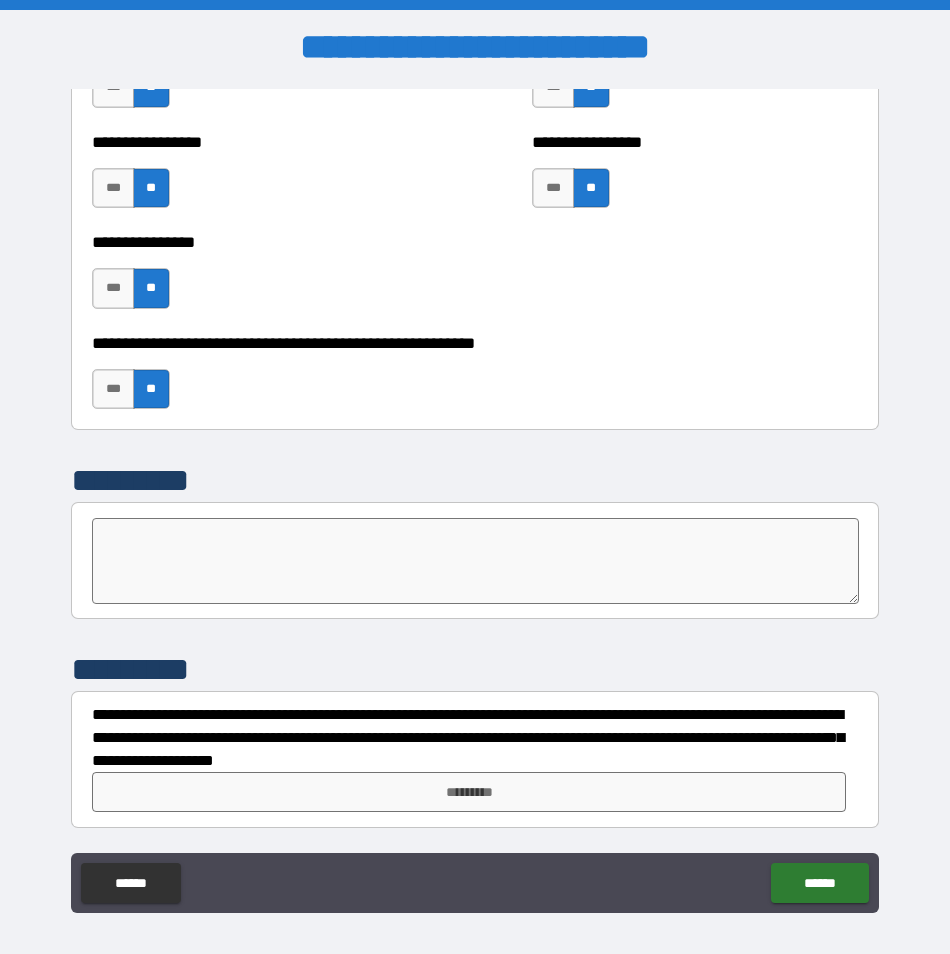 click at bounding box center [475, 561] 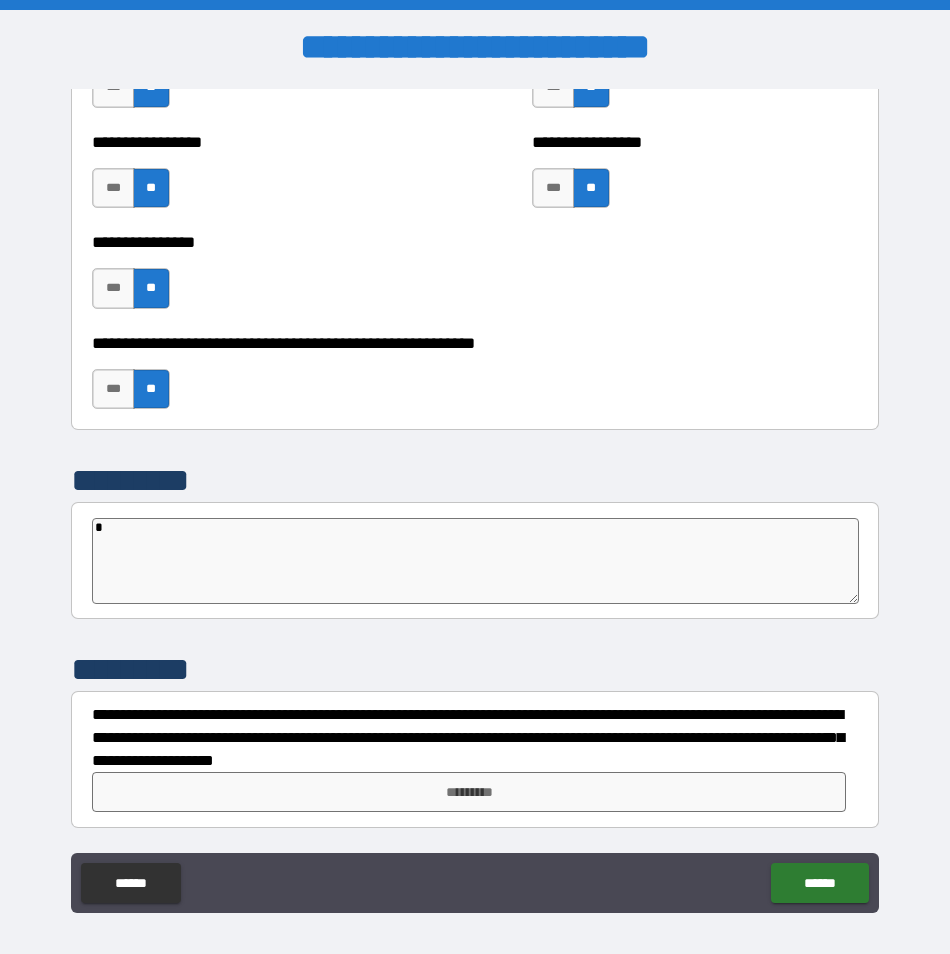 type on "*" 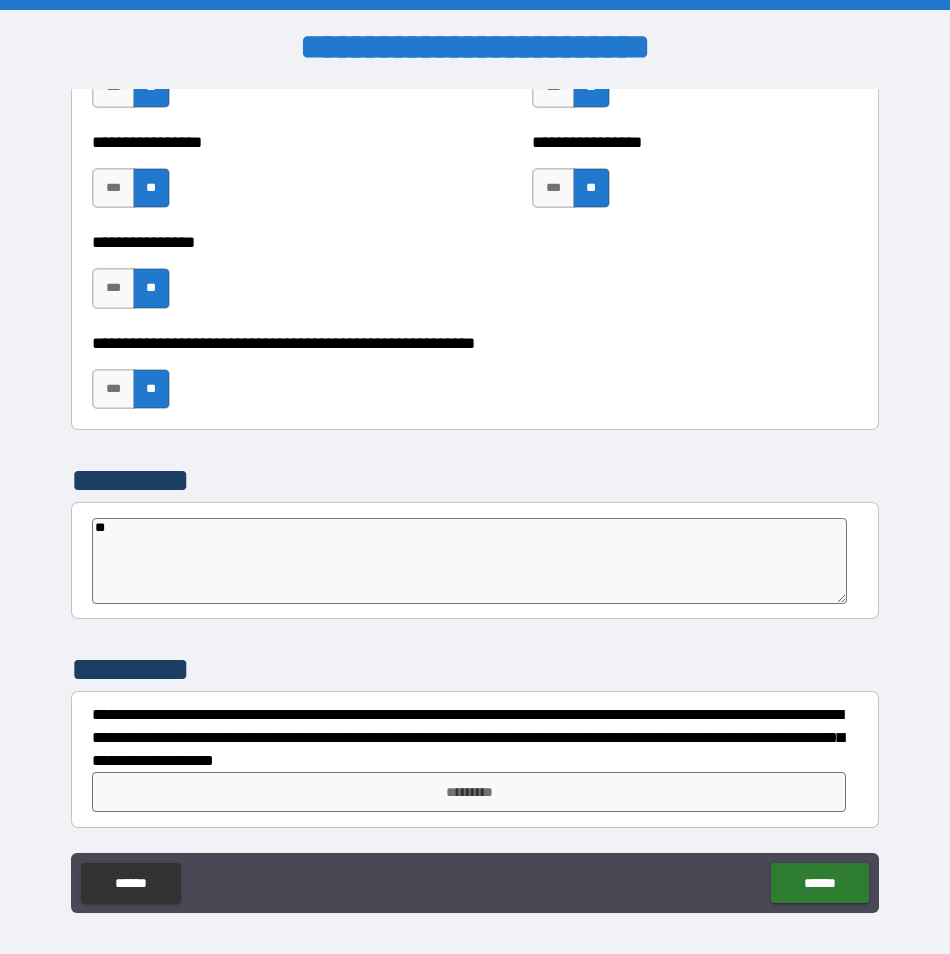 type on "*" 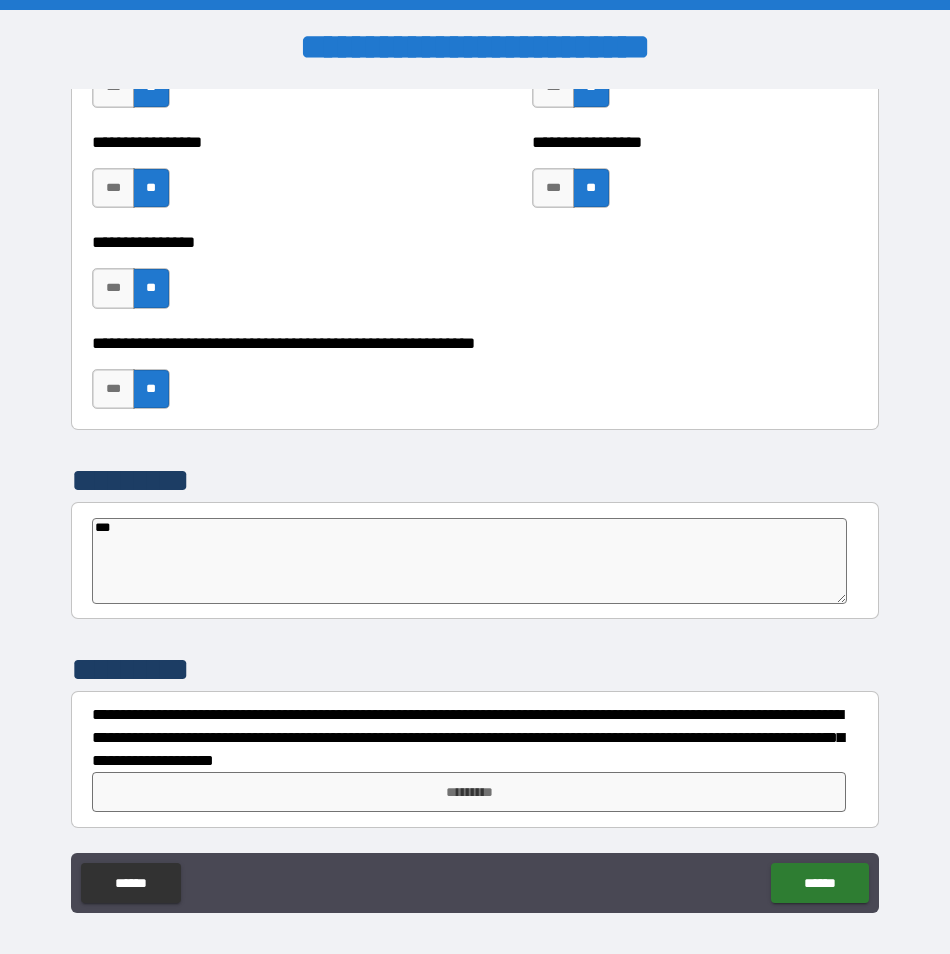 type on "****" 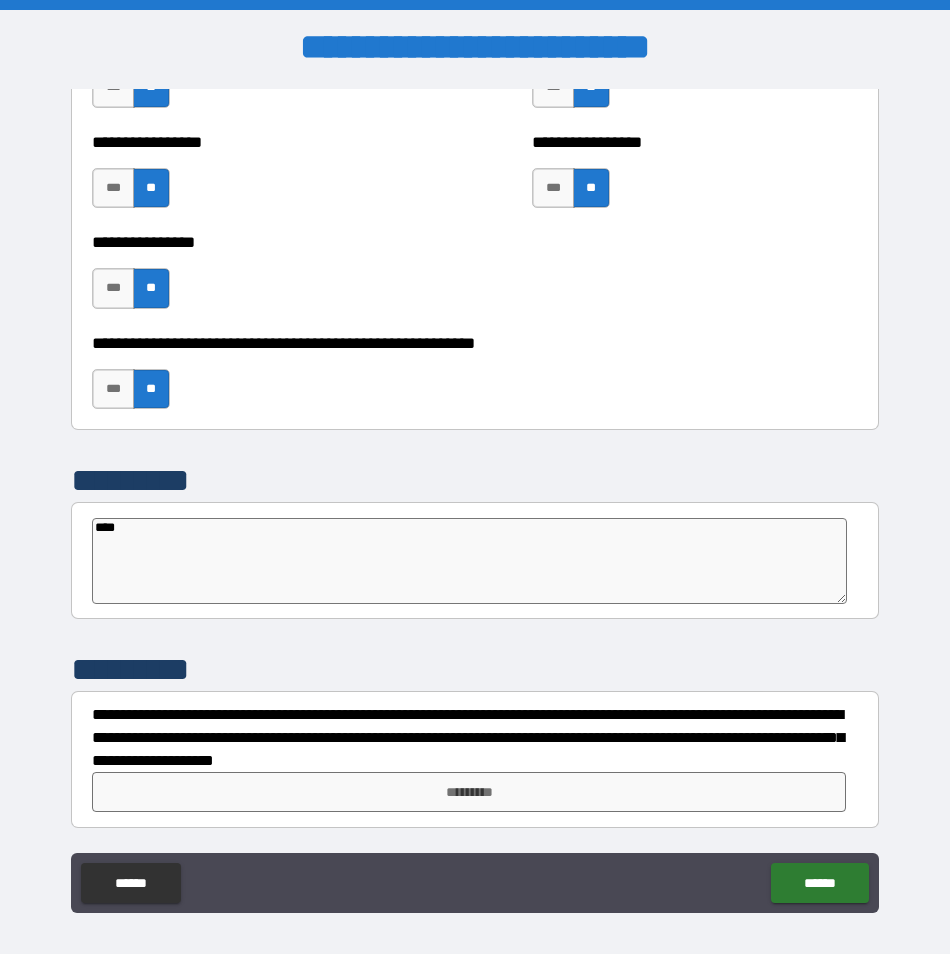 type on "*" 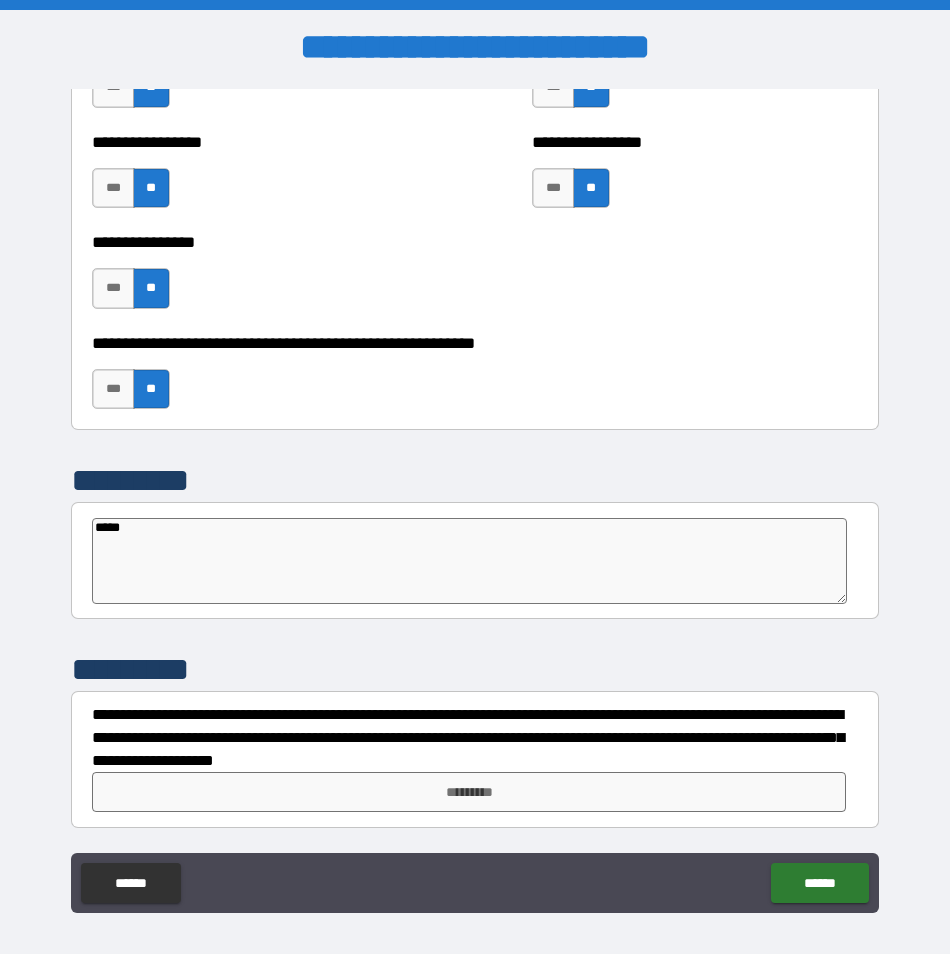 type on "*" 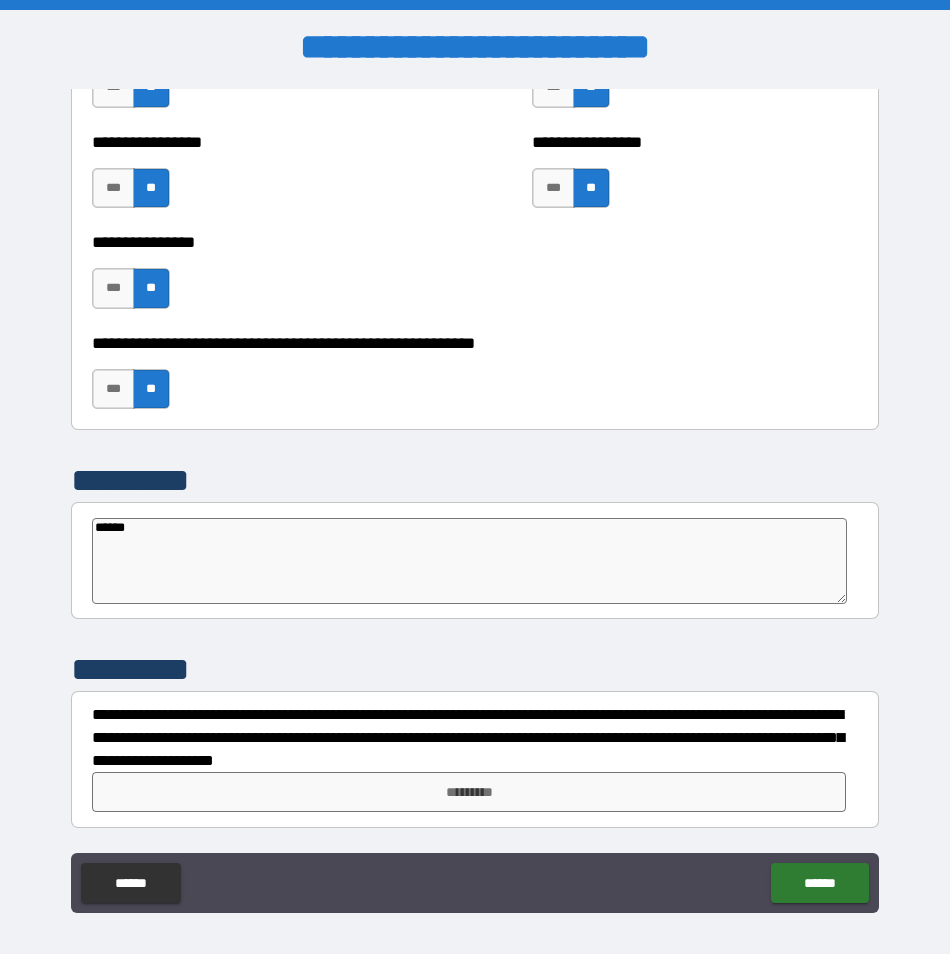 type on "******" 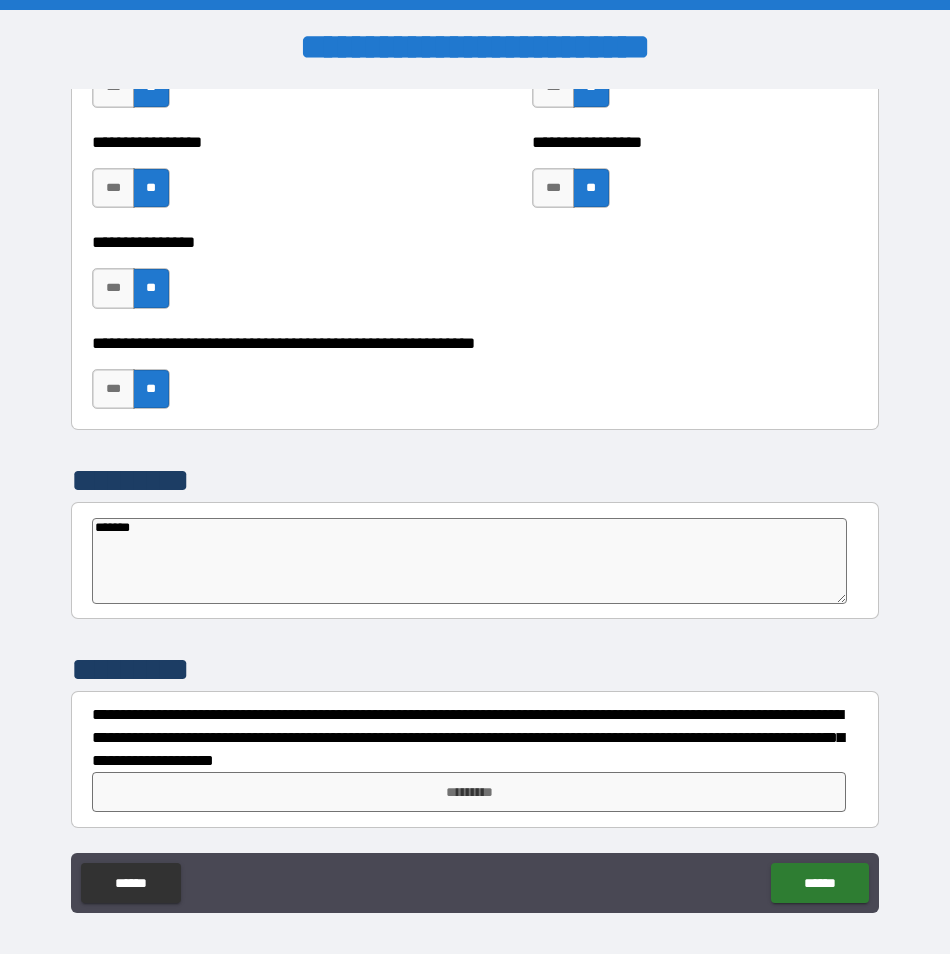 type on "*" 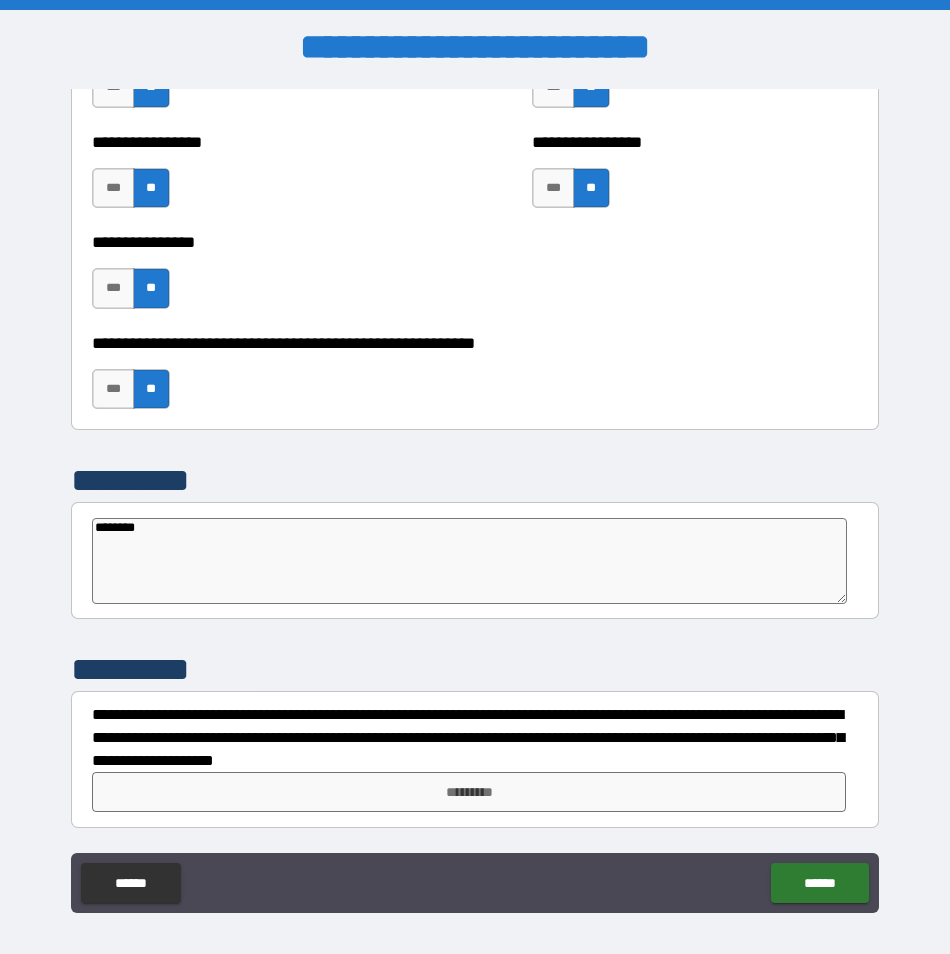 type on "*********" 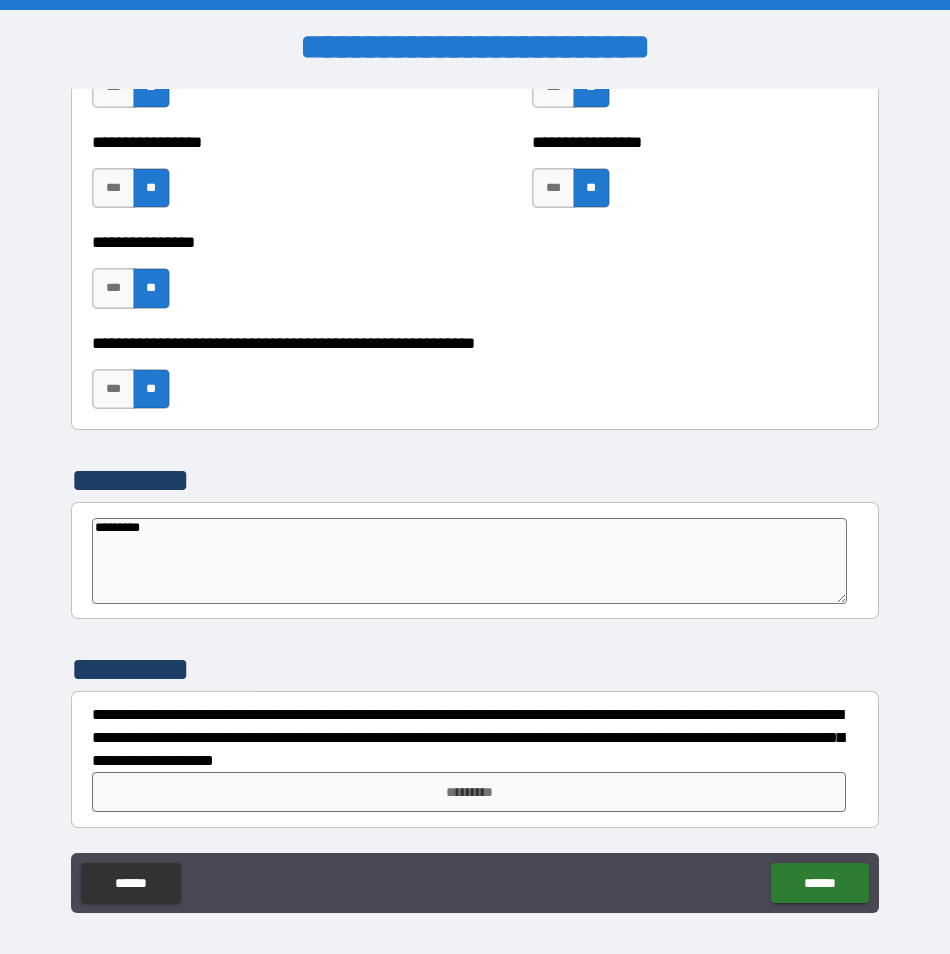 type on "**********" 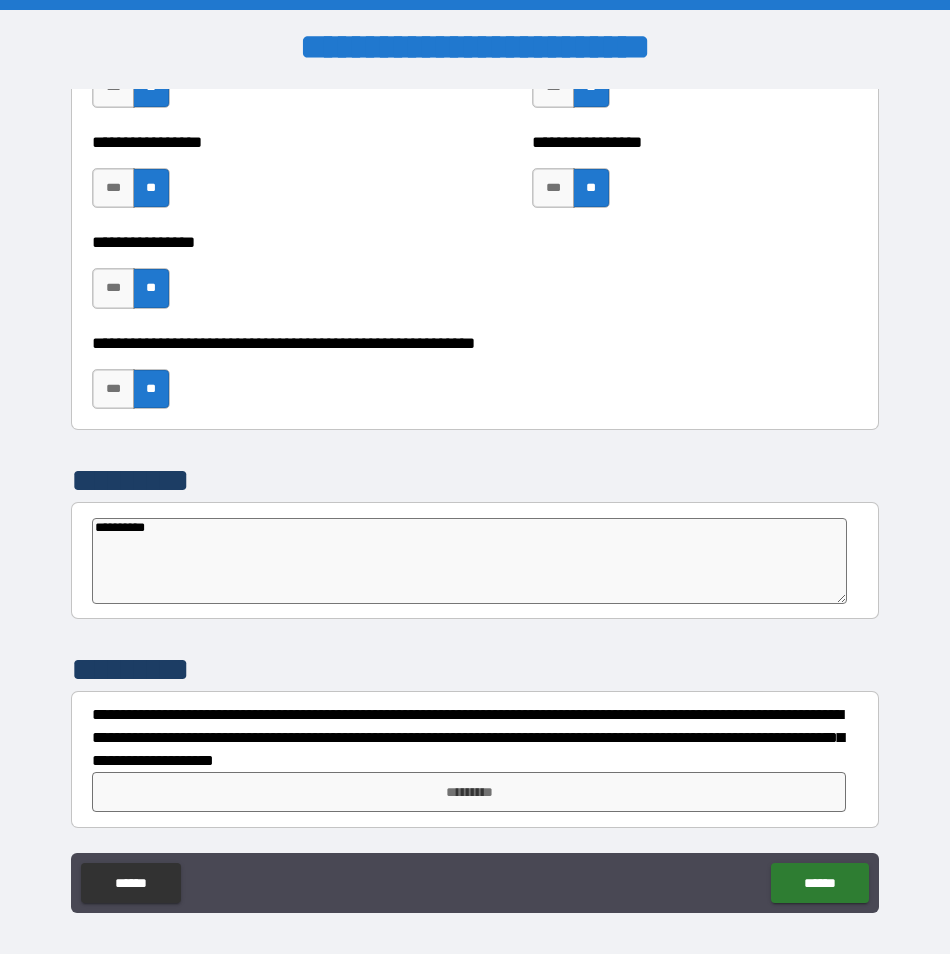 type on "**********" 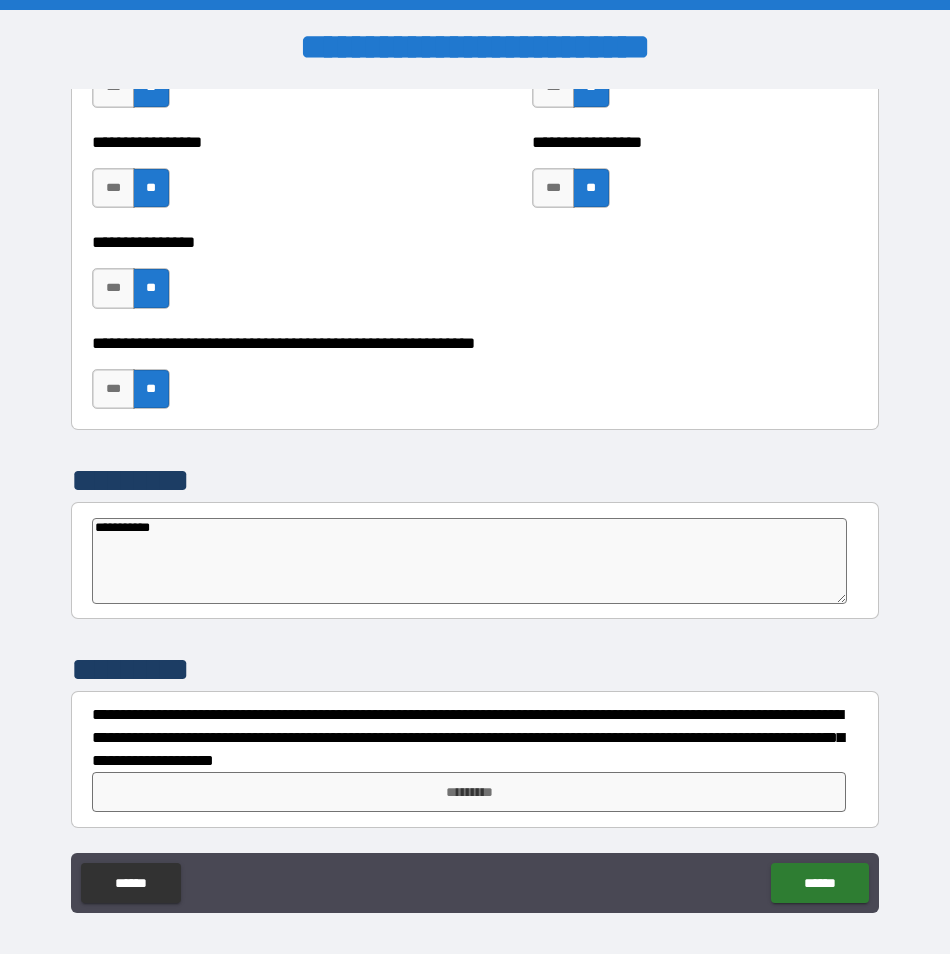 type on "**********" 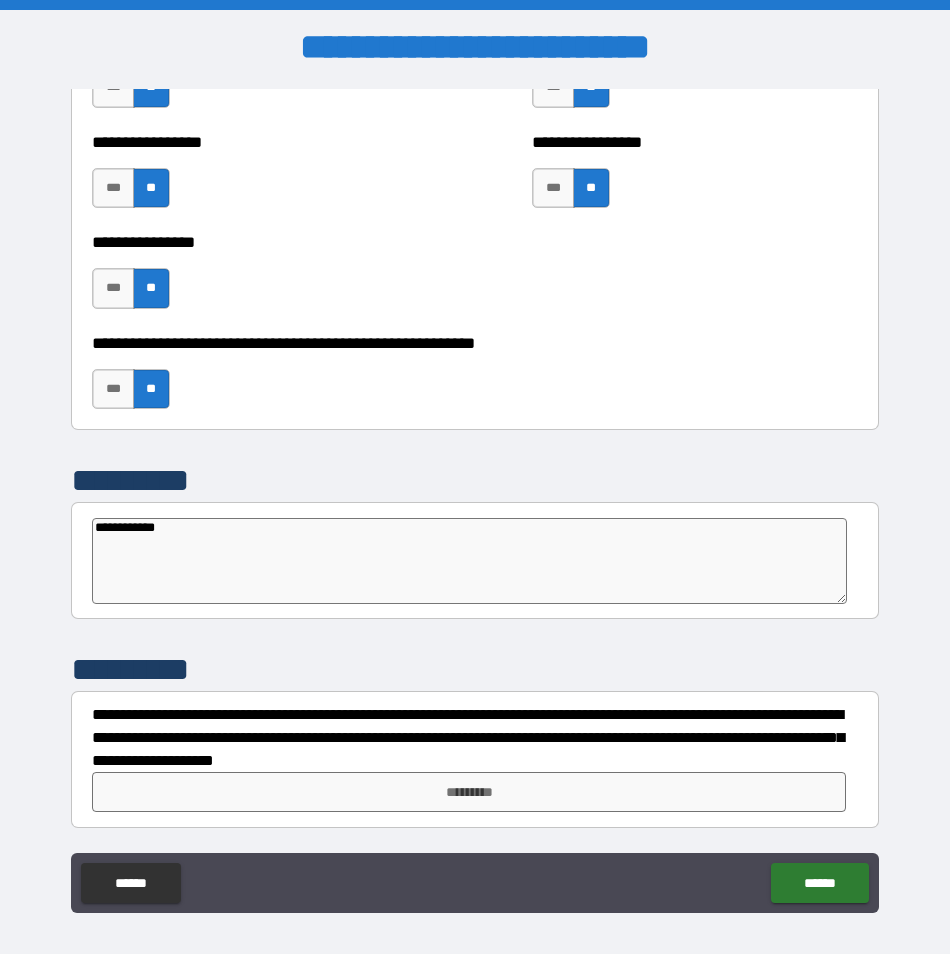 type on "*" 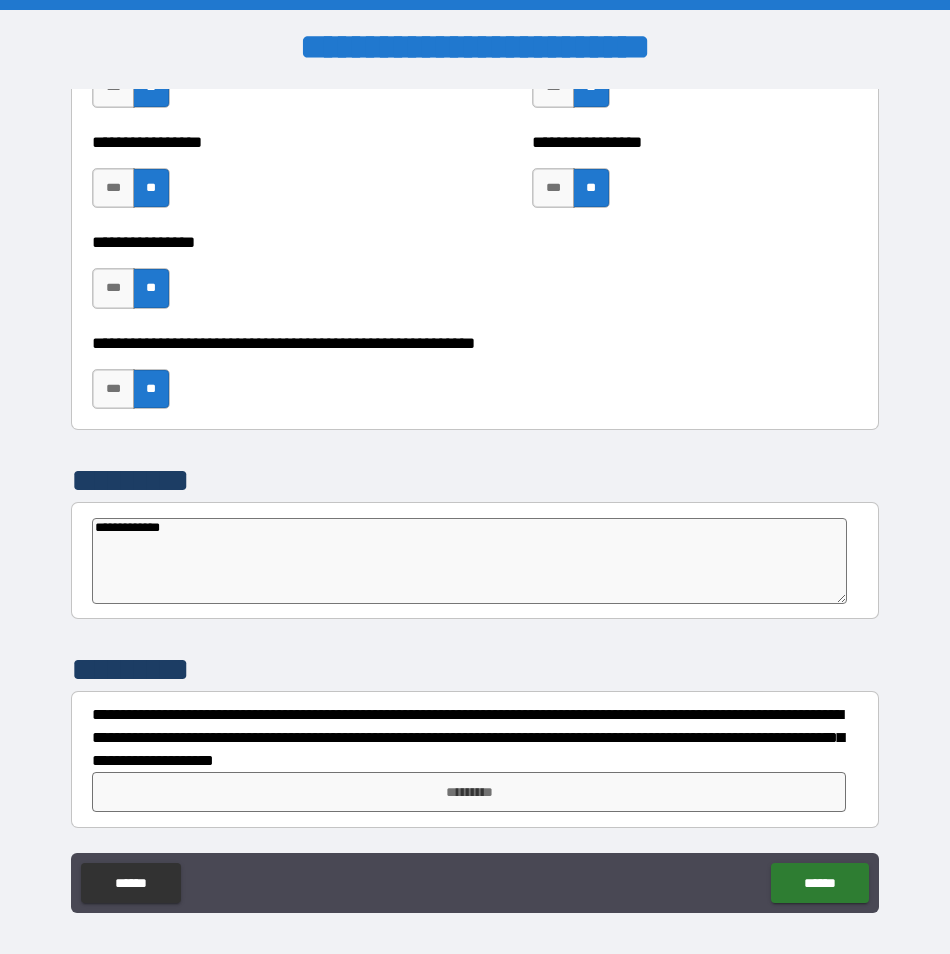 type on "*" 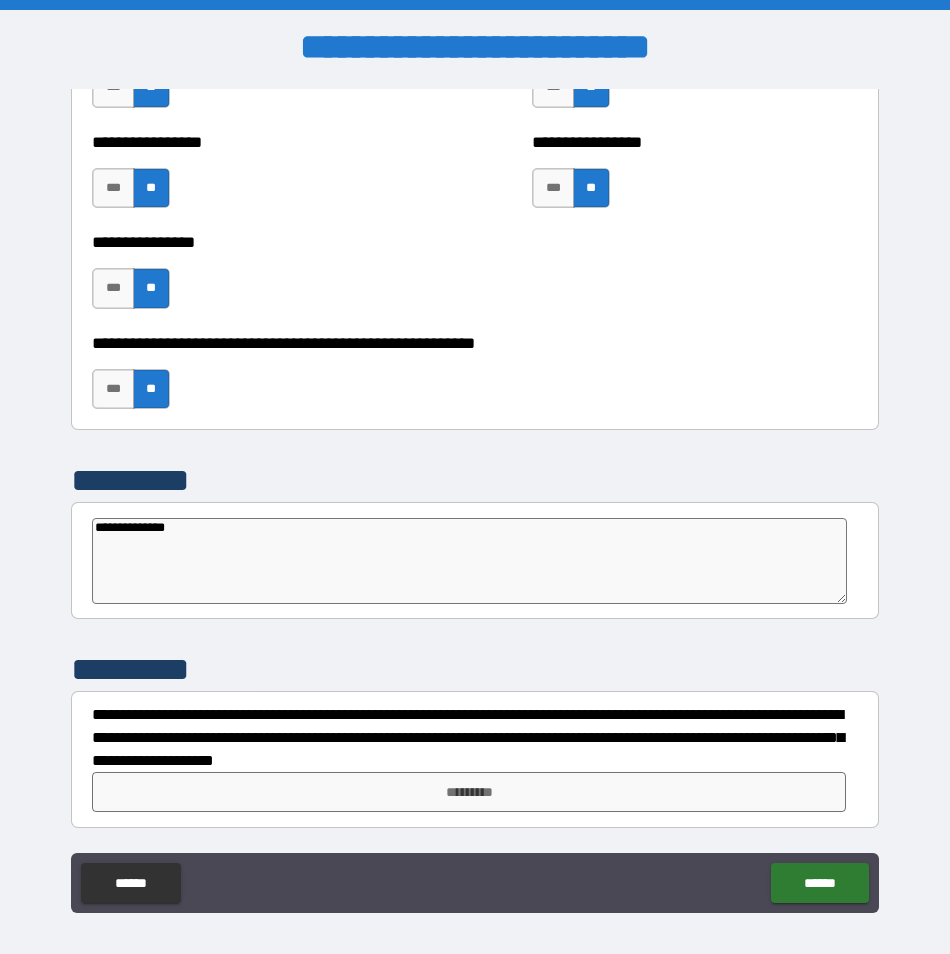 type on "**********" 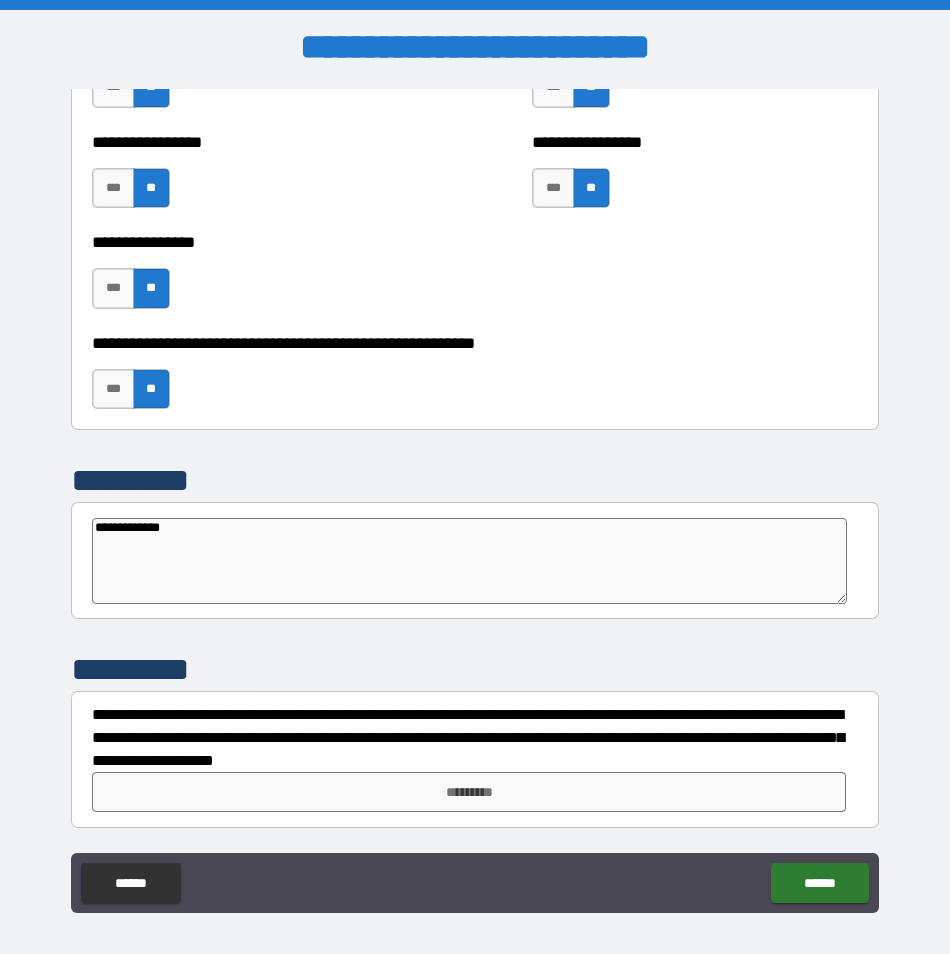 type on "*" 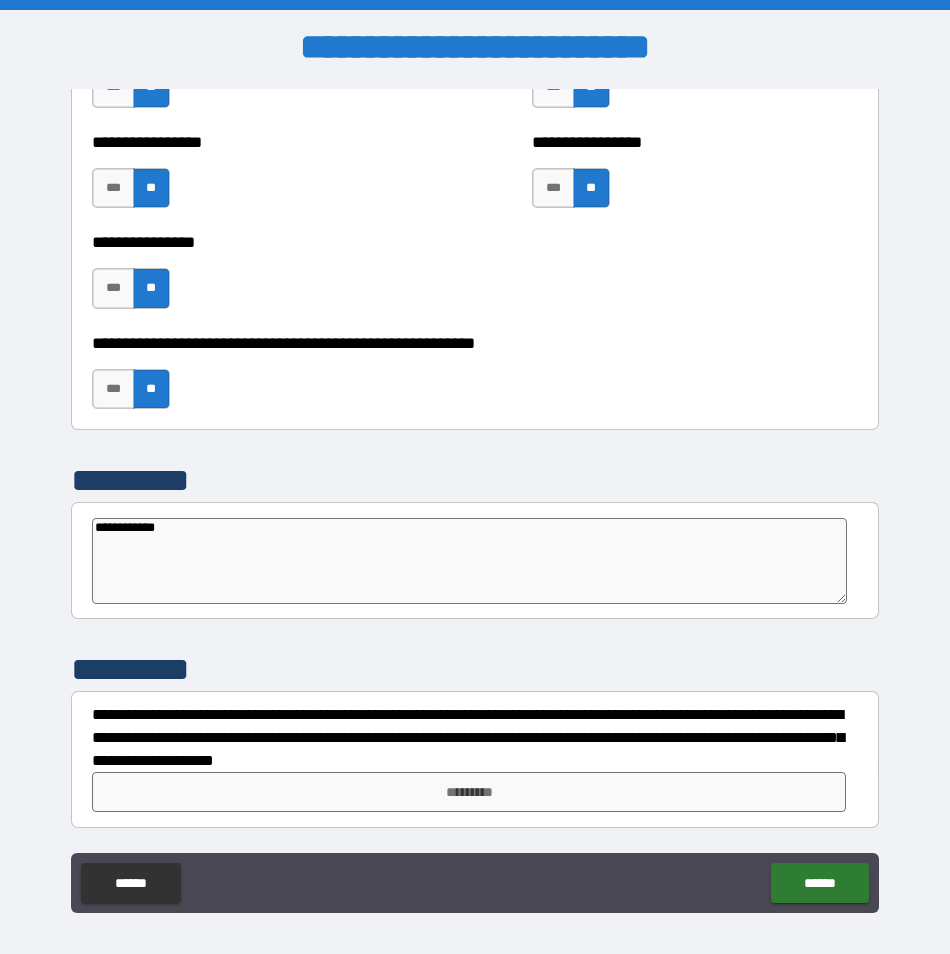 type on "*" 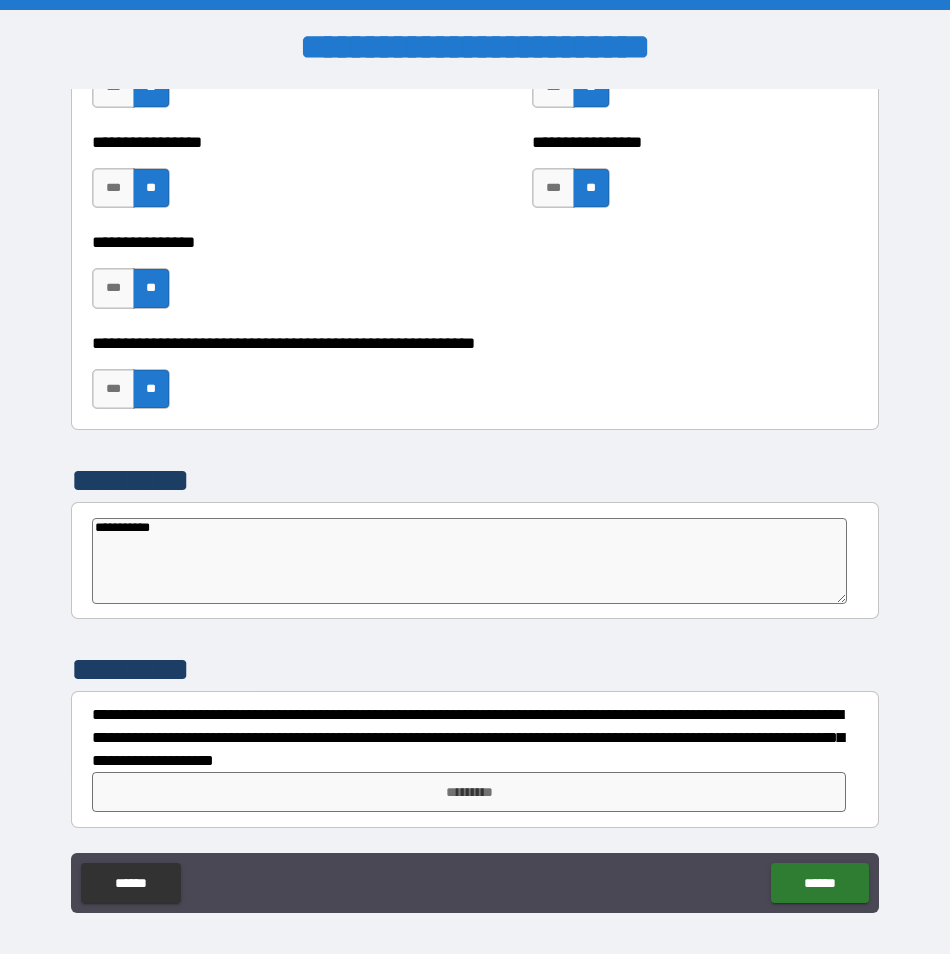 type on "*" 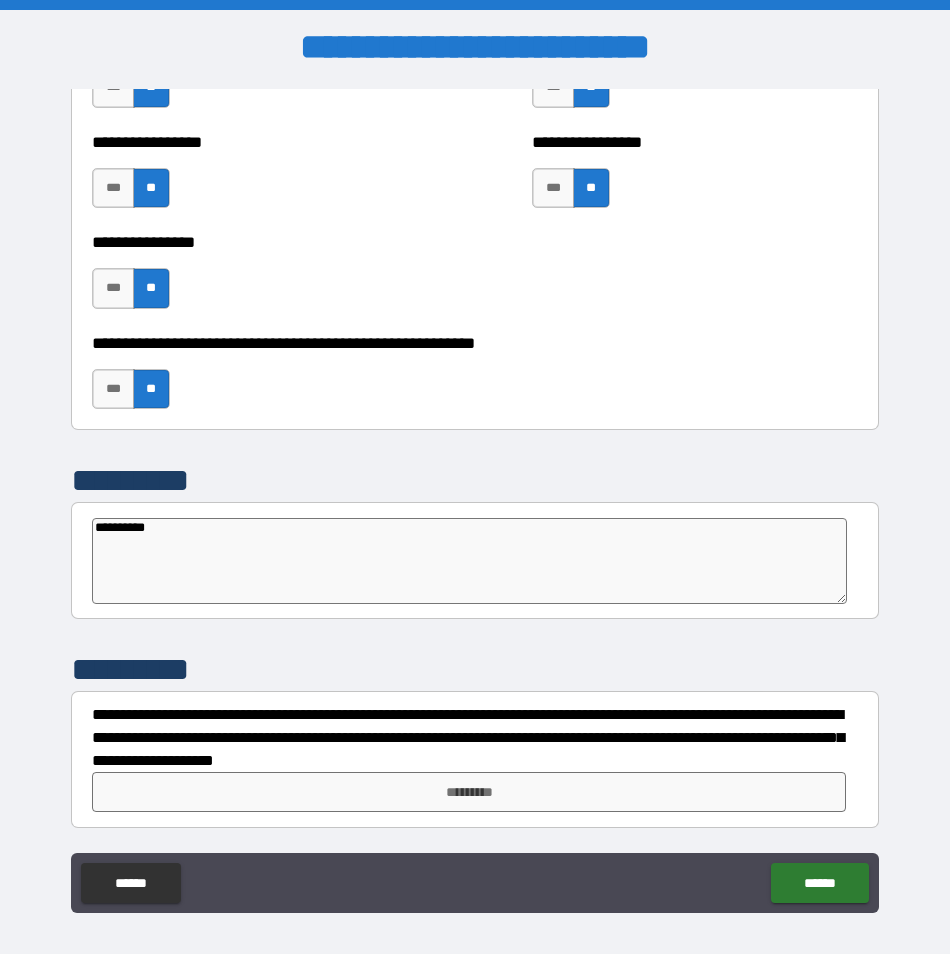 type on "**********" 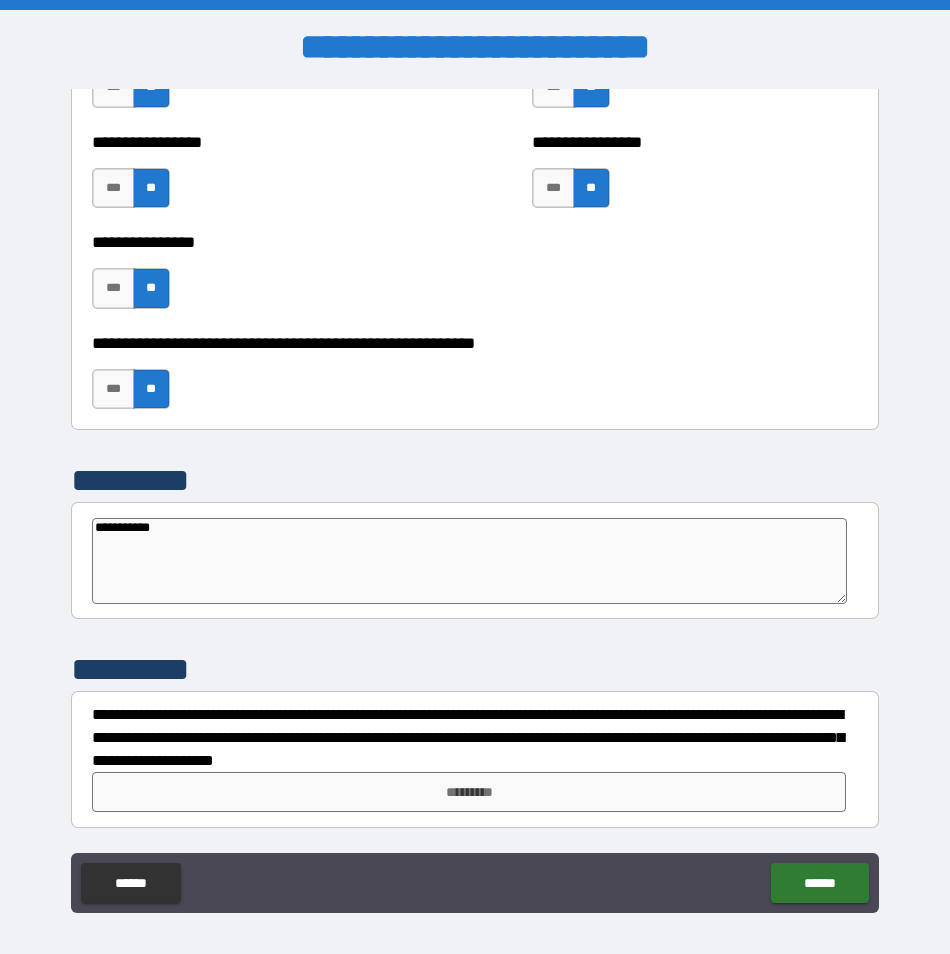 type on "*" 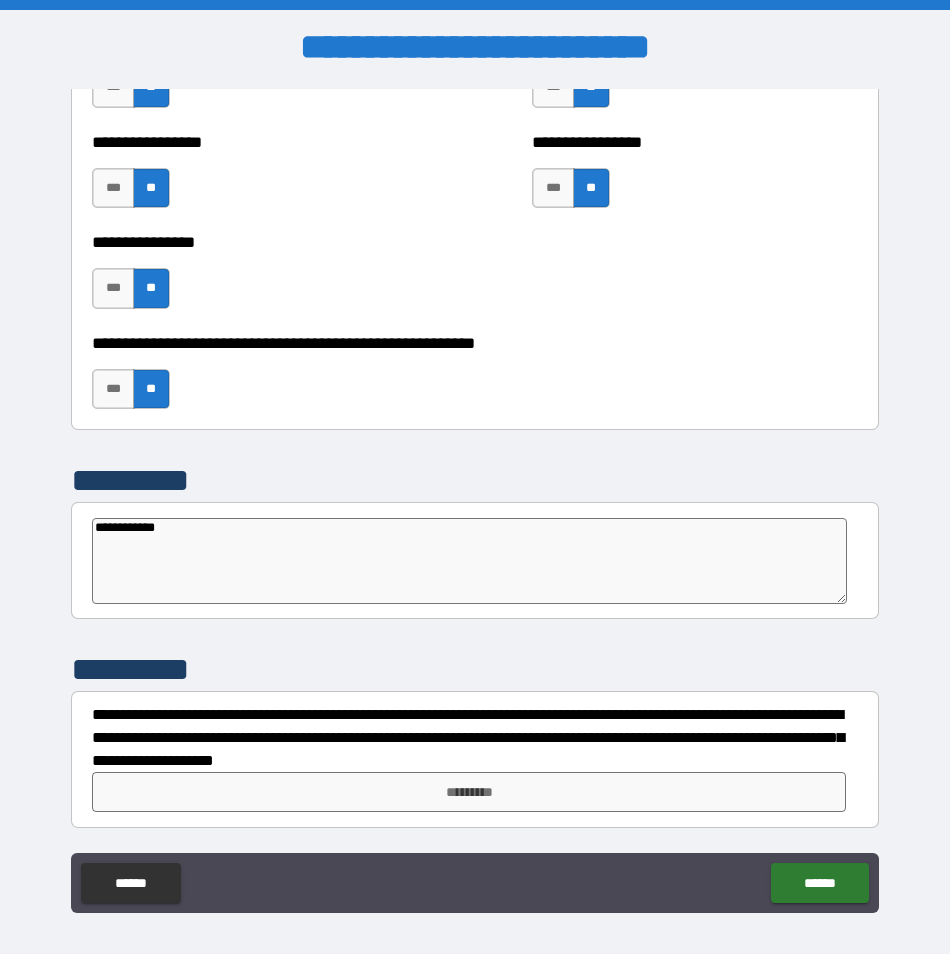 type on "*" 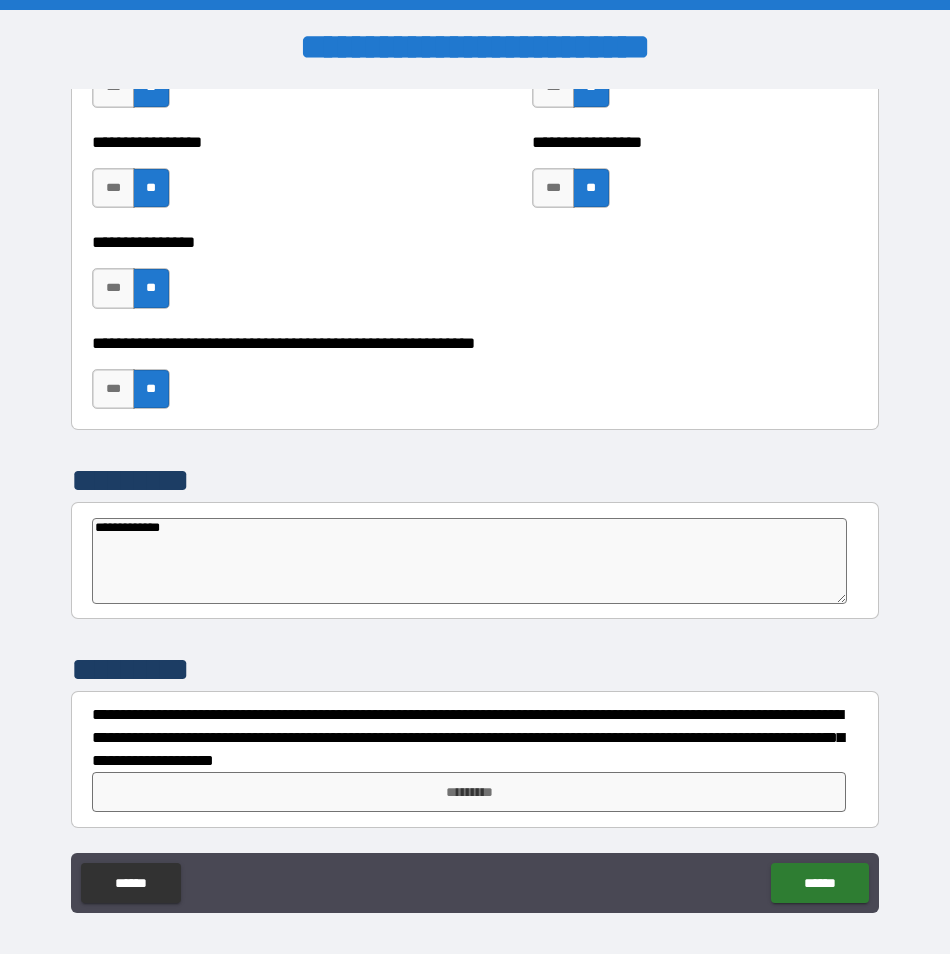 type on "**********" 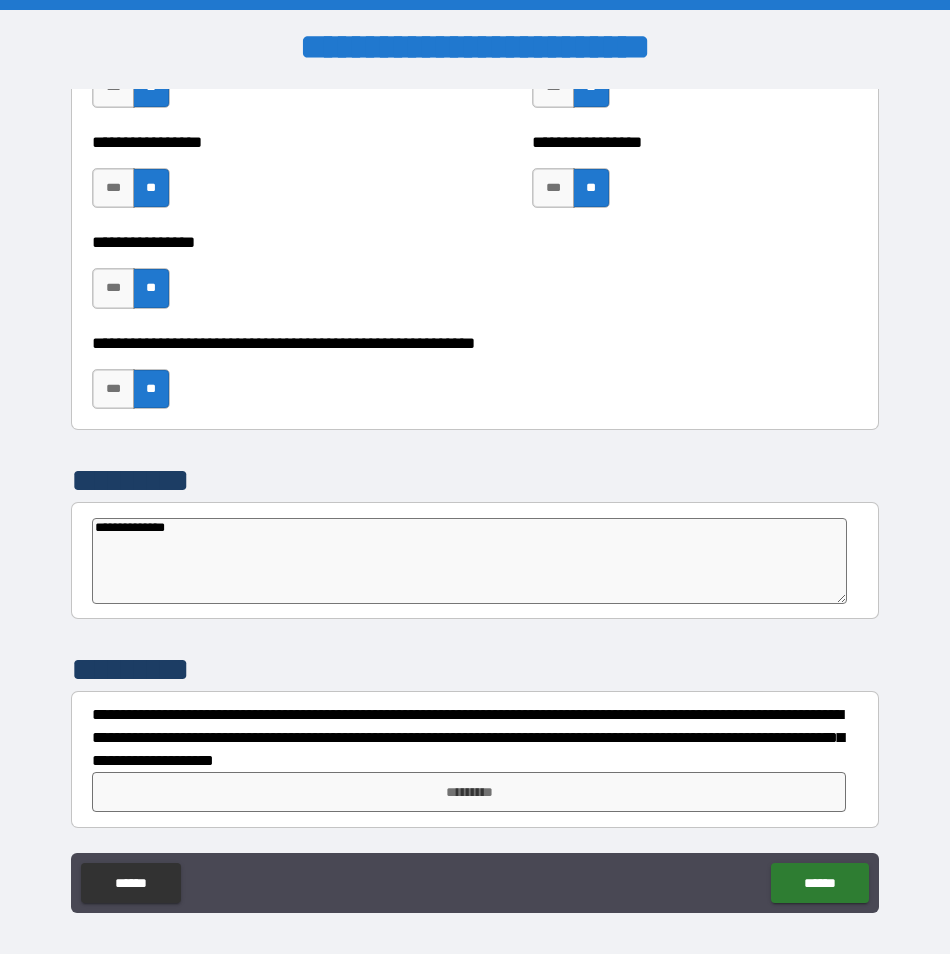 type on "*" 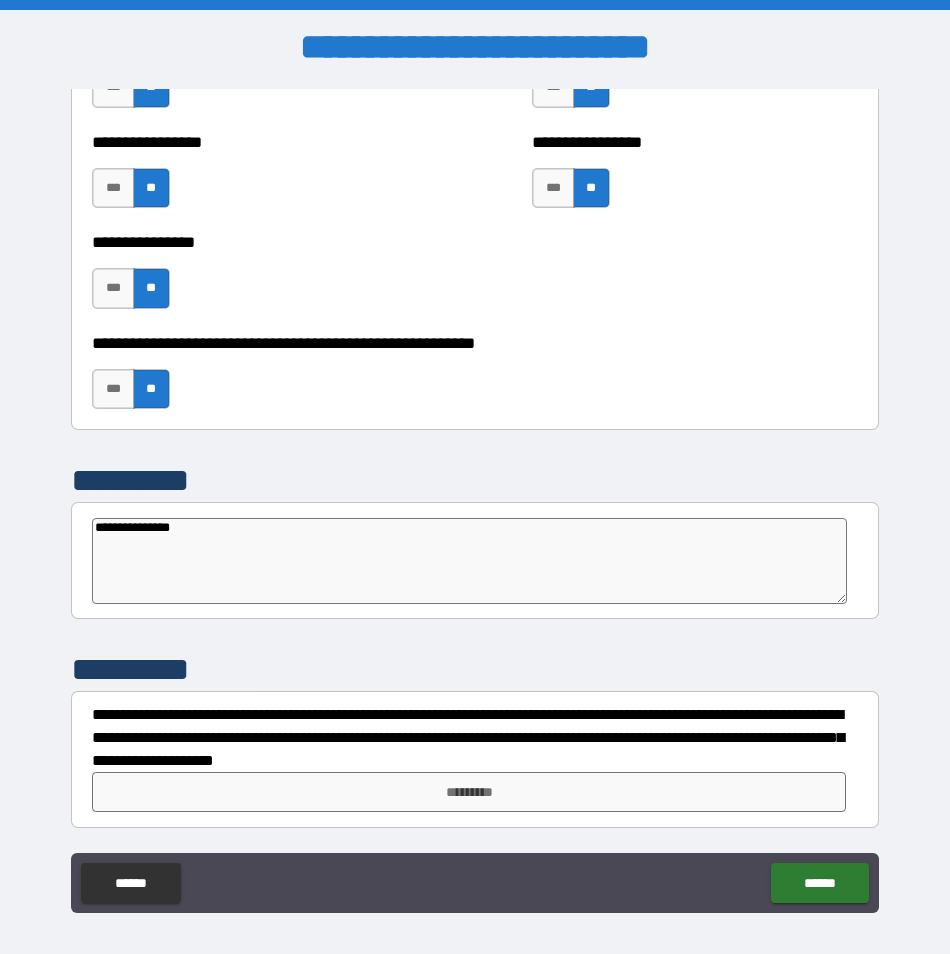 type on "**********" 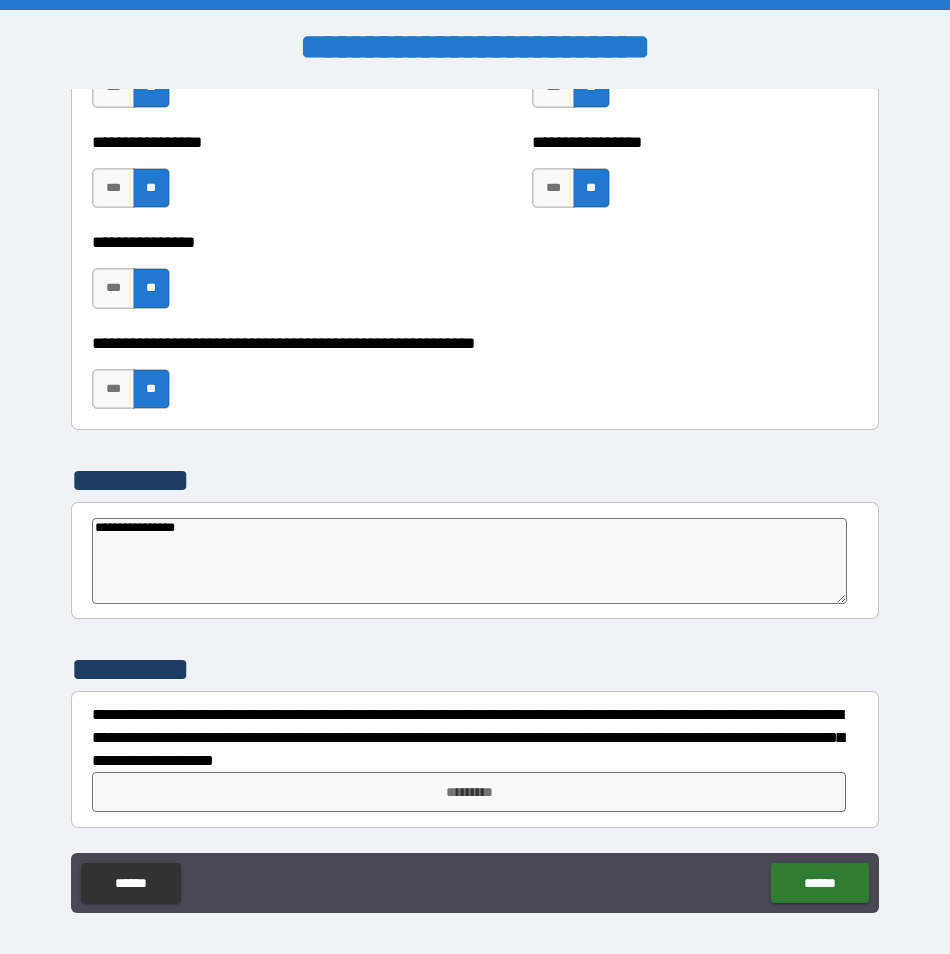 type on "**********" 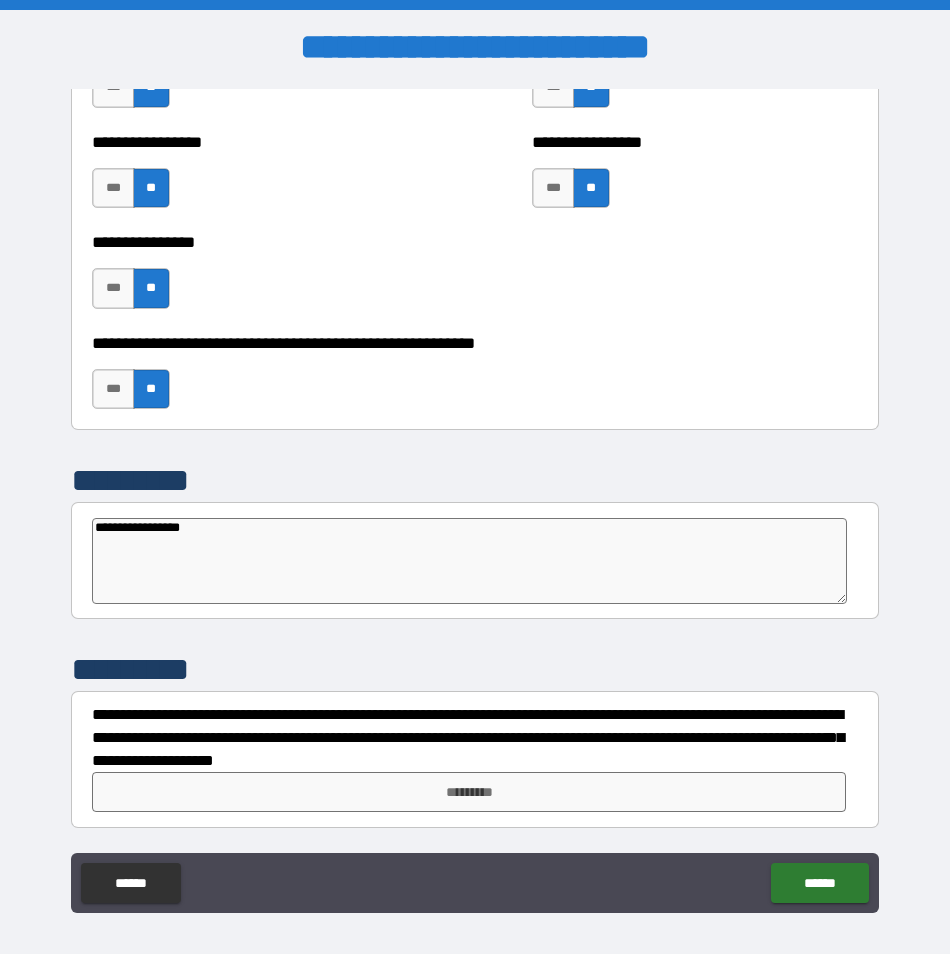 type on "*" 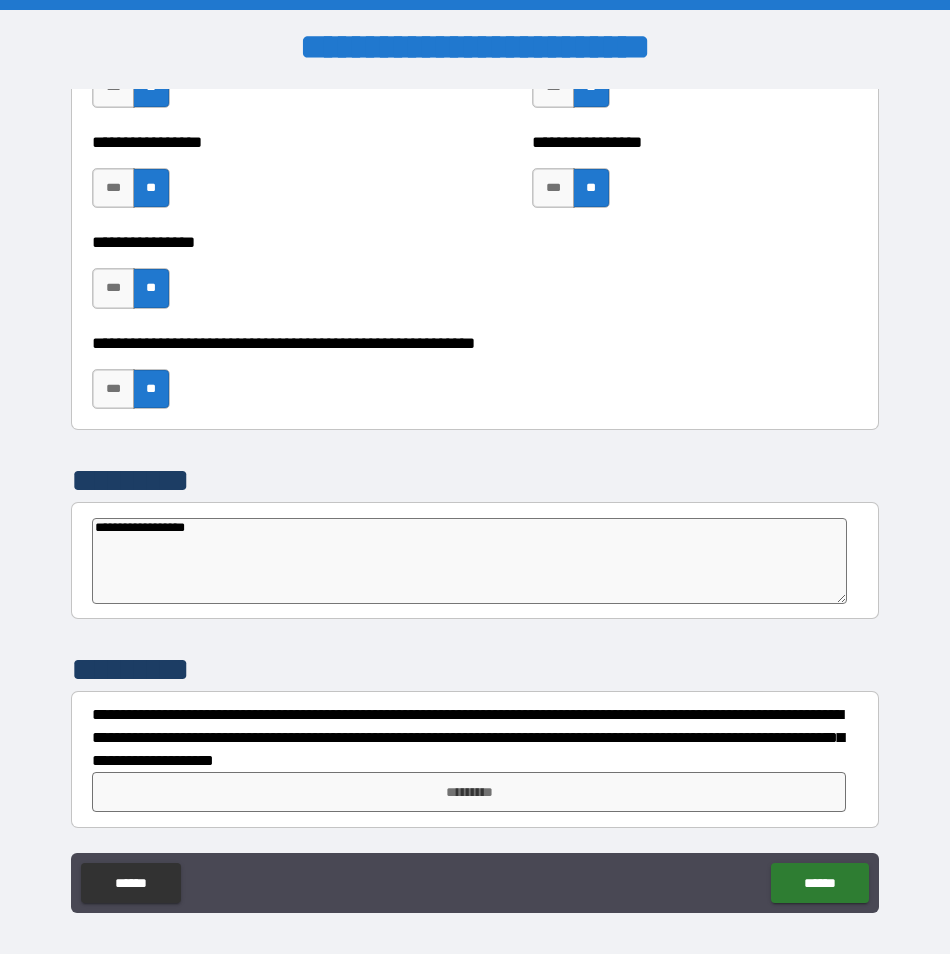 type on "**********" 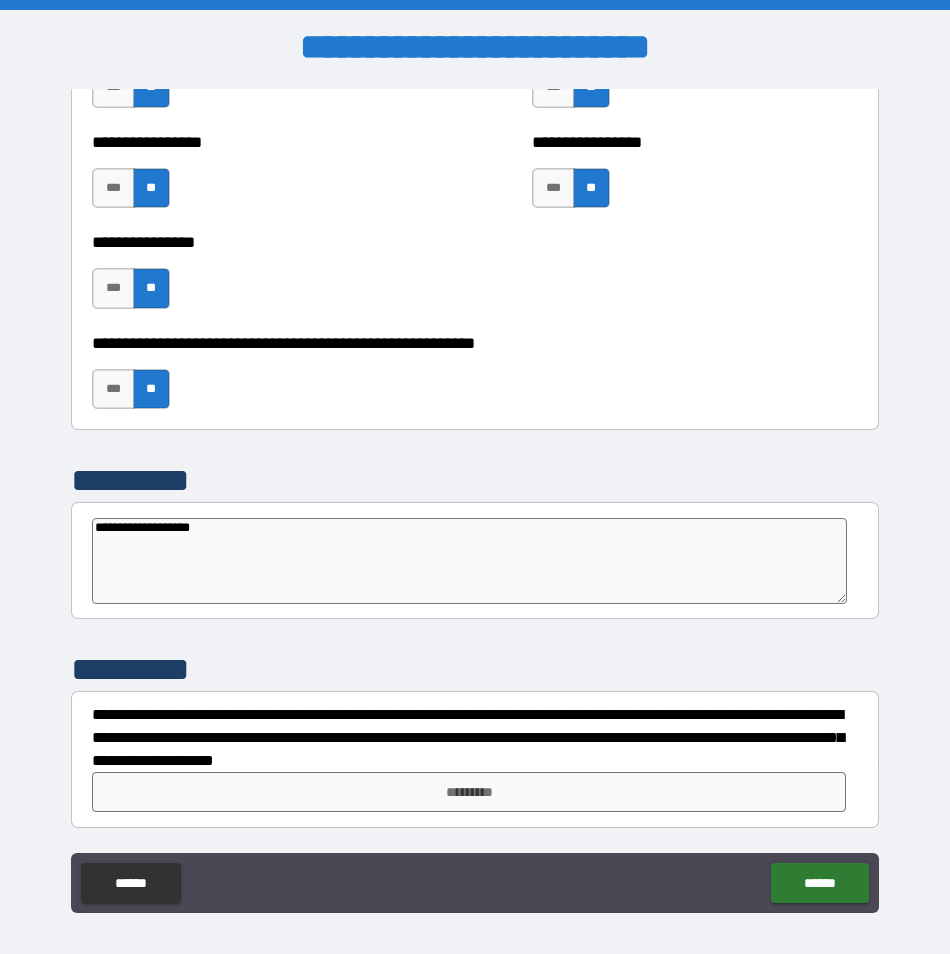 type on "*" 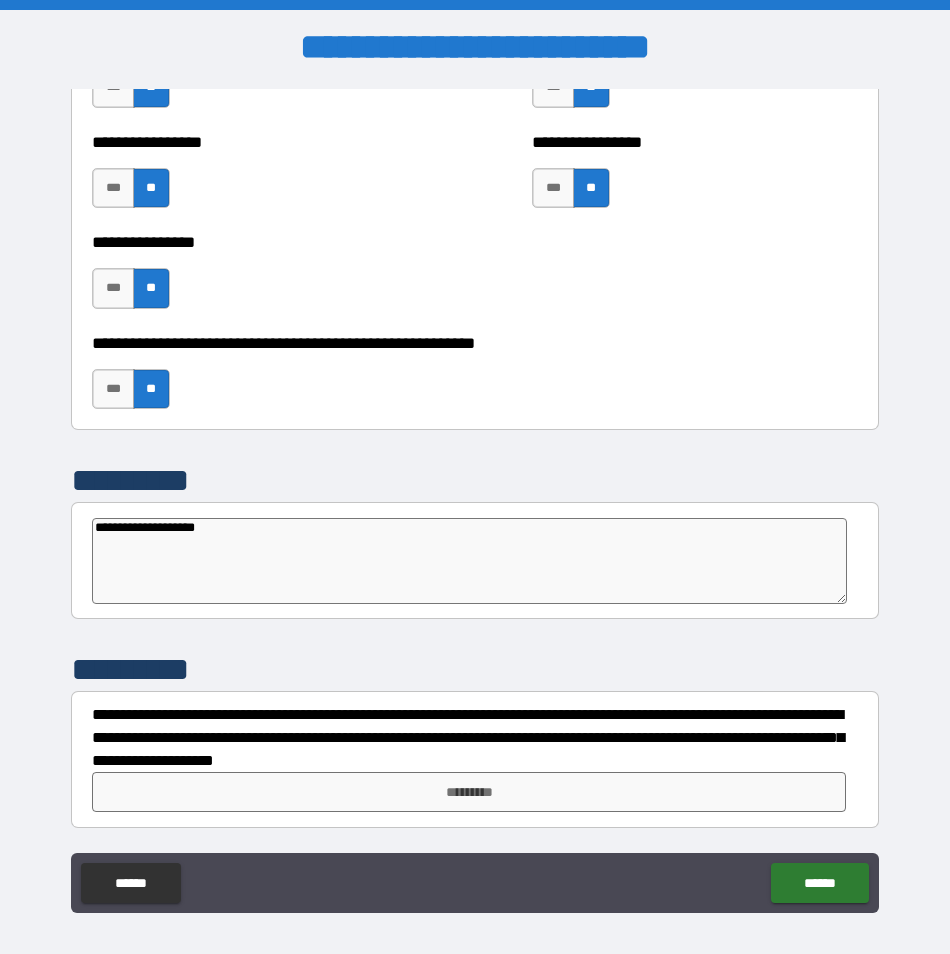 type on "**********" 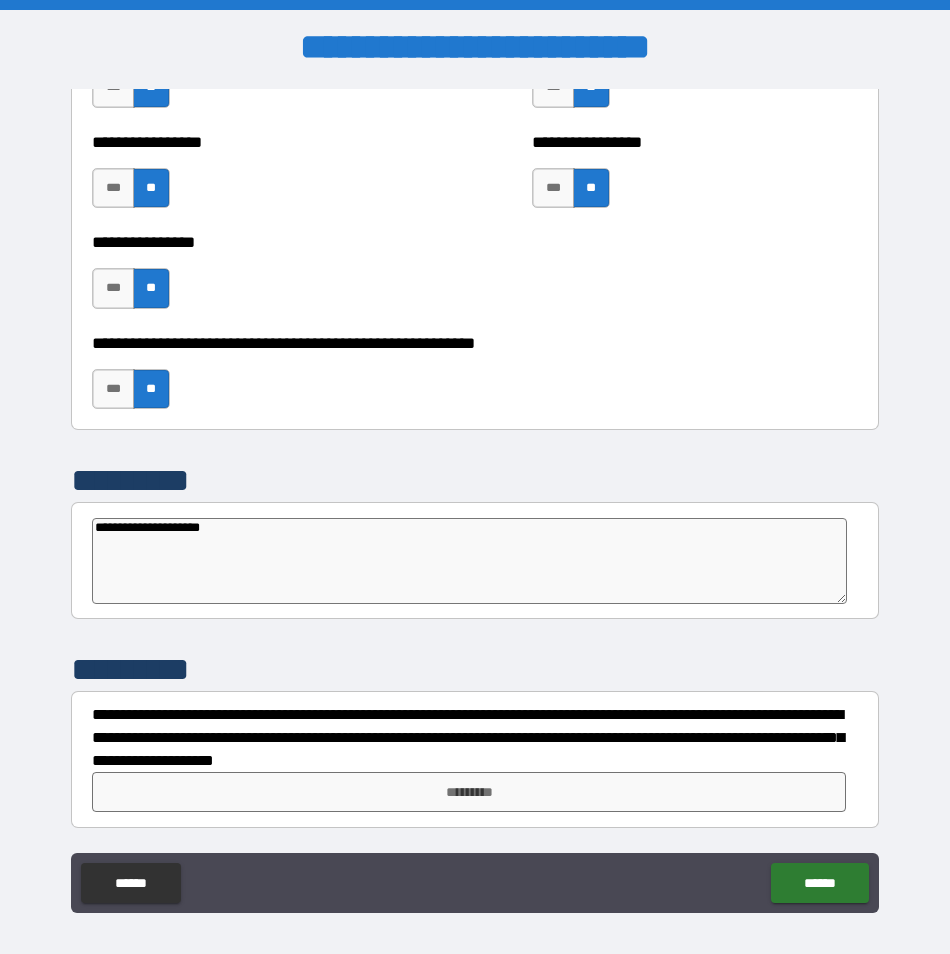 type on "**********" 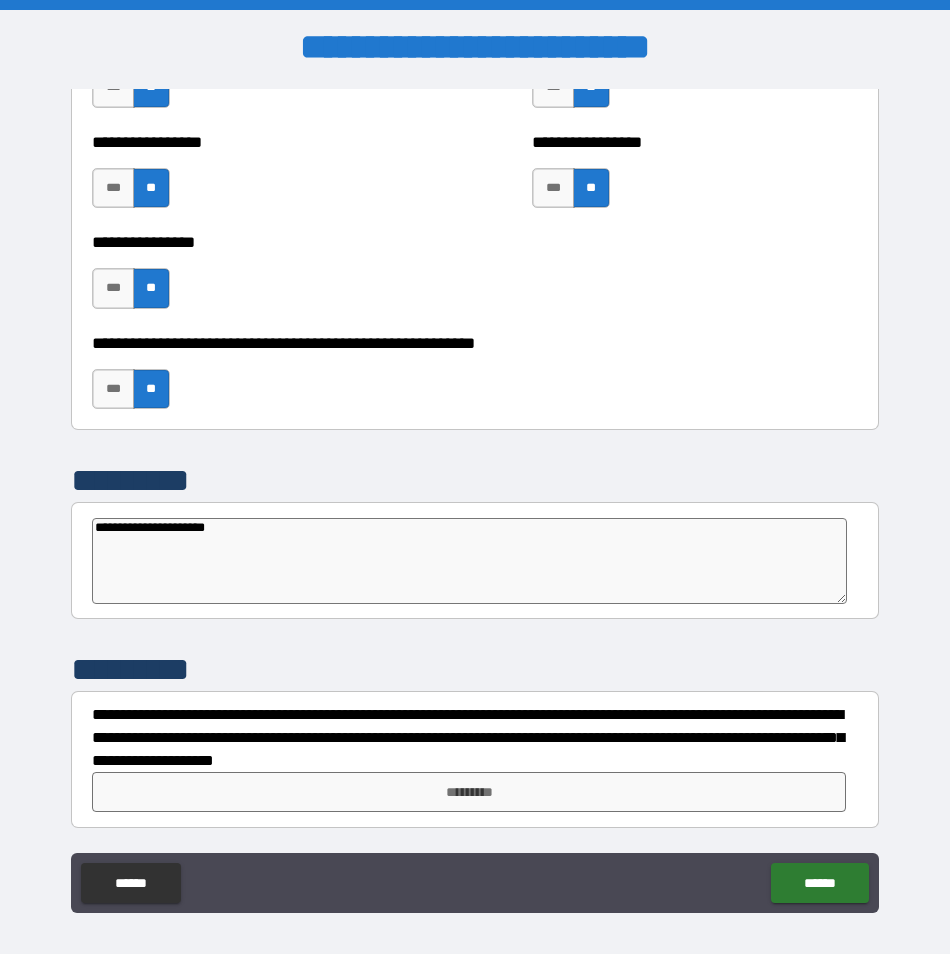 type on "*" 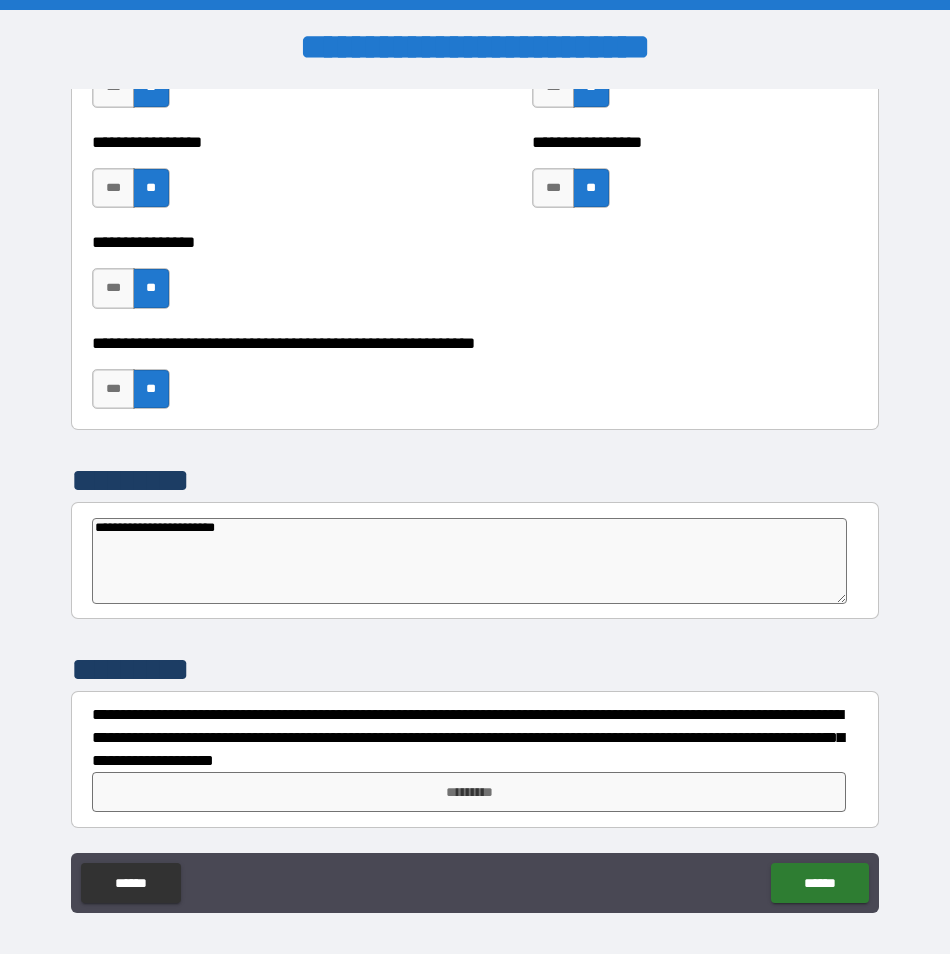 type on "**********" 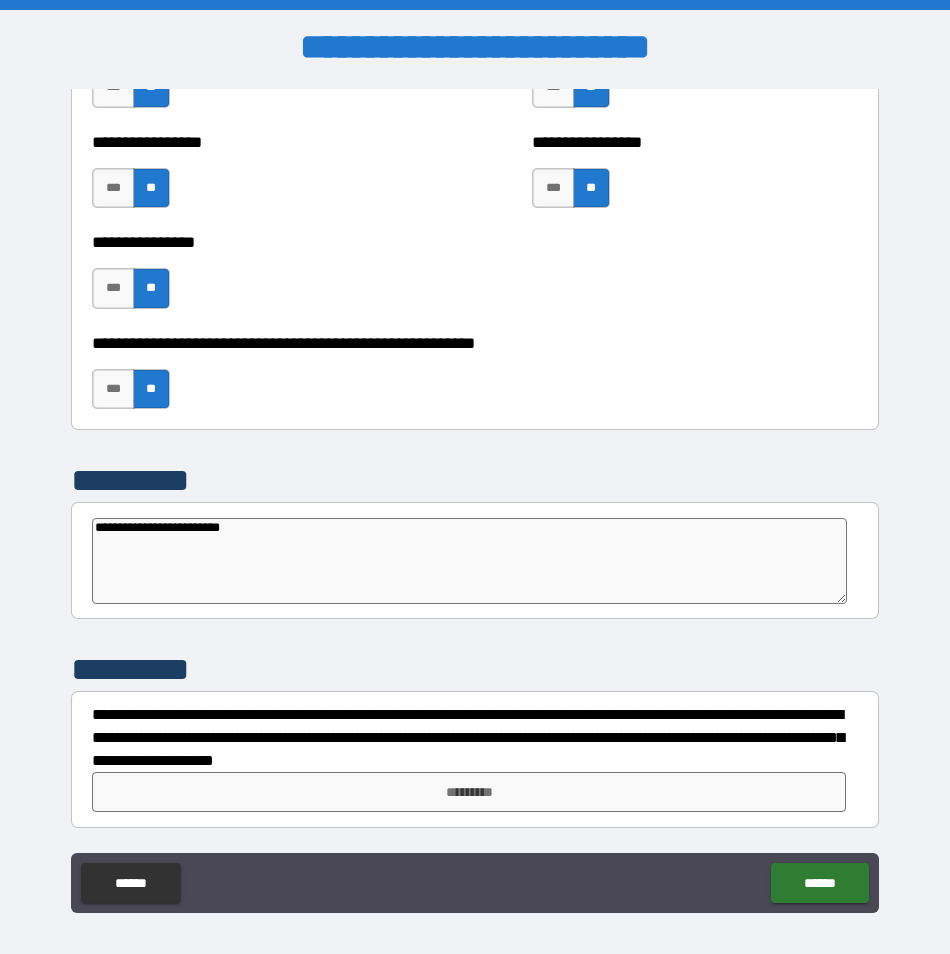 type on "*" 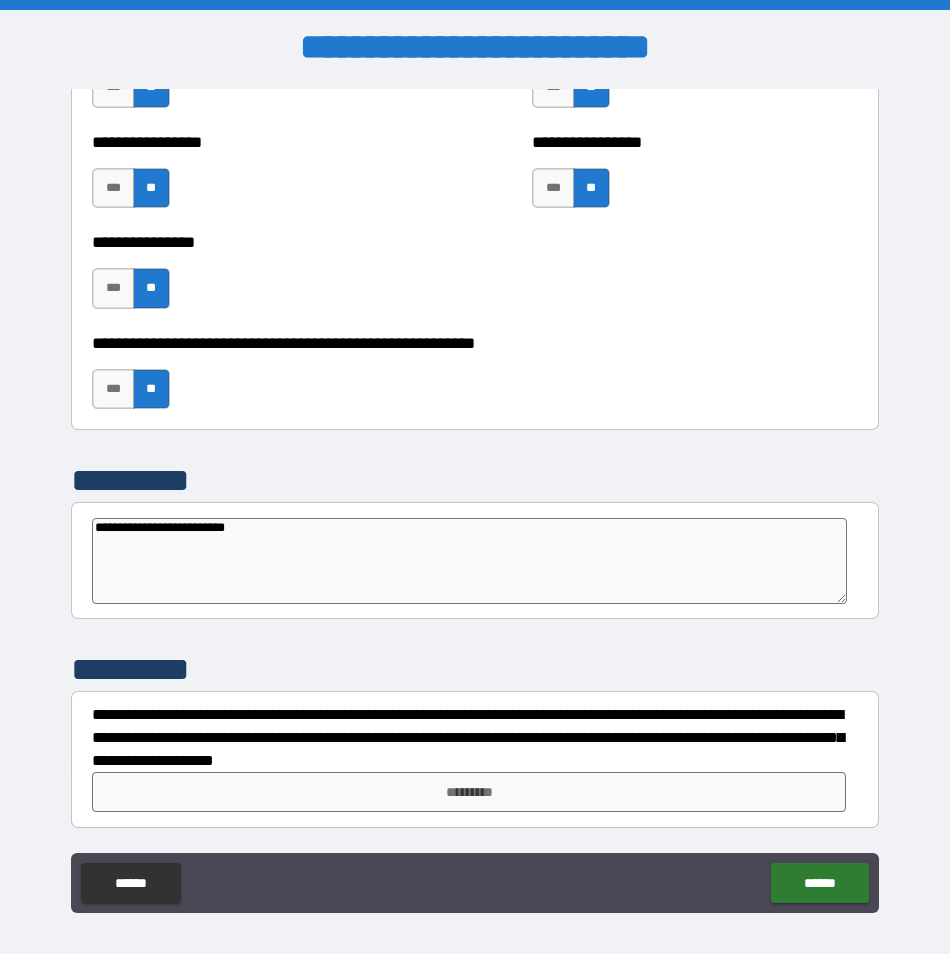 type on "*" 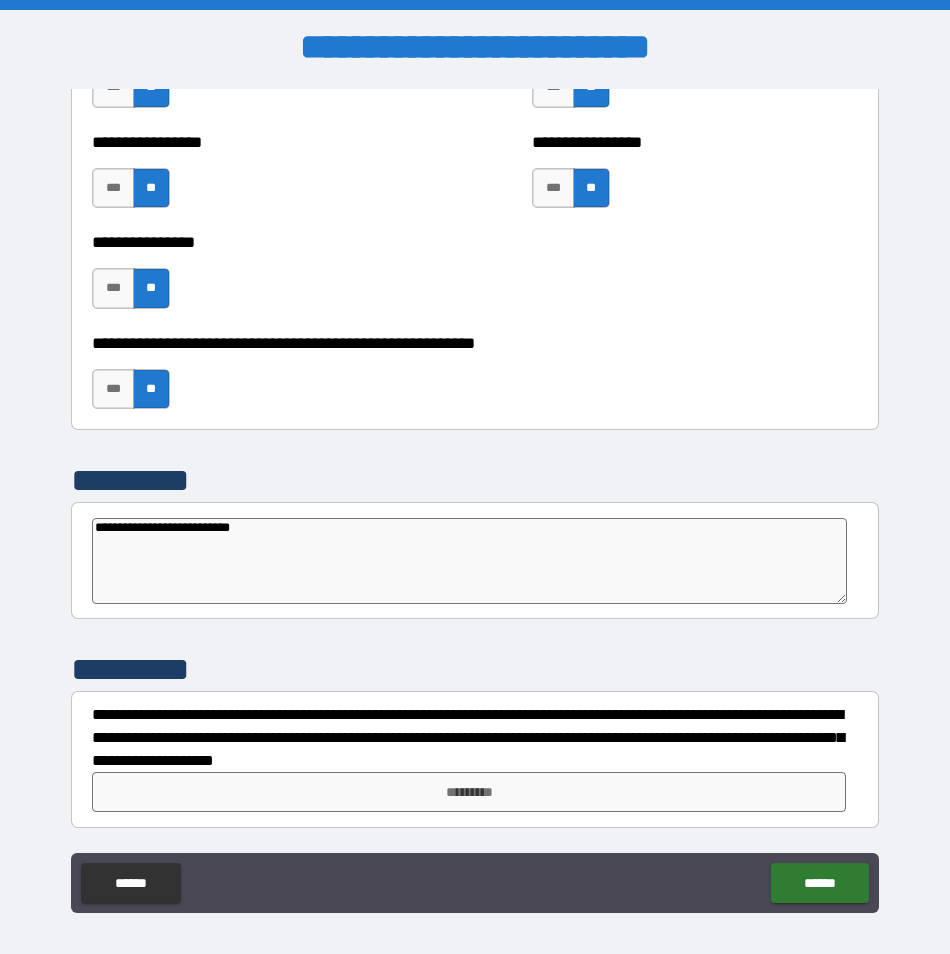 type on "**********" 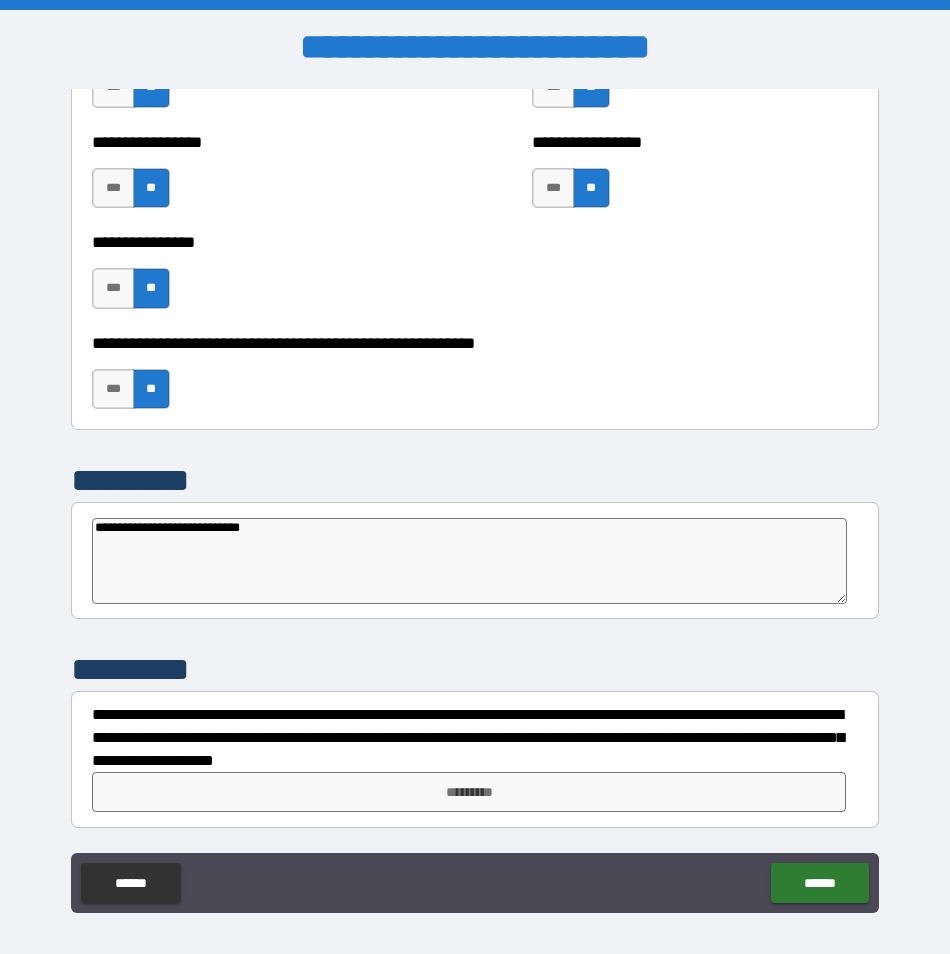 type on "**********" 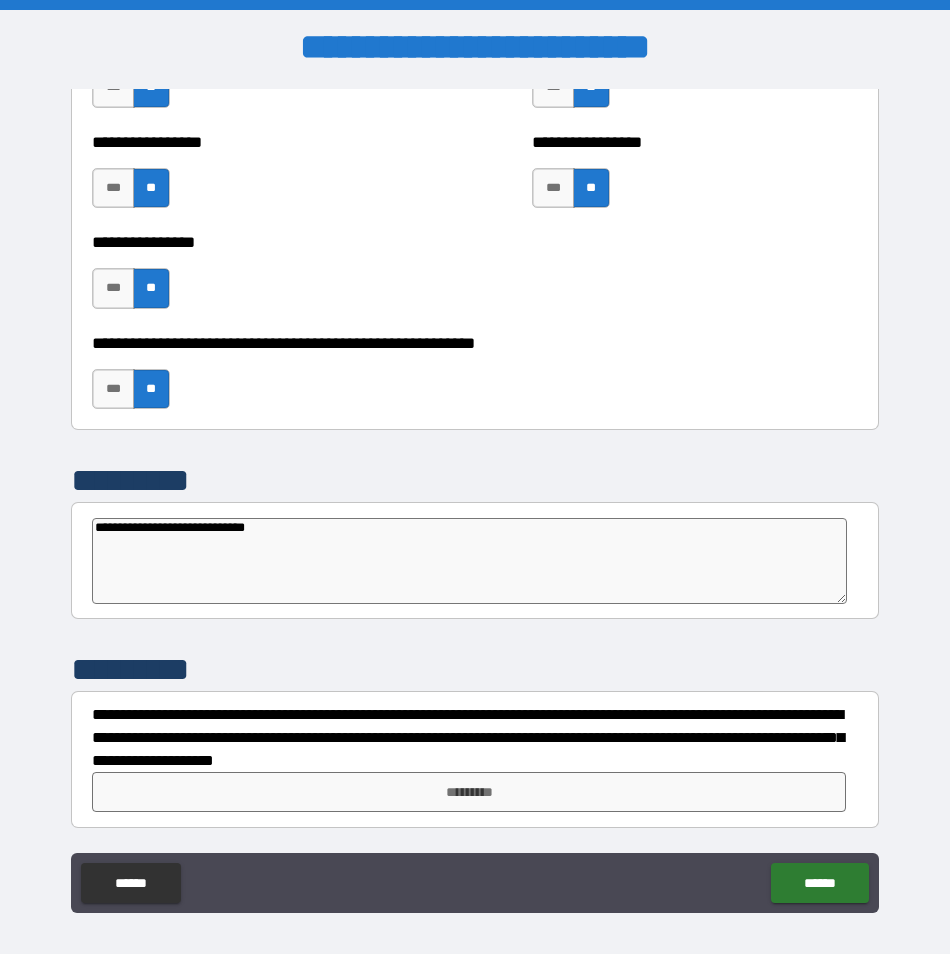 type on "*" 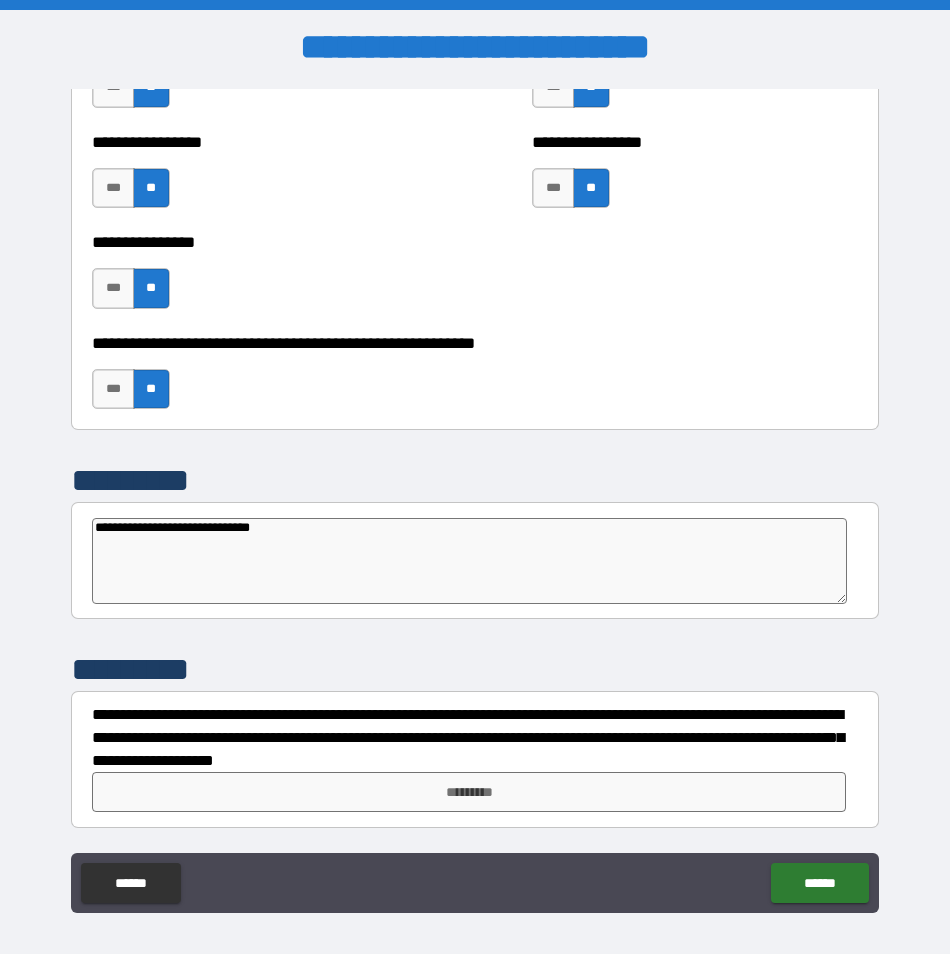 type on "**********" 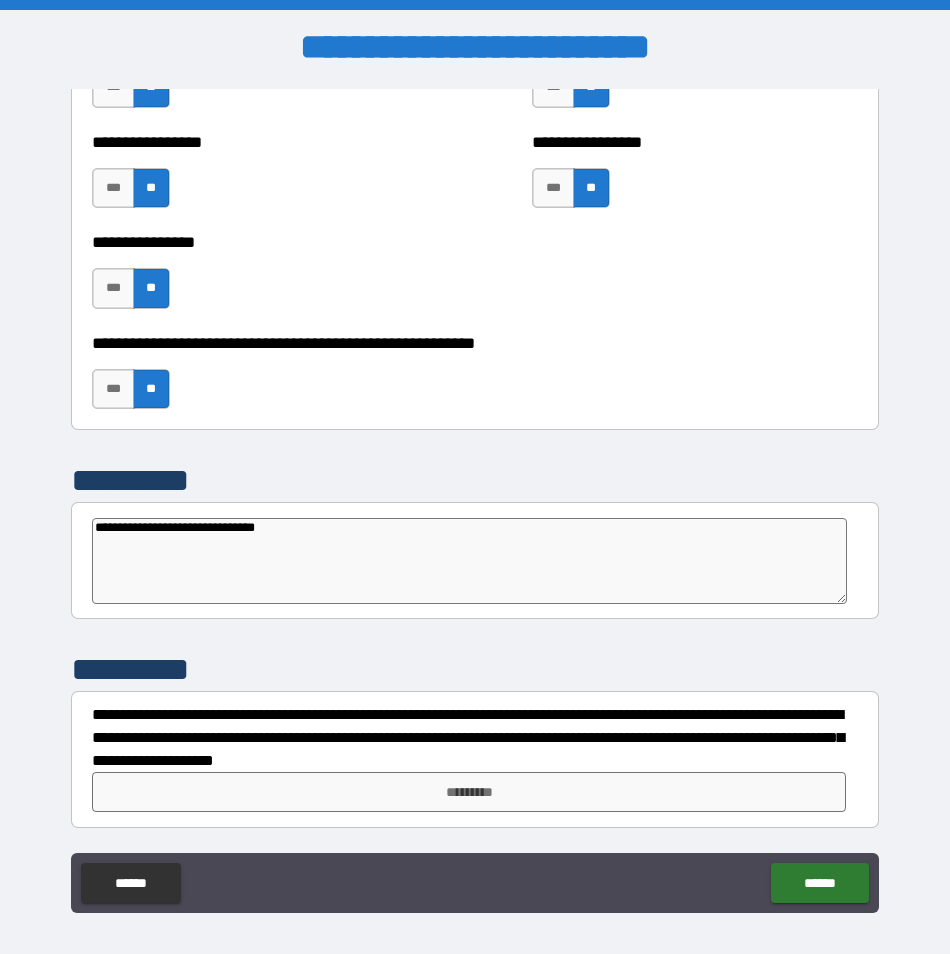type on "**********" 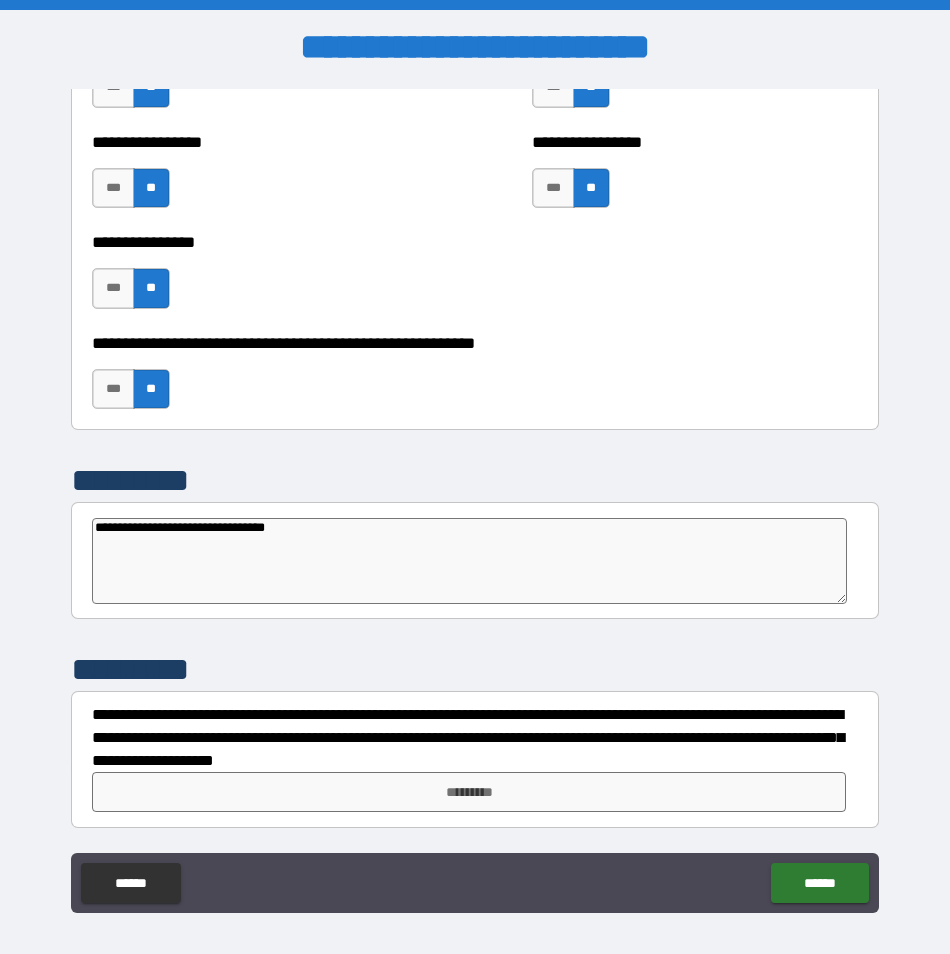 type on "**********" 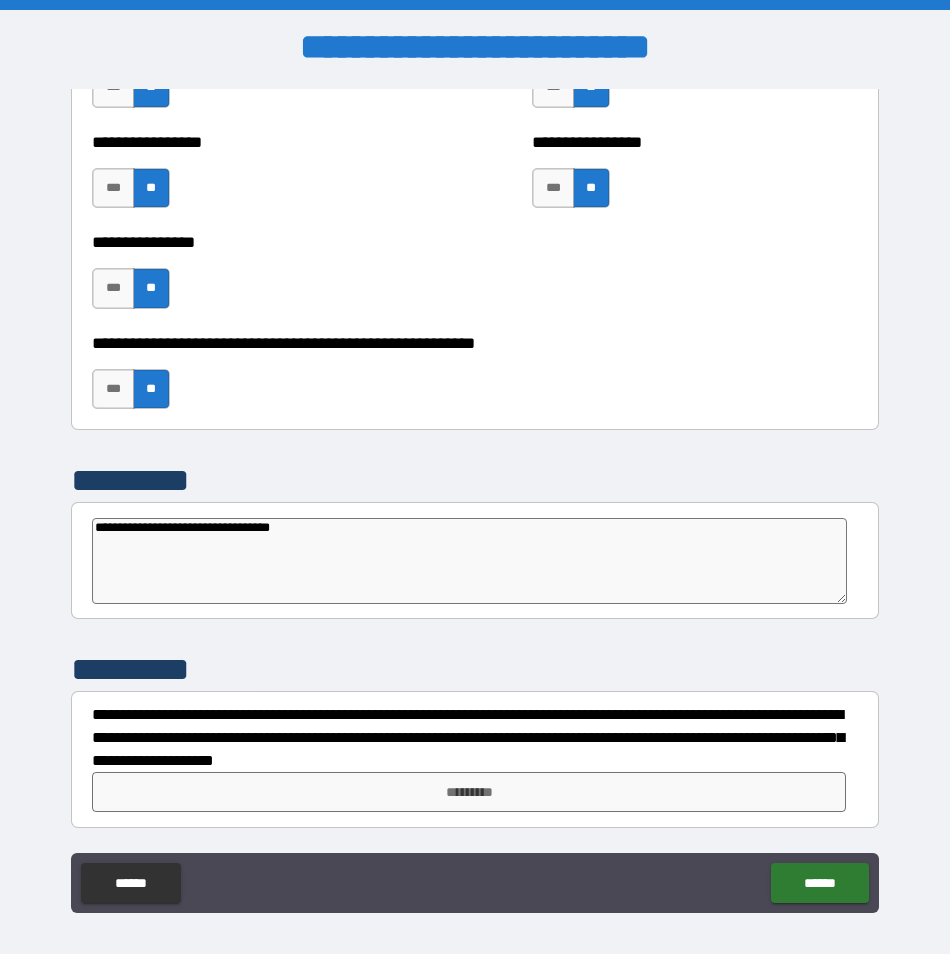 type on "**********" 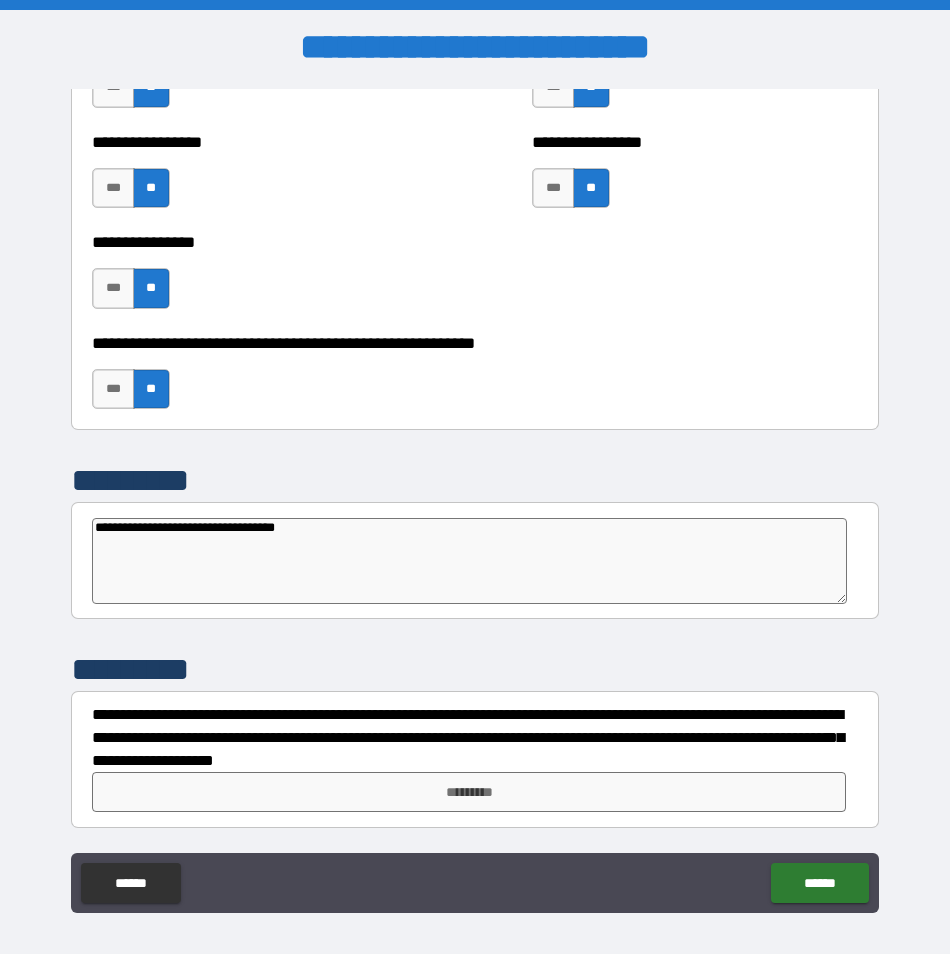 type on "*" 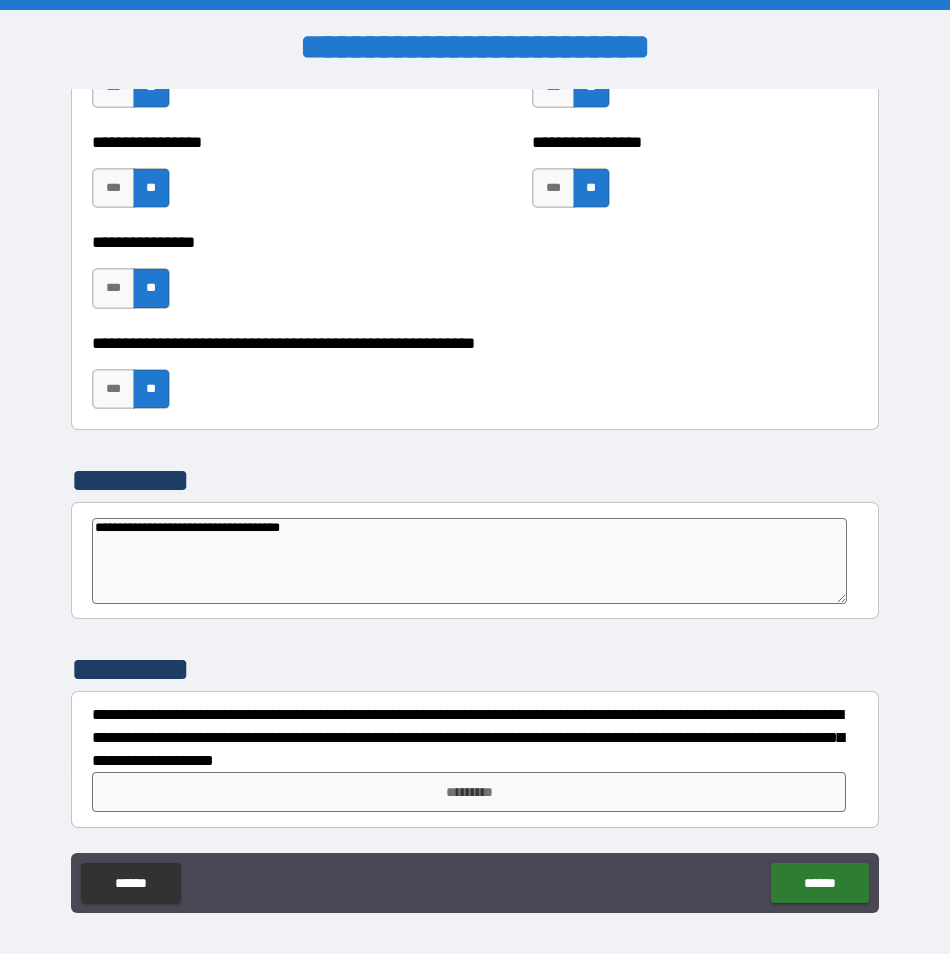 type on "**********" 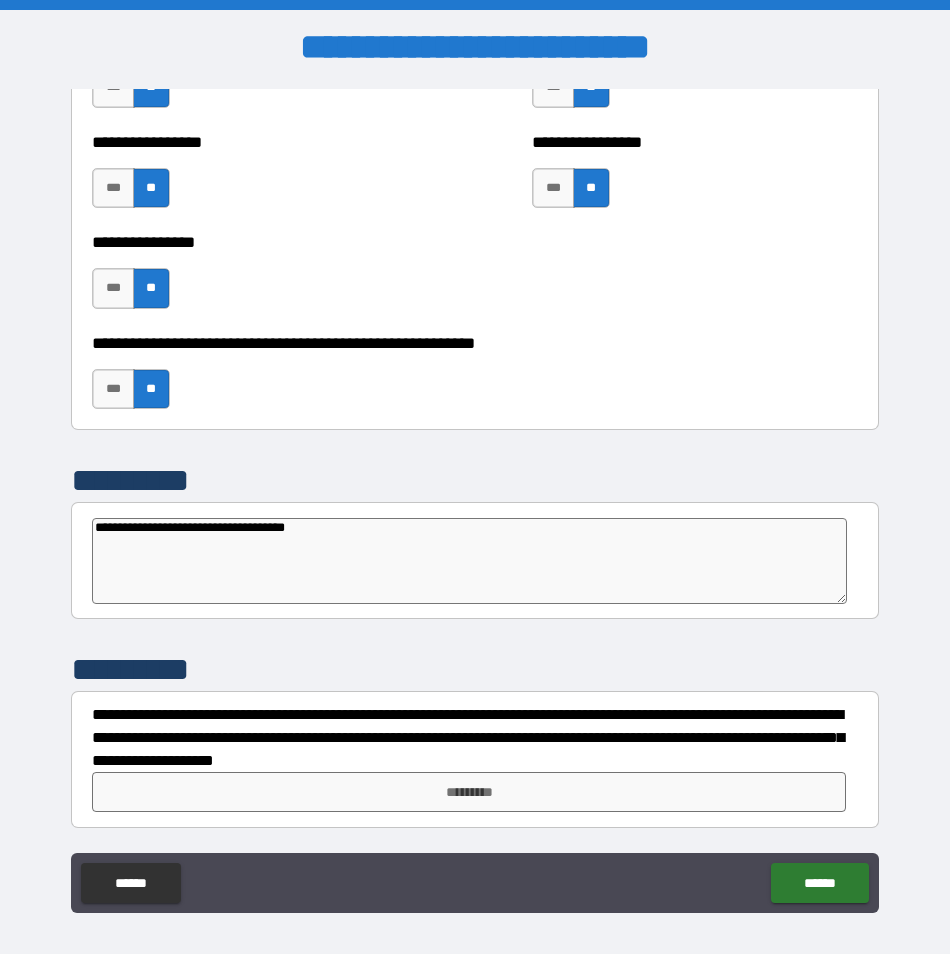 type on "*" 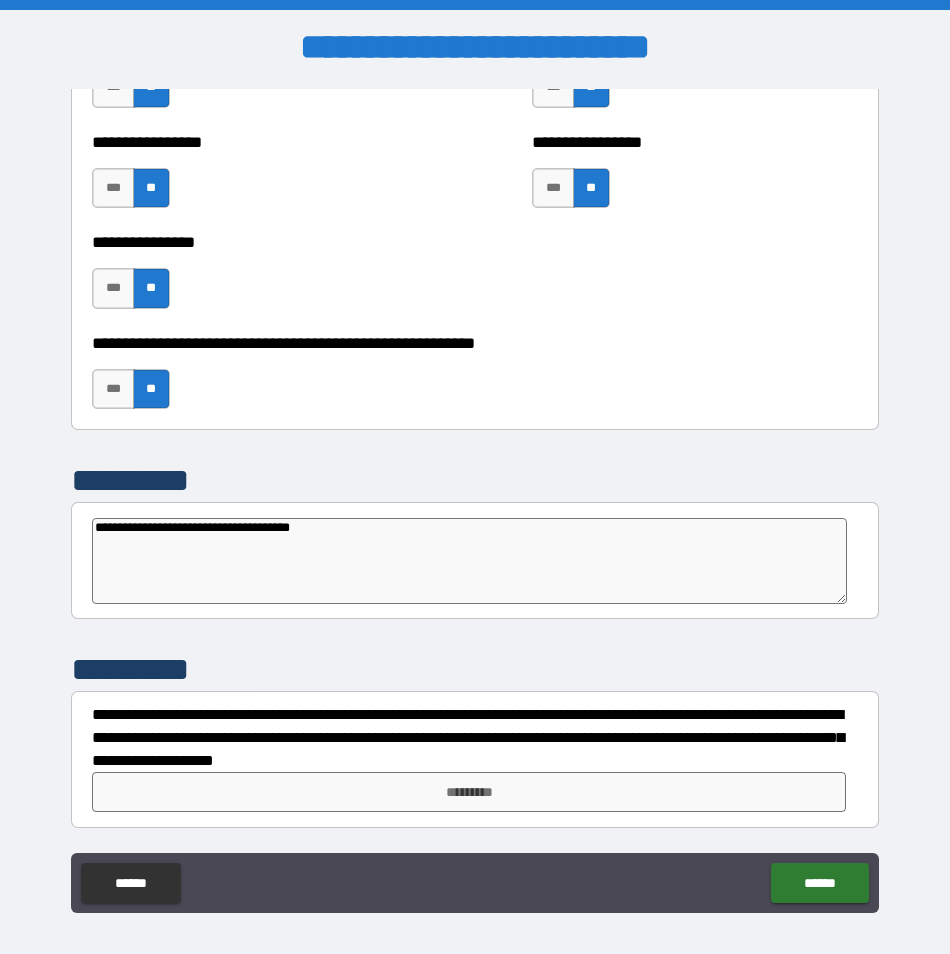 type on "*" 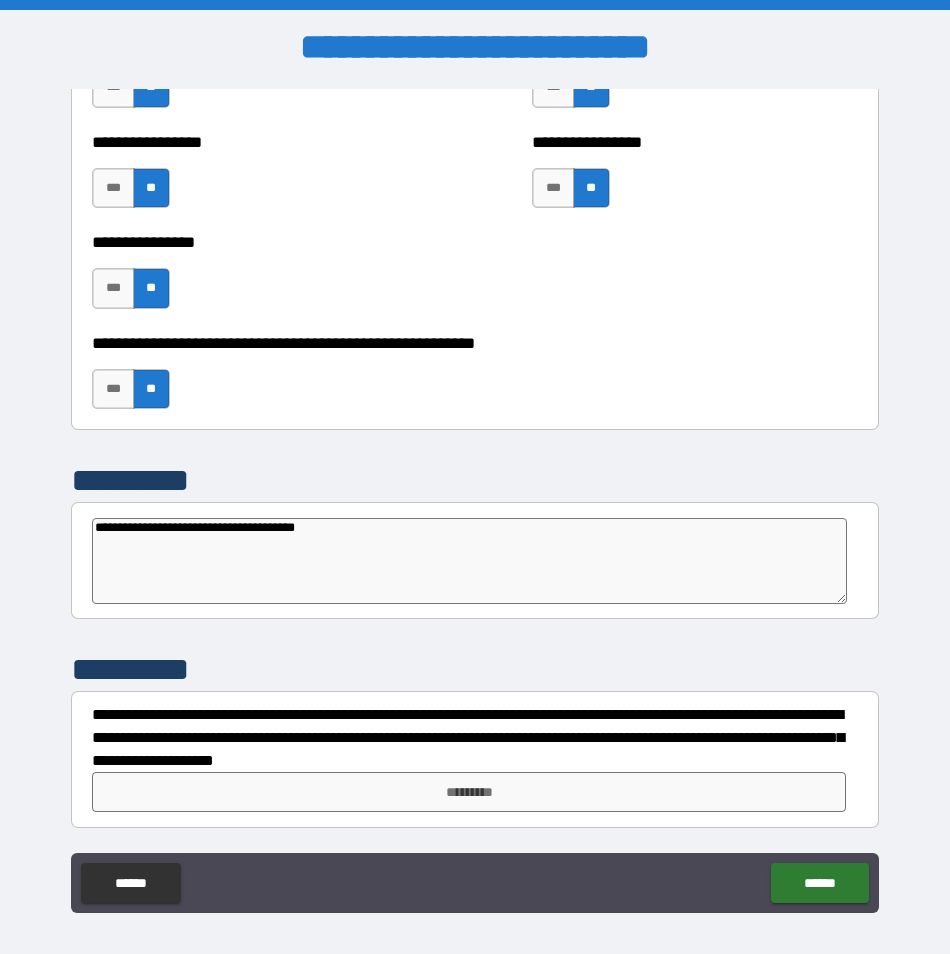 type on "*" 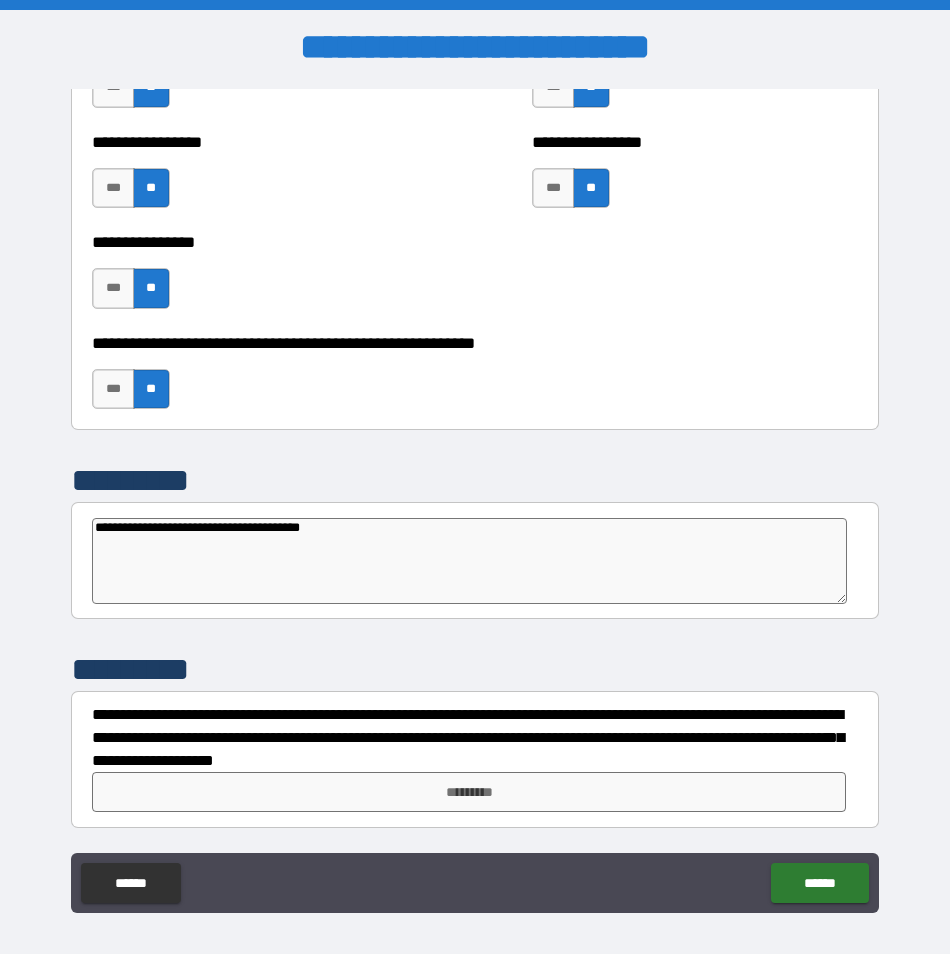 type on "*" 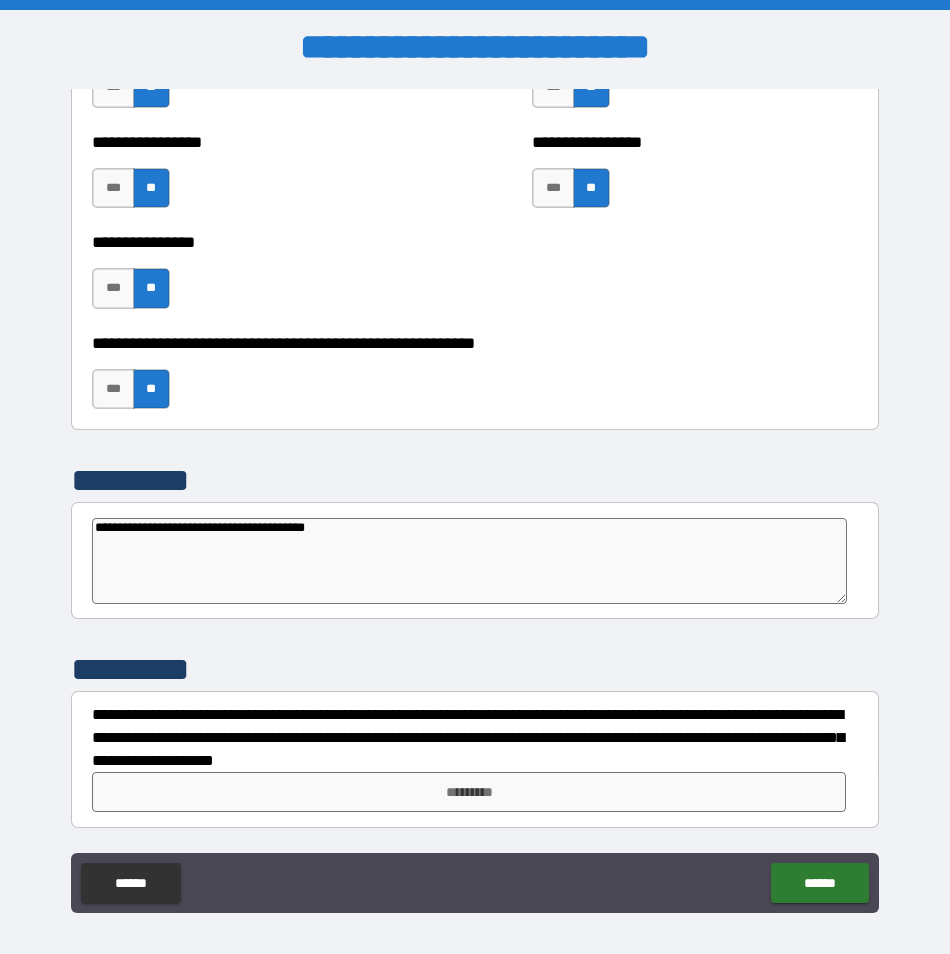 type on "*" 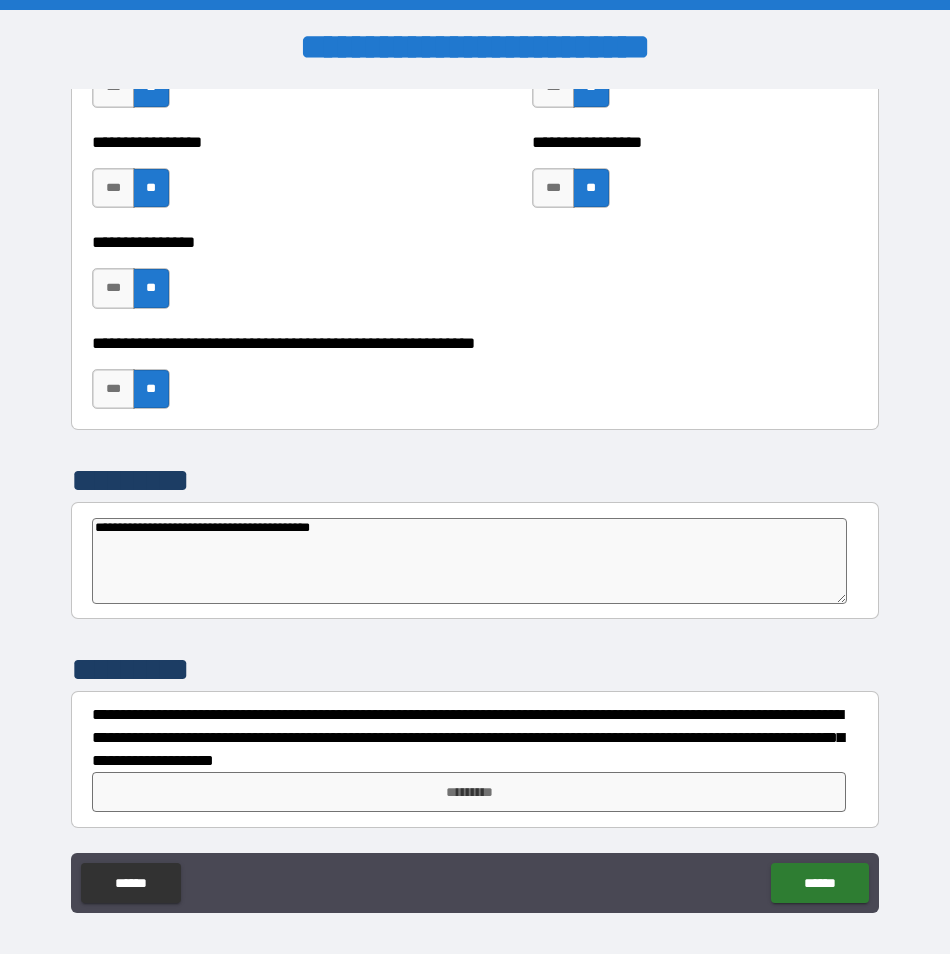 type on "**********" 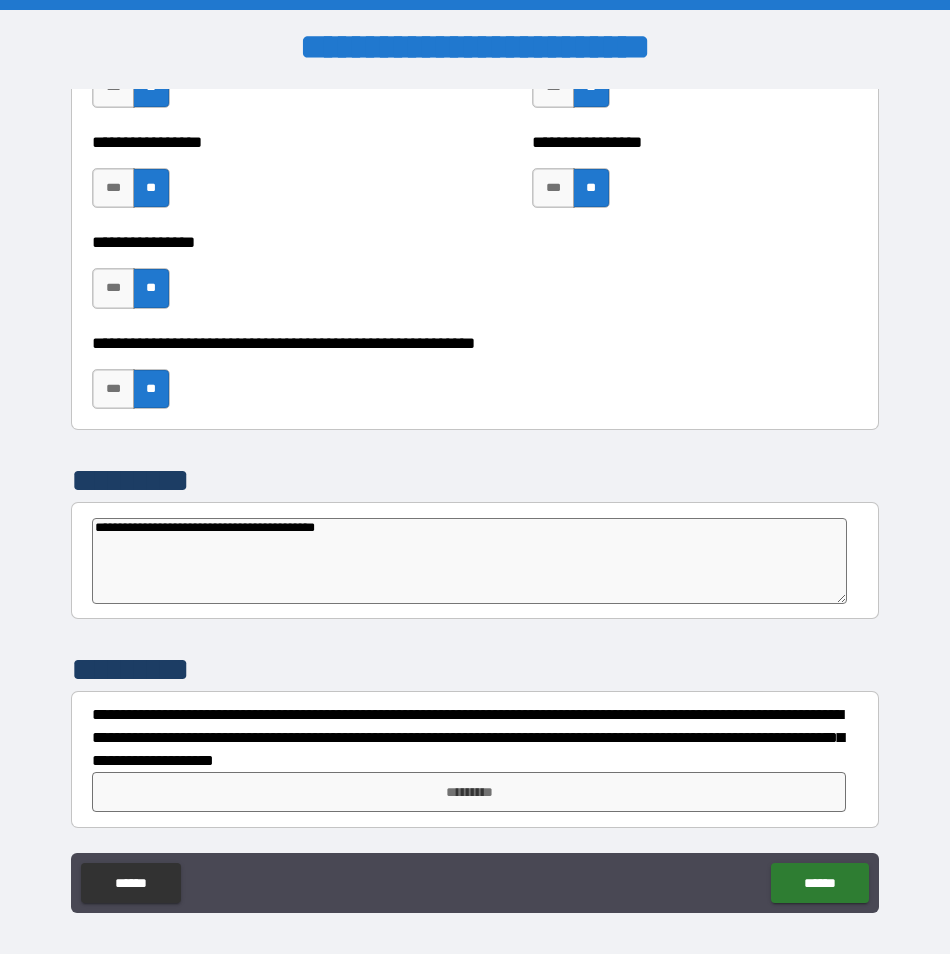 type on "*" 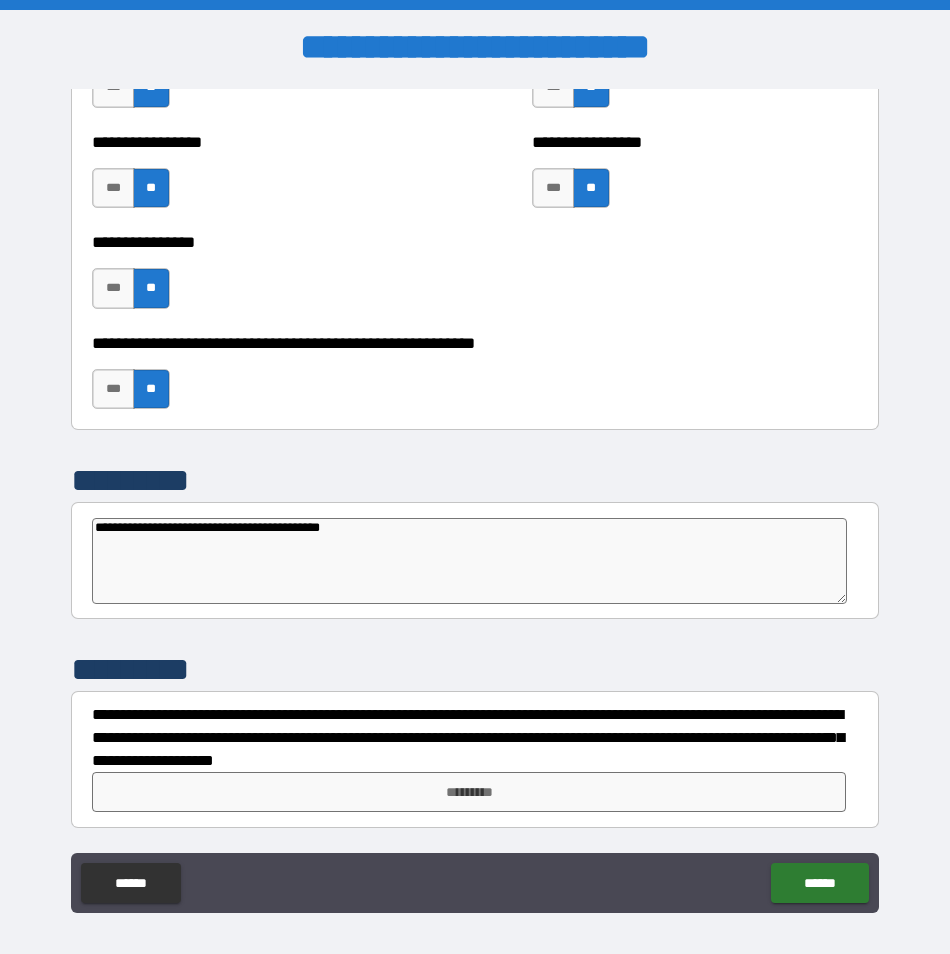 type on "**********" 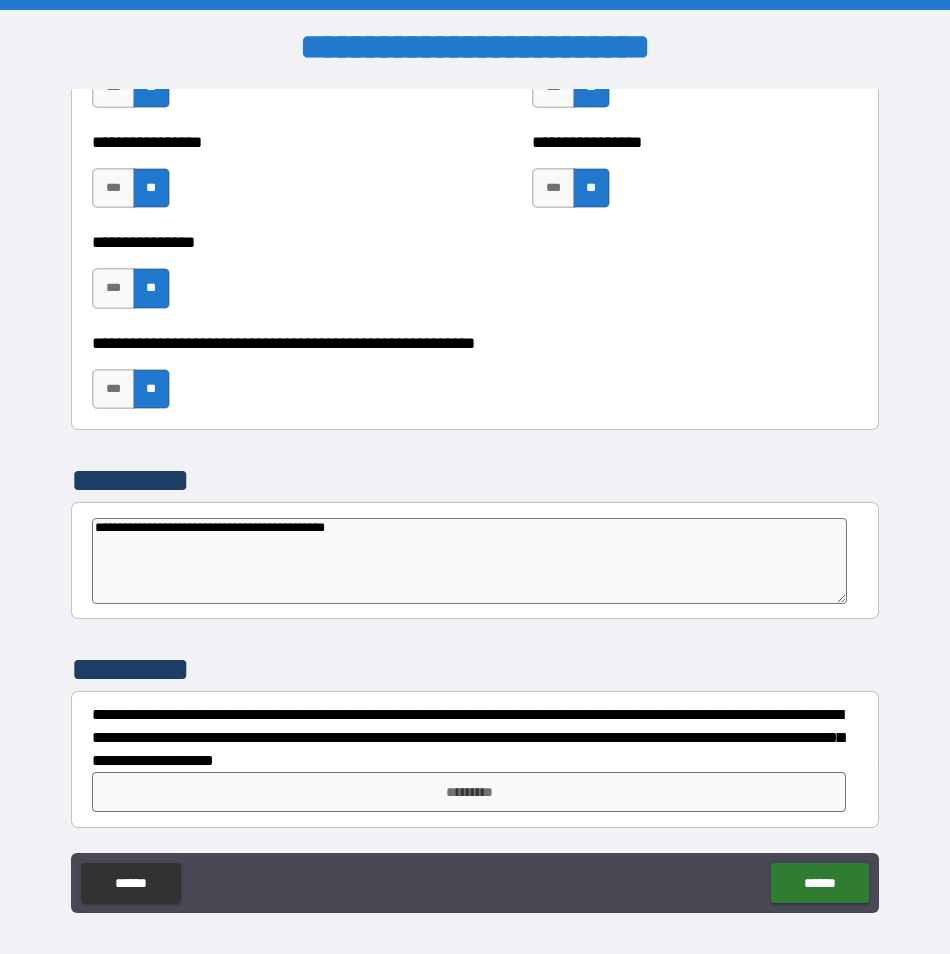 type on "*" 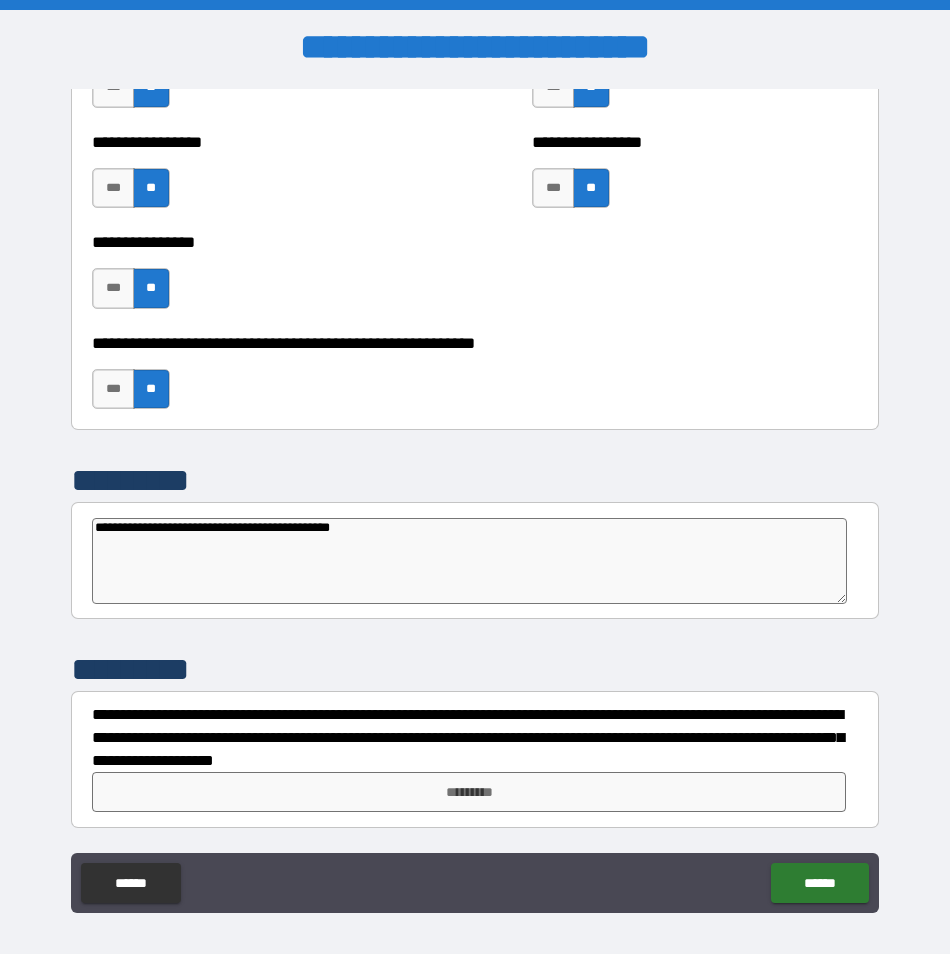 type on "**********" 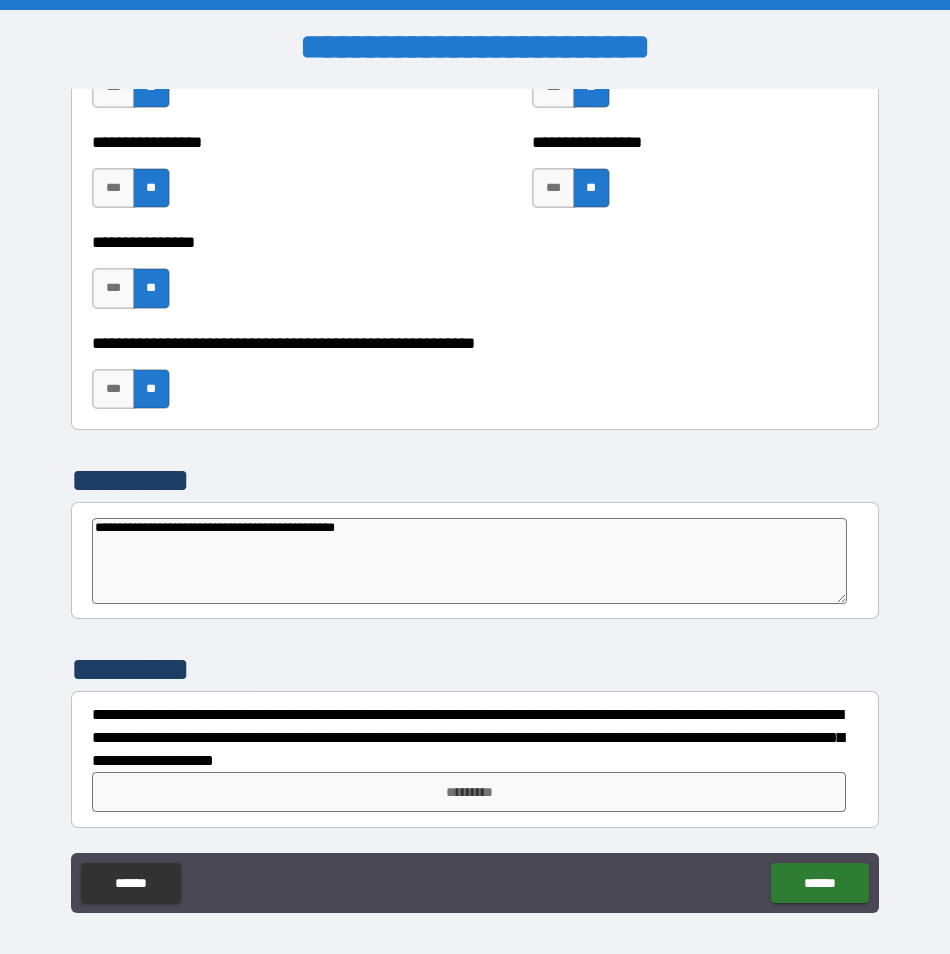 type on "*" 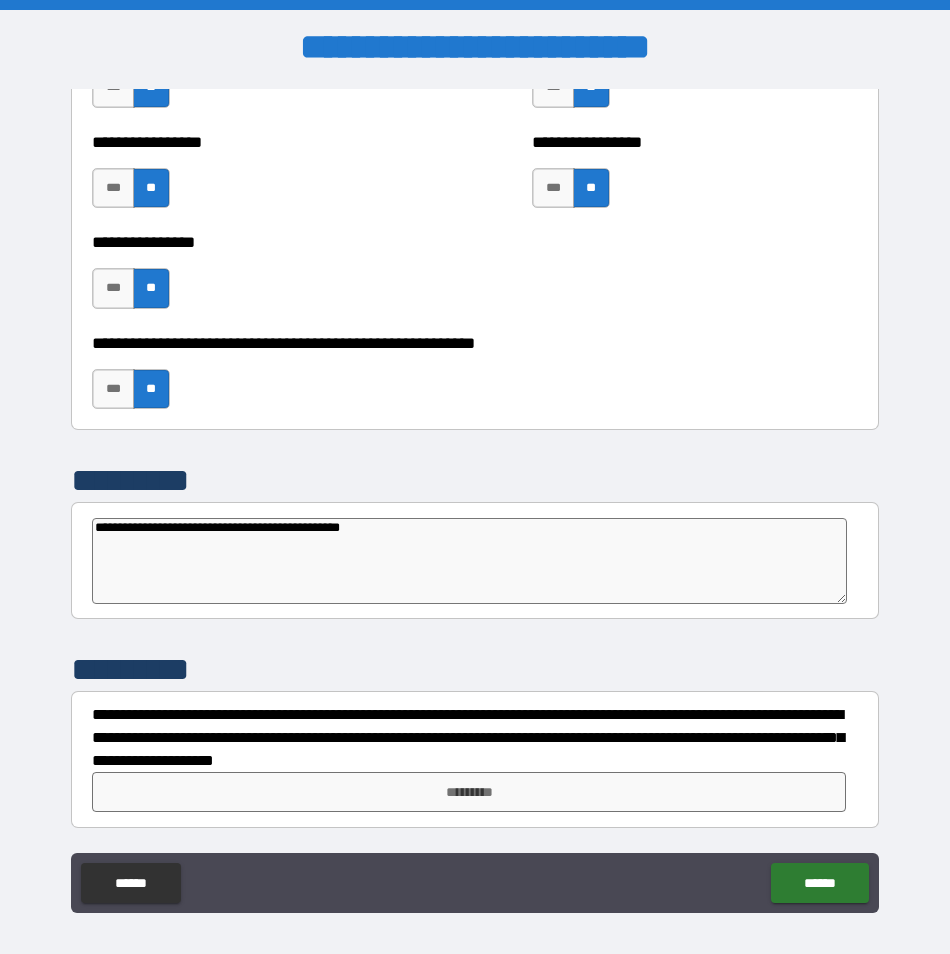 type on "*" 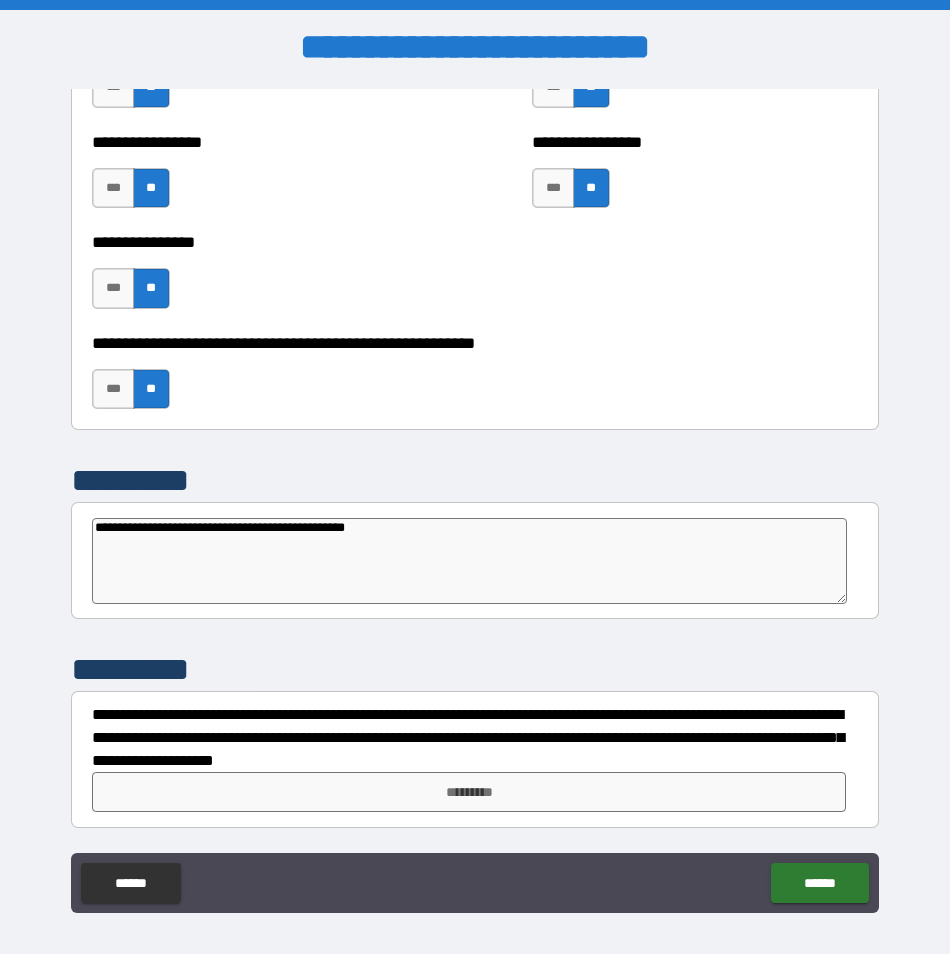 type on "**********" 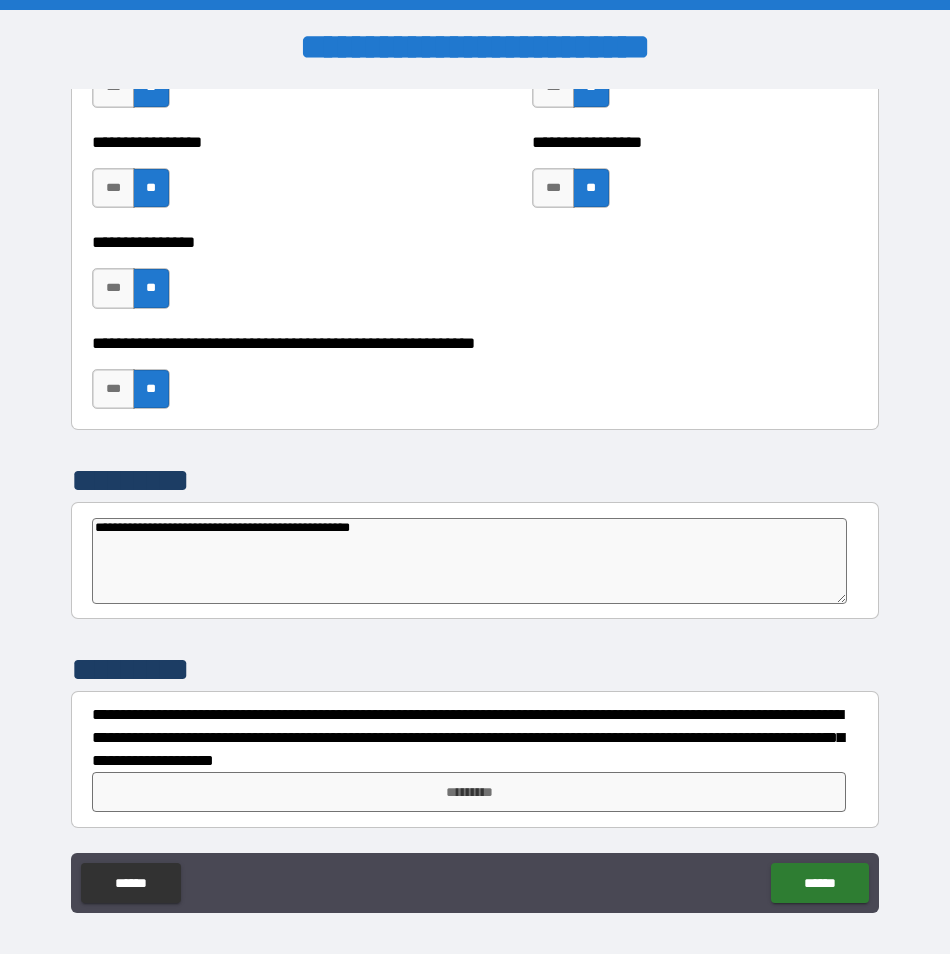 type on "*" 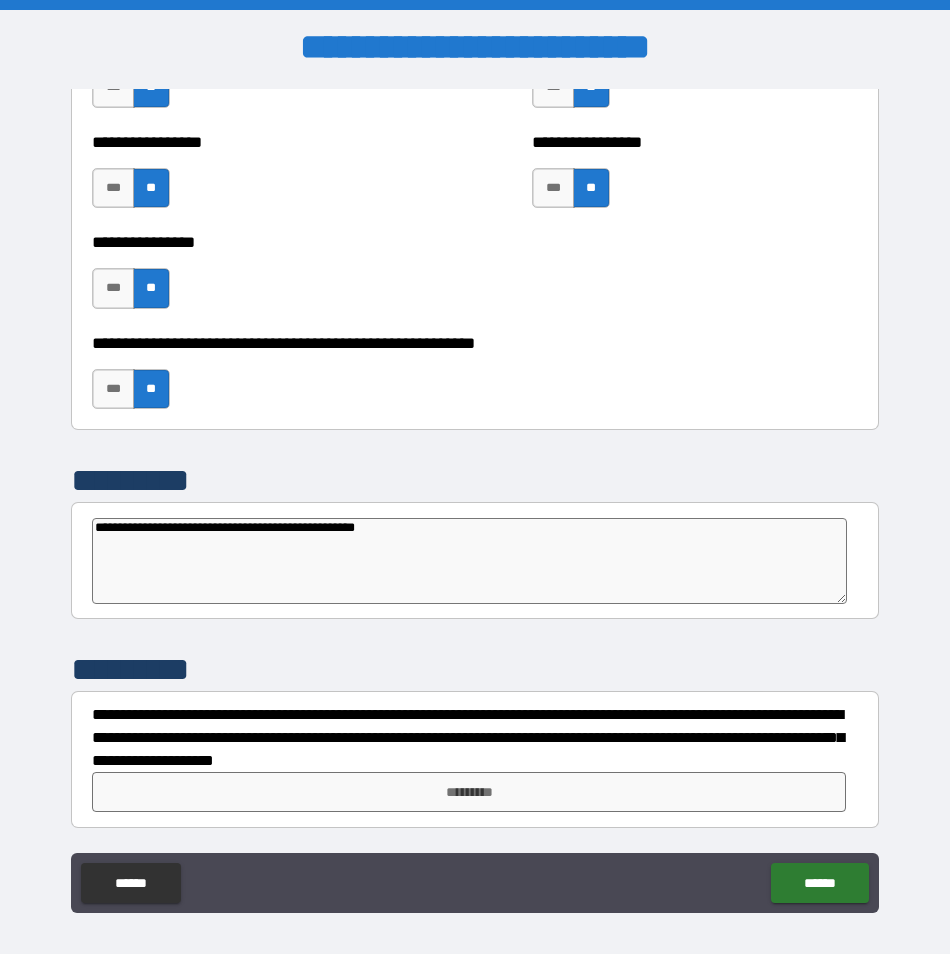 type on "**********" 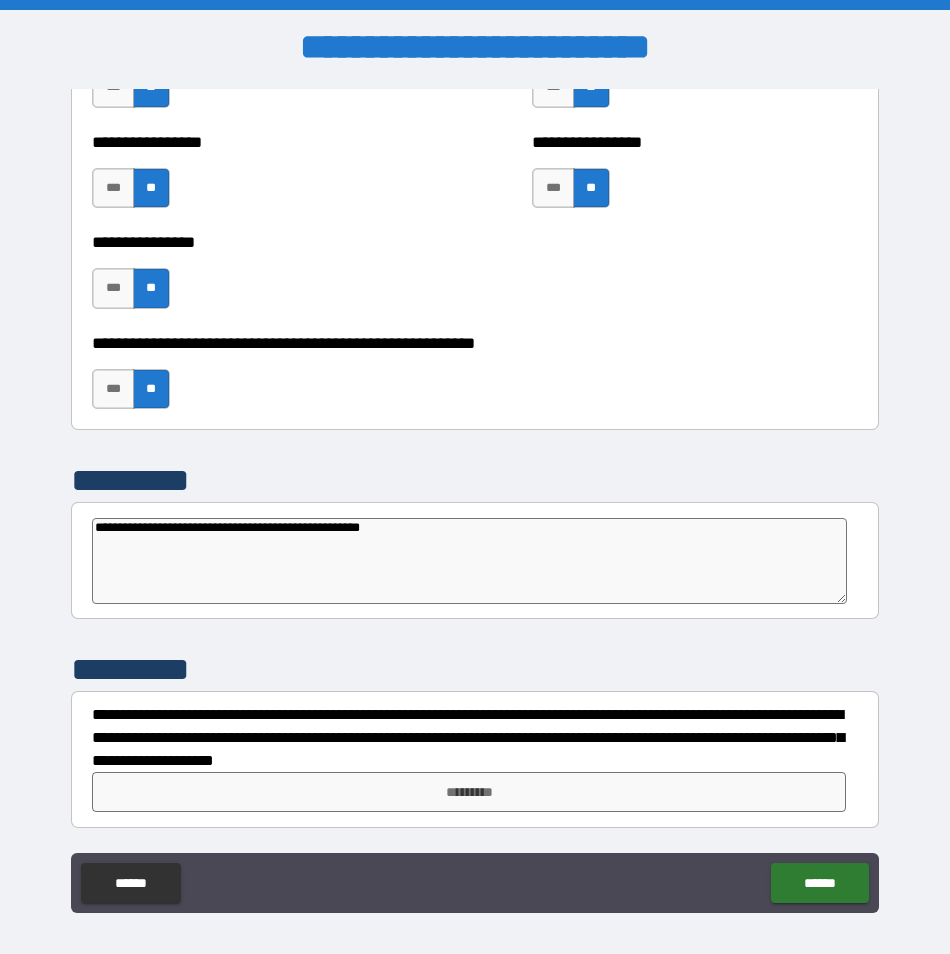 type on "*" 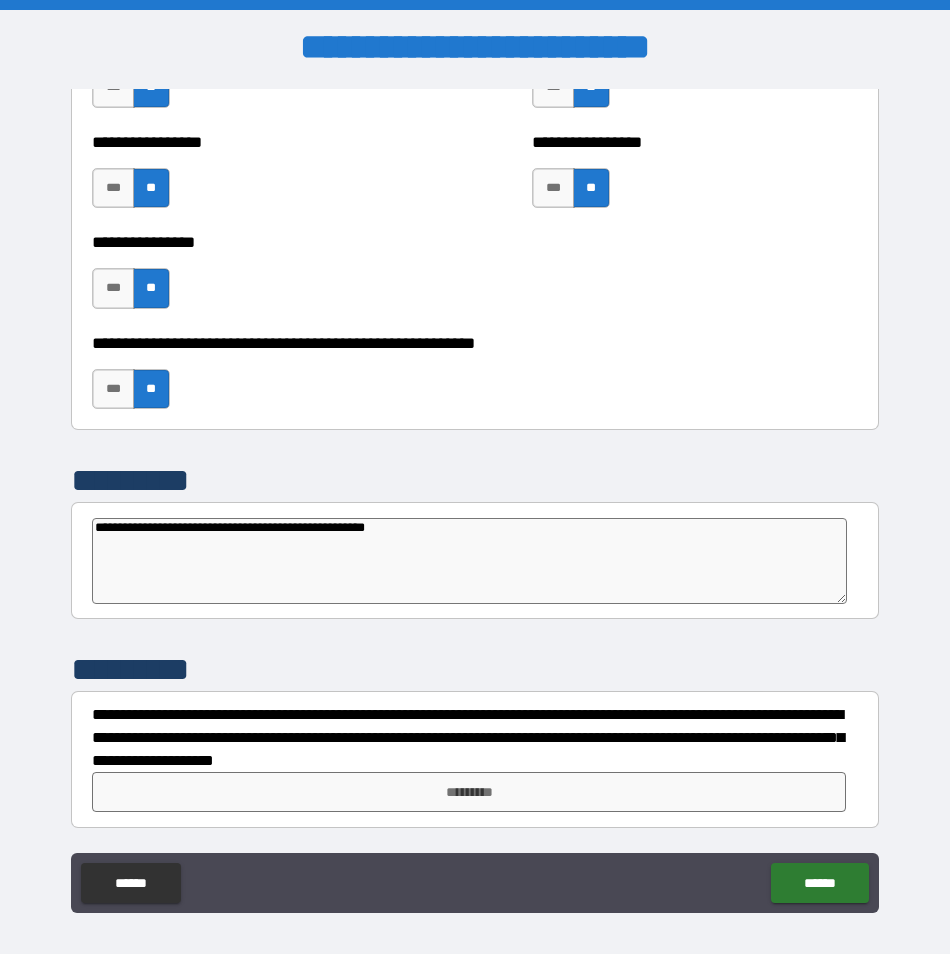type on "**********" 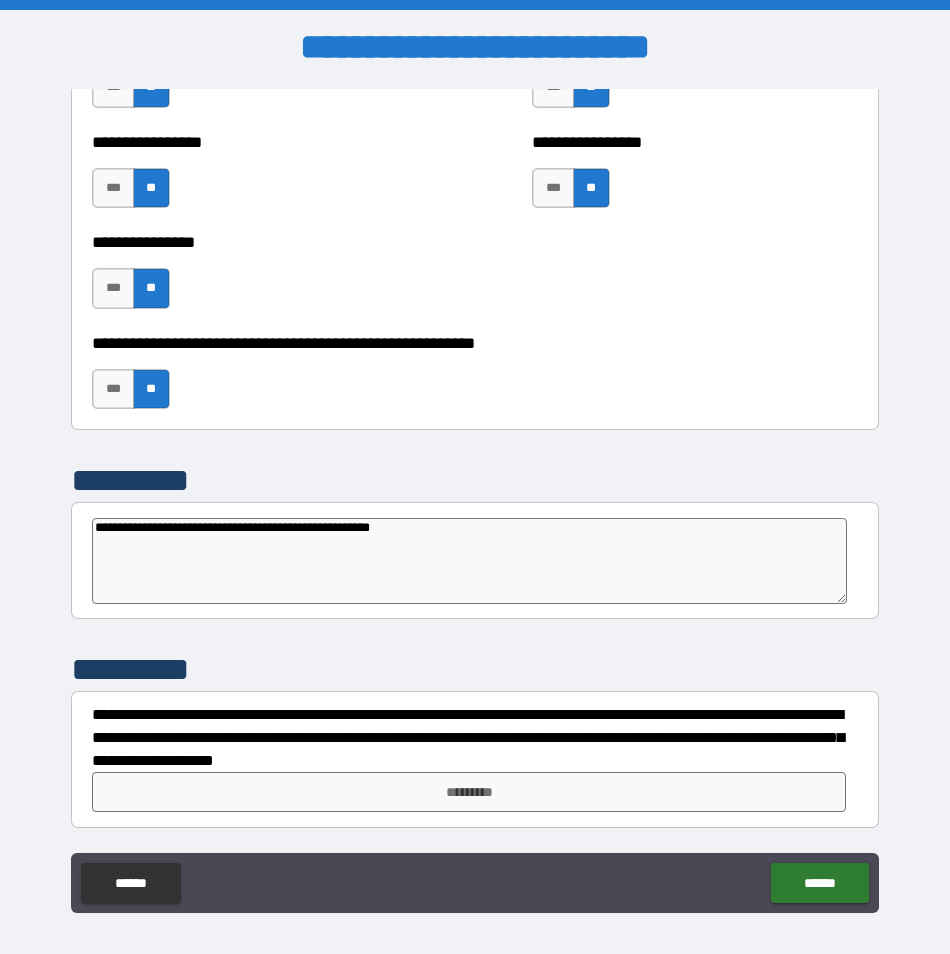 type on "**********" 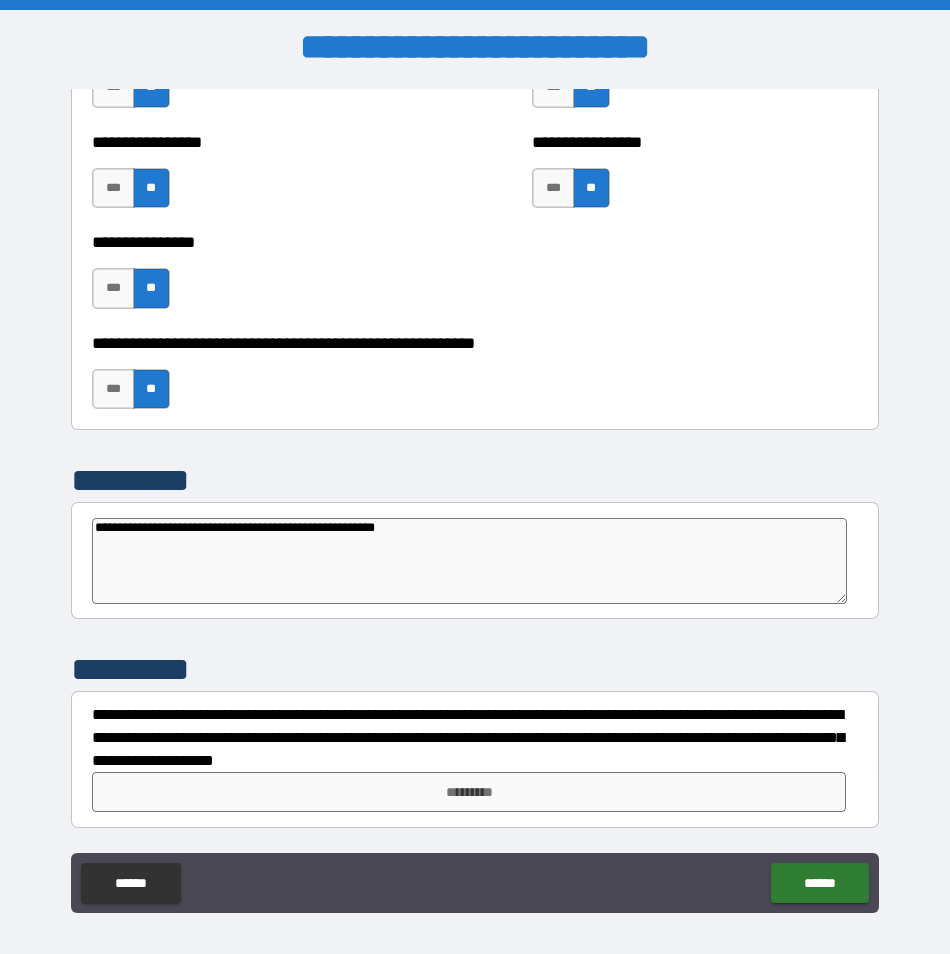 type on "*" 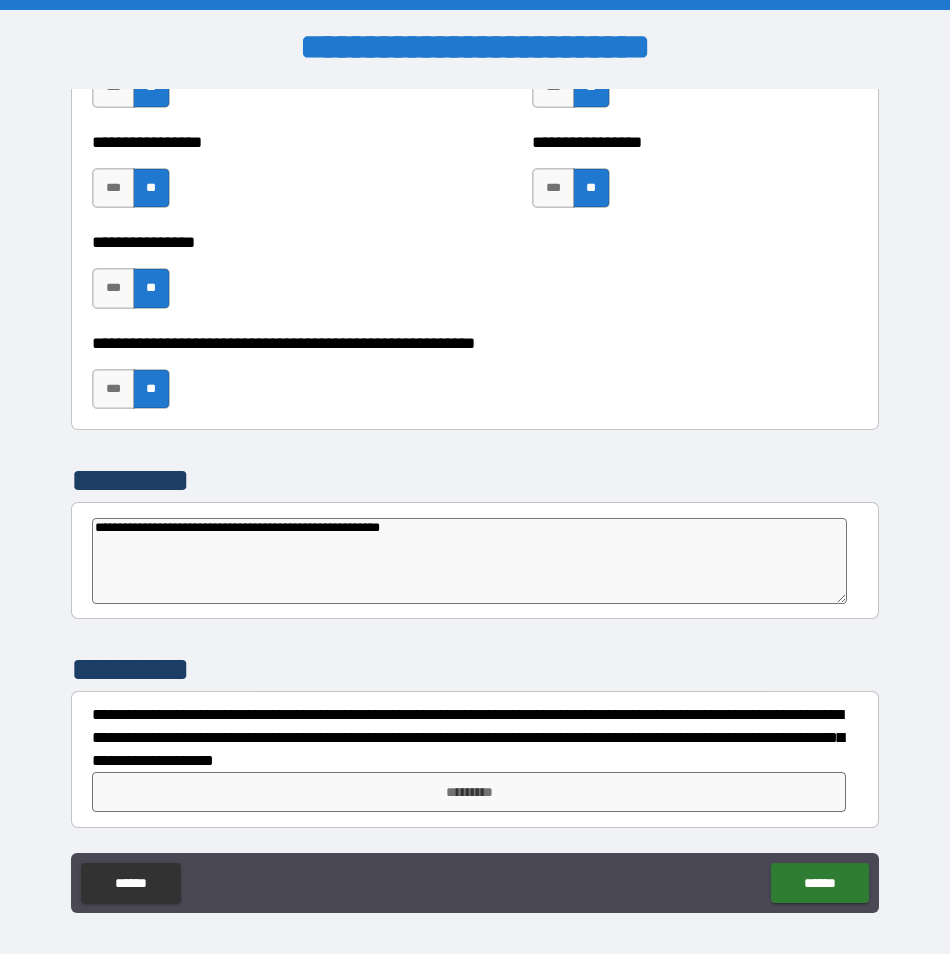 type on "**********" 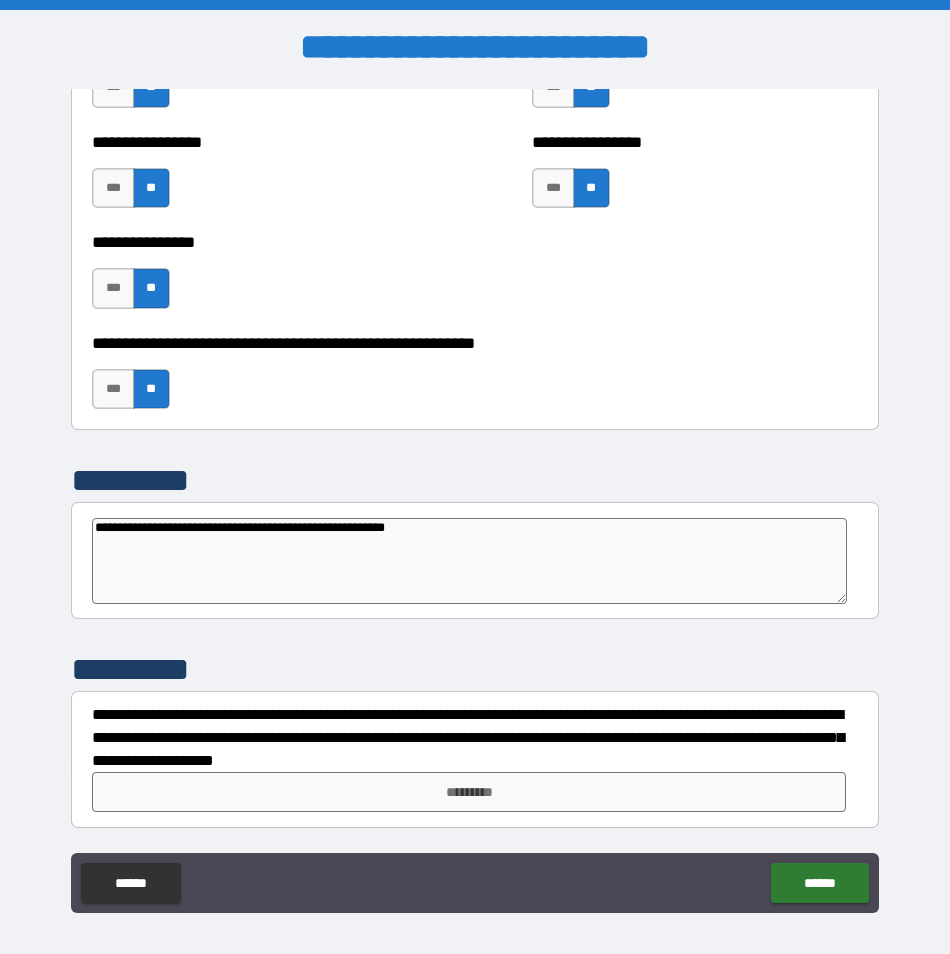 type on "*" 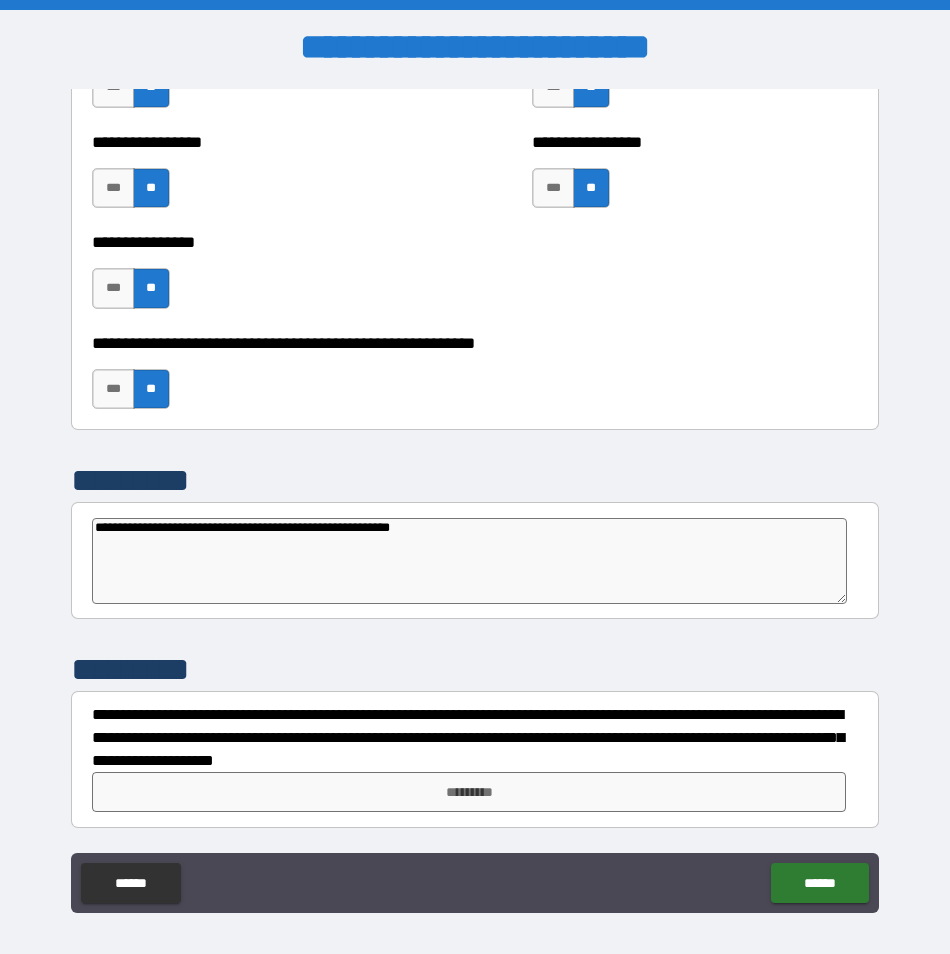 type on "**********" 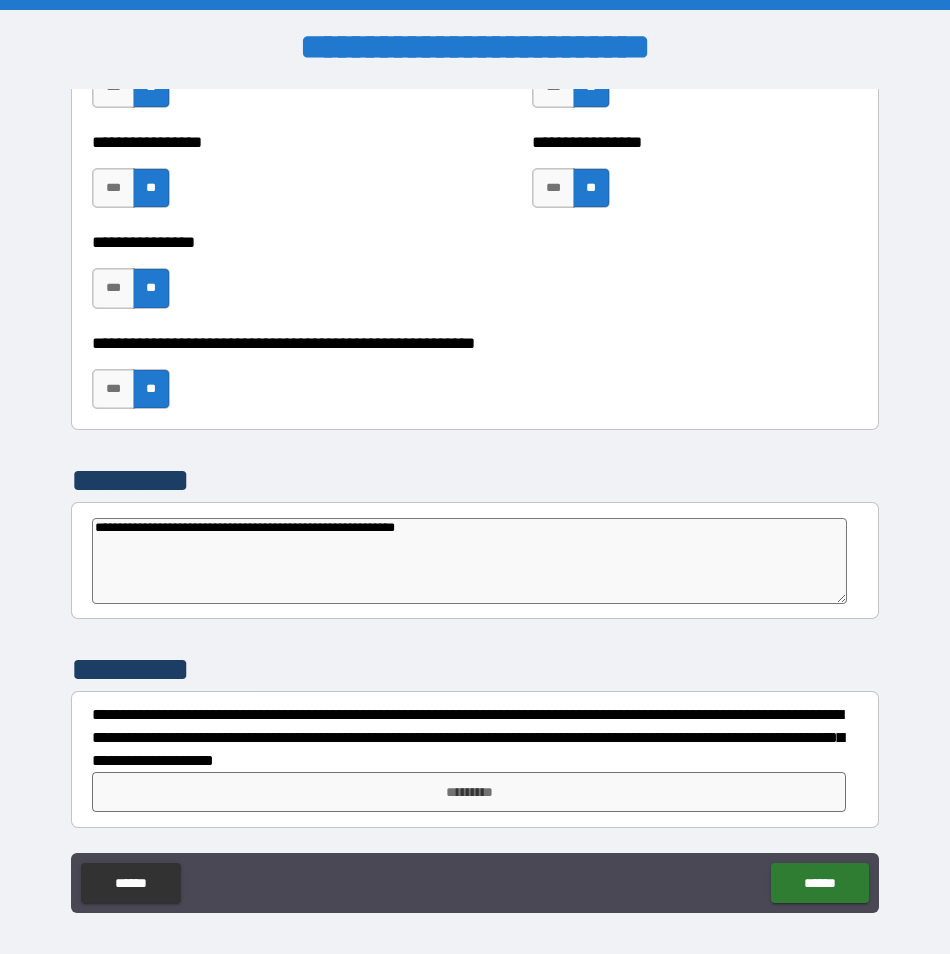 type on "*" 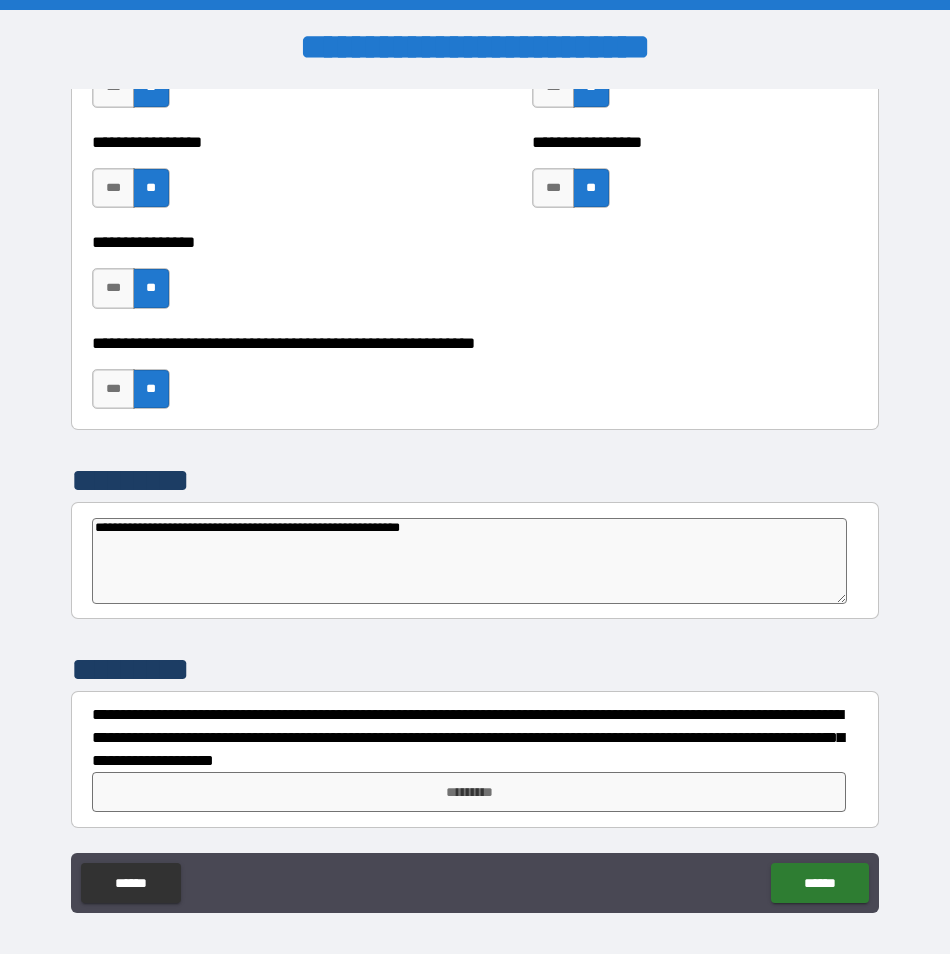 type on "*" 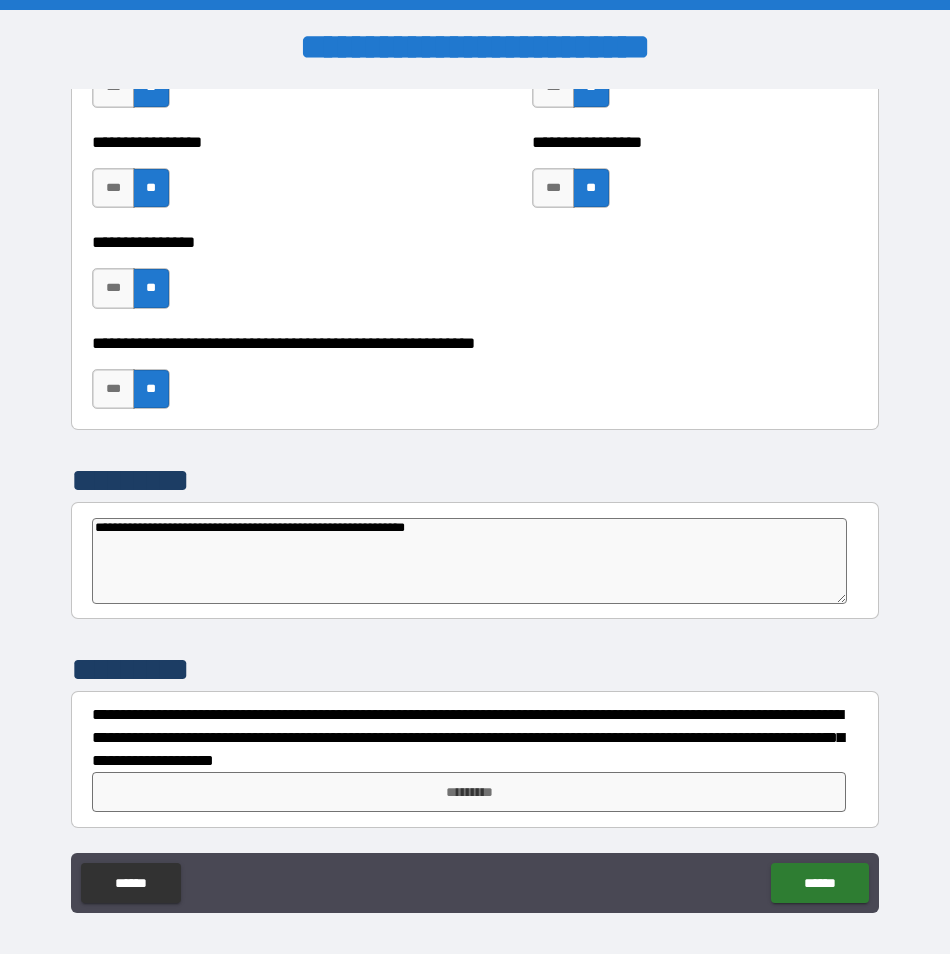 type on "**********" 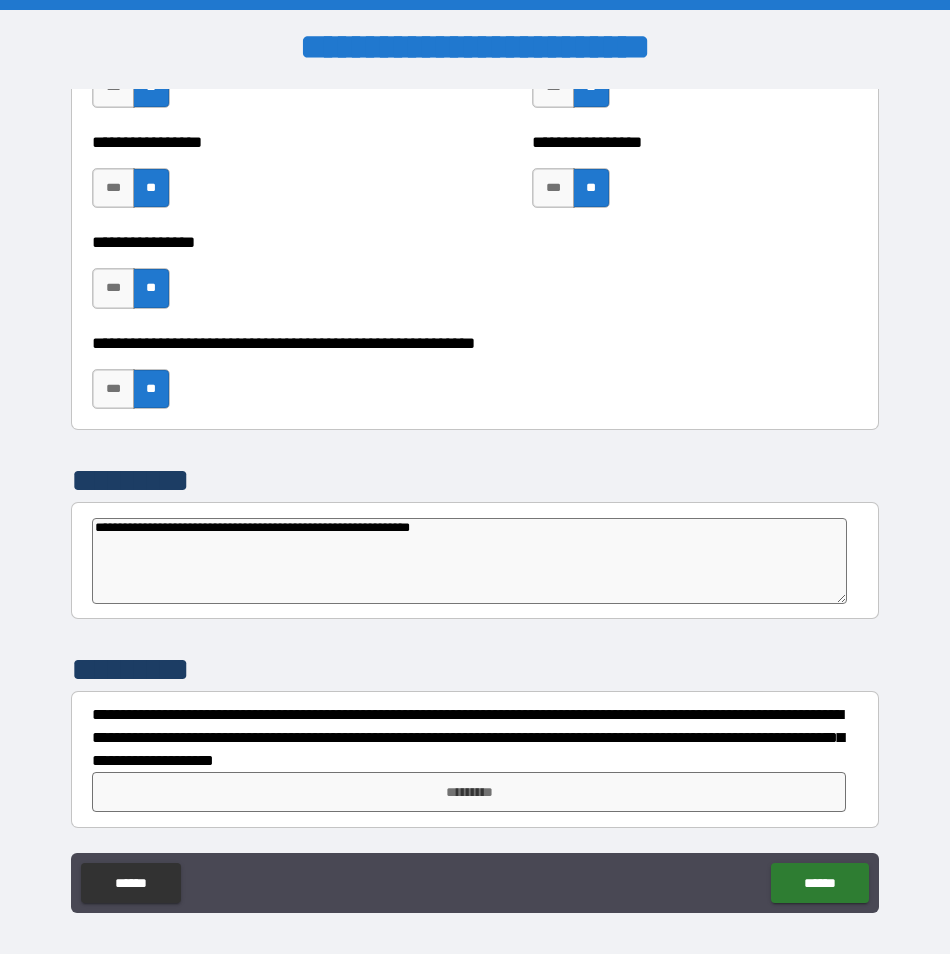 type on "*" 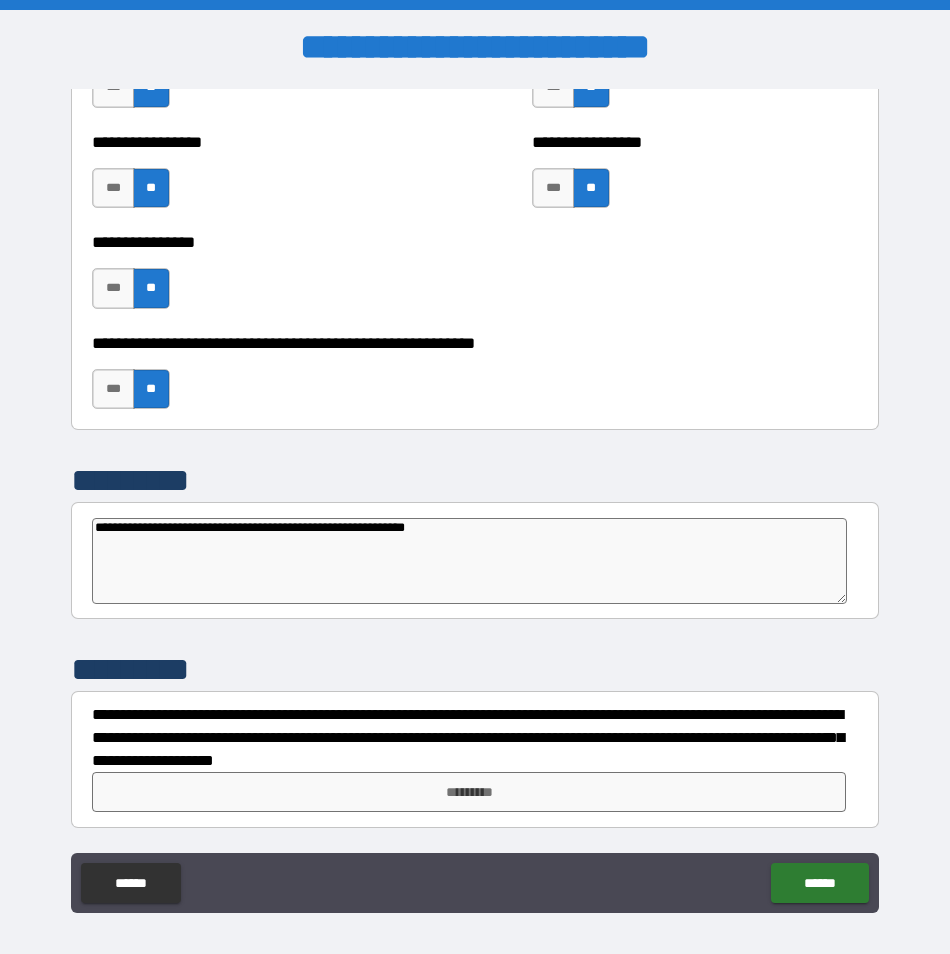 type on "*" 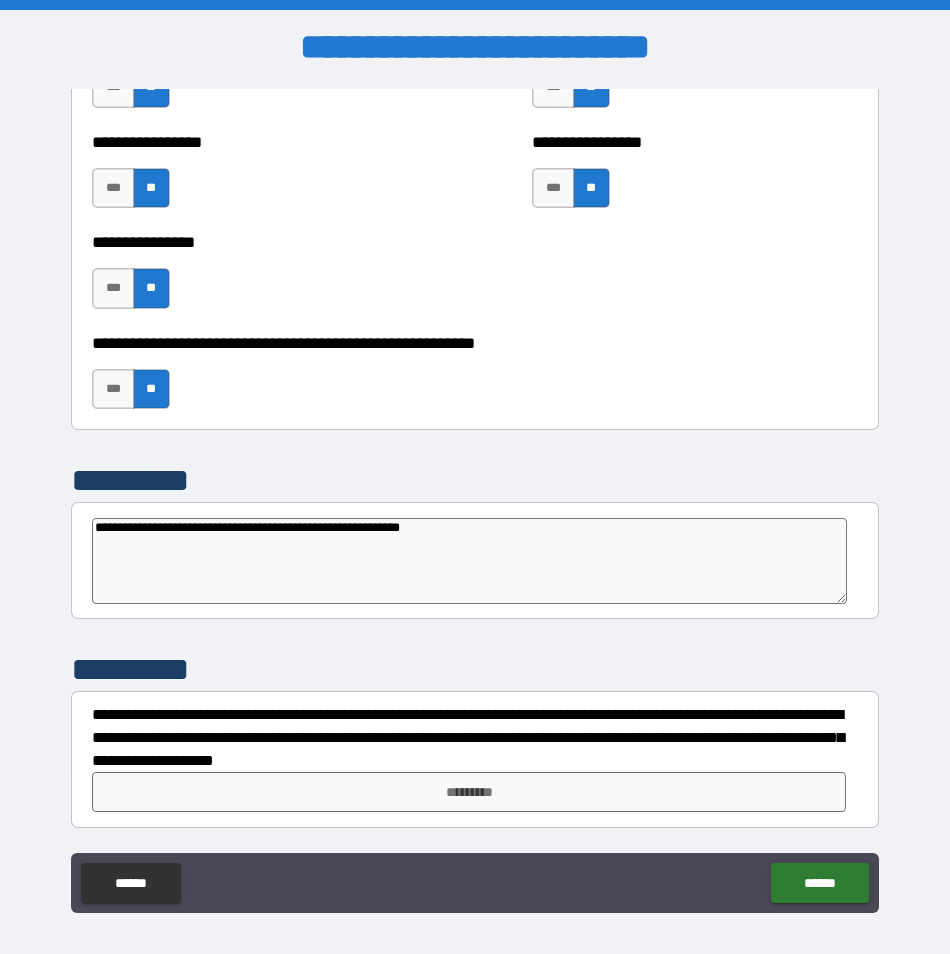 type on "*" 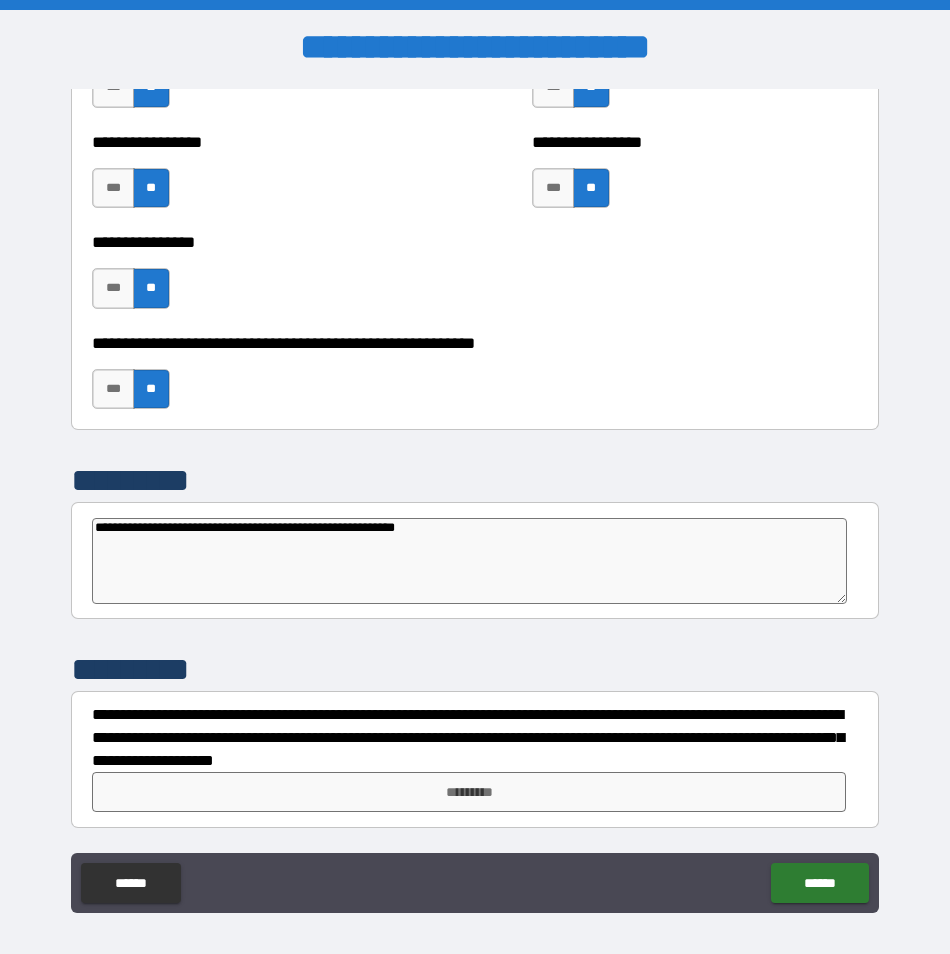 type on "*" 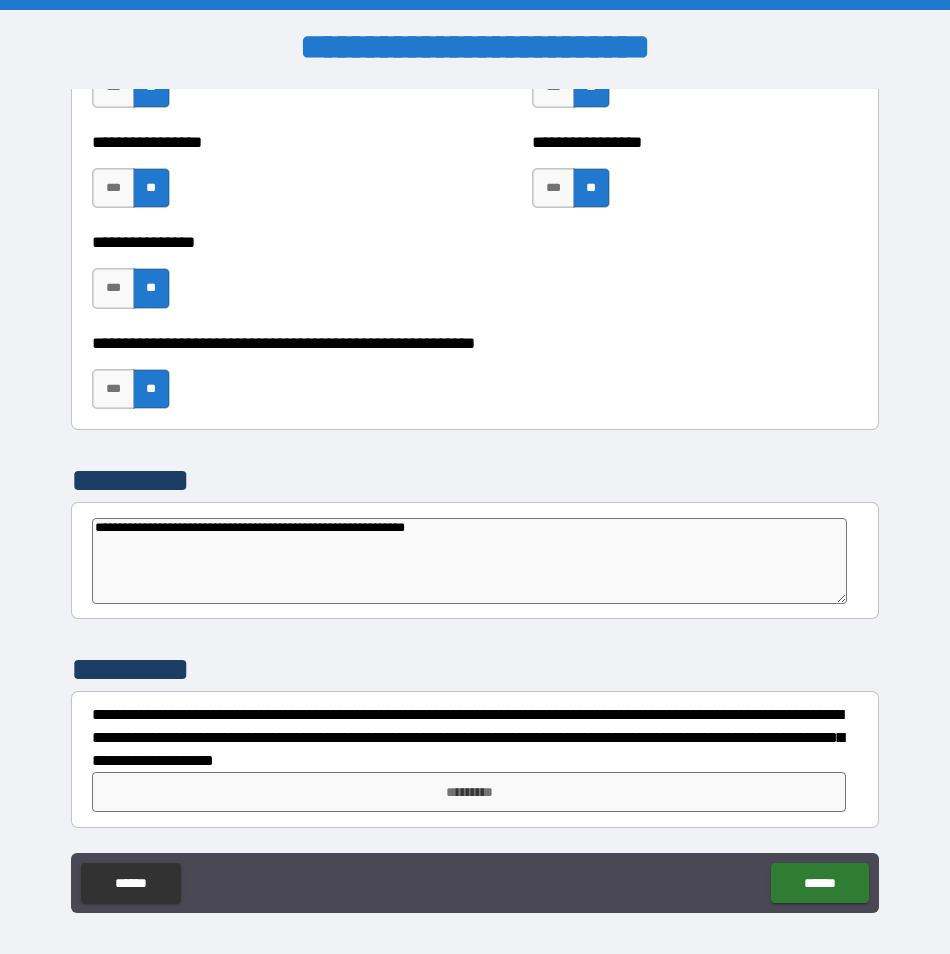 type on "**********" 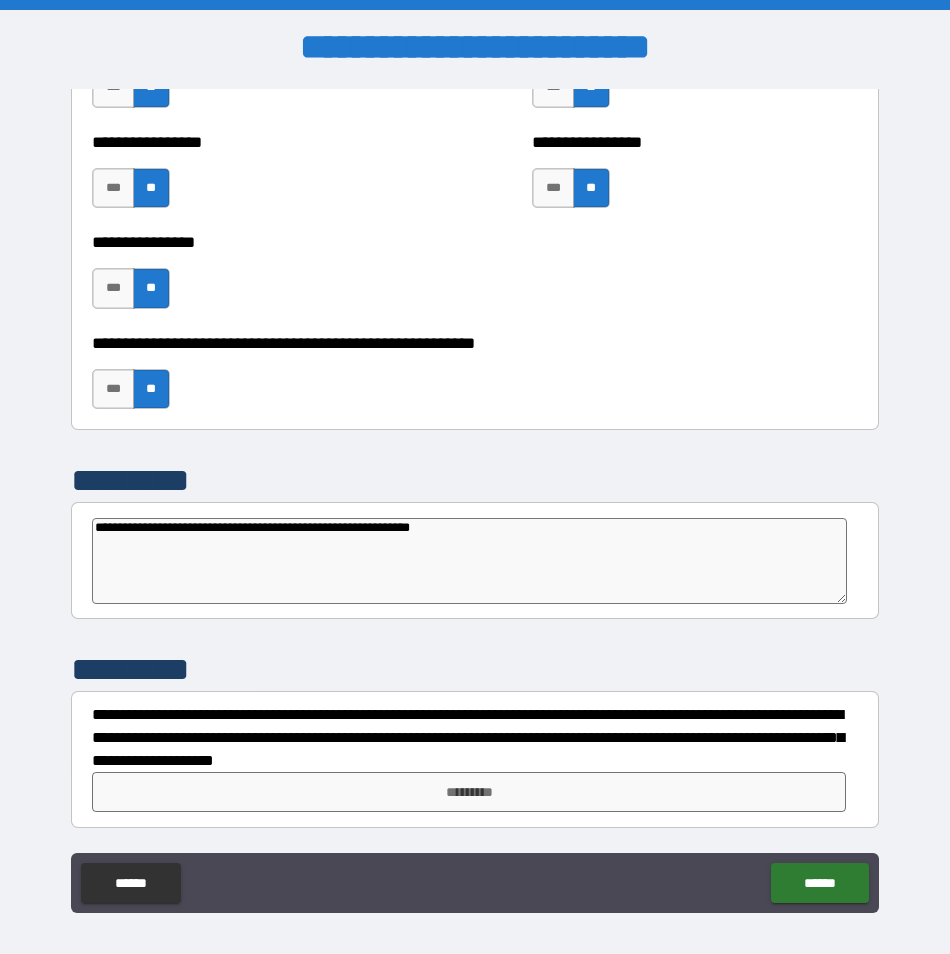 type on "*" 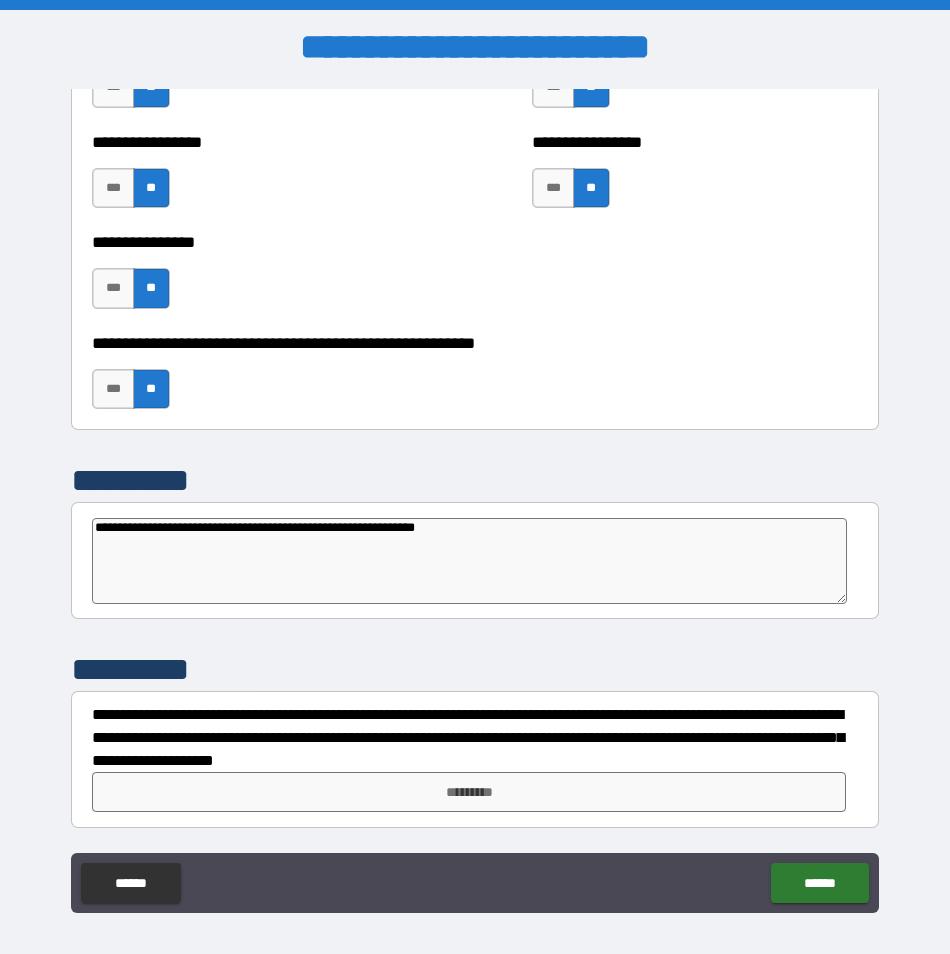 type on "*" 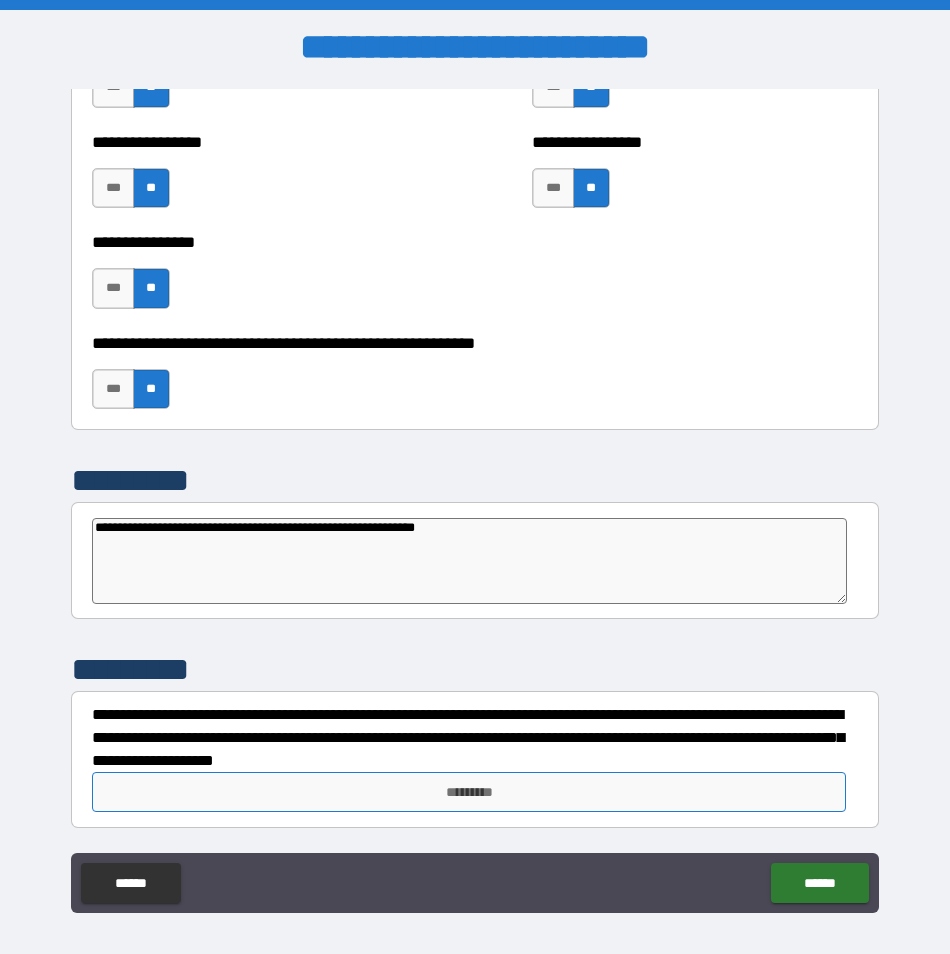 type on "**********" 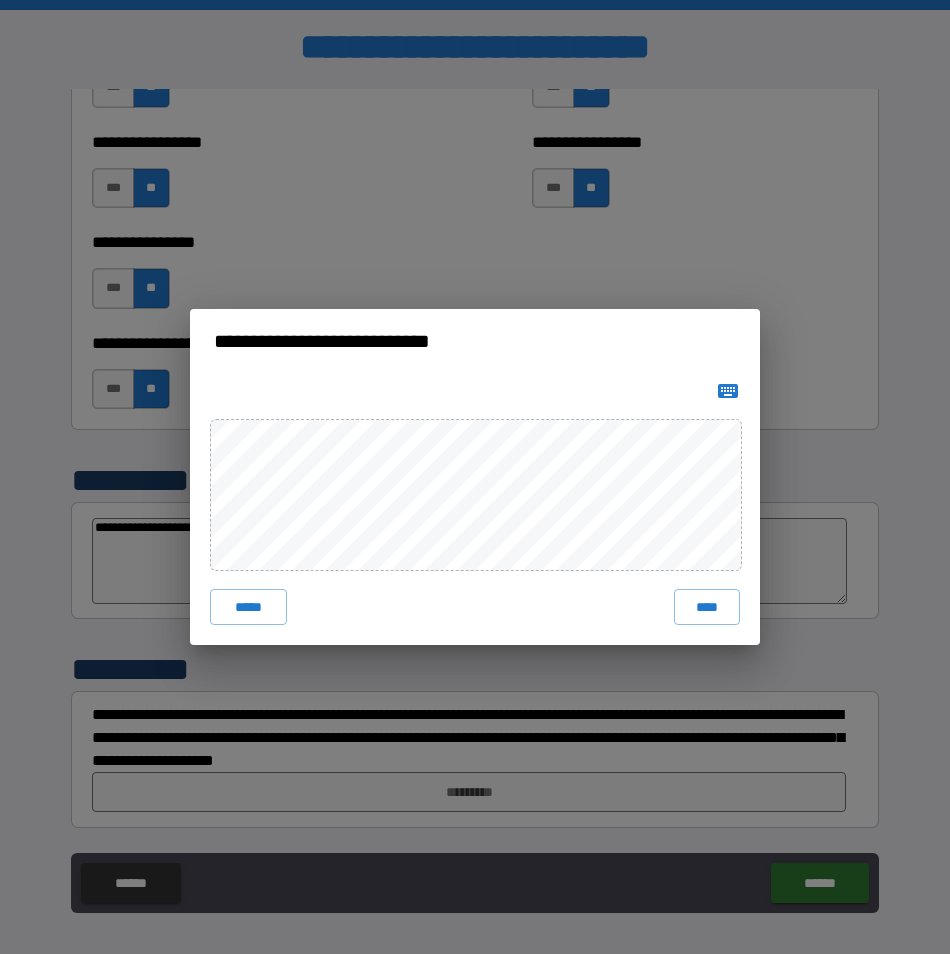 click 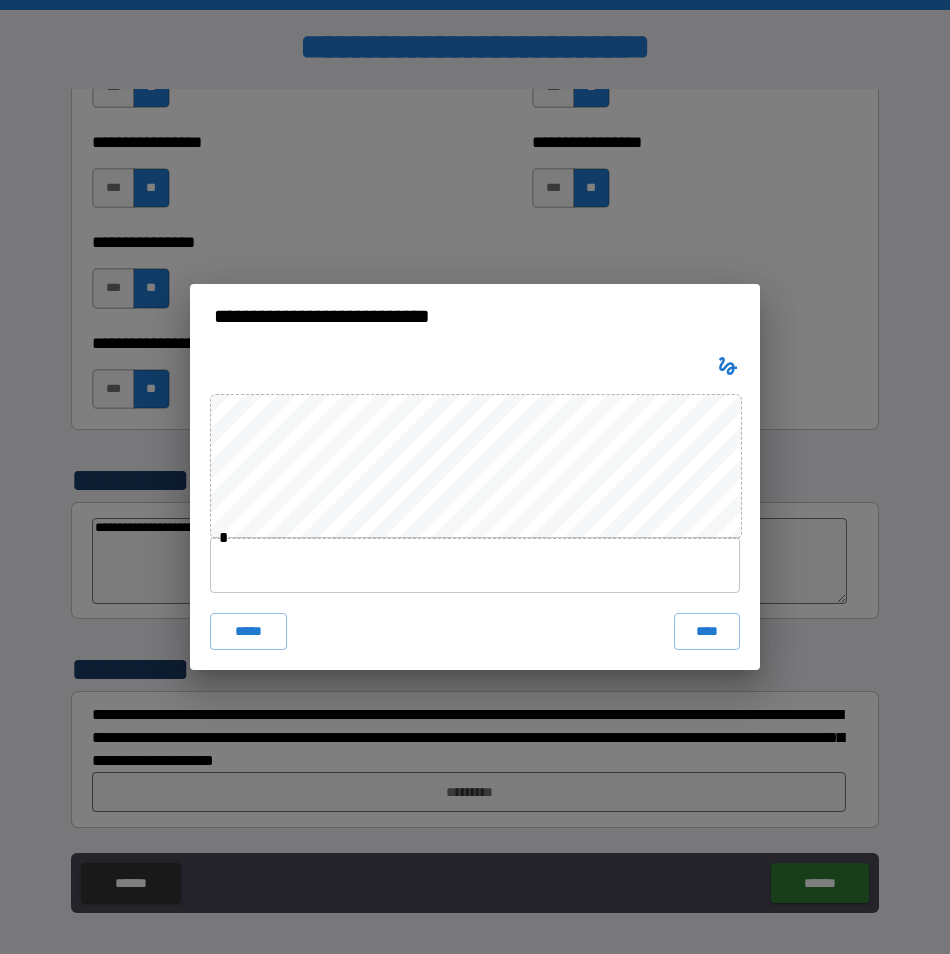 click at bounding box center (475, 565) 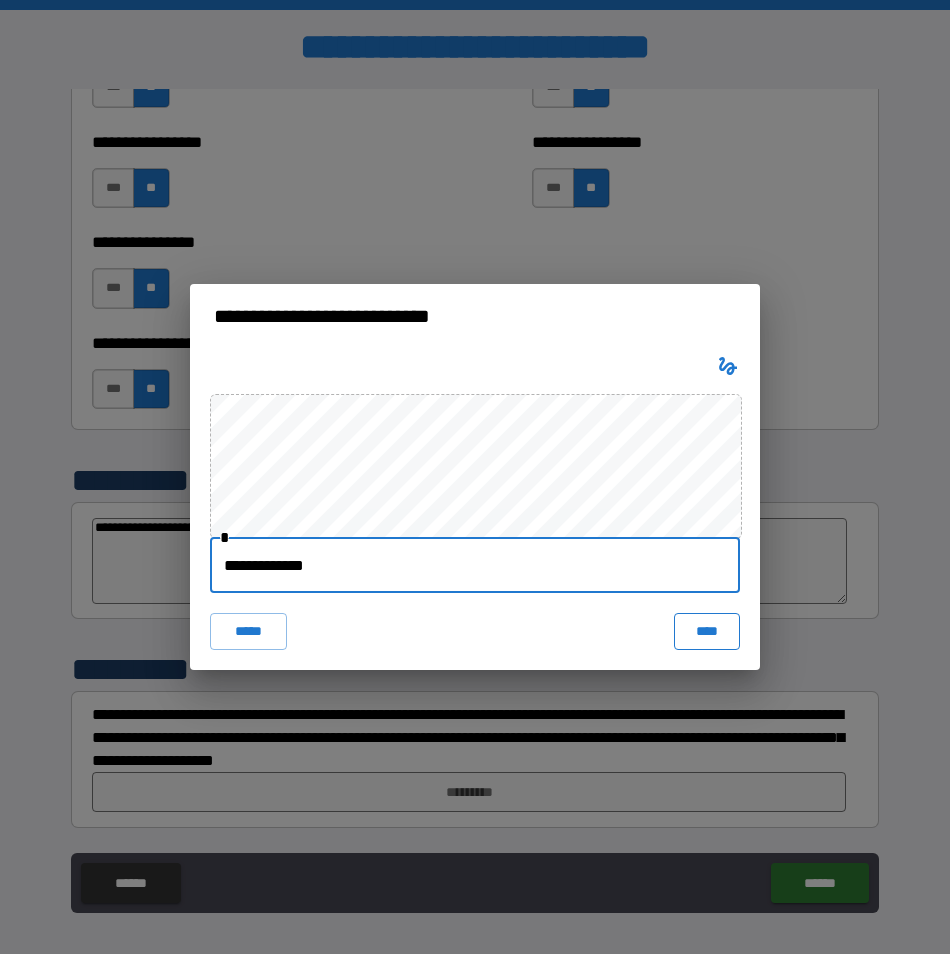 type on "**********" 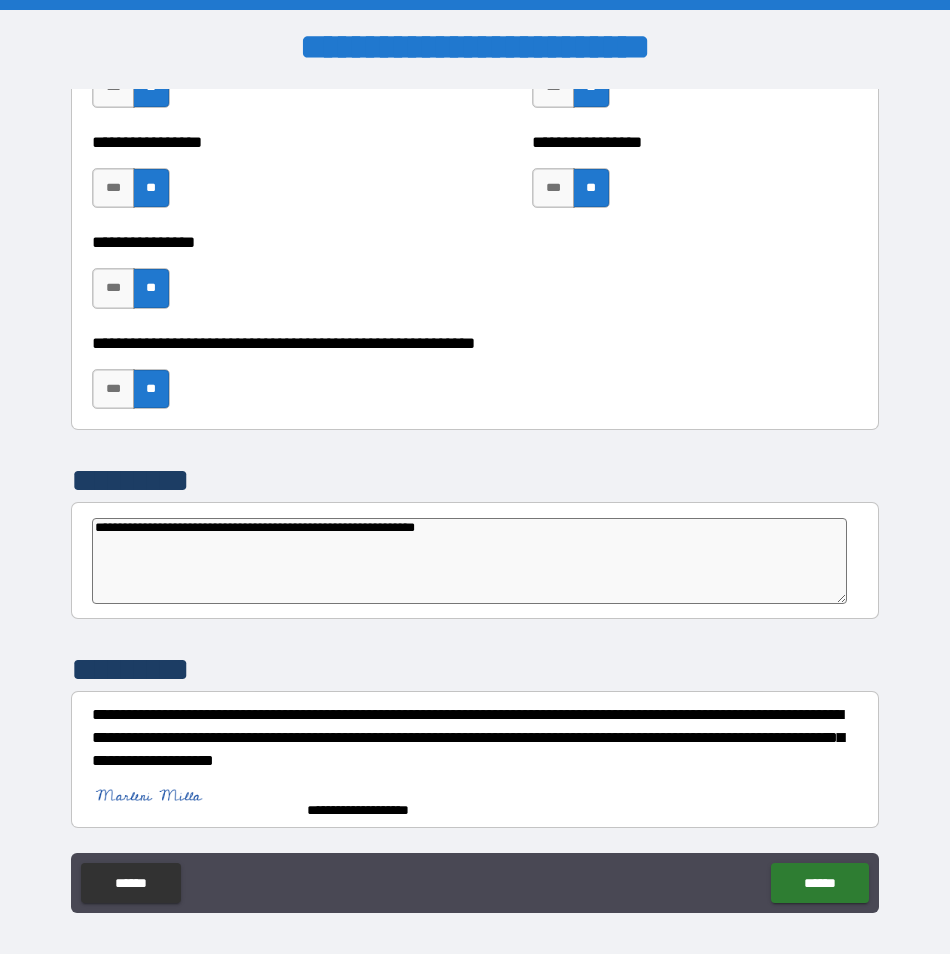 type on "*" 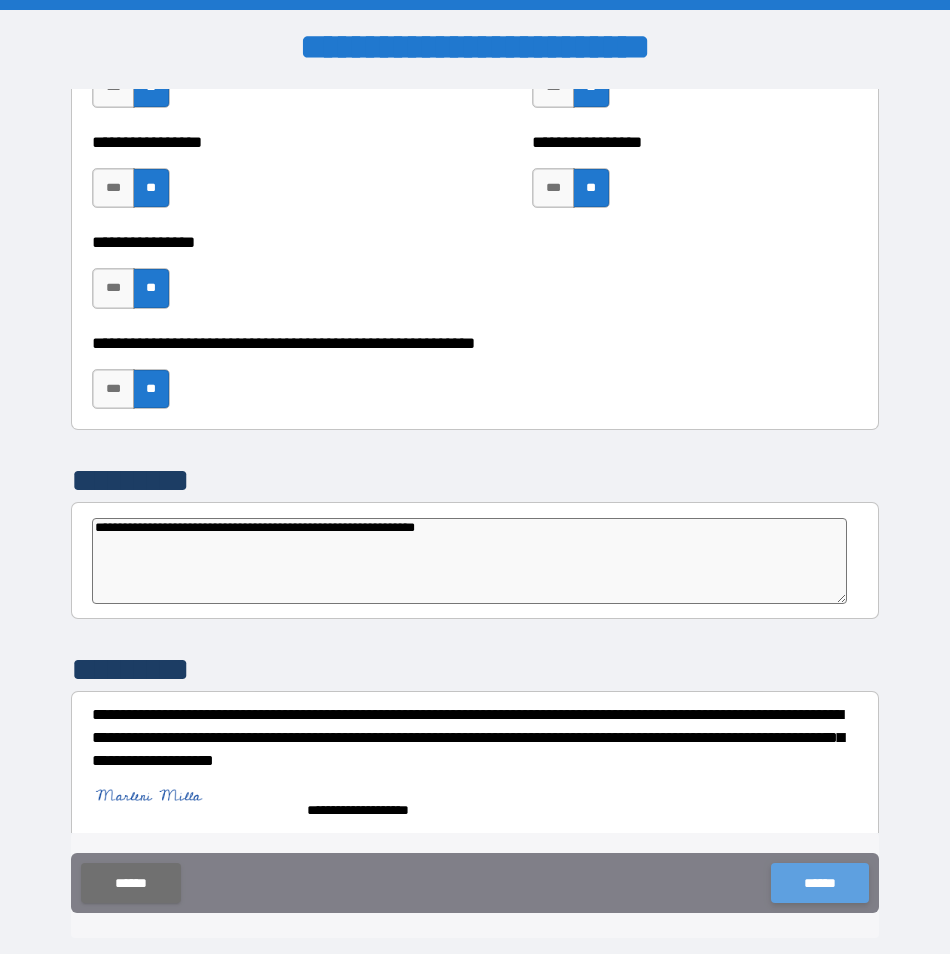click on "******" at bounding box center [819, 883] 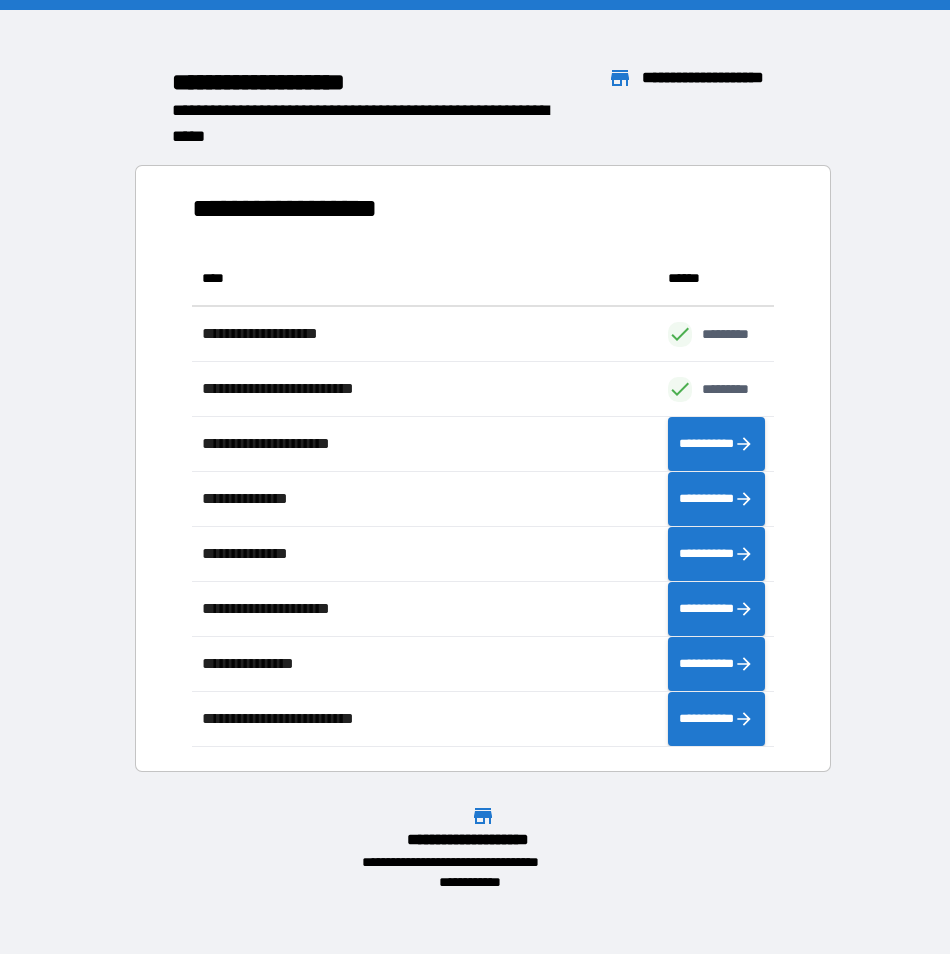 scroll, scrollTop: 16, scrollLeft: 16, axis: both 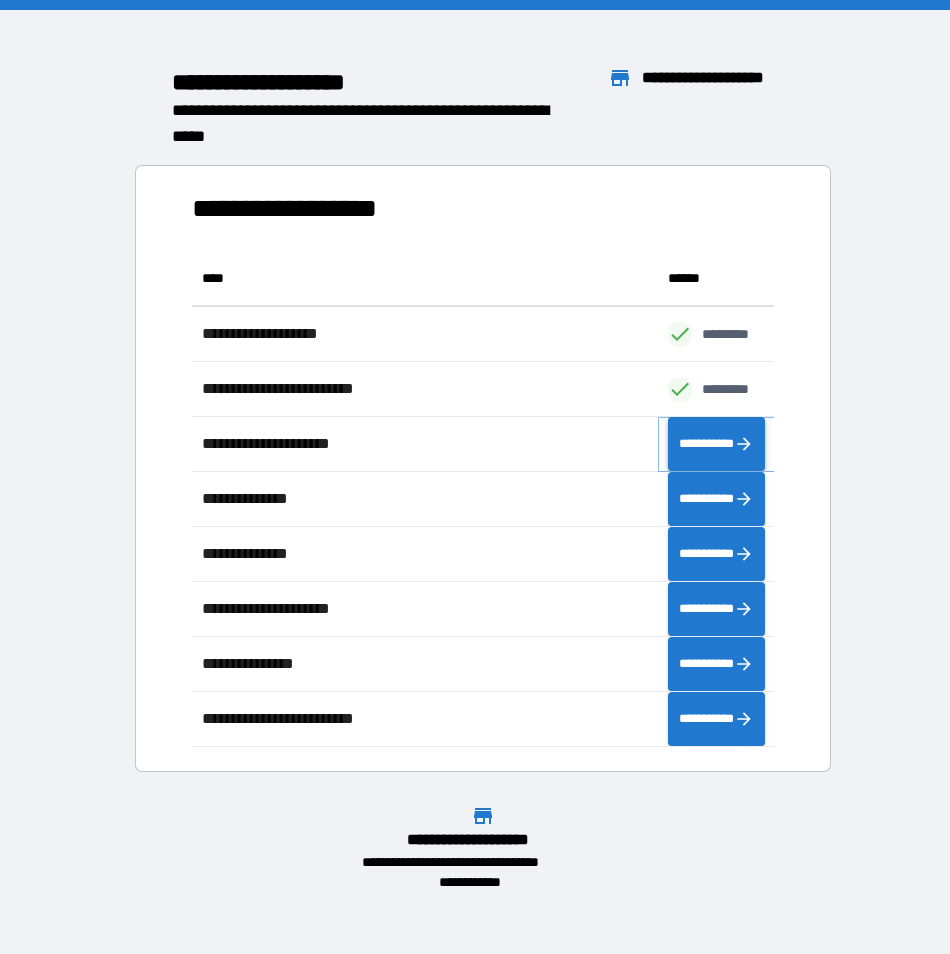click on "**********" at bounding box center [716, 444] 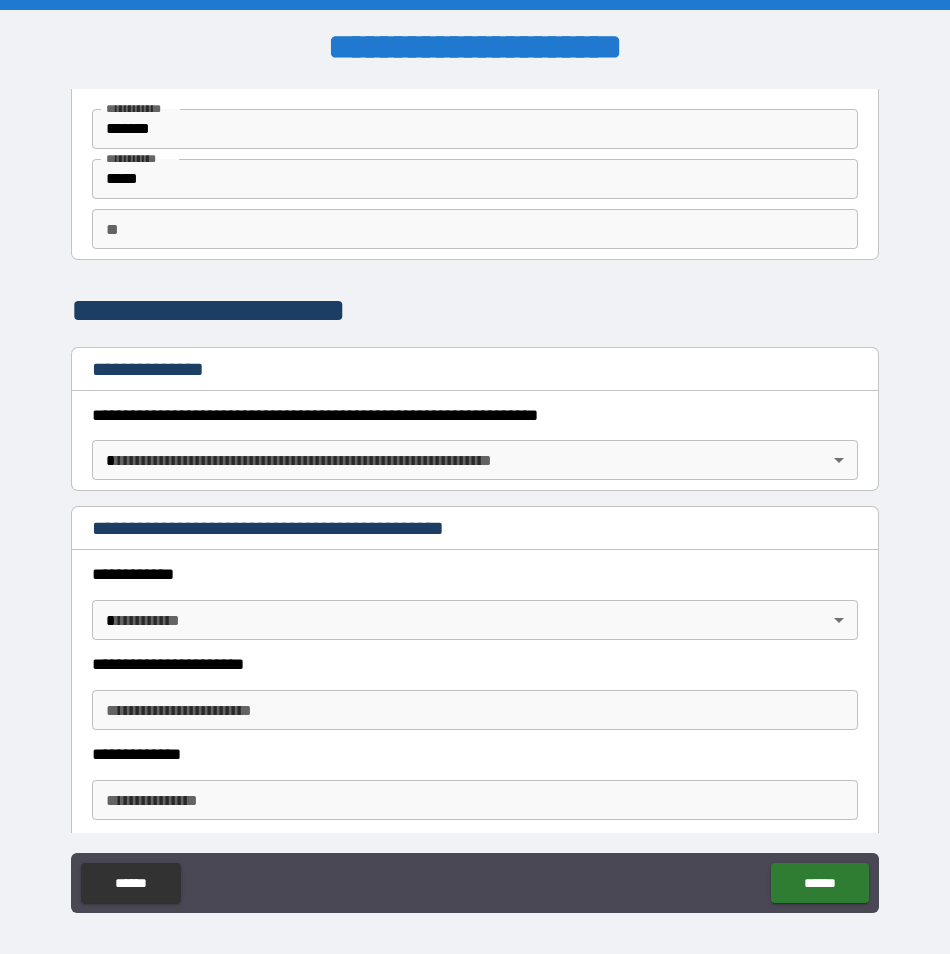 scroll, scrollTop: 200, scrollLeft: 0, axis: vertical 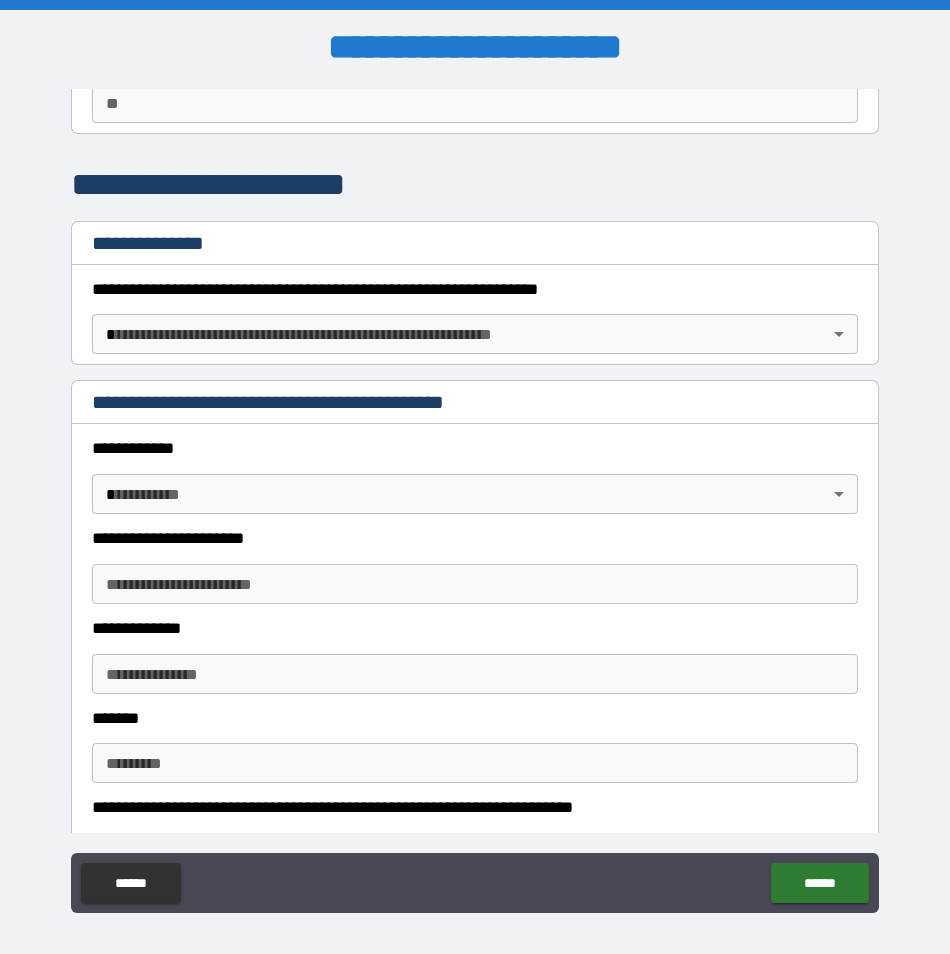 click on "[FIRST] [LAST] [STREET] [CITY] [STATE] [ZIP] [COUNTRY] [PHONE] [EMAIL] [DOB] [AGE] [GENDER] [MARITAL_STATUS] [OCCUPATION] [NATIONALITY] [PASSPORT_NUMBER] [DRIVER_LICENSE] [CREDIT_CARD] [BANK_ACCOUNT] [SSN]" at bounding box center [475, 477] 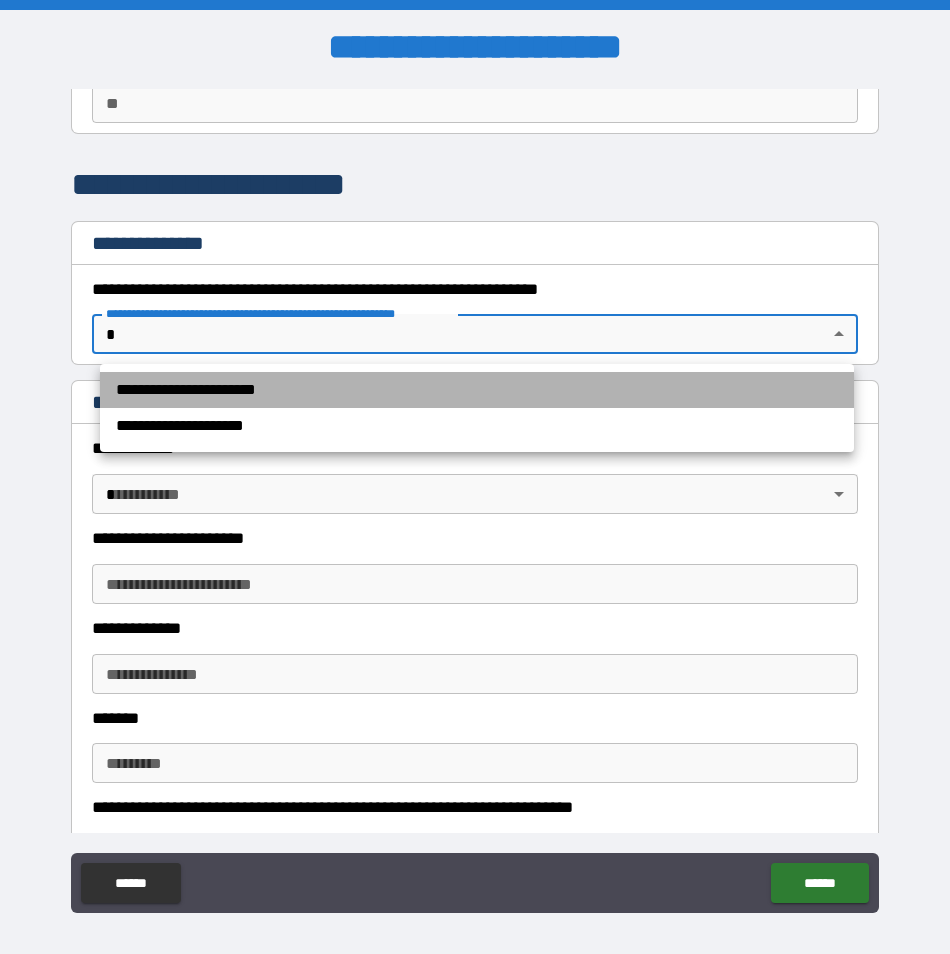 click on "**********" at bounding box center [477, 390] 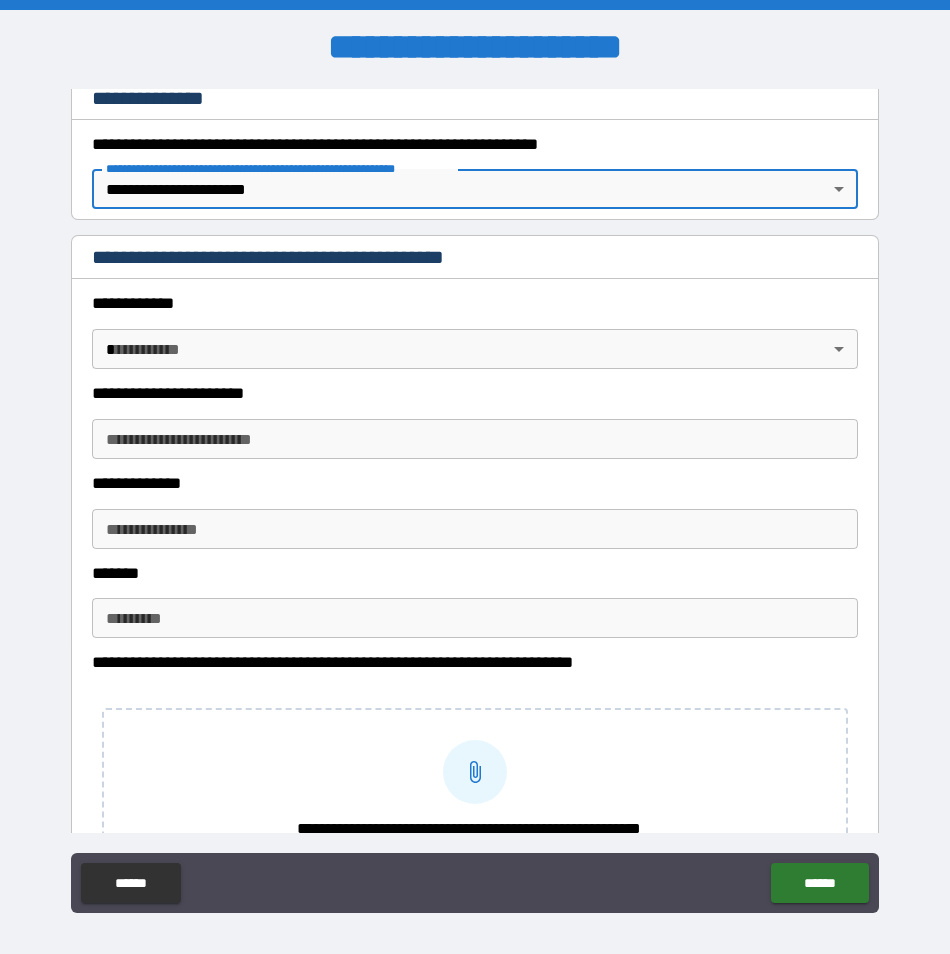 scroll, scrollTop: 400, scrollLeft: 0, axis: vertical 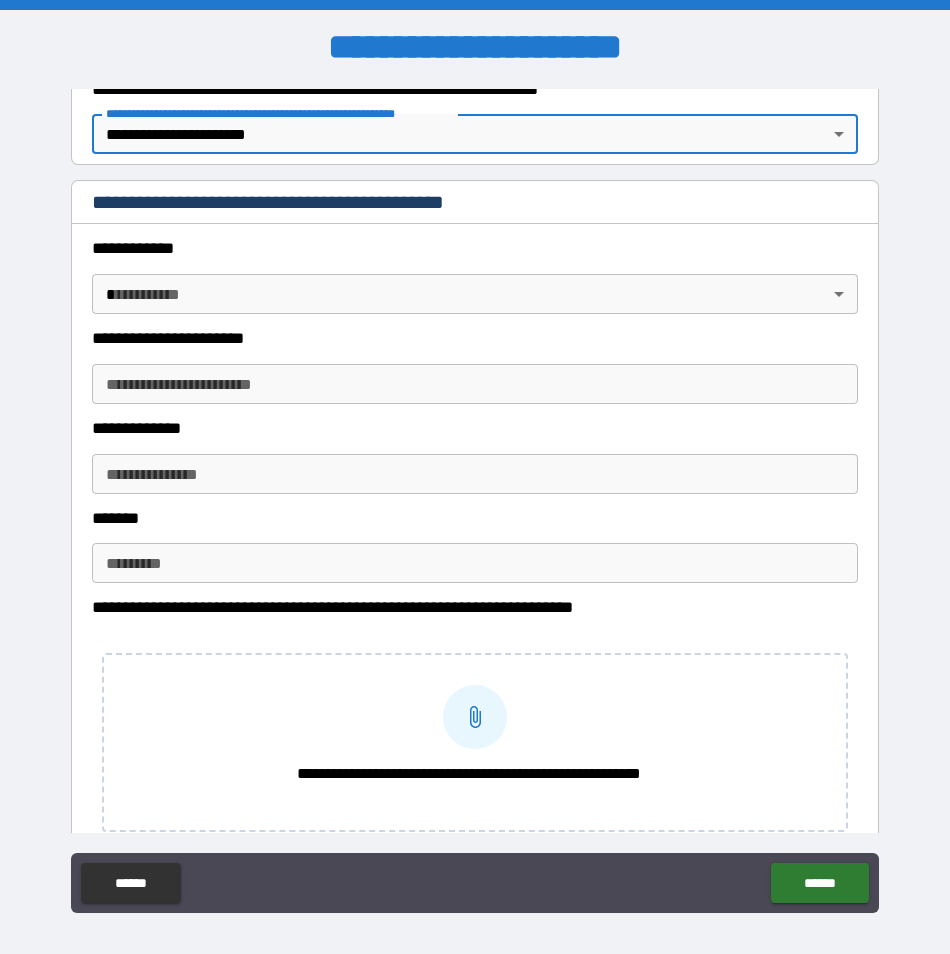 click on "[FIRST] [LAST] [STREET] [CITY] [STATE] [ZIP] [COUNTRY] [PHONE] [EMAIL] [DOB] [AGE] [GENDER] [MARITAL_STATUS] [OCCUPATION] [NATIONALITY] [PASSPORT_NUMBER] [DRIVER_LICENSE] [CREDIT_CARD] [BANK_ACCOUNT] [SSN]" at bounding box center [475, 477] 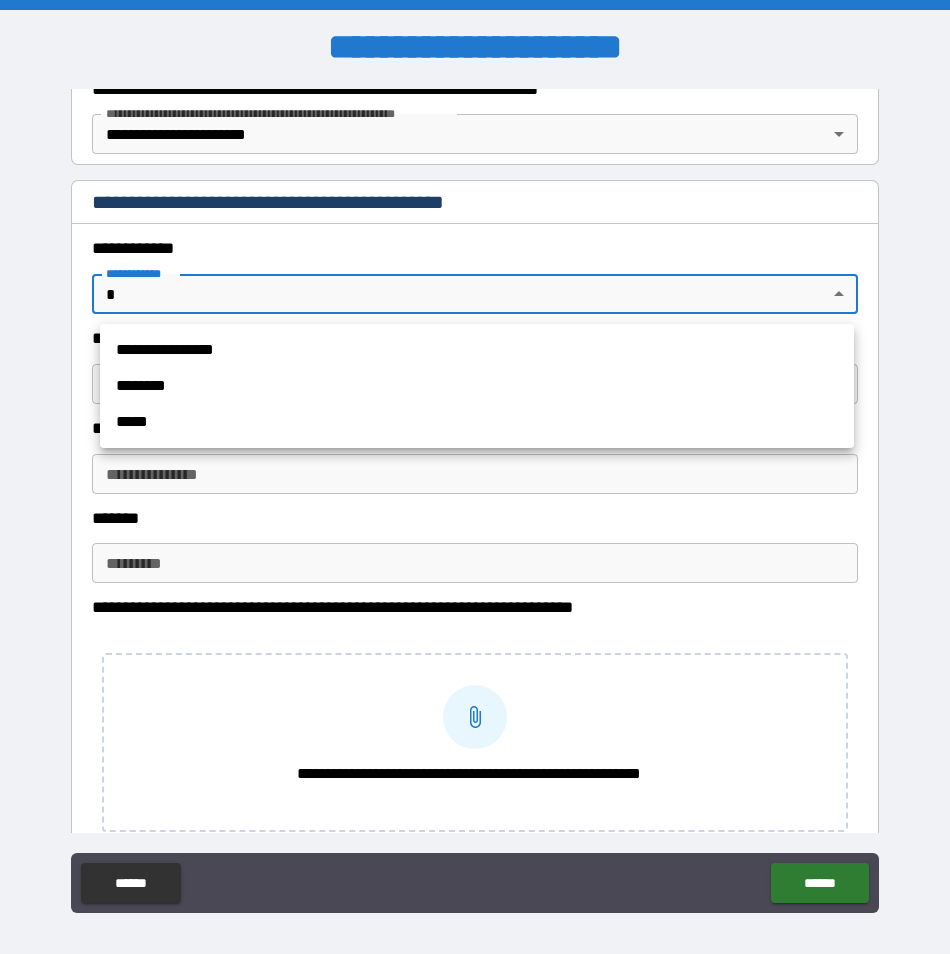 click on "**********" at bounding box center (477, 350) 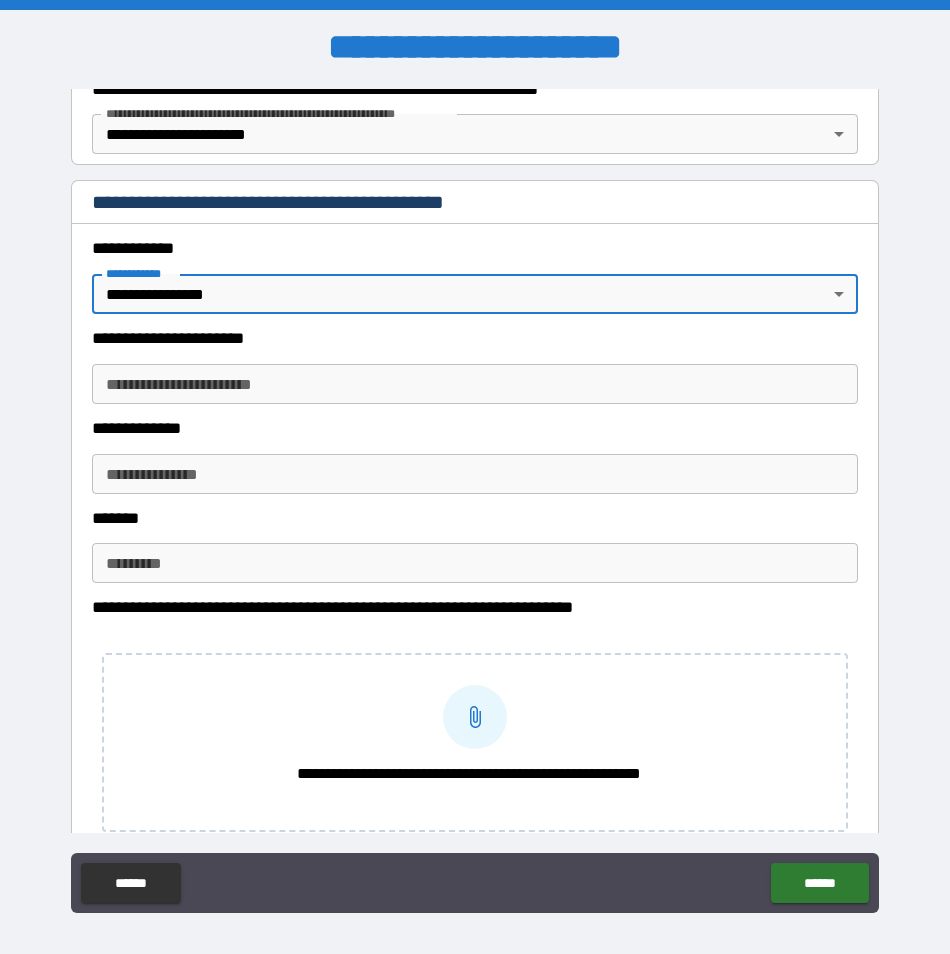 type on "*" 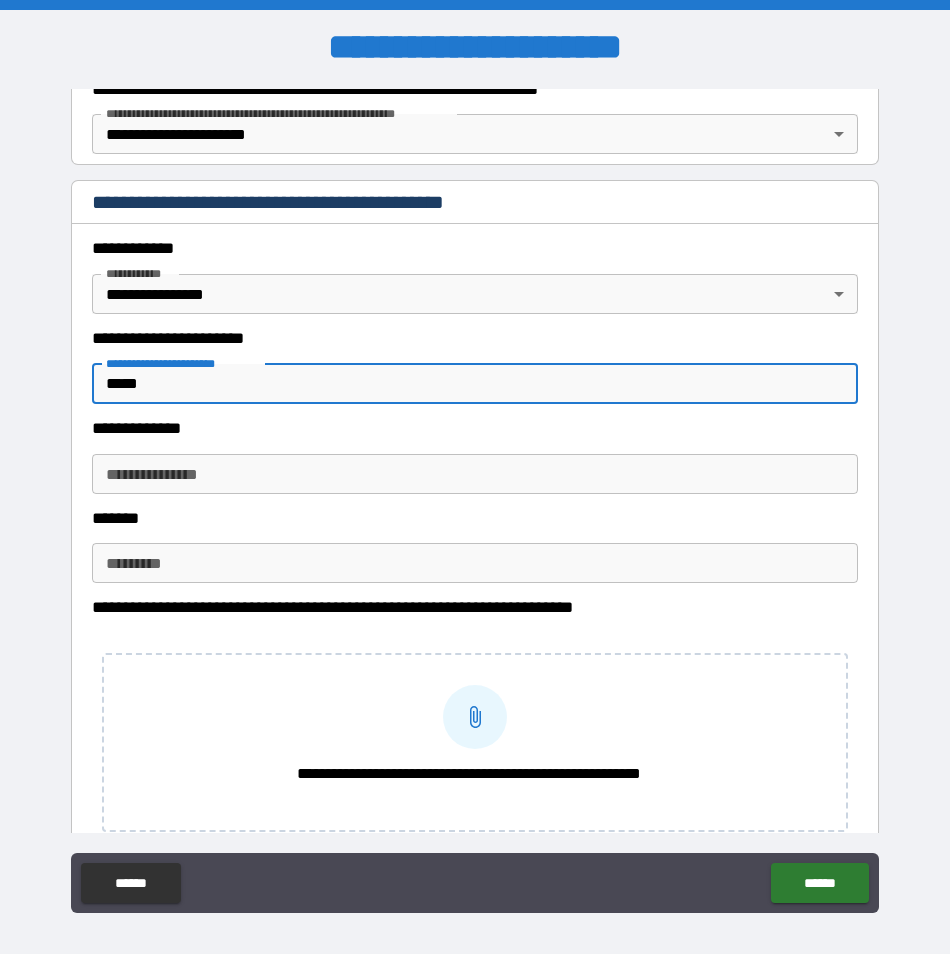 type on "*****" 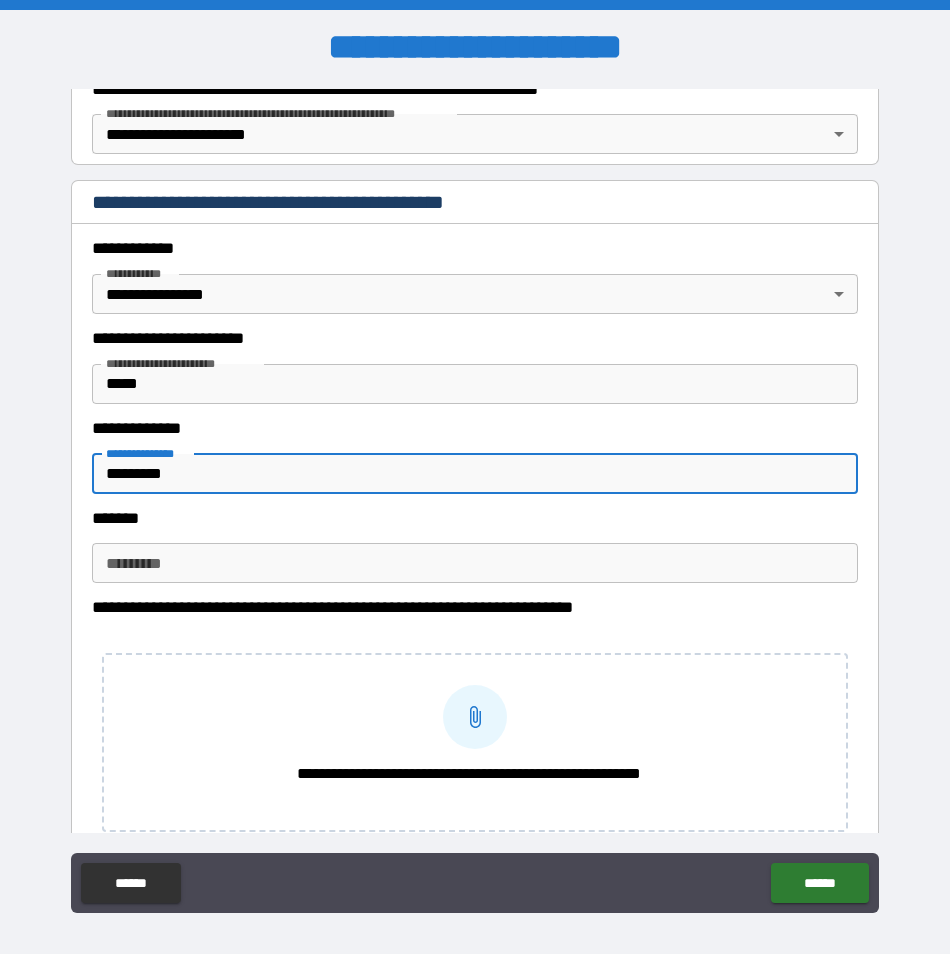 type on "*********" 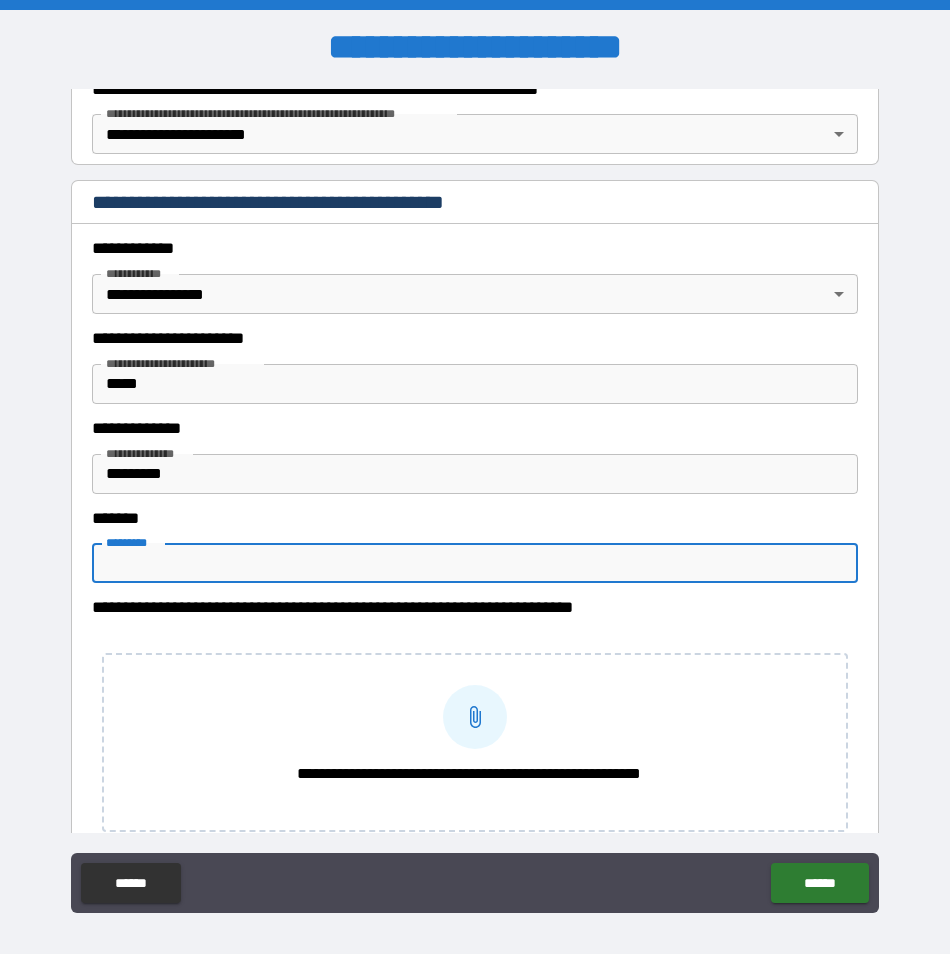 click on "*********" at bounding box center [474, 474] 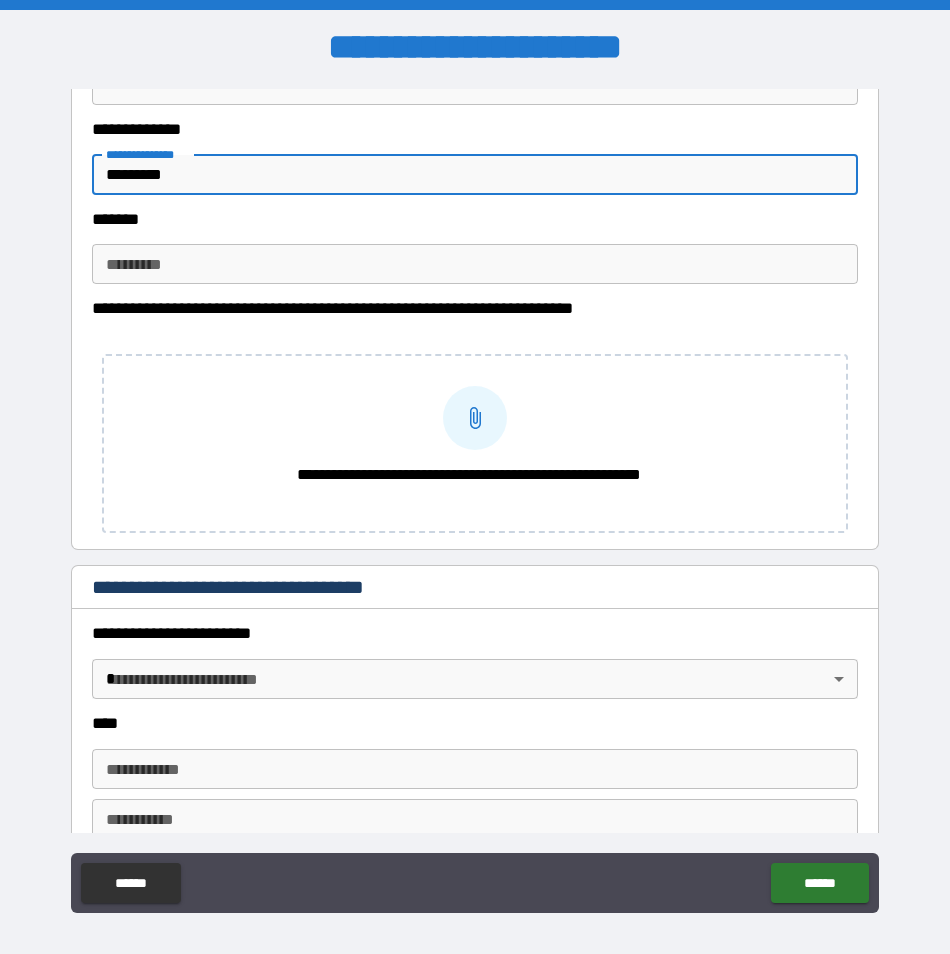scroll, scrollTop: 700, scrollLeft: 0, axis: vertical 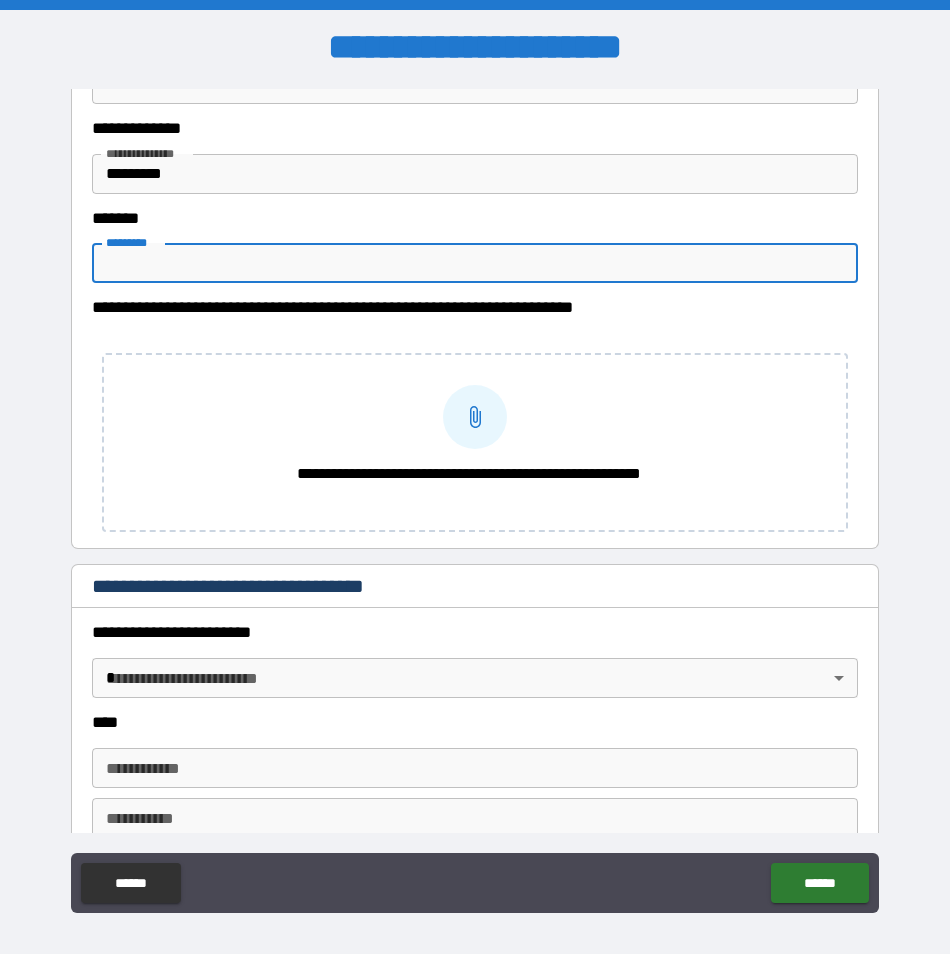 click on "*******   *" at bounding box center (474, 263) 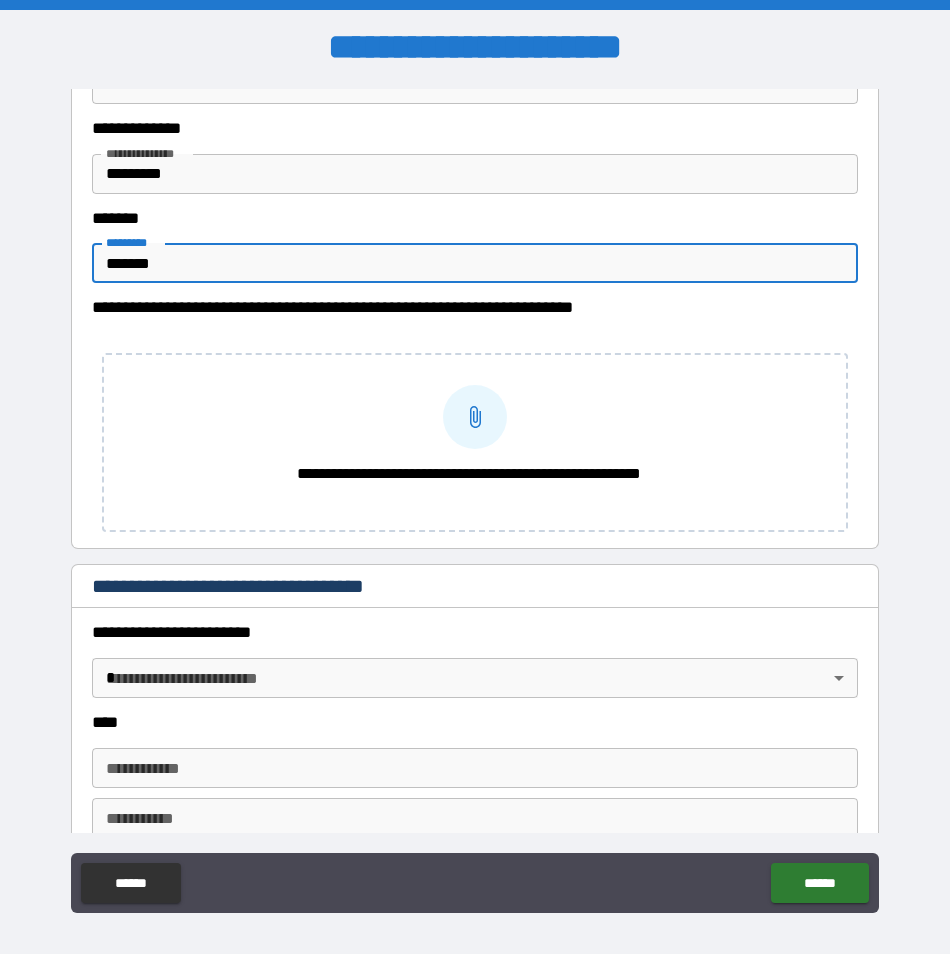 type on "*******" 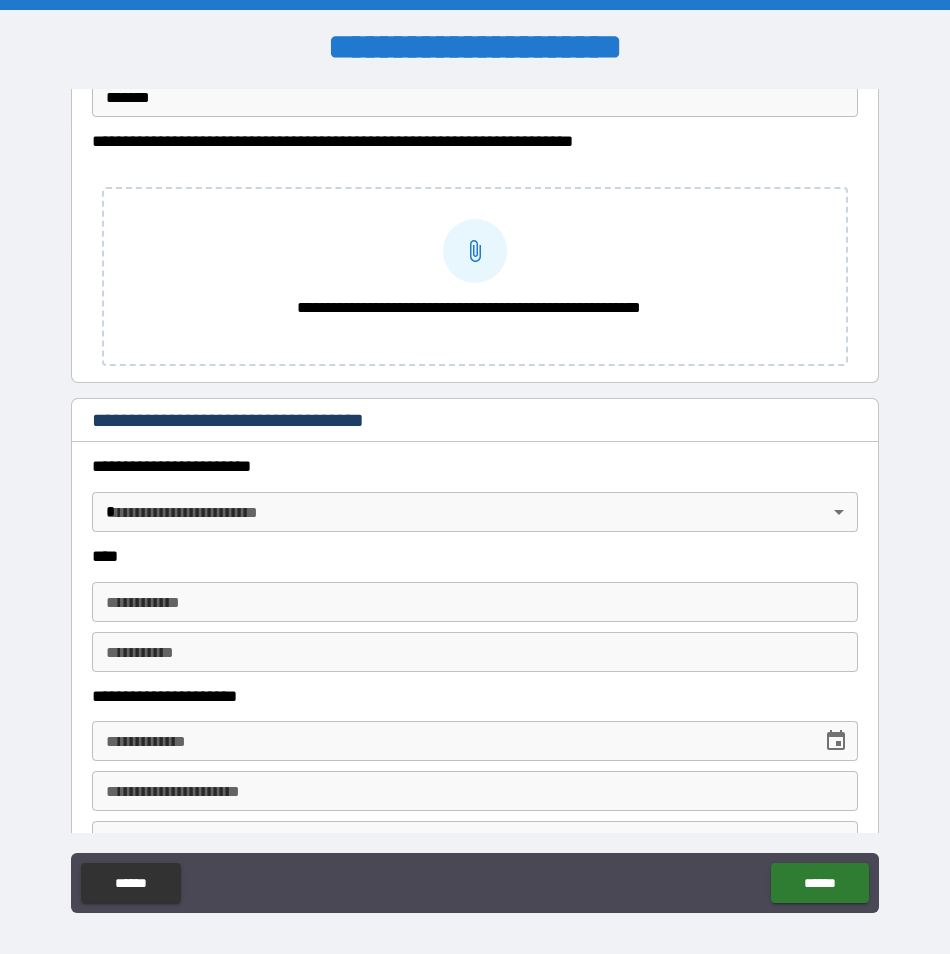 scroll, scrollTop: 1000, scrollLeft: 0, axis: vertical 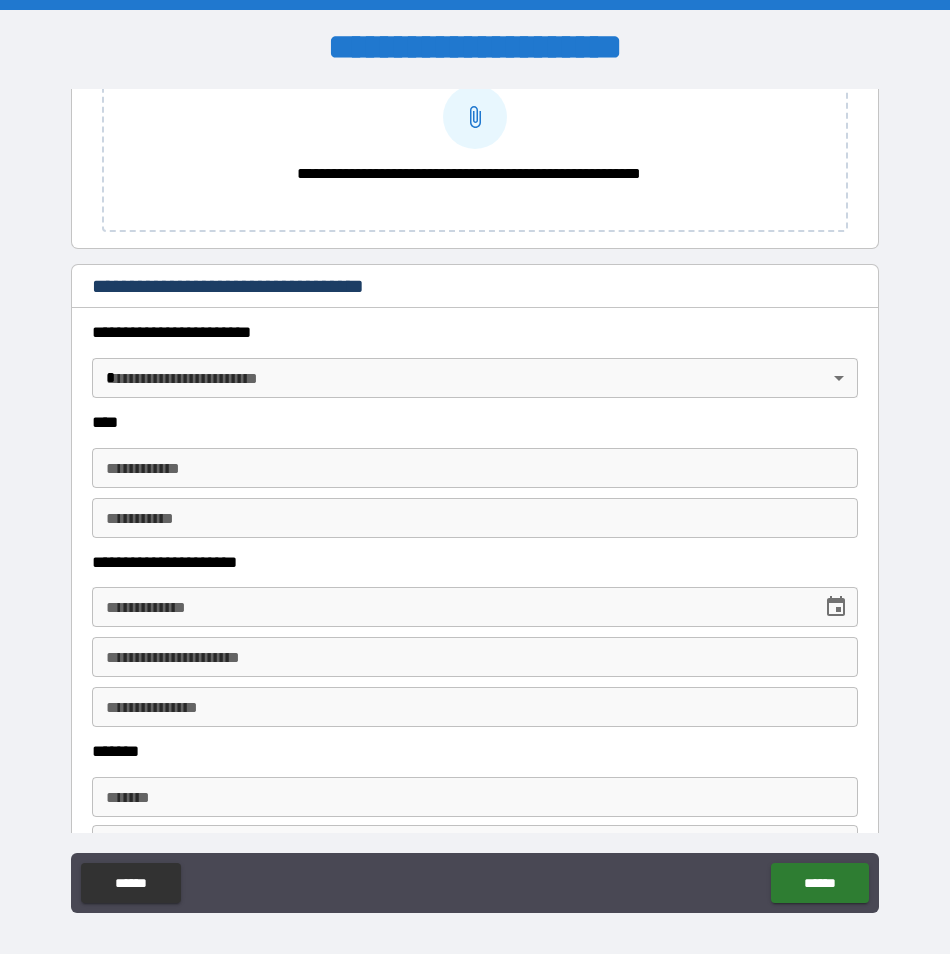 click on "**********" at bounding box center (474, 363) 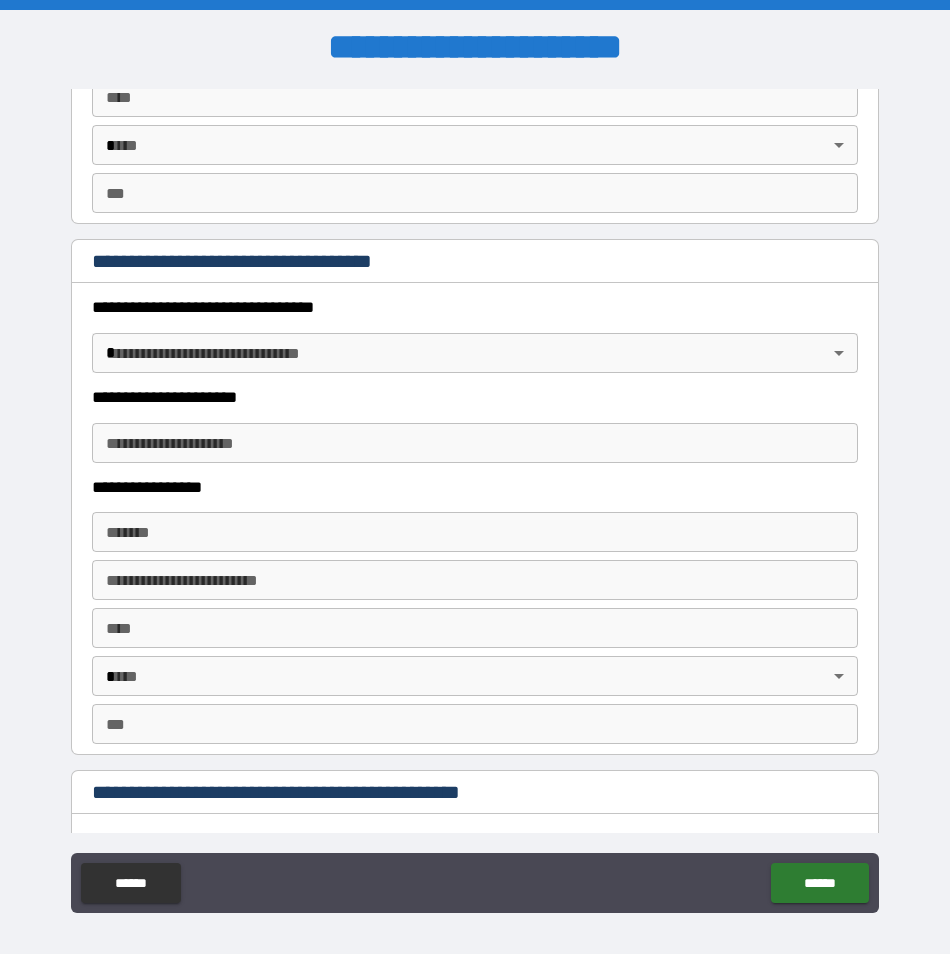scroll, scrollTop: 1800, scrollLeft: 0, axis: vertical 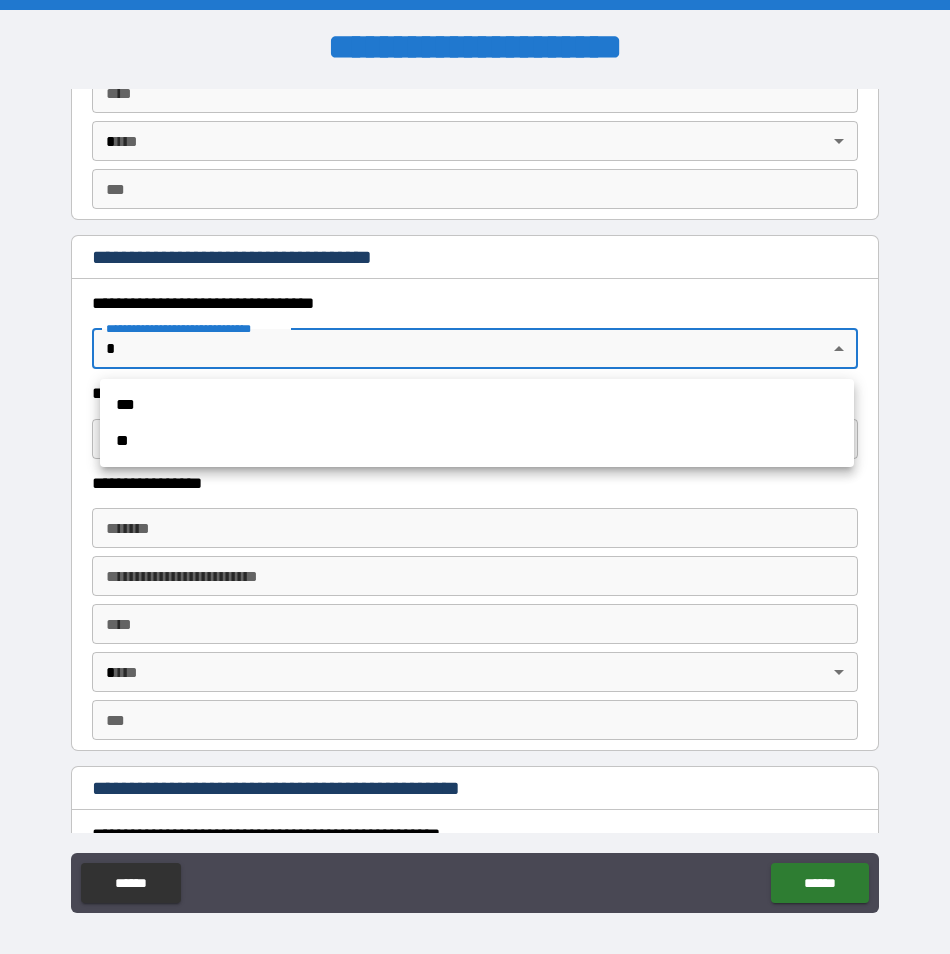 click on "[FIRST] [LAST] [STREET] [CITY] [STATE] [ZIP] [COUNTRY] [PHONE] [EMAIL] [DOB] [AGE] [GENDER] [MARITAL_STATUS] [OCCUPATION] [NATIONALITY] [PASSPORT_NUMBER] [DRIVER_LICENSE] [CREDIT_CARD] [BANK_ACCOUNT] [SSN]" at bounding box center (475, 477) 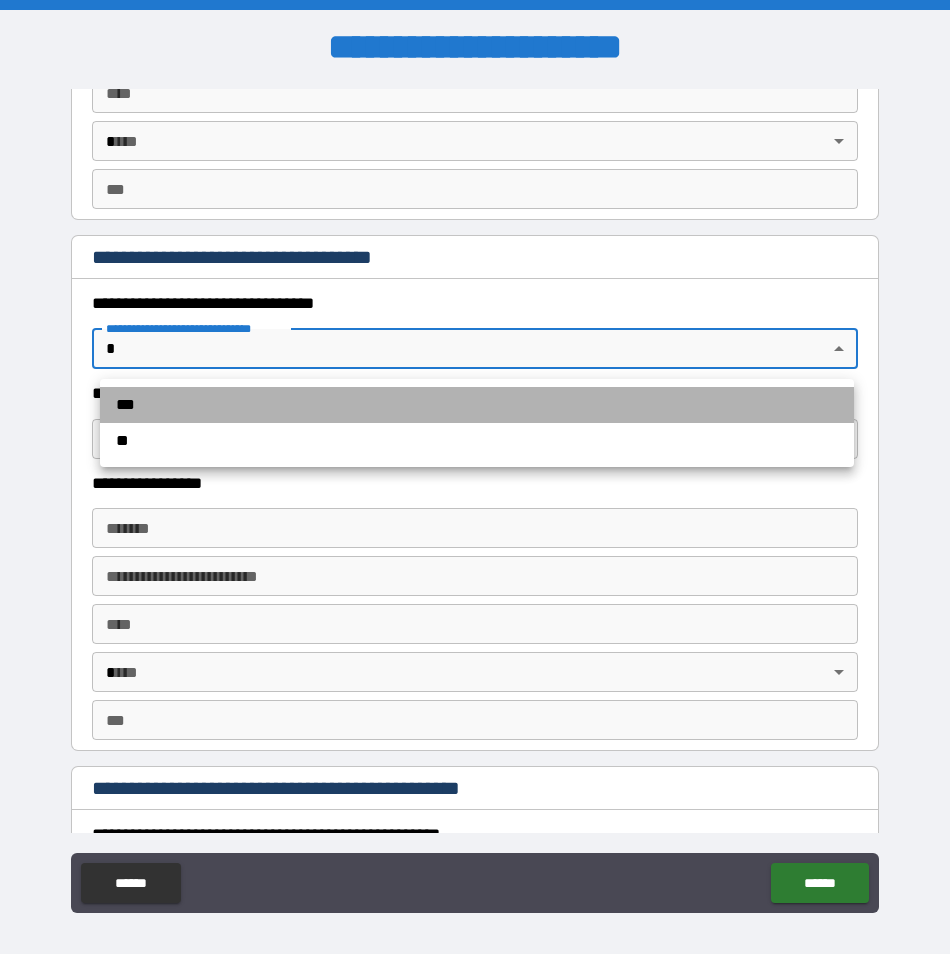 click on "***" at bounding box center [477, 405] 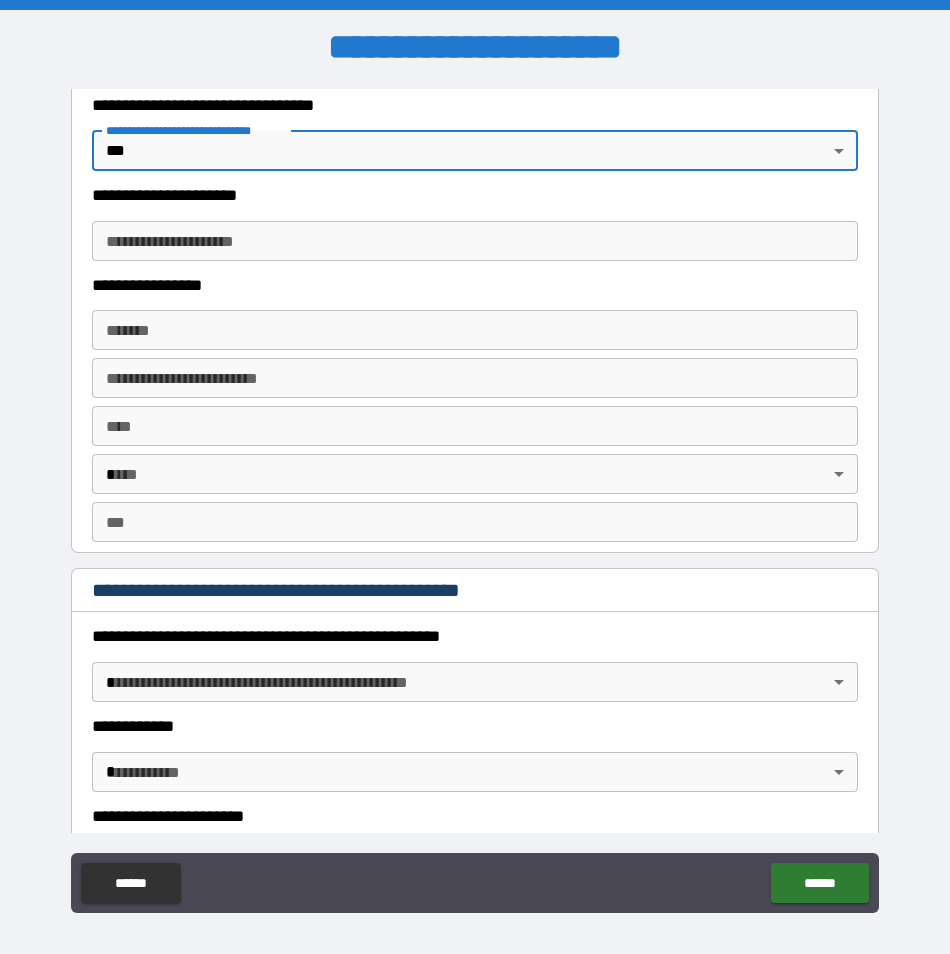 scroll, scrollTop: 2000, scrollLeft: 0, axis: vertical 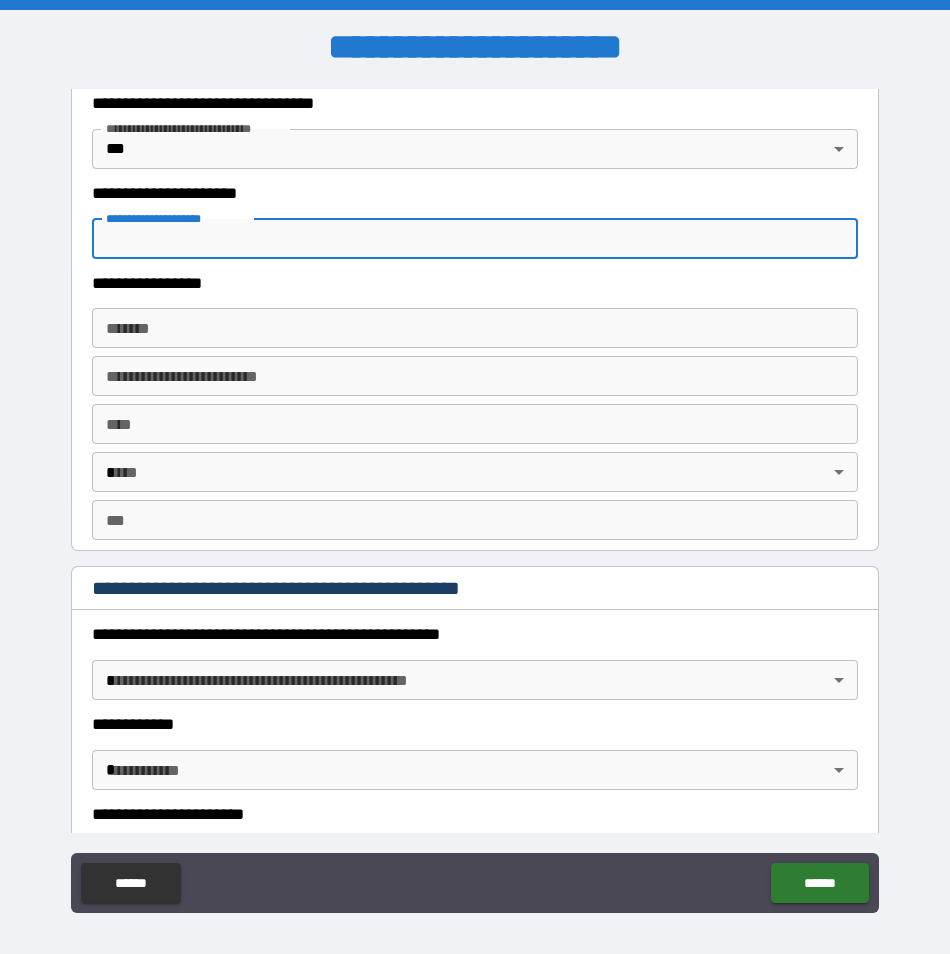 click on "**********" at bounding box center [474, 239] 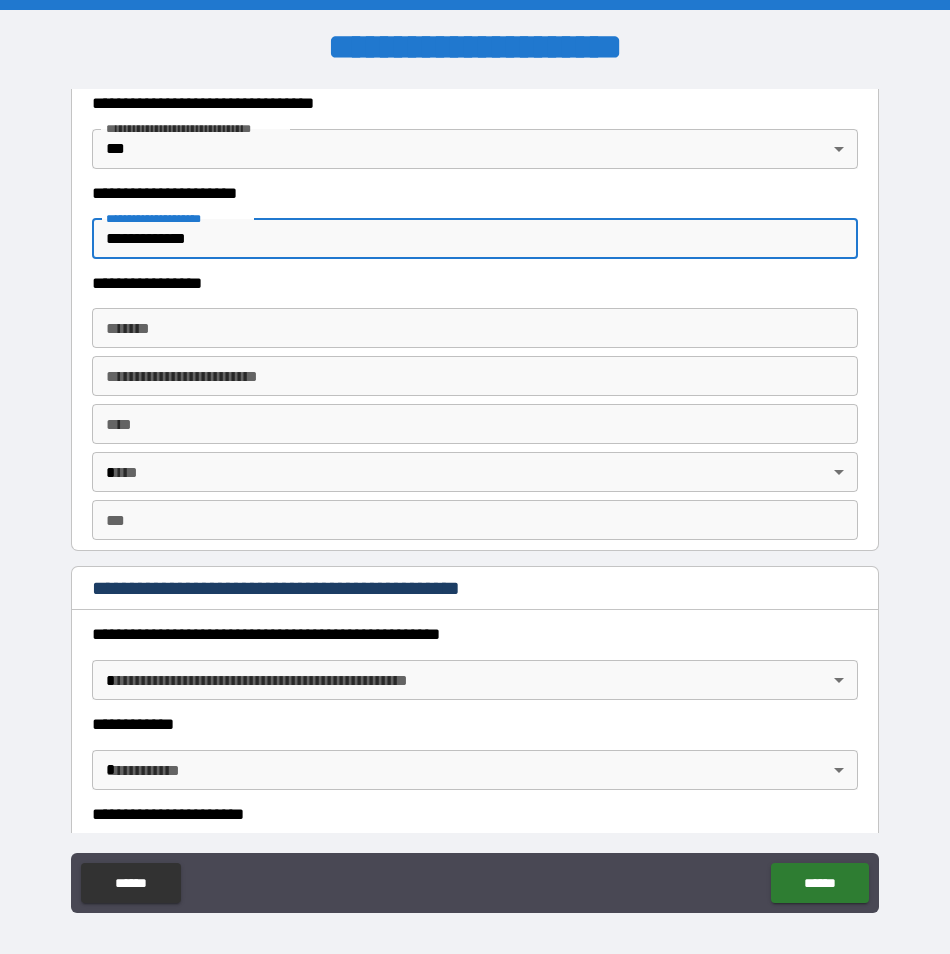 type on "**********" 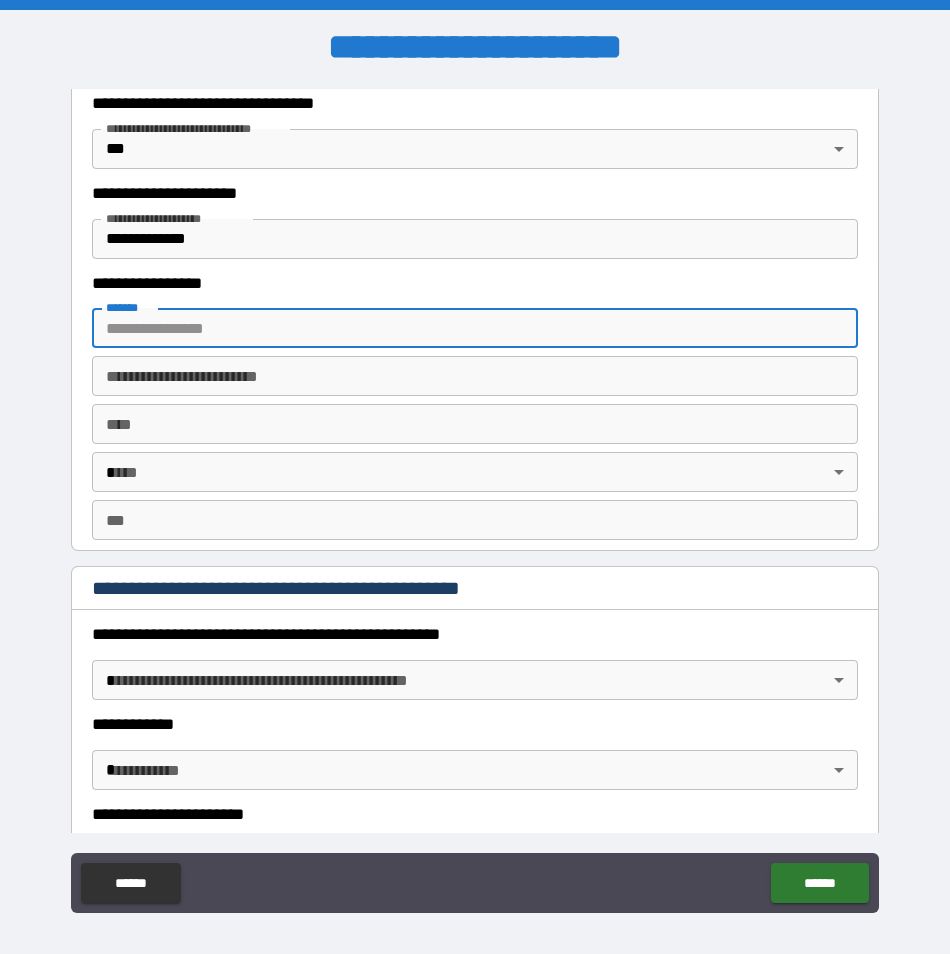 click on "*******" at bounding box center [474, 328] 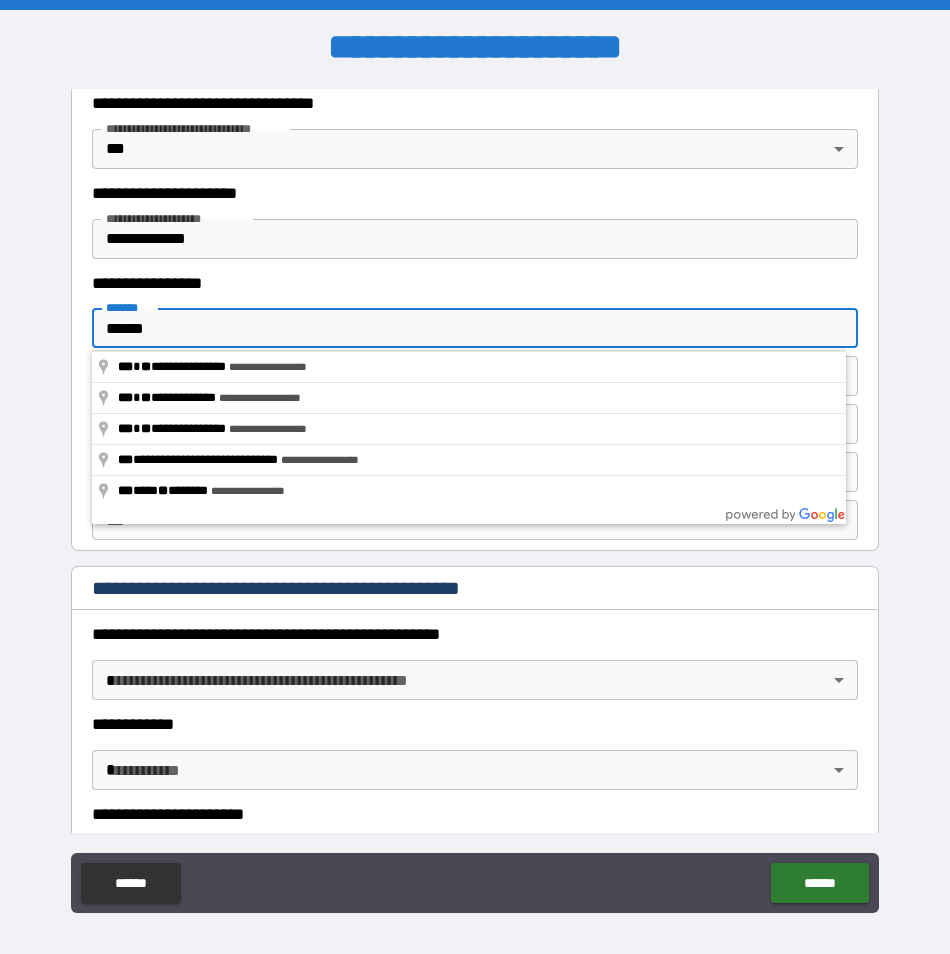 drag, startPoint x: 225, startPoint y: 365, endPoint x: 243, endPoint y: 373, distance: 19.697716 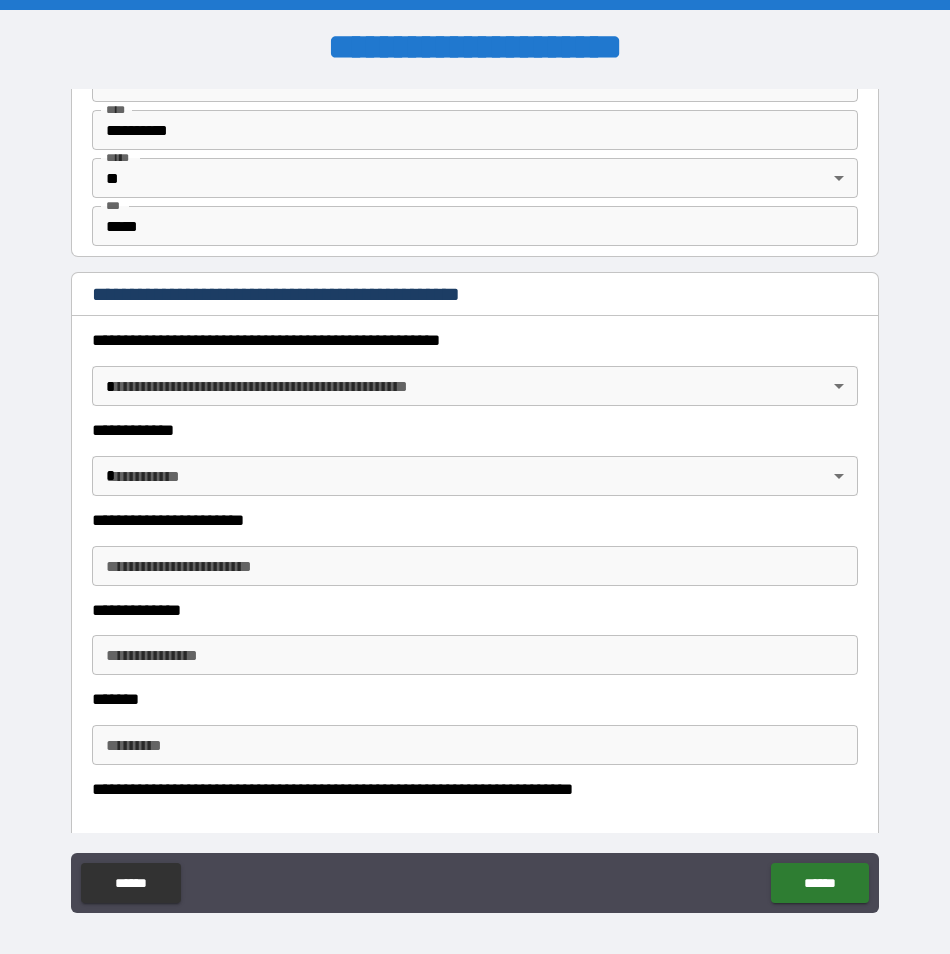 scroll, scrollTop: 2300, scrollLeft: 0, axis: vertical 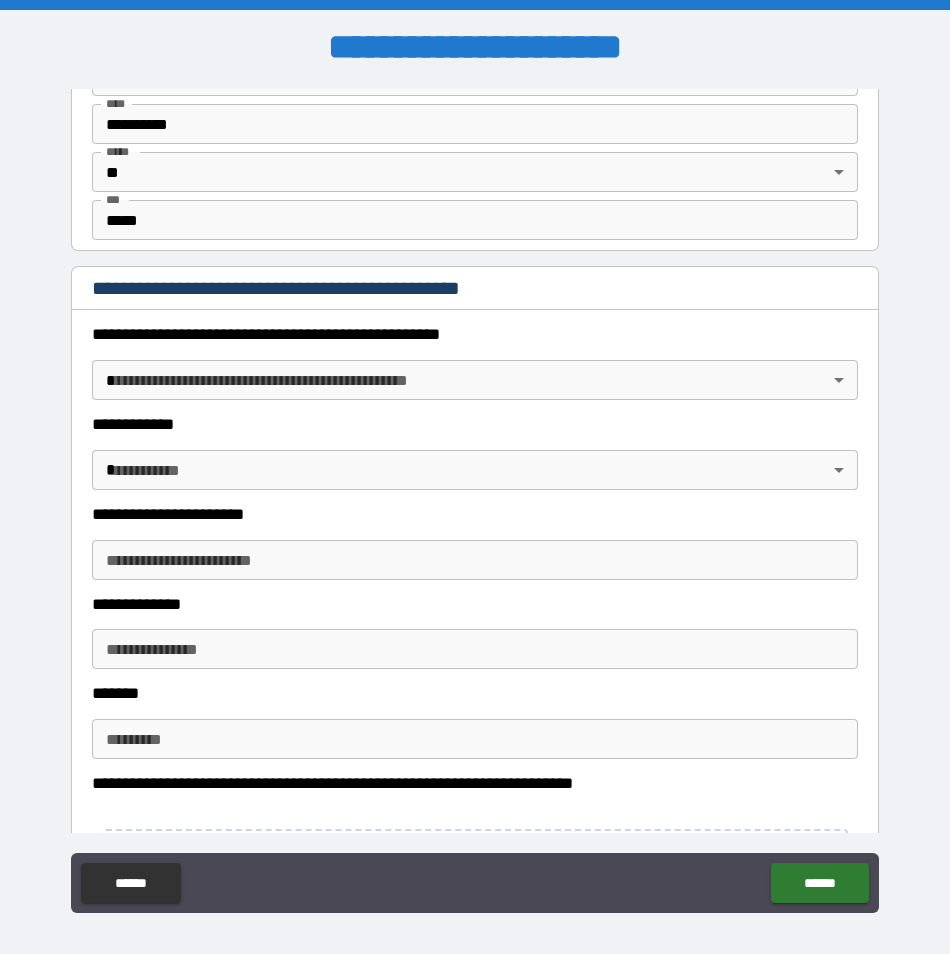 click on "[FIRST] [LAST] [STREET] [CITY] [STATE] [ZIP] [COUNTRY] [PHONE] [EMAIL] [DOB] [AGE] [GENDER] [MARITAL_STATUS] [OCCUPATION] [NATIONALITY] [PASSPORT_NUMBER] [DRIVER_LICENSE] [CREDIT_CARD] [BANK_ACCOUNT] [SSN]" at bounding box center [475, 477] 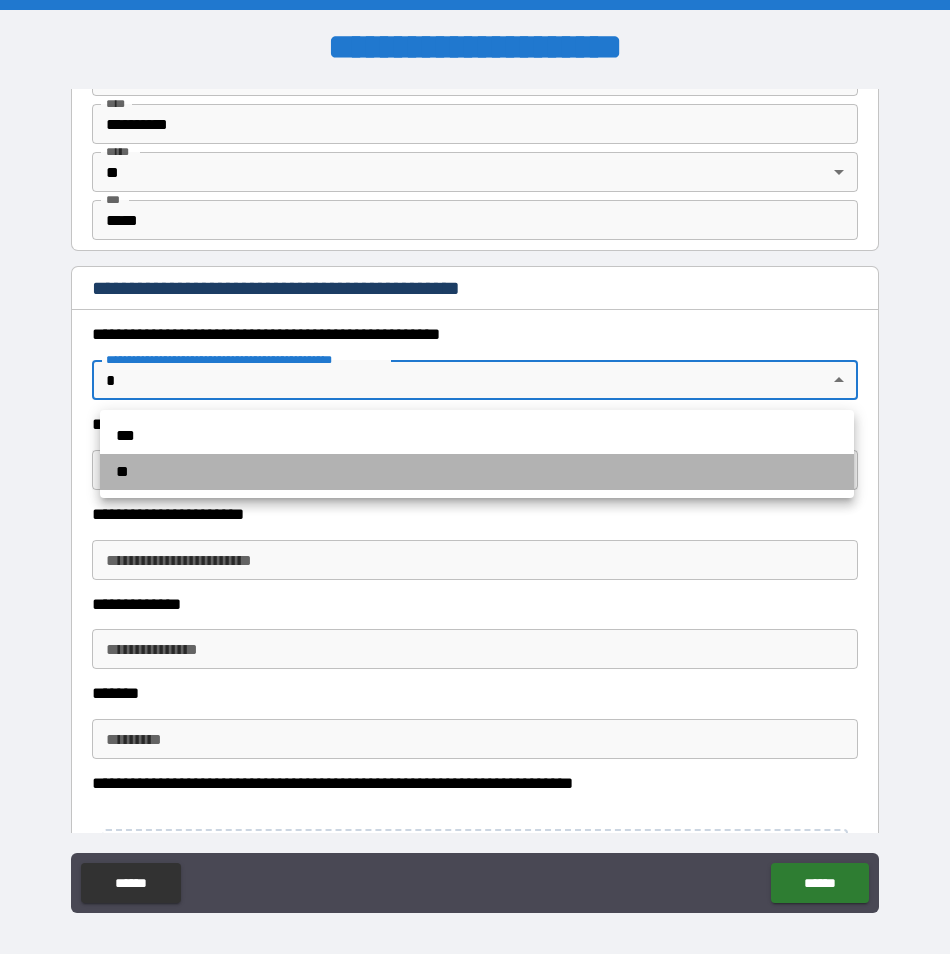 click on "**" at bounding box center [477, 472] 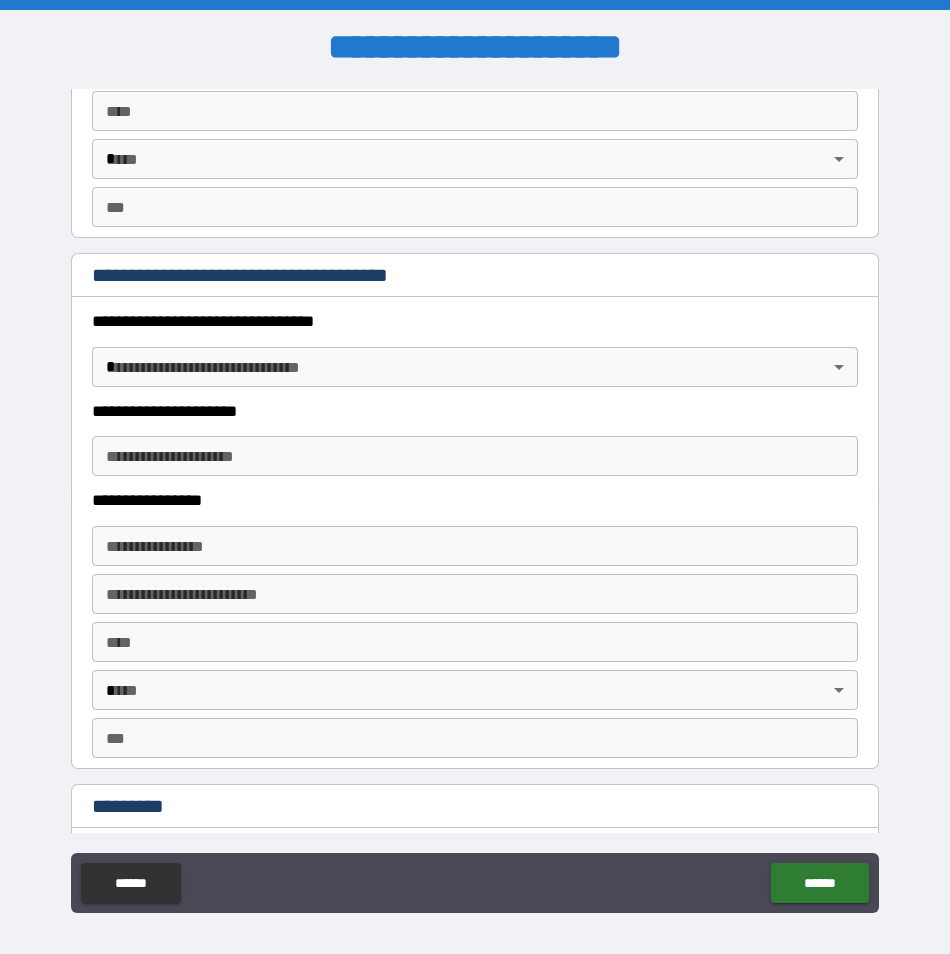 scroll, scrollTop: 3854, scrollLeft: 0, axis: vertical 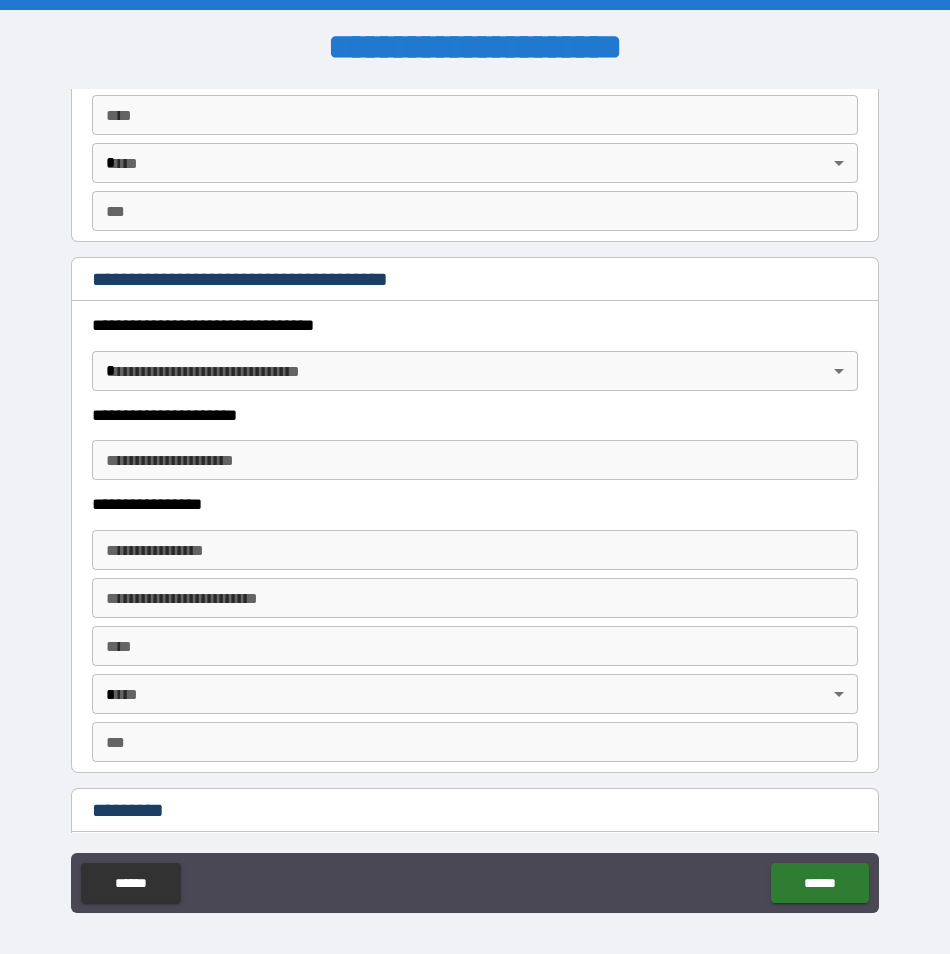 click on "[FIRST] [LAST] [STREET] [CITY] [STATE] [ZIP] [COUNTRY] [PHONE] [EMAIL] [DOB] [AGE] [GENDER] [MARITAL_STATUS] [OCCUPATION] [NATIONALITY] [PASSPORT_NUMBER] [DRIVER_LICENSE] [CREDIT_CARD] [BANK_ACCOUNT] [SSN]" at bounding box center (475, 477) 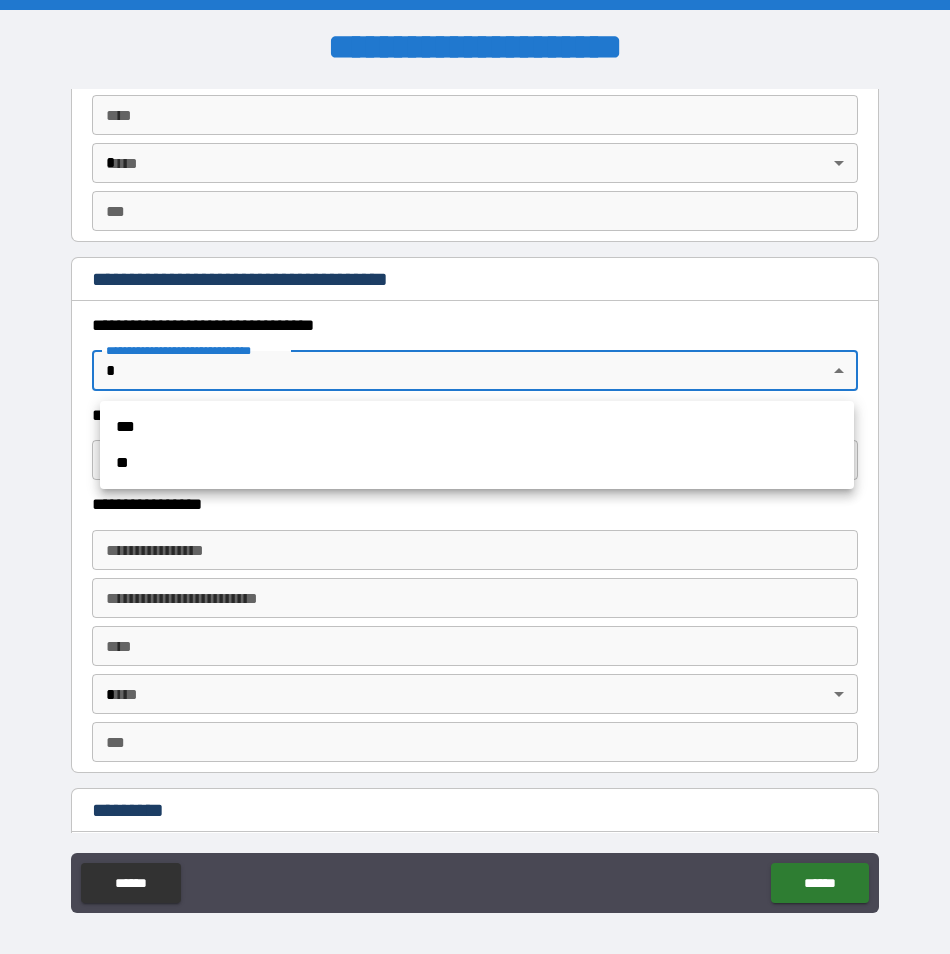 click on "**" at bounding box center [477, 463] 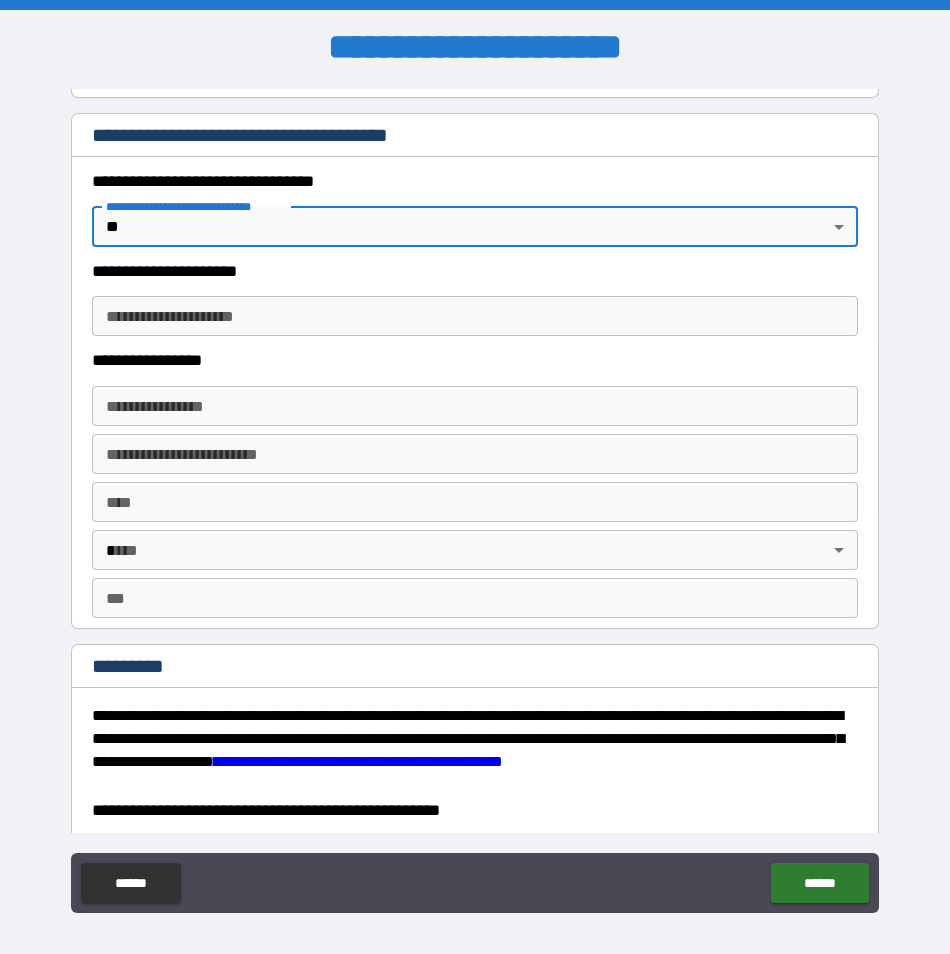 scroll, scrollTop: 4154, scrollLeft: 0, axis: vertical 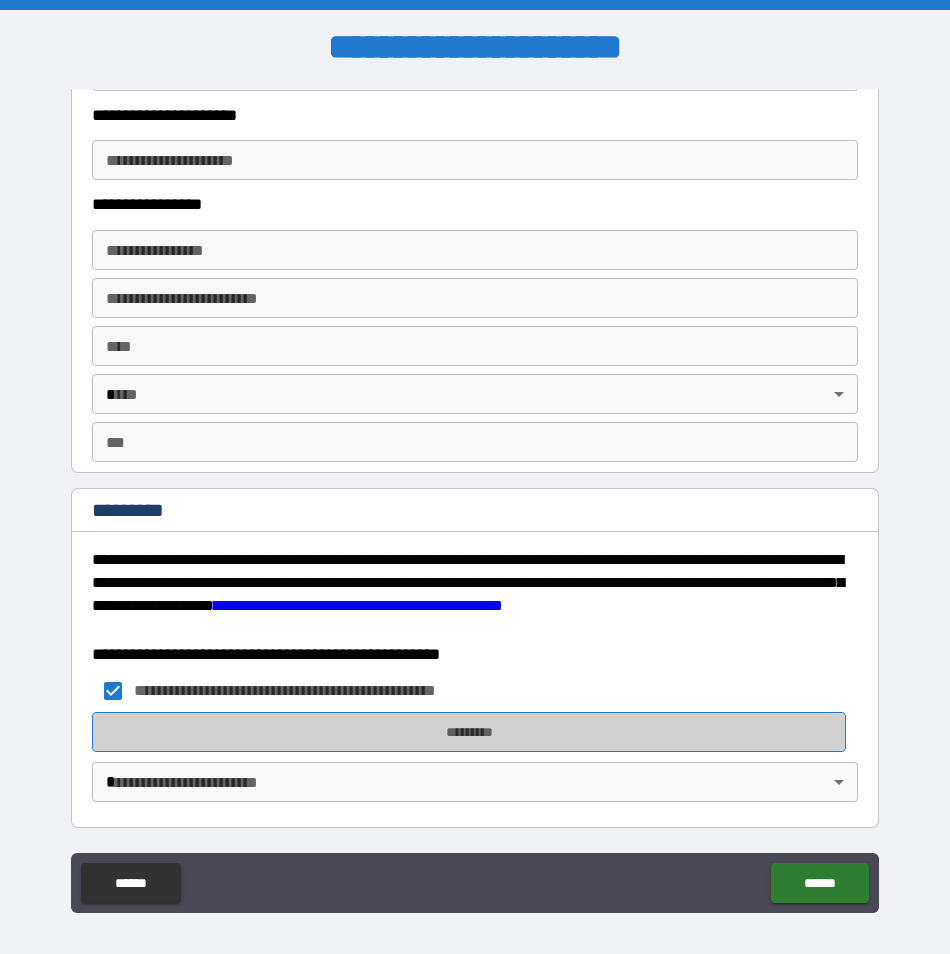 click on "*********" at bounding box center (469, 732) 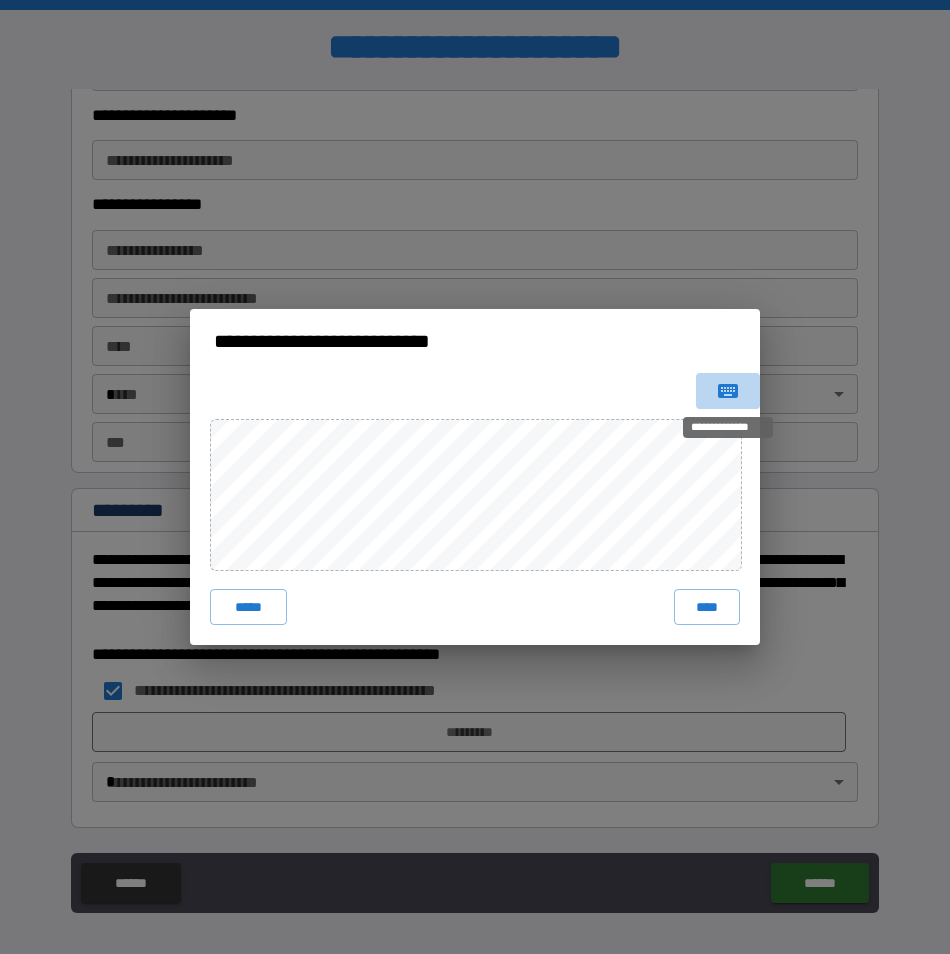 click 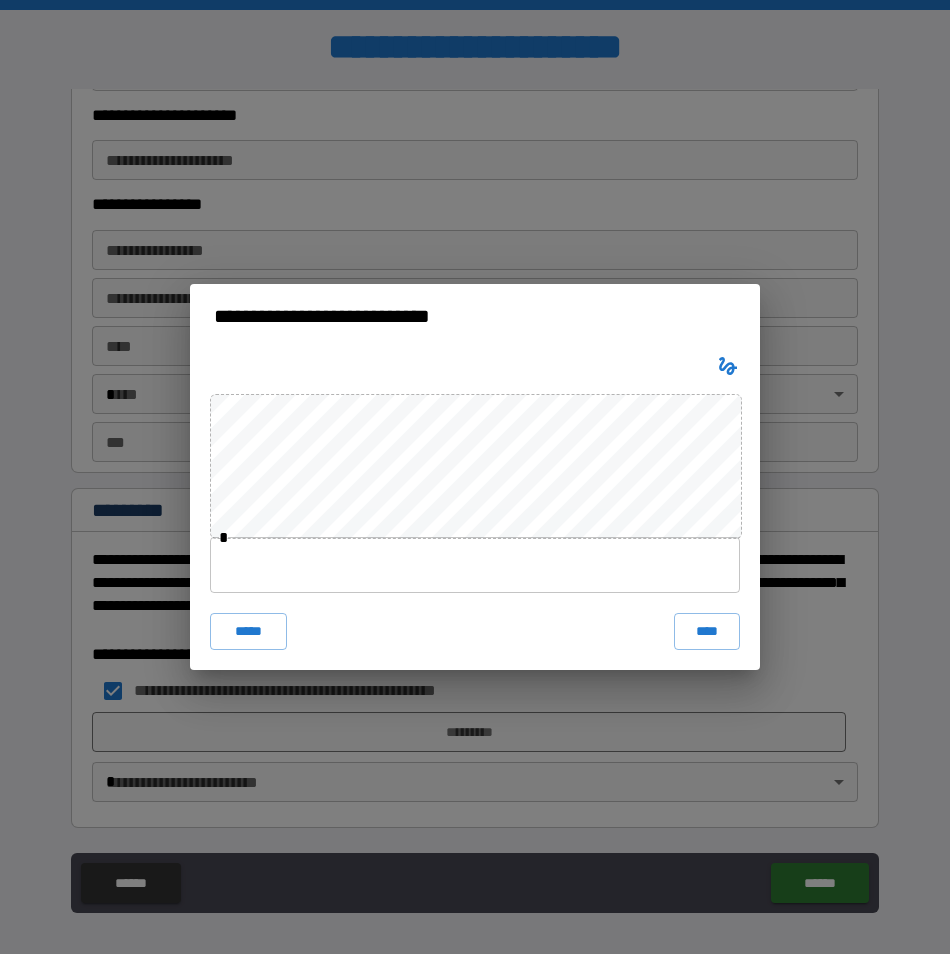 click at bounding box center [475, 565] 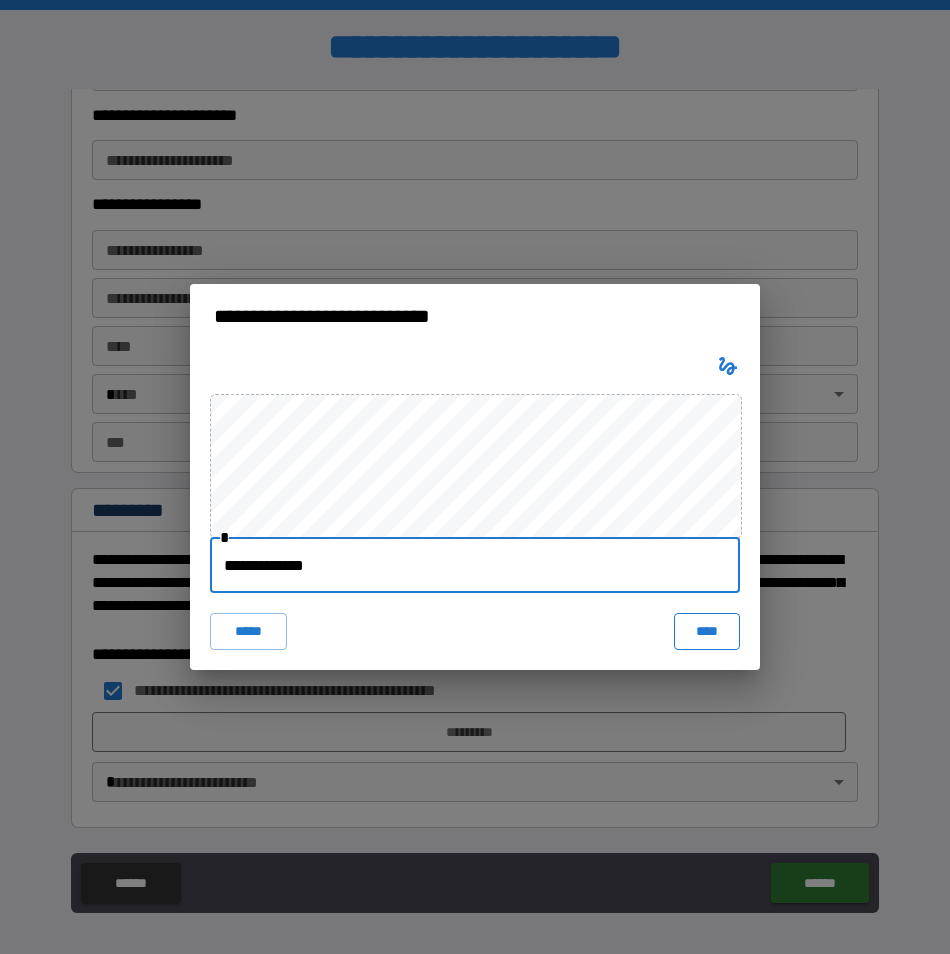 type on "**********" 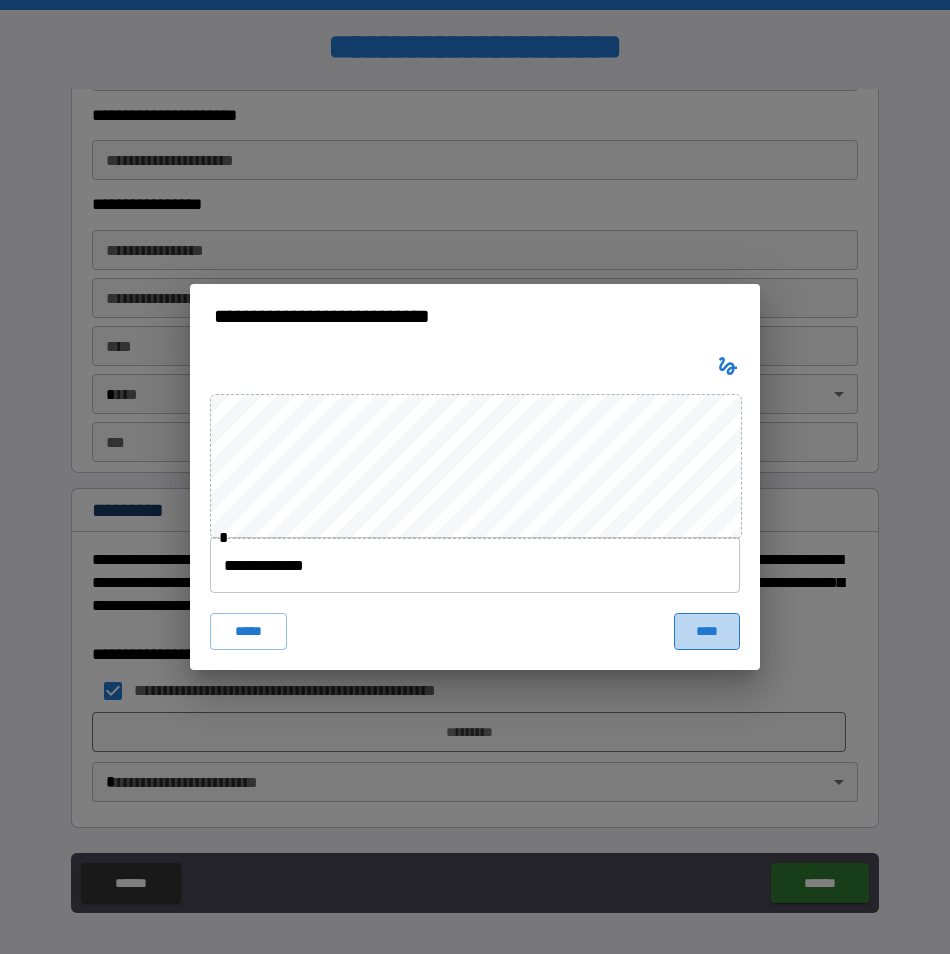 click on "****" at bounding box center (707, 631) 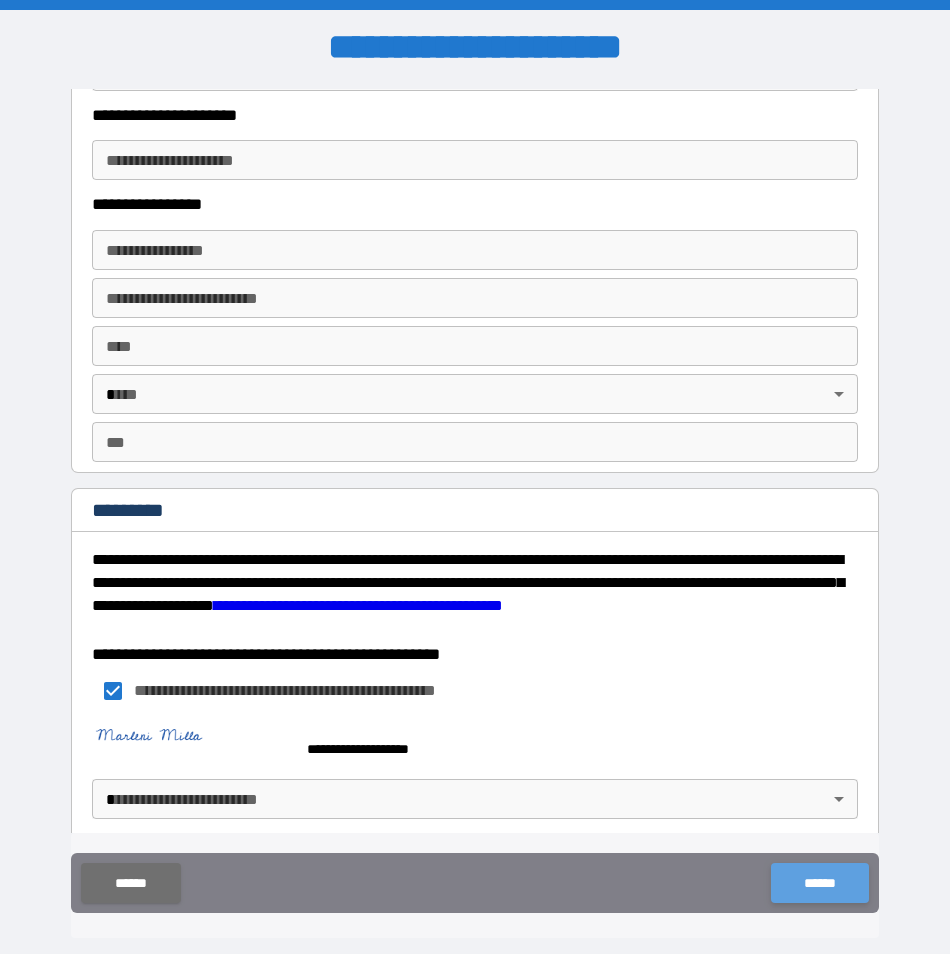 click on "******" at bounding box center (819, 883) 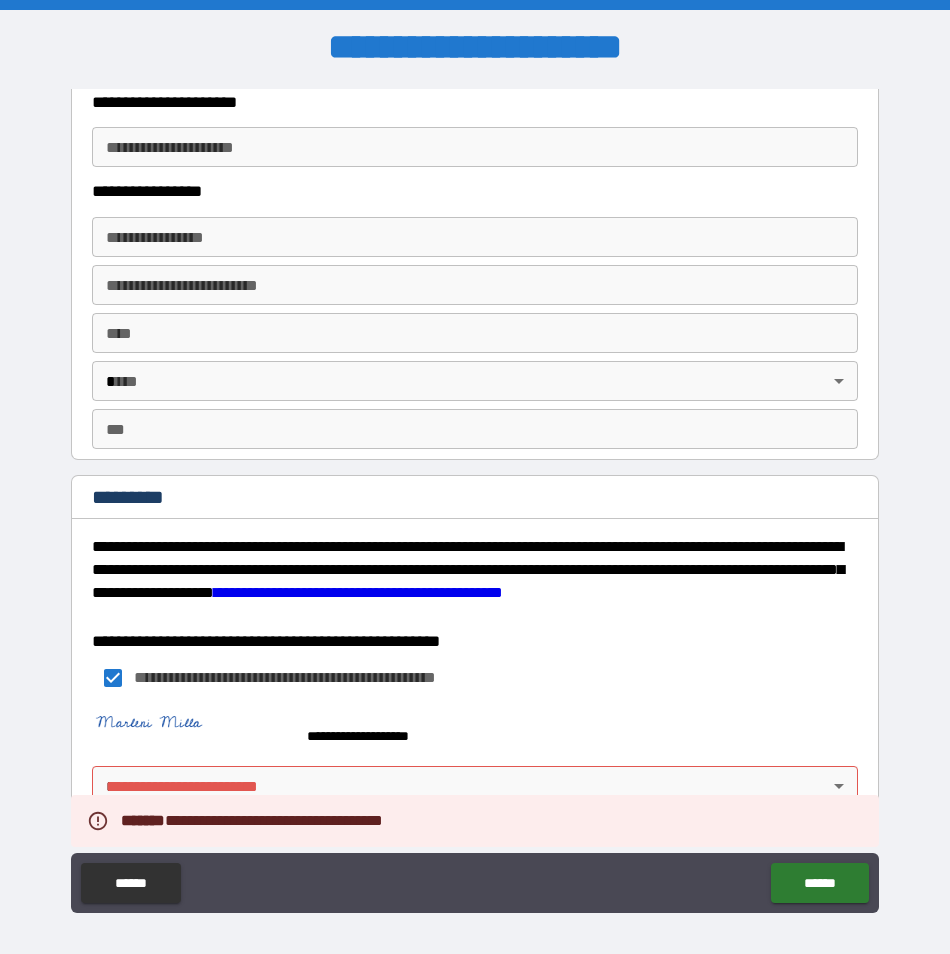 scroll, scrollTop: 4171, scrollLeft: 0, axis: vertical 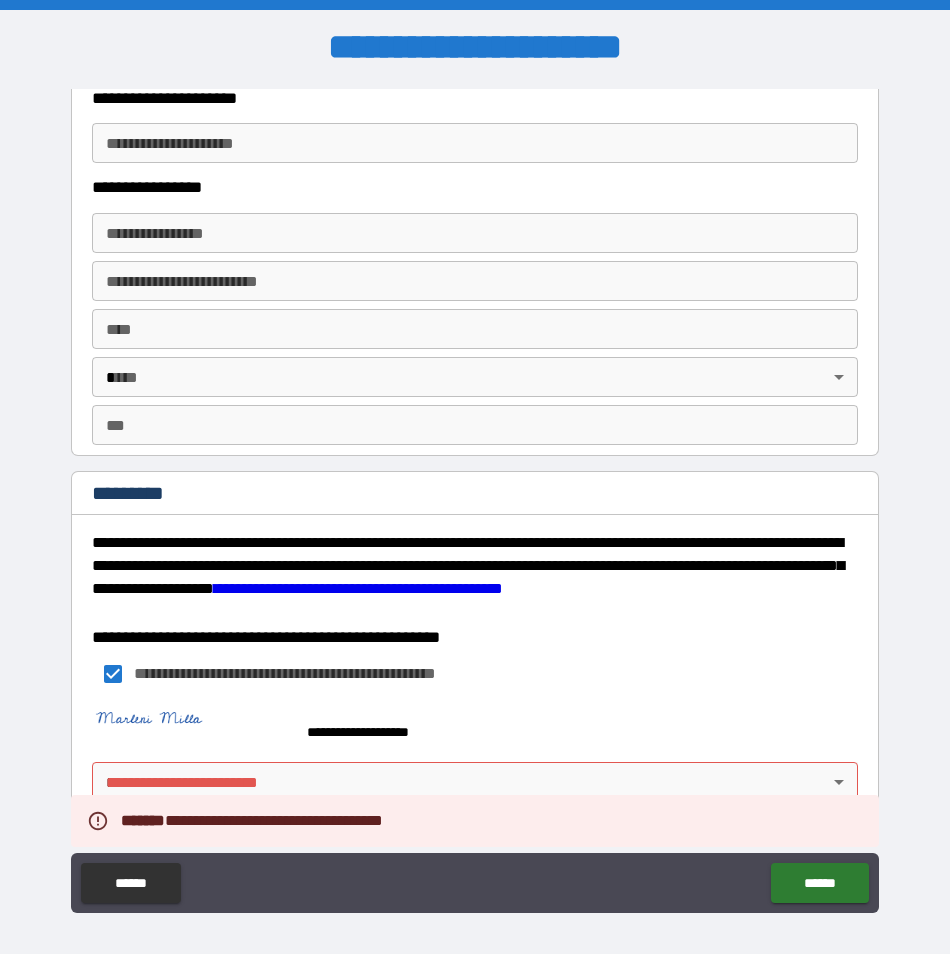 click on "[FIRST] [LAST] [STREET] [CITY] [STATE] [ZIP] [COUNTRY] [PHONE] [EMAIL] [DOB] [AGE] [GENDER] [MARITAL_STATUS] [OCCUPATION] [NATIONALITY] [PASSPORT_NUMBER] [DRIVER_LICENSE] [CREDIT_CARD] [BANK_ACCOUNT] [SSN]" at bounding box center (475, 477) 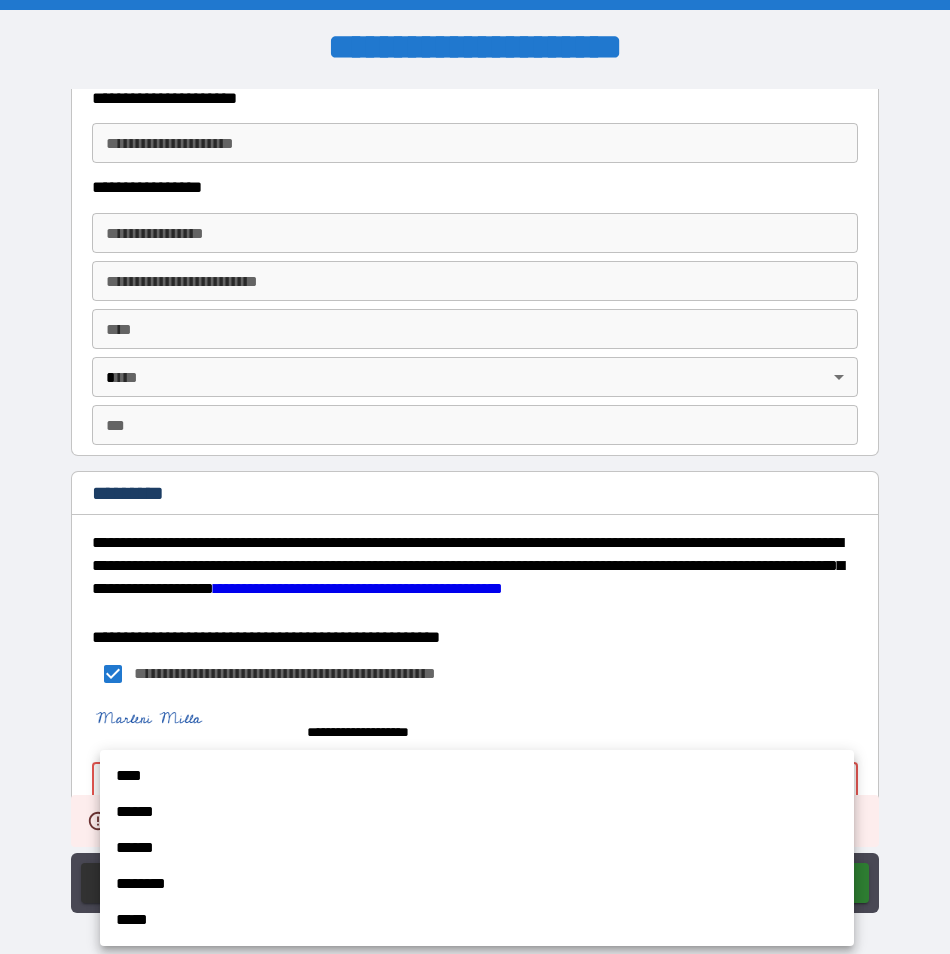 click on "****" at bounding box center (477, 776) 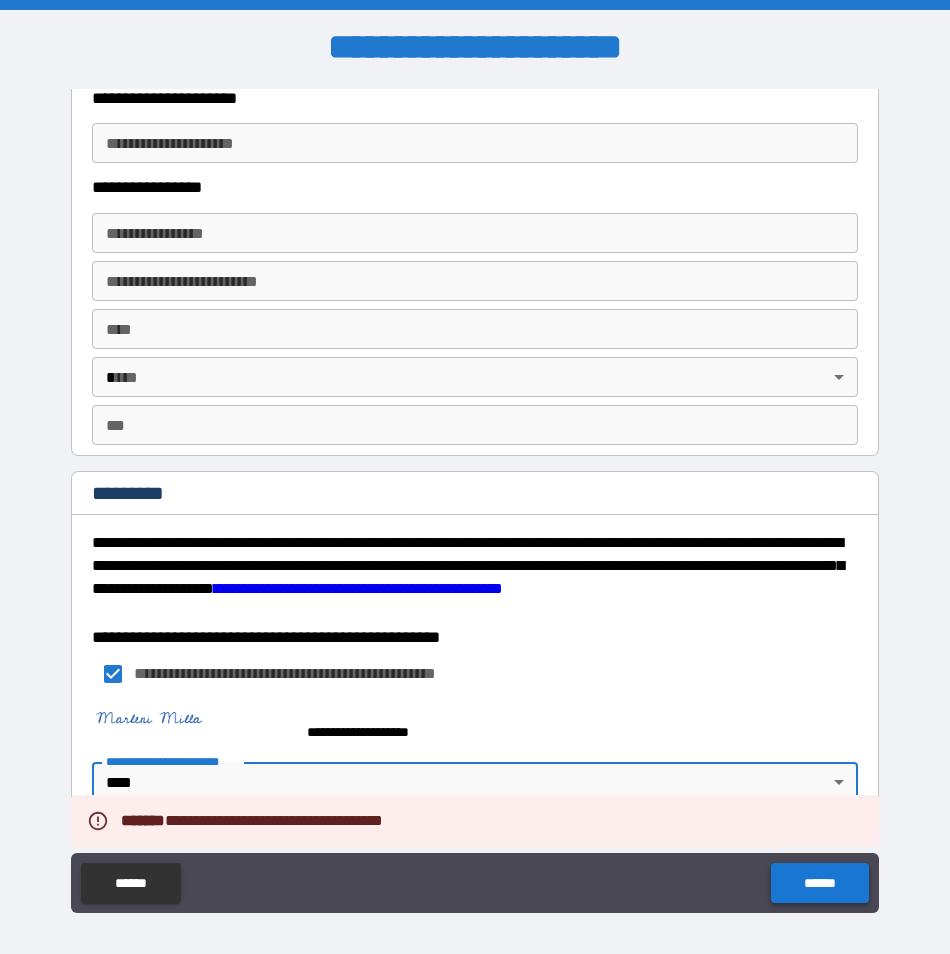 click on "******" at bounding box center (819, 883) 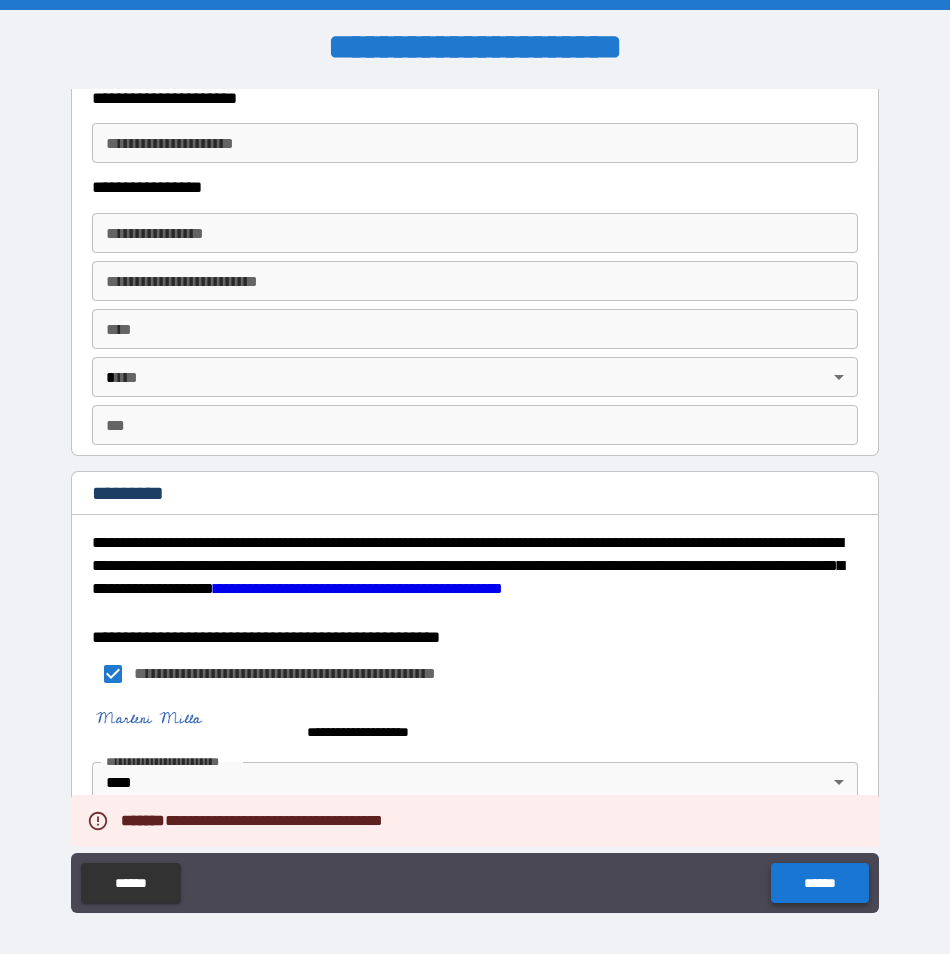 click on "******" at bounding box center (819, 883) 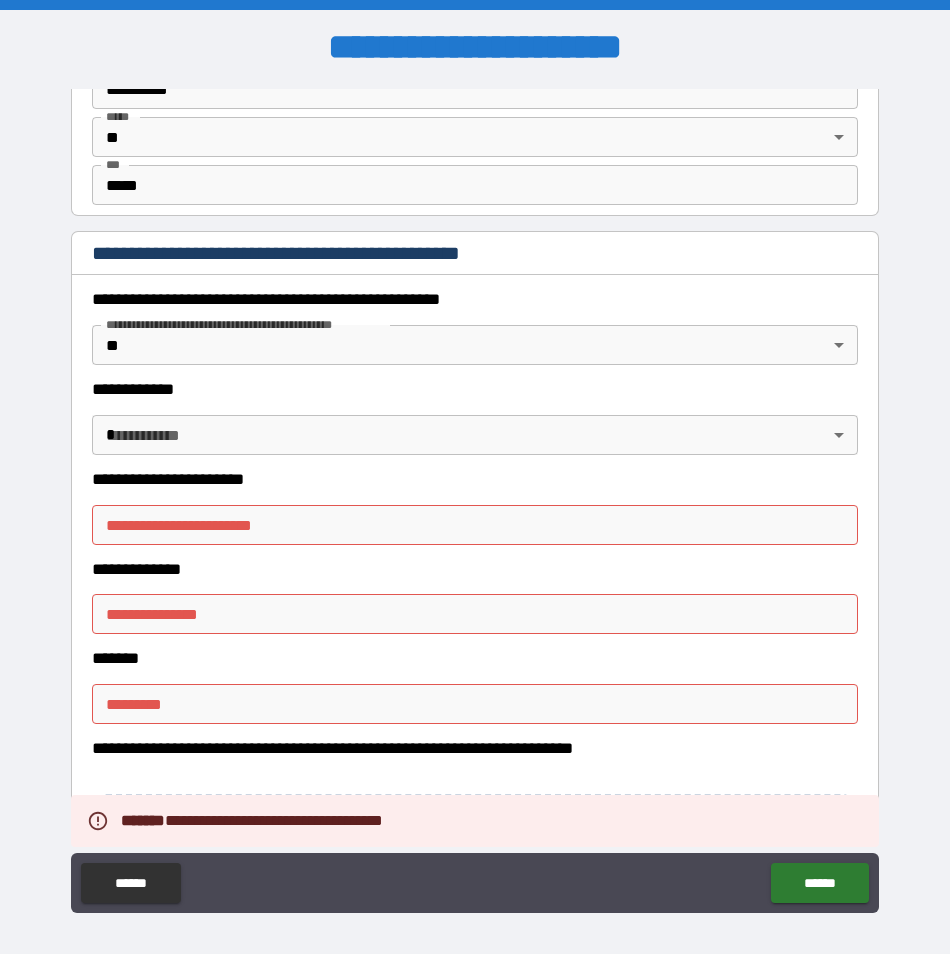 scroll, scrollTop: 2271, scrollLeft: 0, axis: vertical 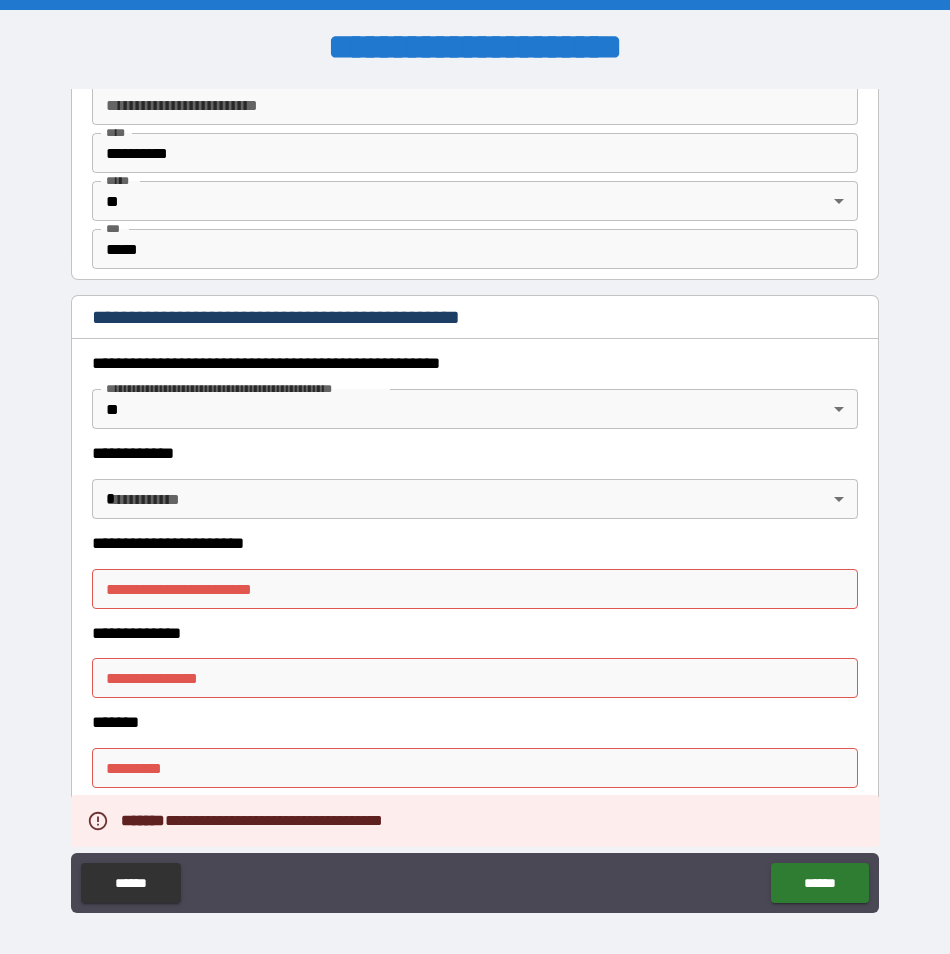 click on "[FIRST] [LAST] [STREET] [CITY] [STATE] [ZIP] [COUNTRY] [PHONE] [EMAIL] [DOB] [AGE] [GENDER] [MARITAL_STATUS] [OCCUPATION] [NATIONALITY] [PASSPORT_NUMBER] [DRIVER_LICENSE] [CREDIT_CARD] [BANK_ACCOUNT] [SSN]" at bounding box center (475, 477) 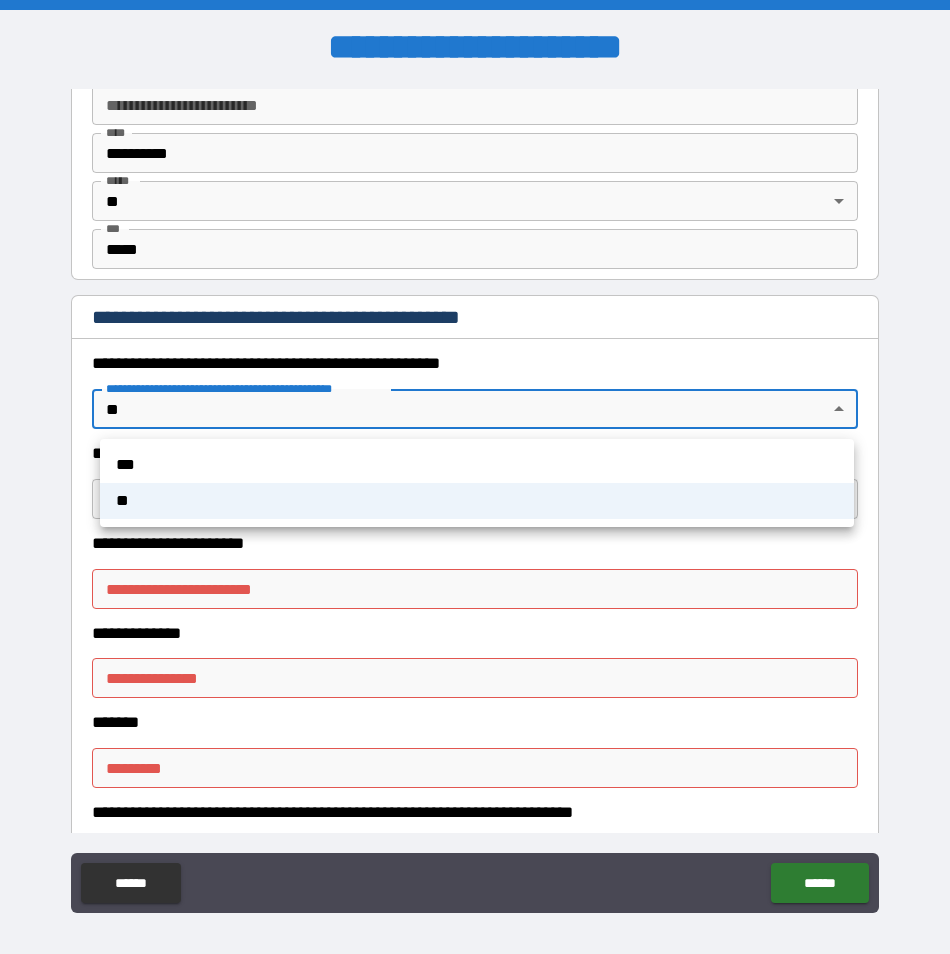 click on "**" at bounding box center (477, 501) 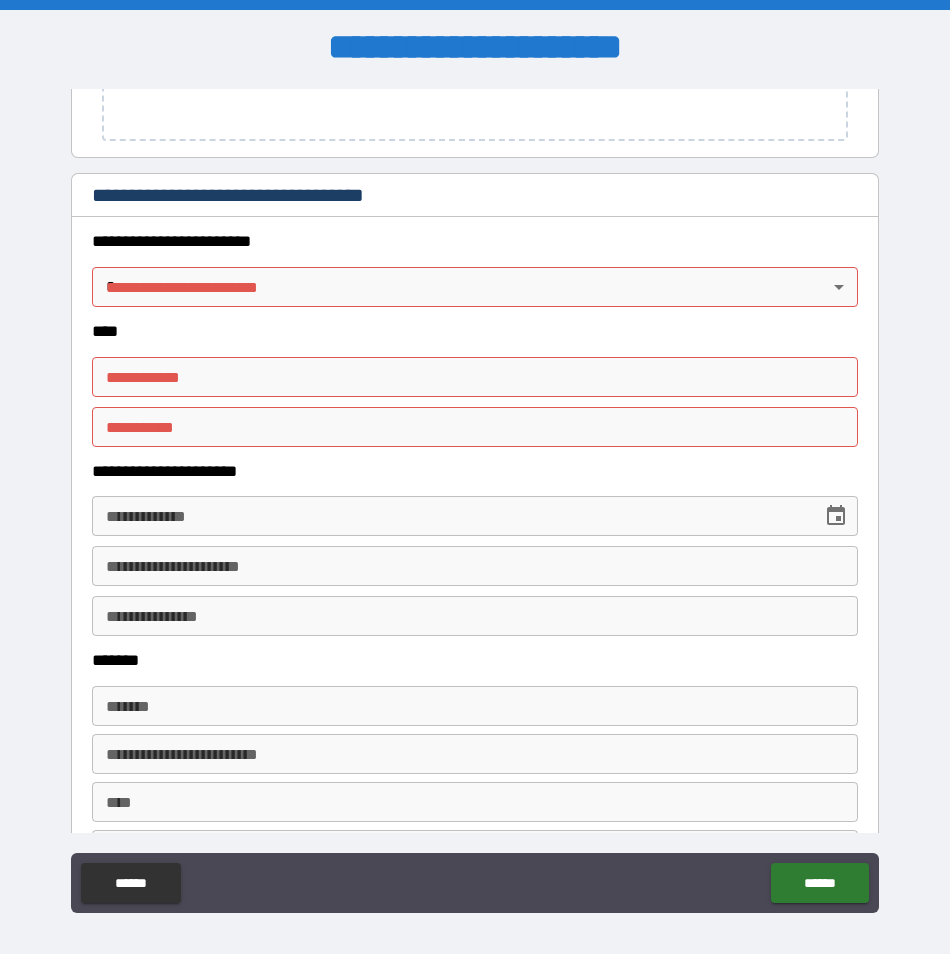 scroll, scrollTop: 1100, scrollLeft: 0, axis: vertical 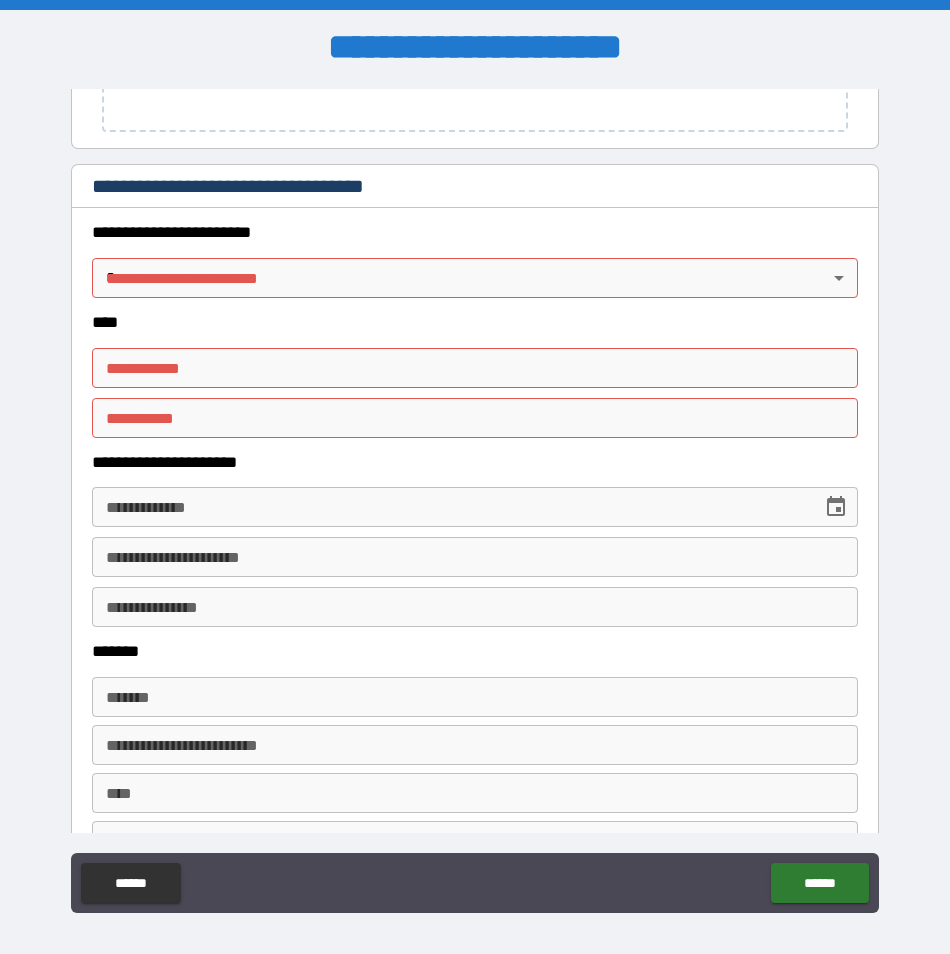 click on "[FIRST] [LAST] [STREET] [CITY] [STATE] [ZIP] [COUNTRY] [PHONE] [EMAIL] [DOB] [AGE] [GENDER] [MARITAL_STATUS] [OCCUPATION] [NATIONALITY] [PASSPORT_NUMBER] [DRIVER_LICENSE] [CREDIT_CARD] [BANK_ACCOUNT] [SSN]" at bounding box center (475, 477) 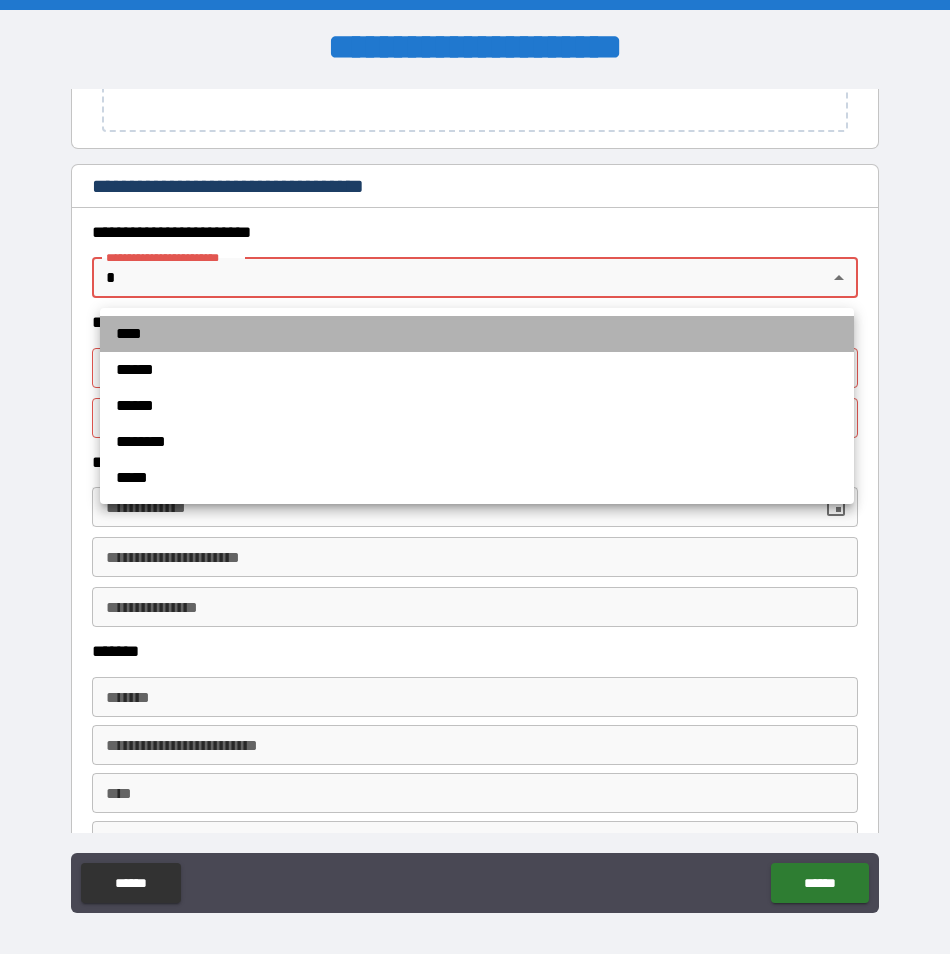 click on "****" at bounding box center [477, 334] 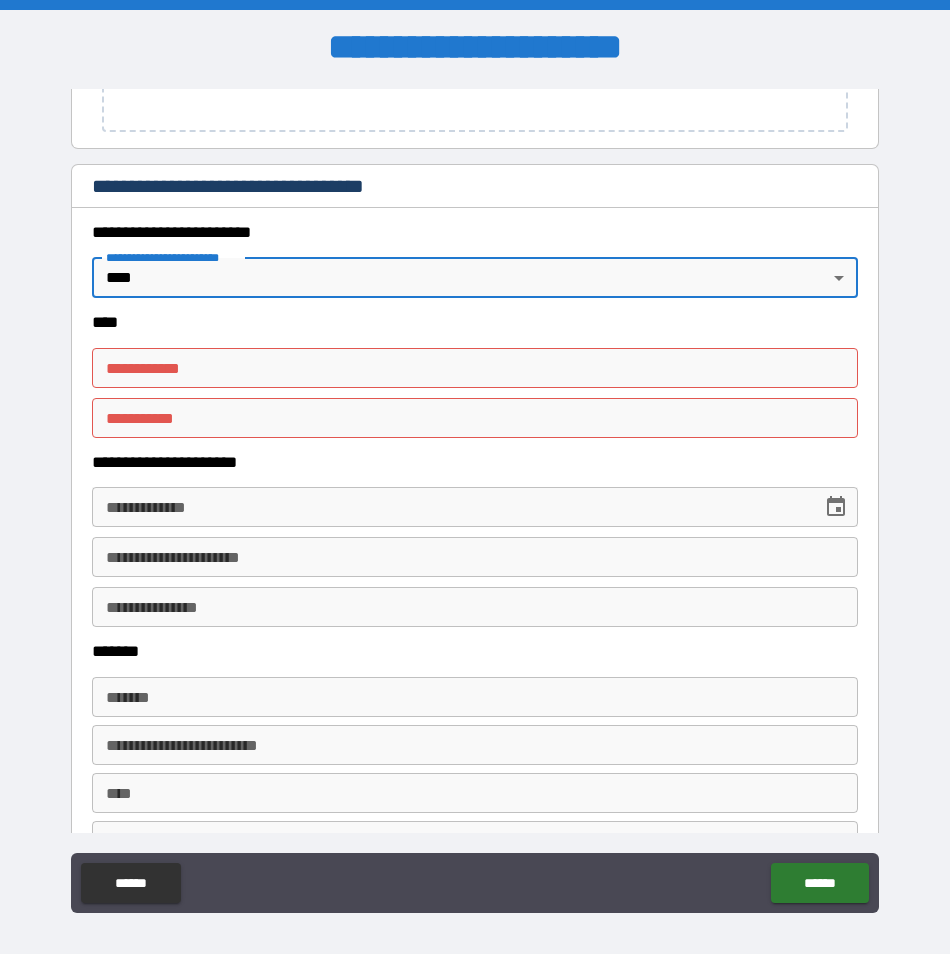 click on "**********" at bounding box center (474, 368) 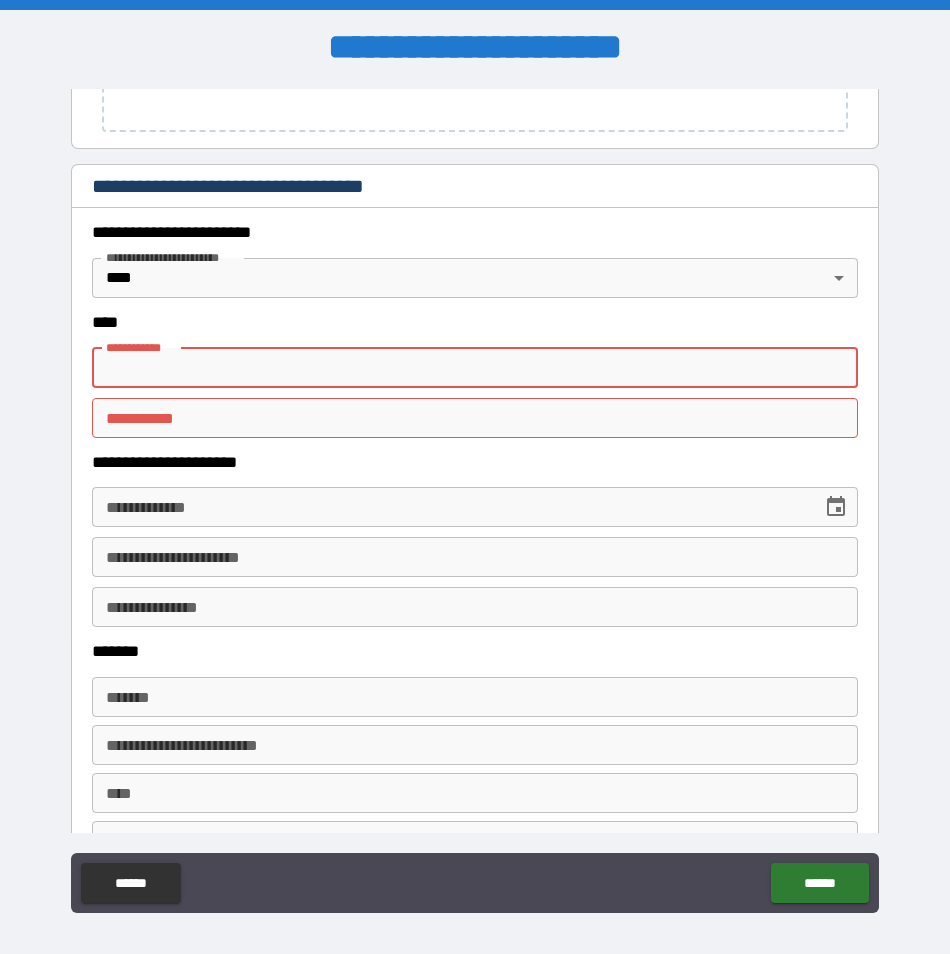 type on "*******" 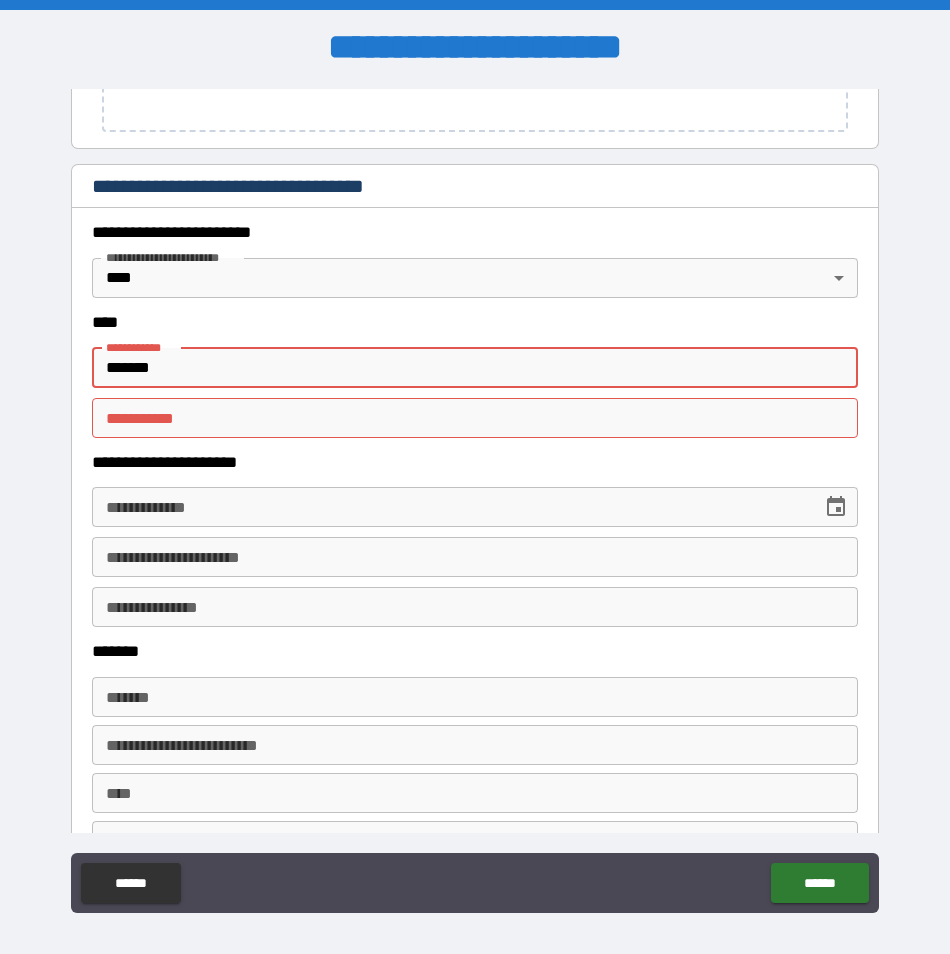 type on "*****" 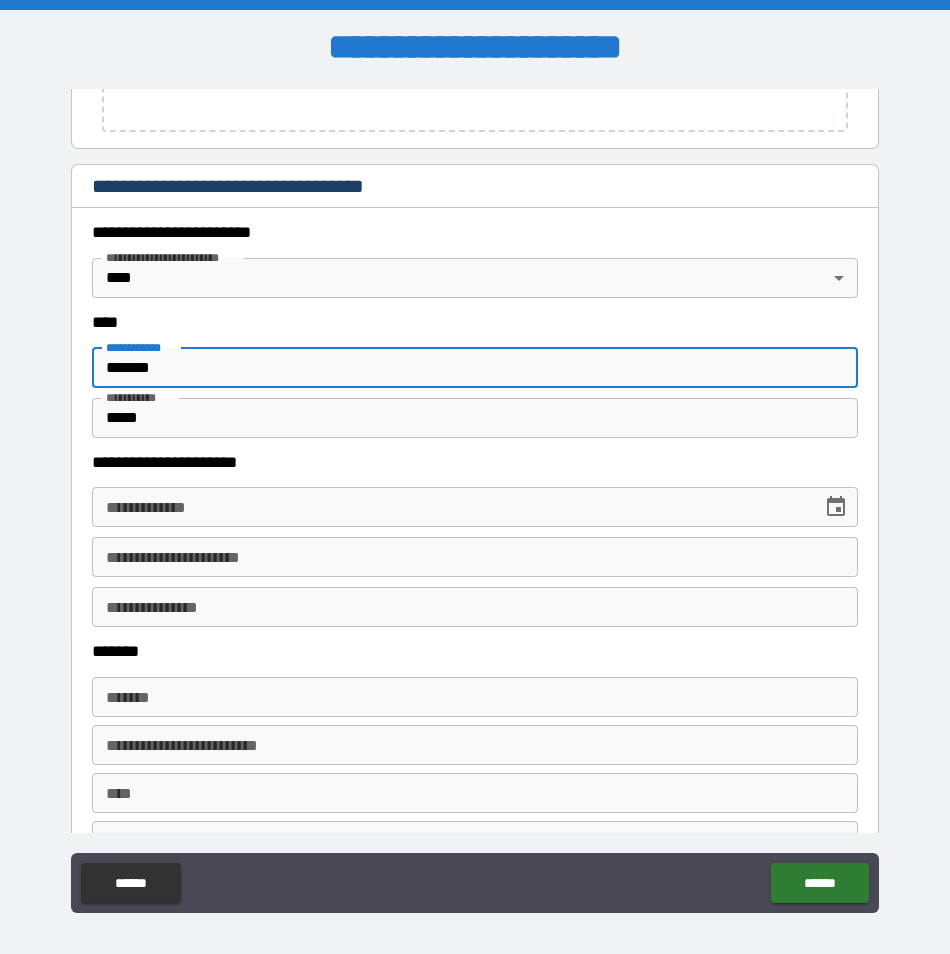 scroll, scrollTop: 1200, scrollLeft: 0, axis: vertical 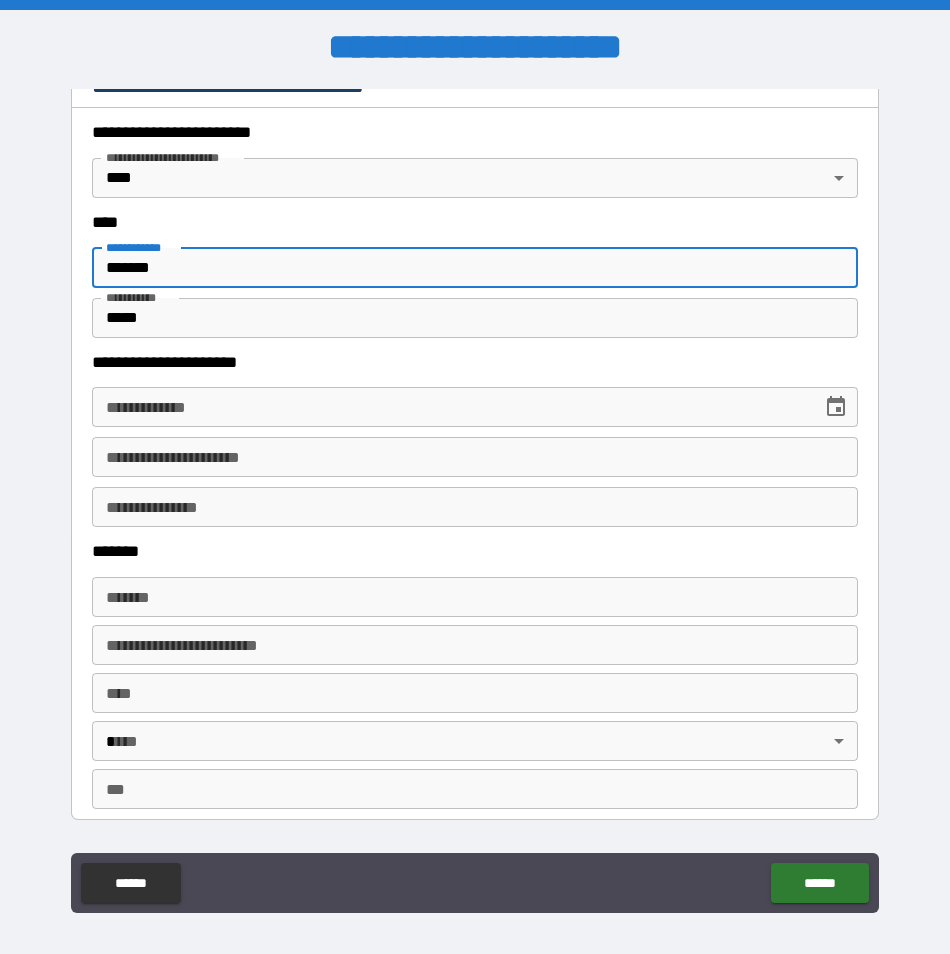 click on "**********" at bounding box center (449, 407) 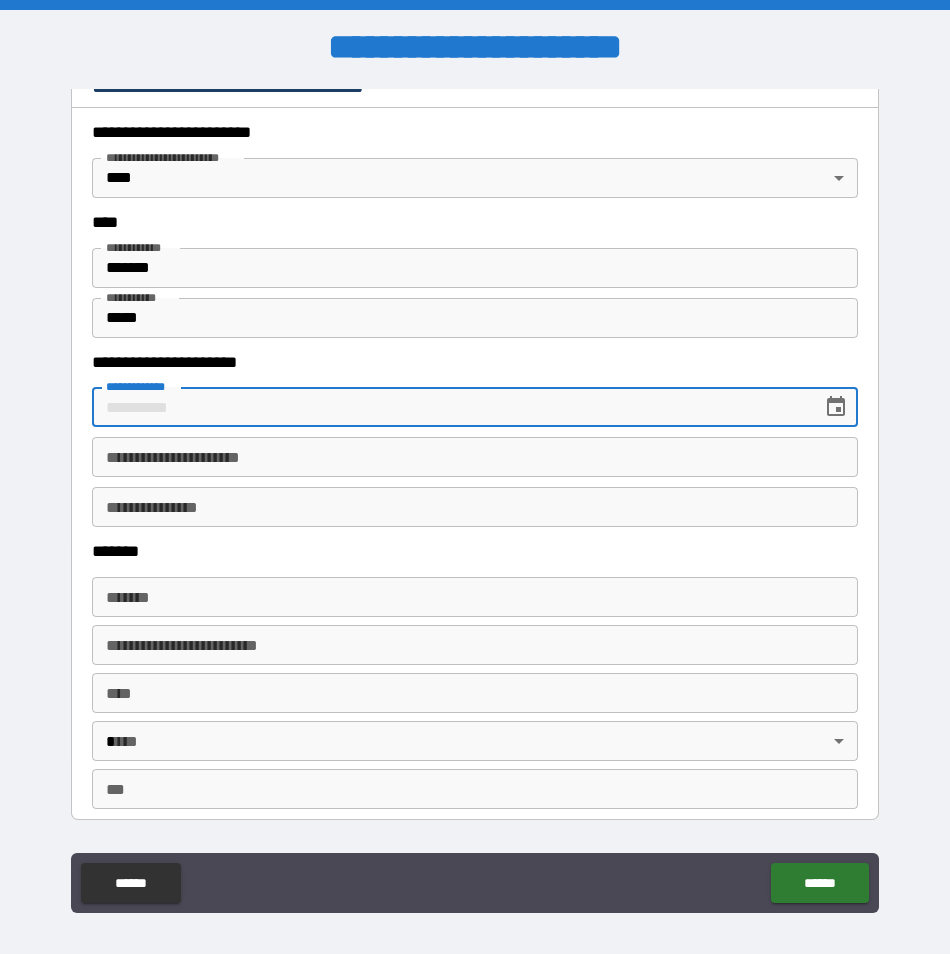 type on "**********" 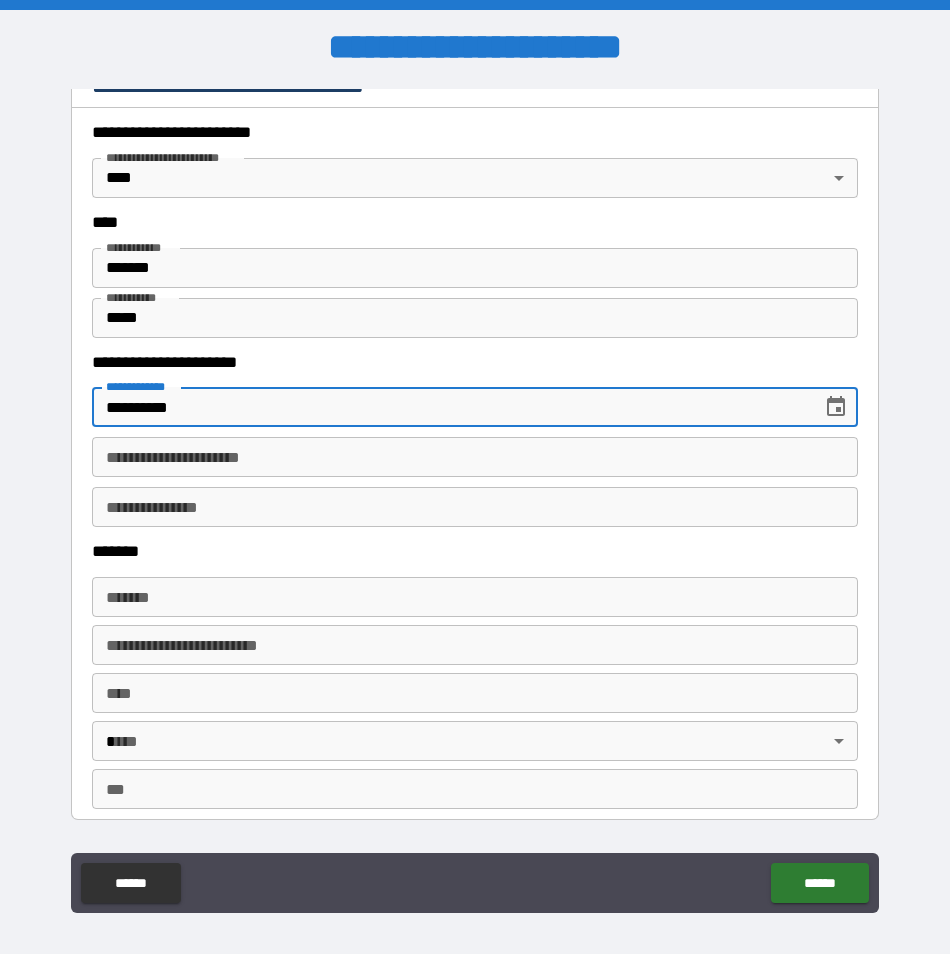 scroll, scrollTop: 1300, scrollLeft: 0, axis: vertical 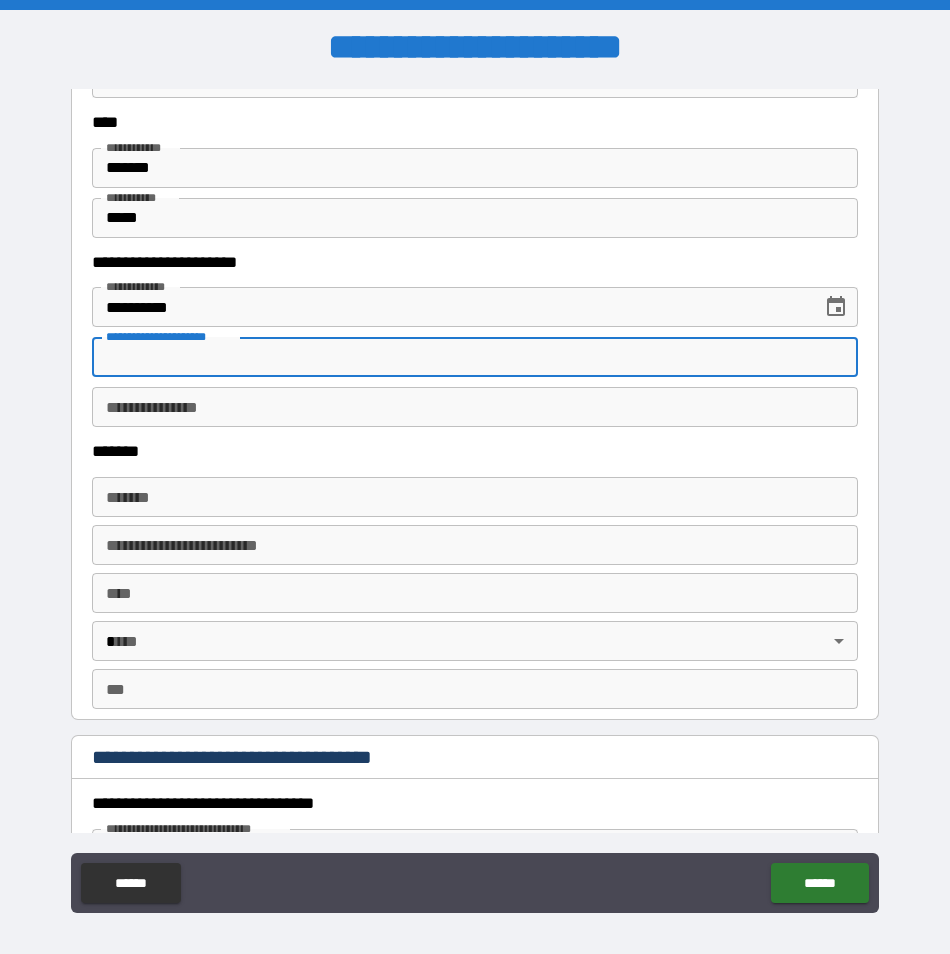 click on "**********" at bounding box center (474, 357) 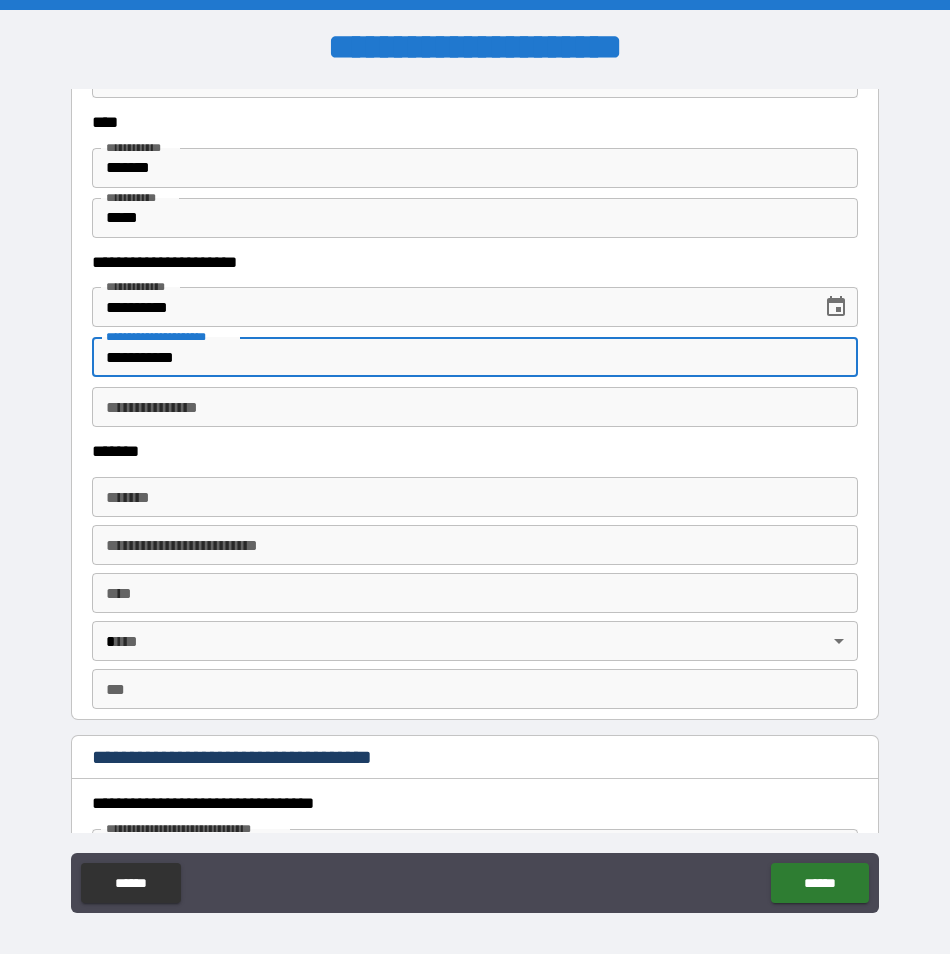type on "**********" 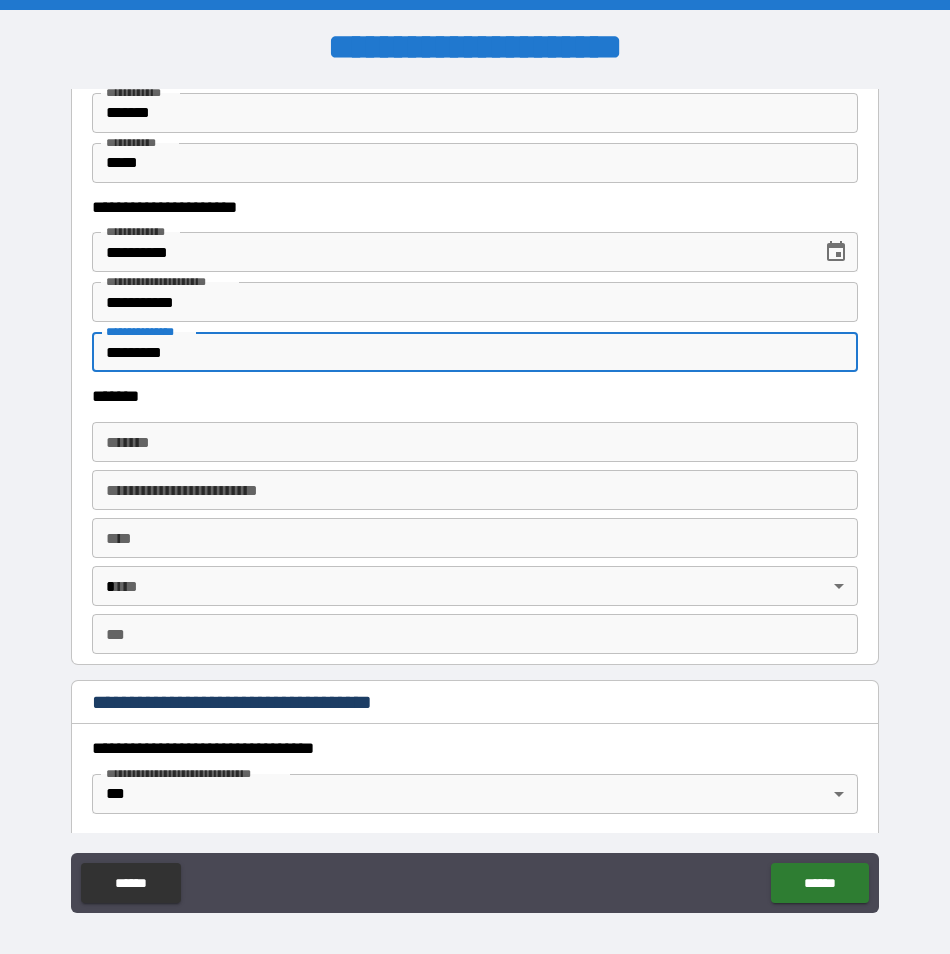 scroll, scrollTop: 1400, scrollLeft: 0, axis: vertical 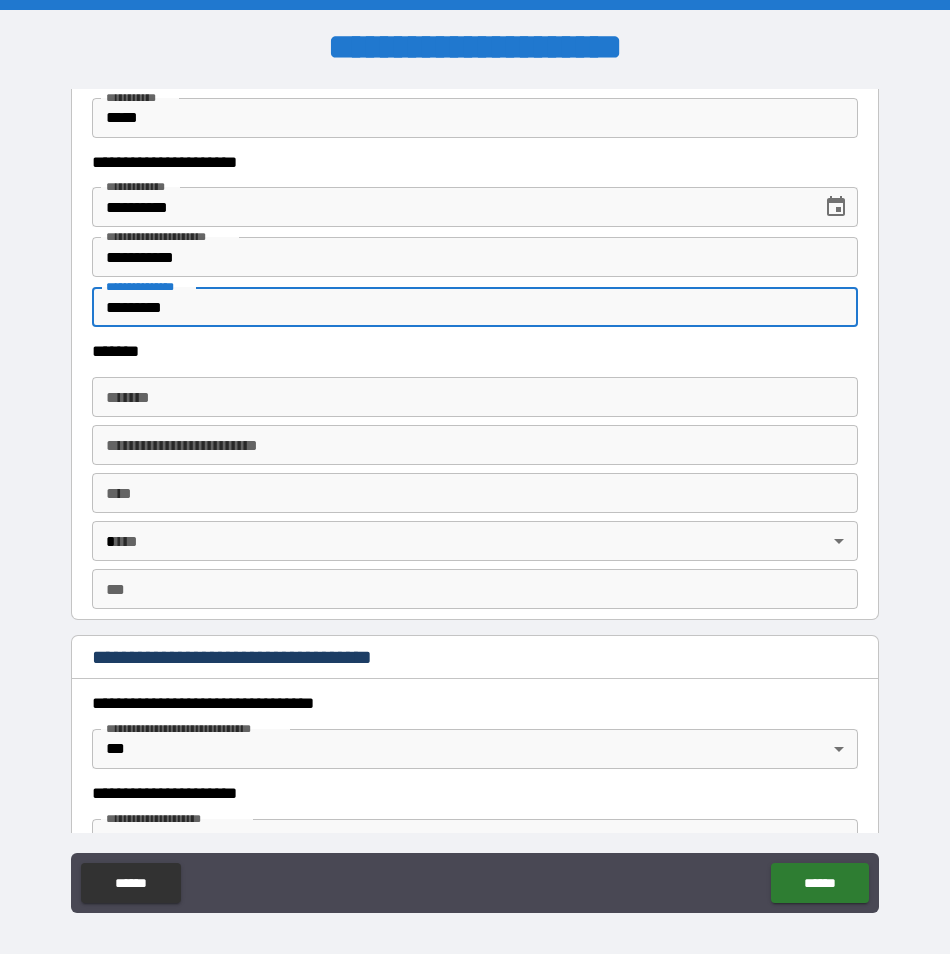 type on "*********" 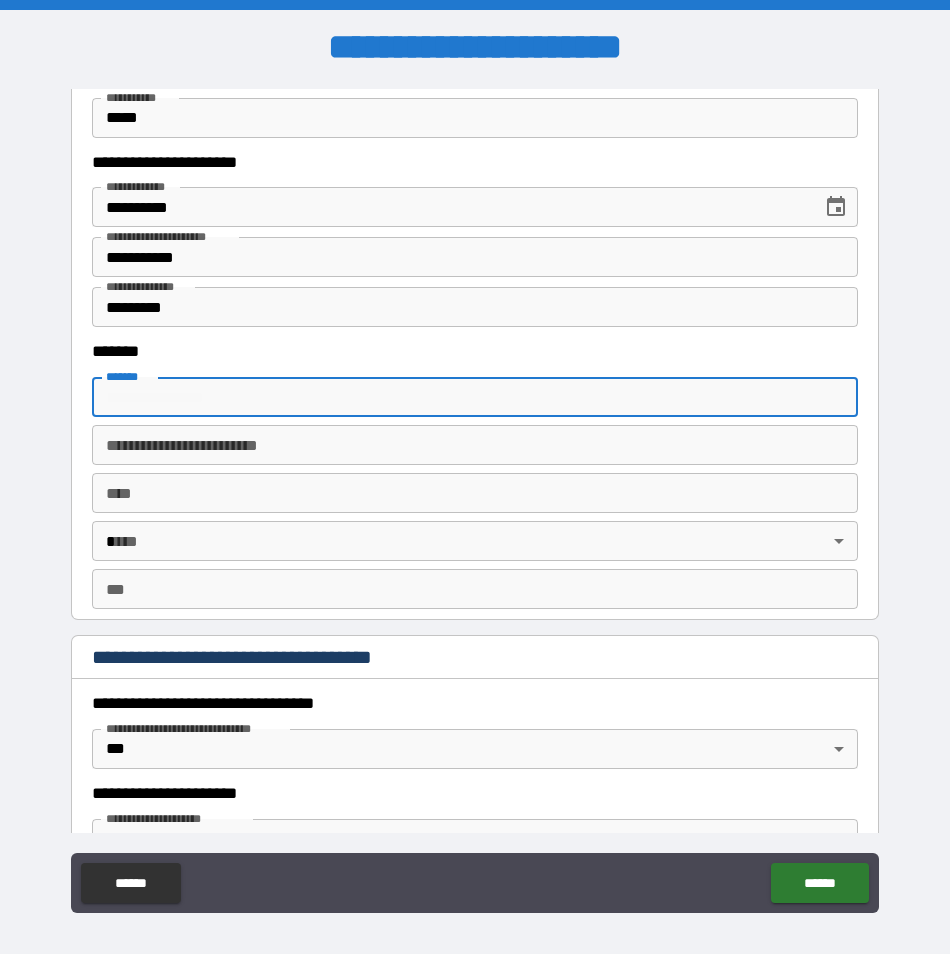 click on "*******" at bounding box center [474, 397] 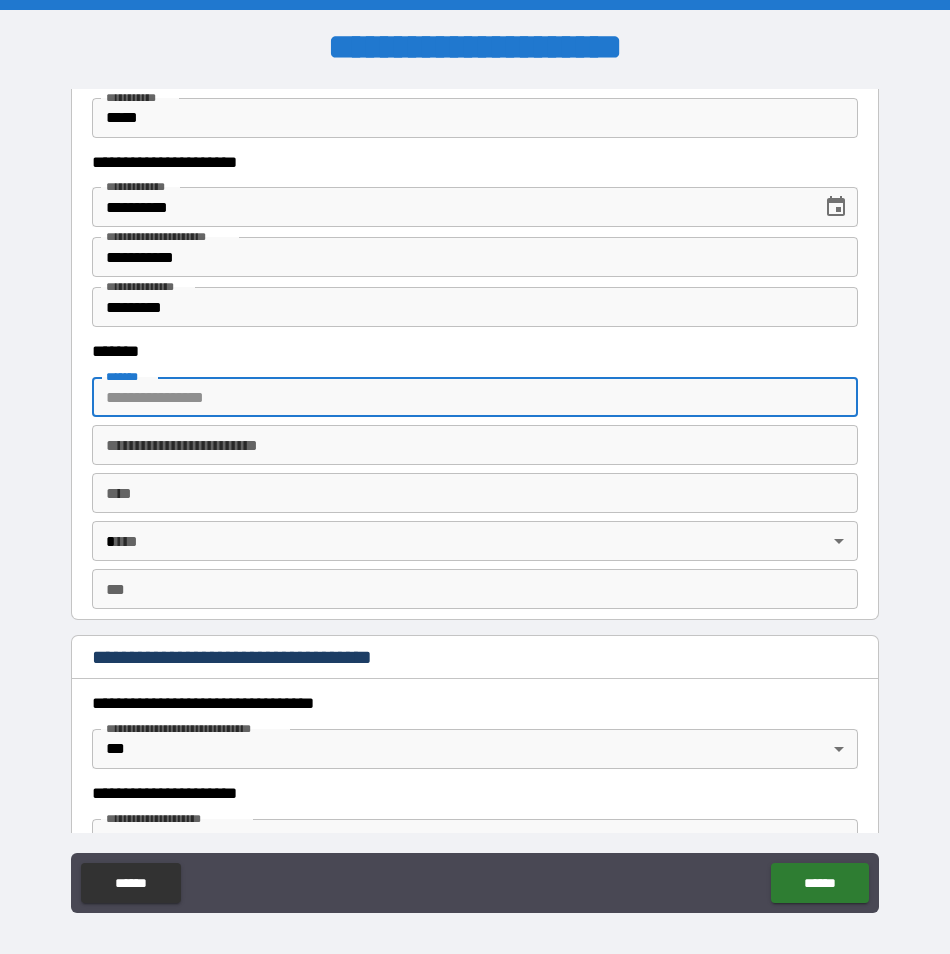 click on "*******" at bounding box center [469, 352] 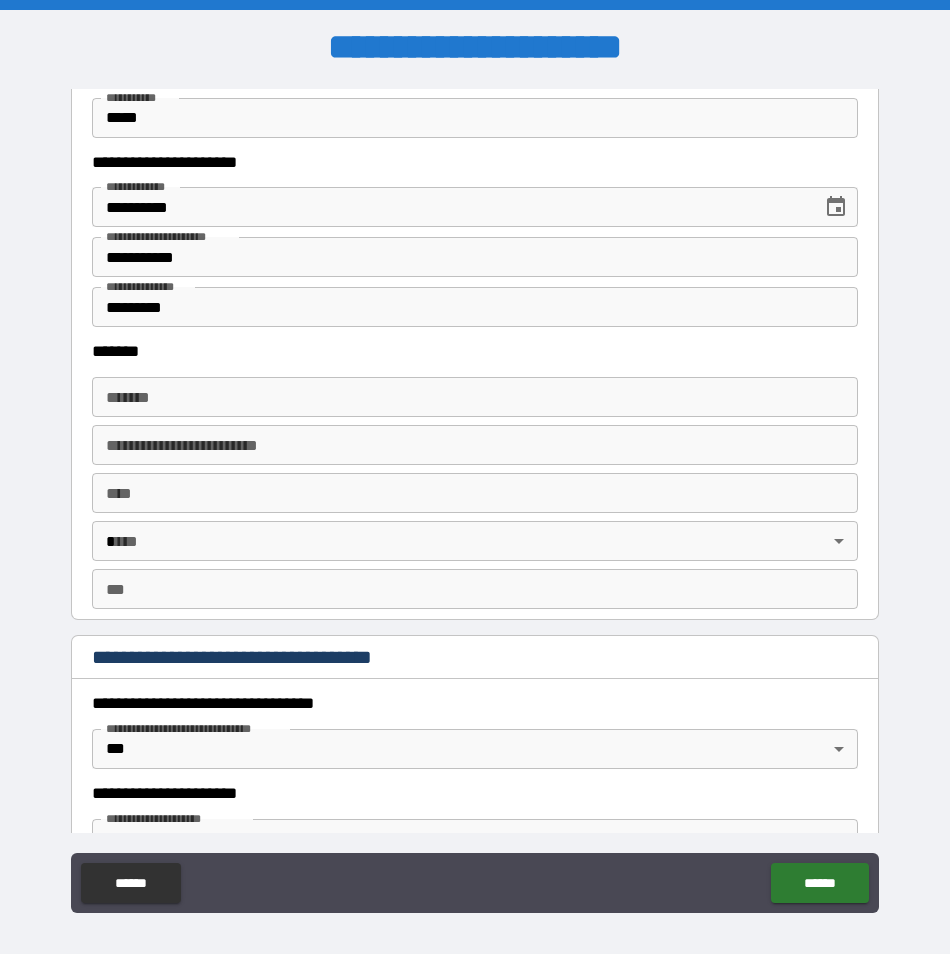 click on "*******" at bounding box center (474, 397) 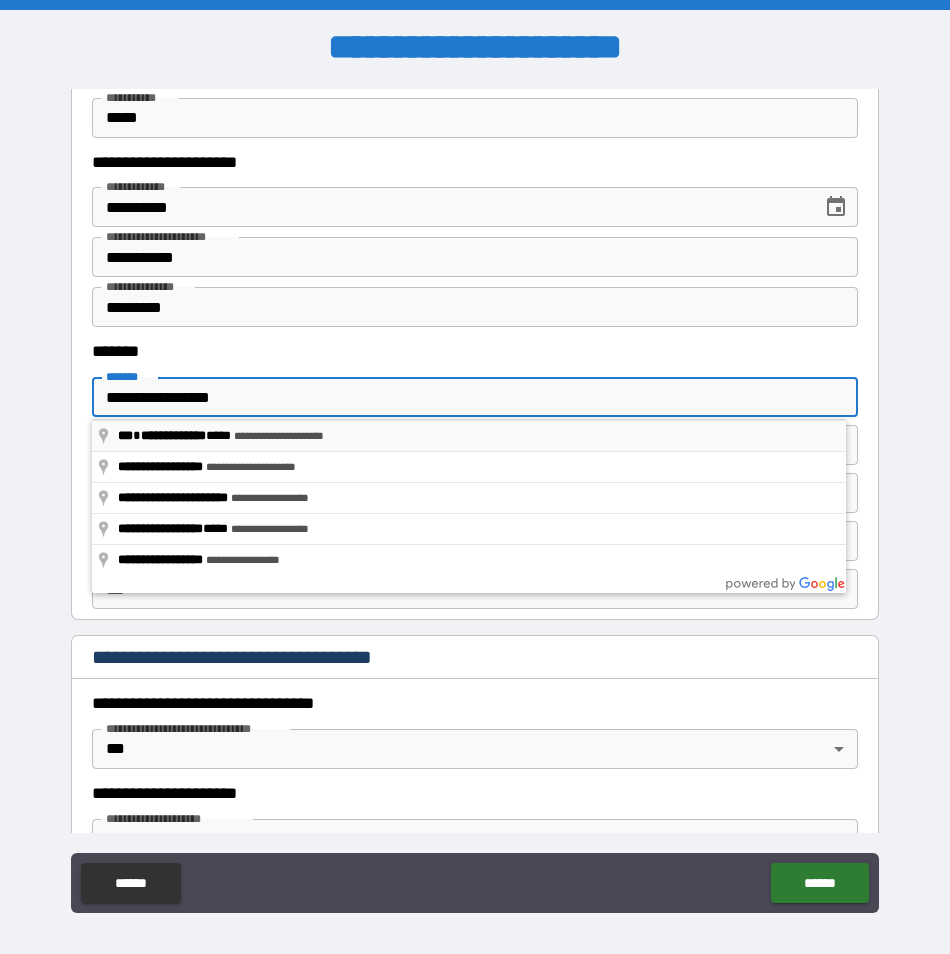 type on "**********" 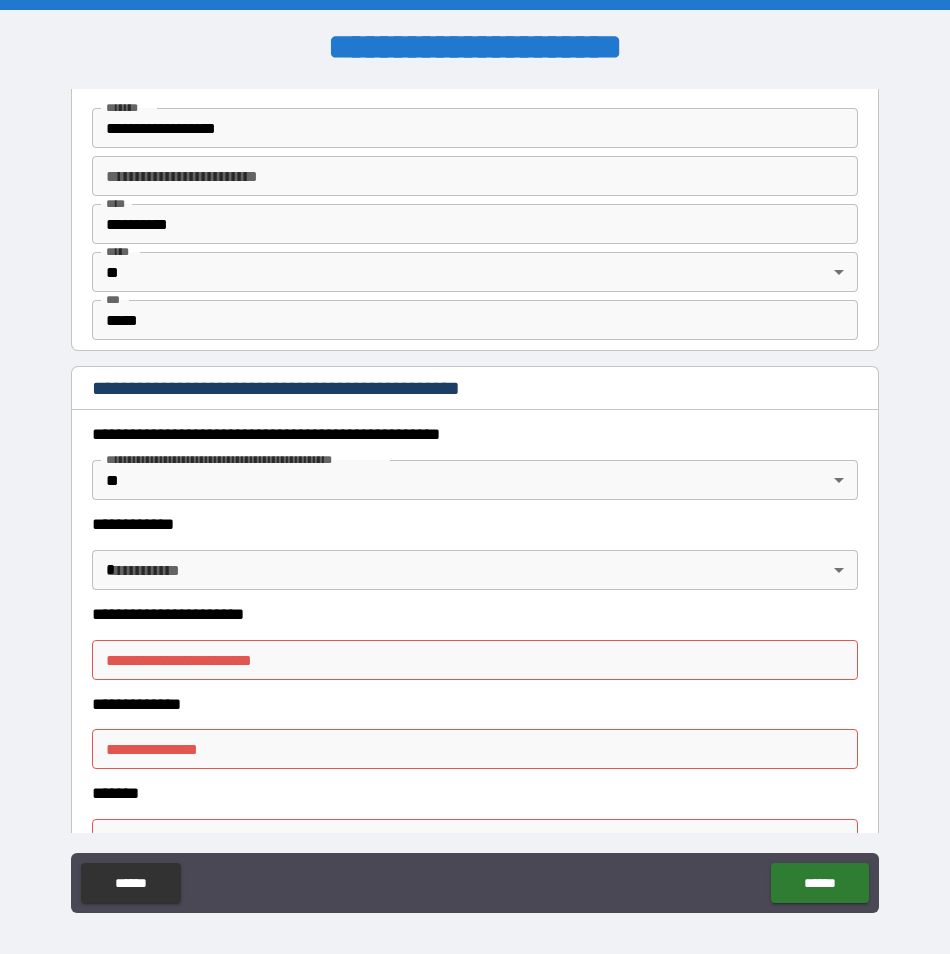 scroll, scrollTop: 2300, scrollLeft: 0, axis: vertical 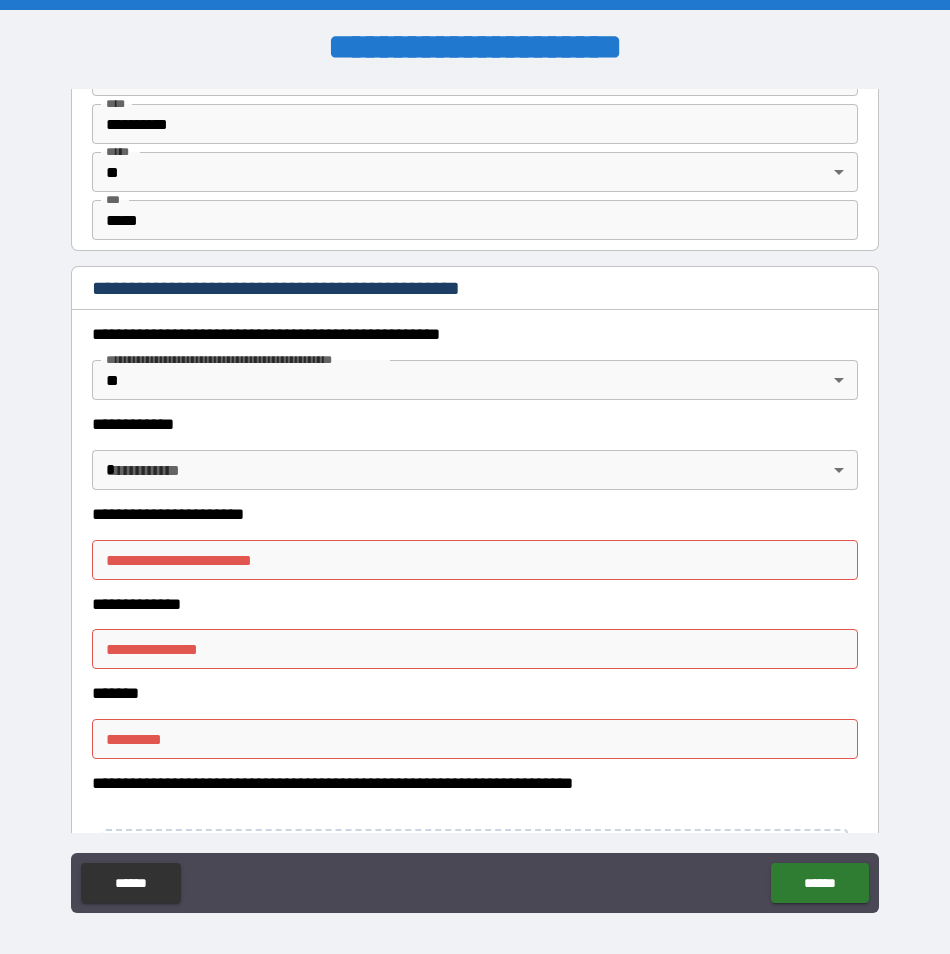 click on "[FIRST] [LAST] [STREET] [CITY] [STATE] [ZIP] [COUNTRY] [PHONE] [EMAIL] [DOB] [AGE] [GENDER] [MARITAL_STATUS] [OCCUPATION] [NATIONALITY] [PASSPORT_NUMBER] [DRIVER_LICENSE] [CREDIT_CARD] [BANK_ACCOUNT] [SSN]" at bounding box center (475, 477) 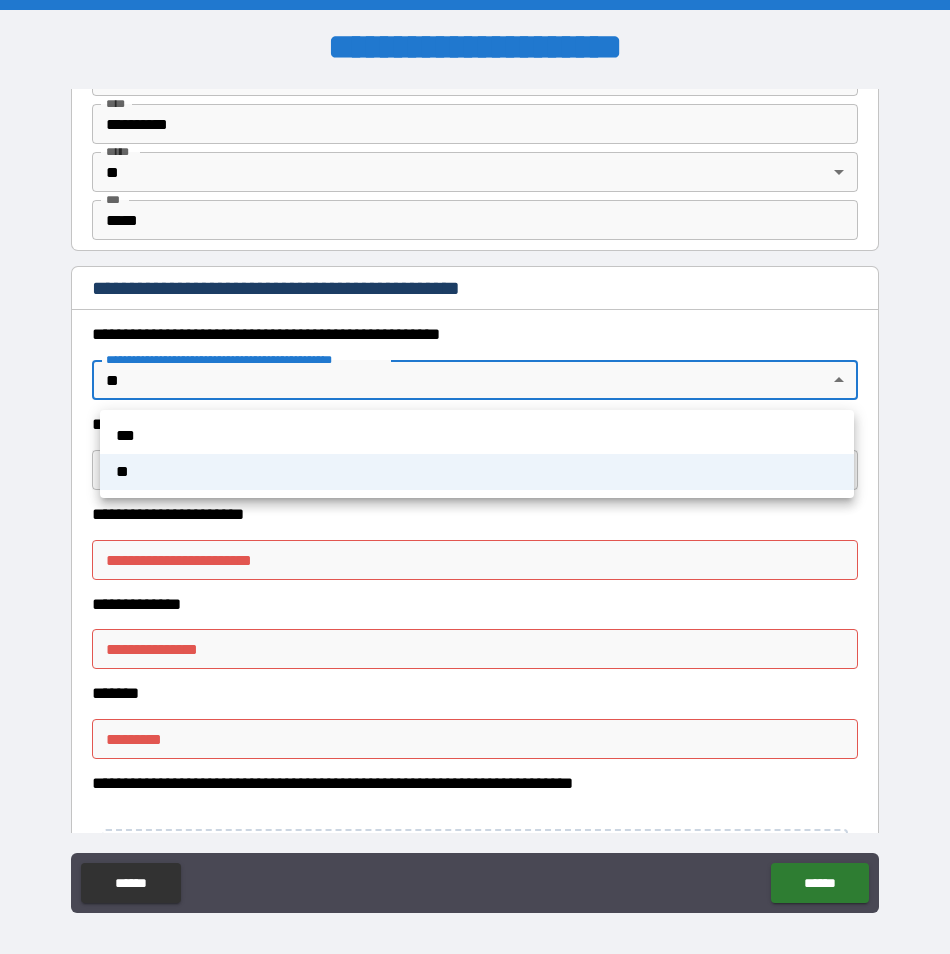 click on "***" at bounding box center (477, 436) 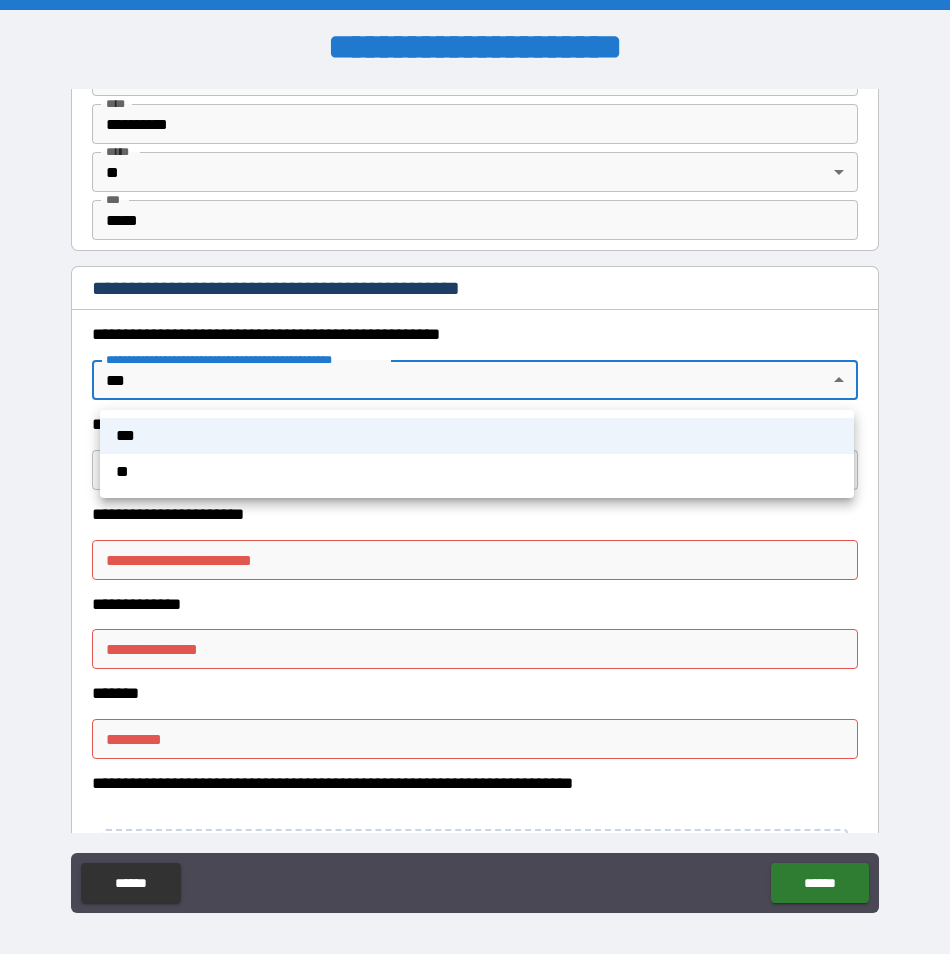 click on "[FIRST] [LAST] [STREET] [CITY] [STATE] [ZIP] [COUNTRY] [PHONE] [EMAIL] [DOB] [AGE] [GENDER] [MARITAL_STATUS] [OCCUPATION] [NATIONALITY] [PASSPORT_NUMBER] [DRIVER_LICENSE] [CREDIT_CARD] [BANK_ACCOUNT] [SSN]" at bounding box center [475, 477] 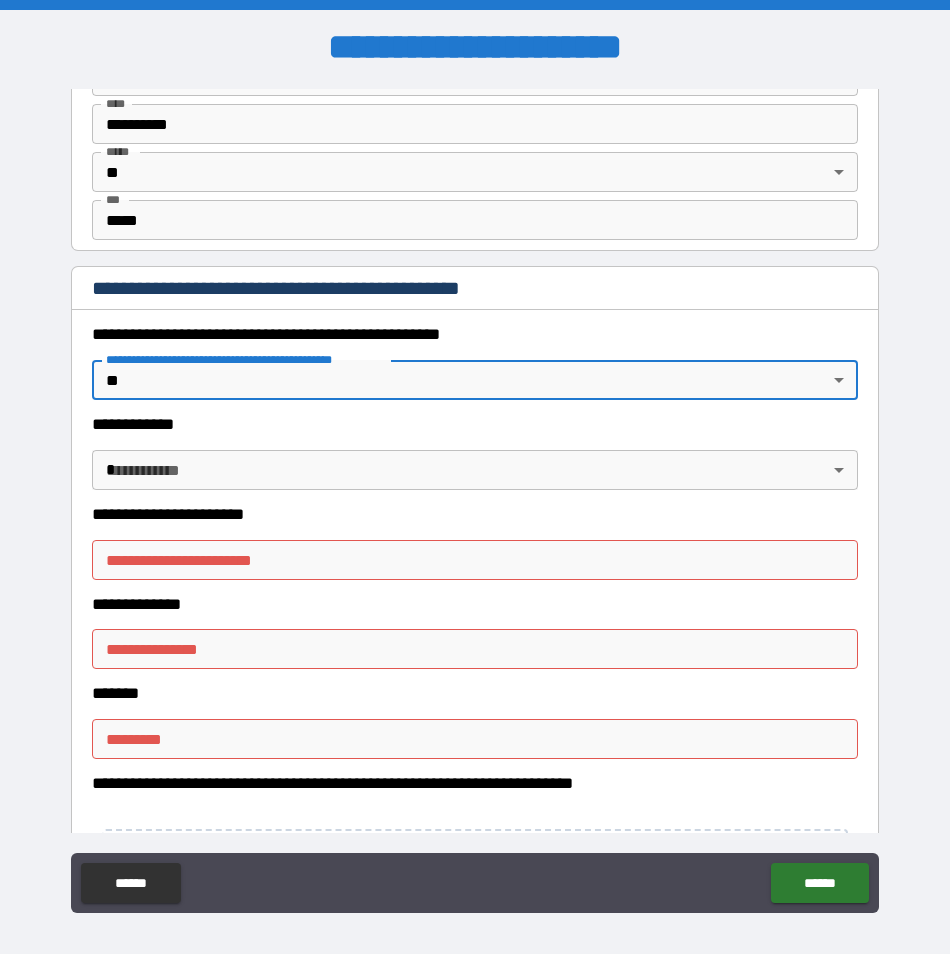 type on "*" 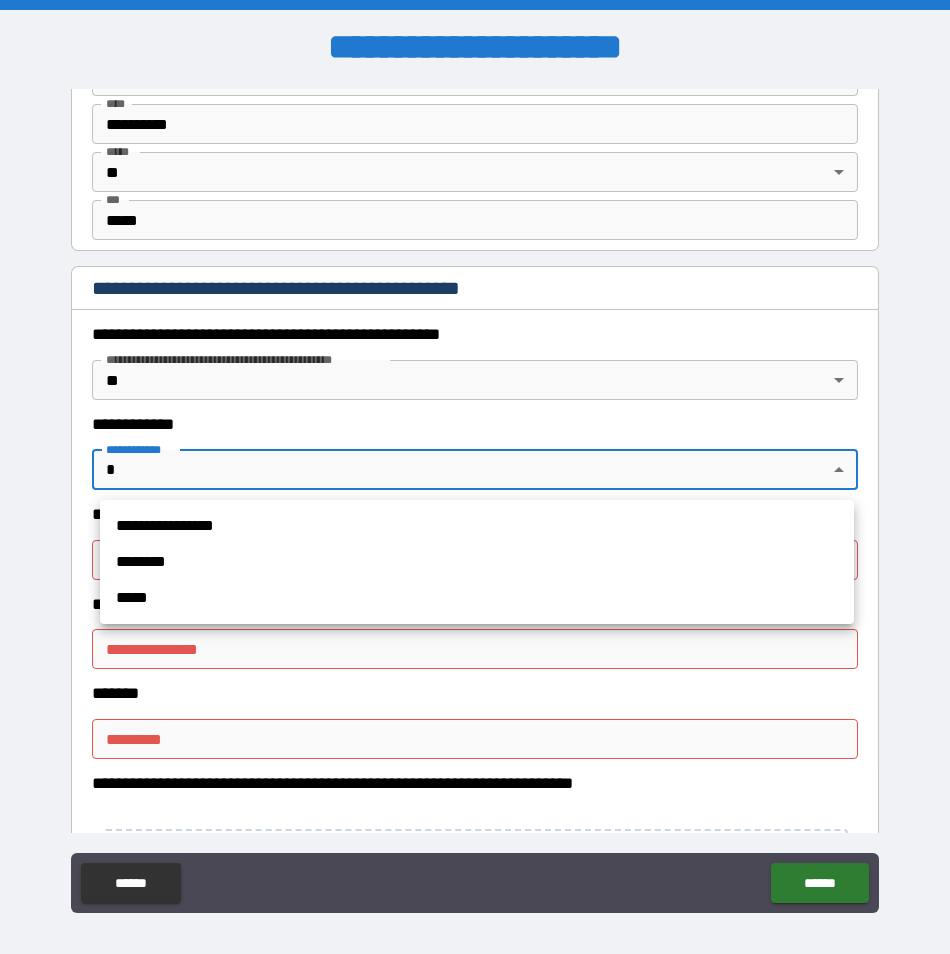 click at bounding box center [475, 477] 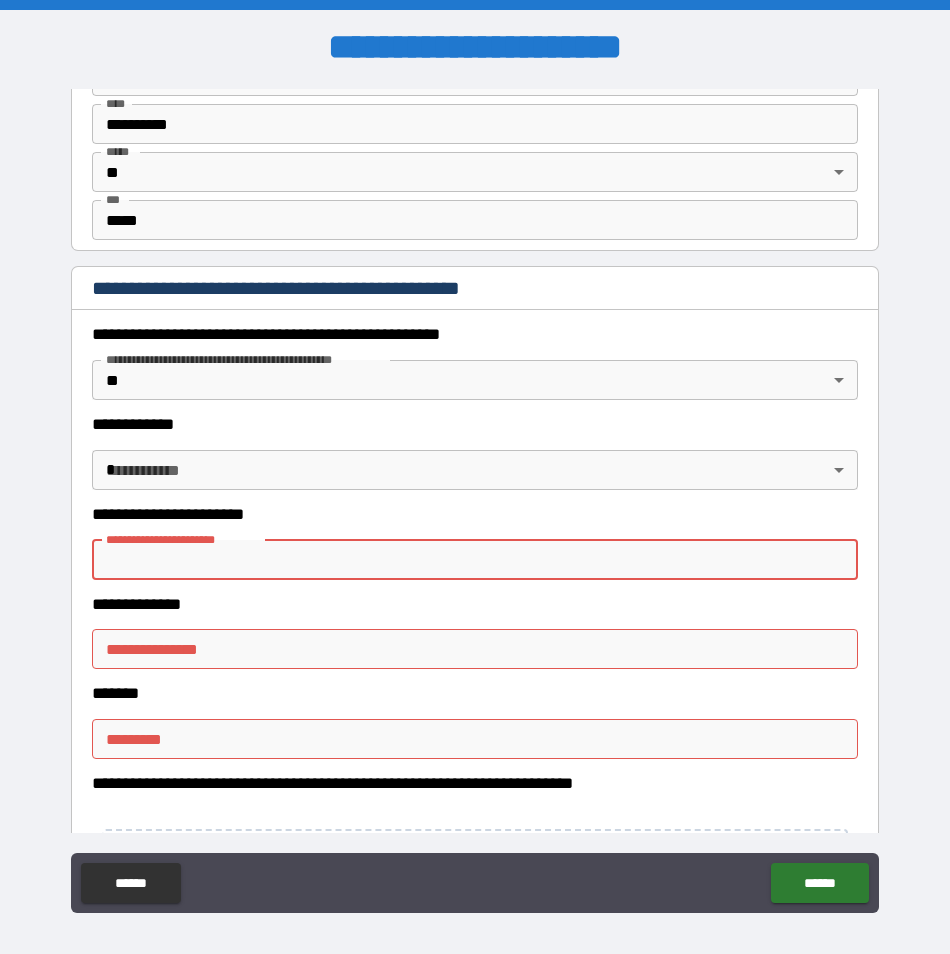click on "**********" at bounding box center (474, 560) 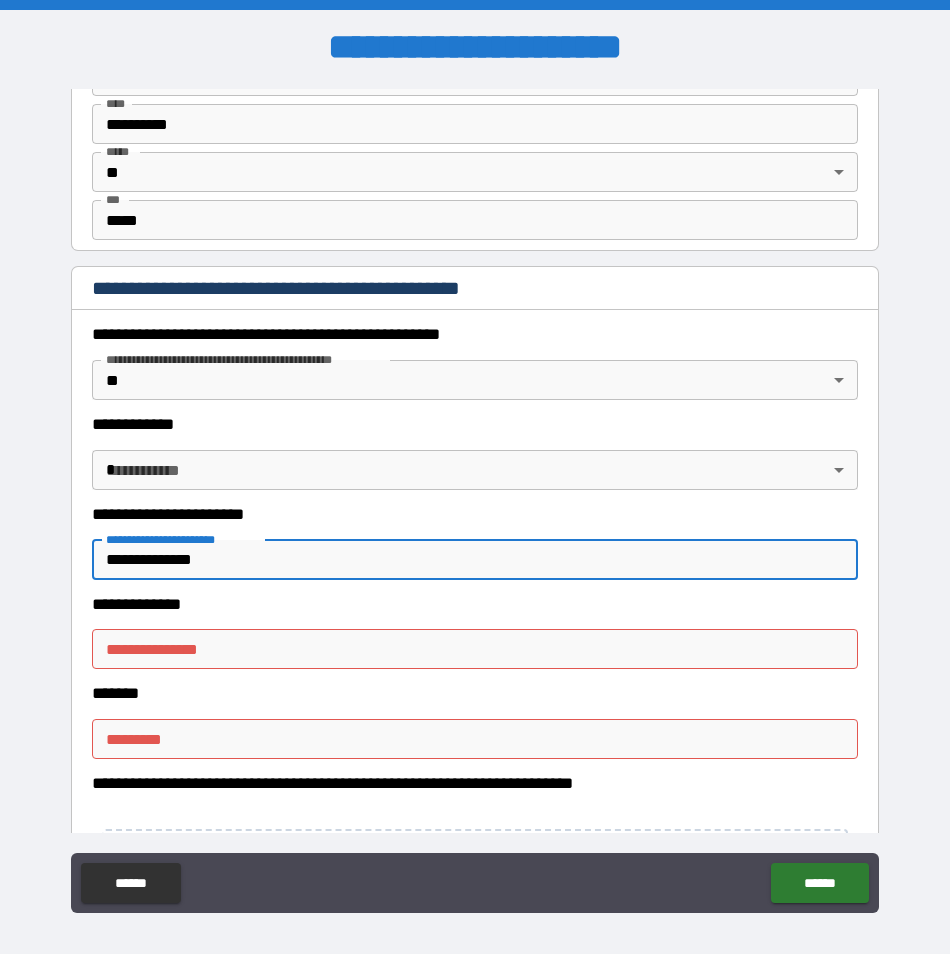 type on "**********" 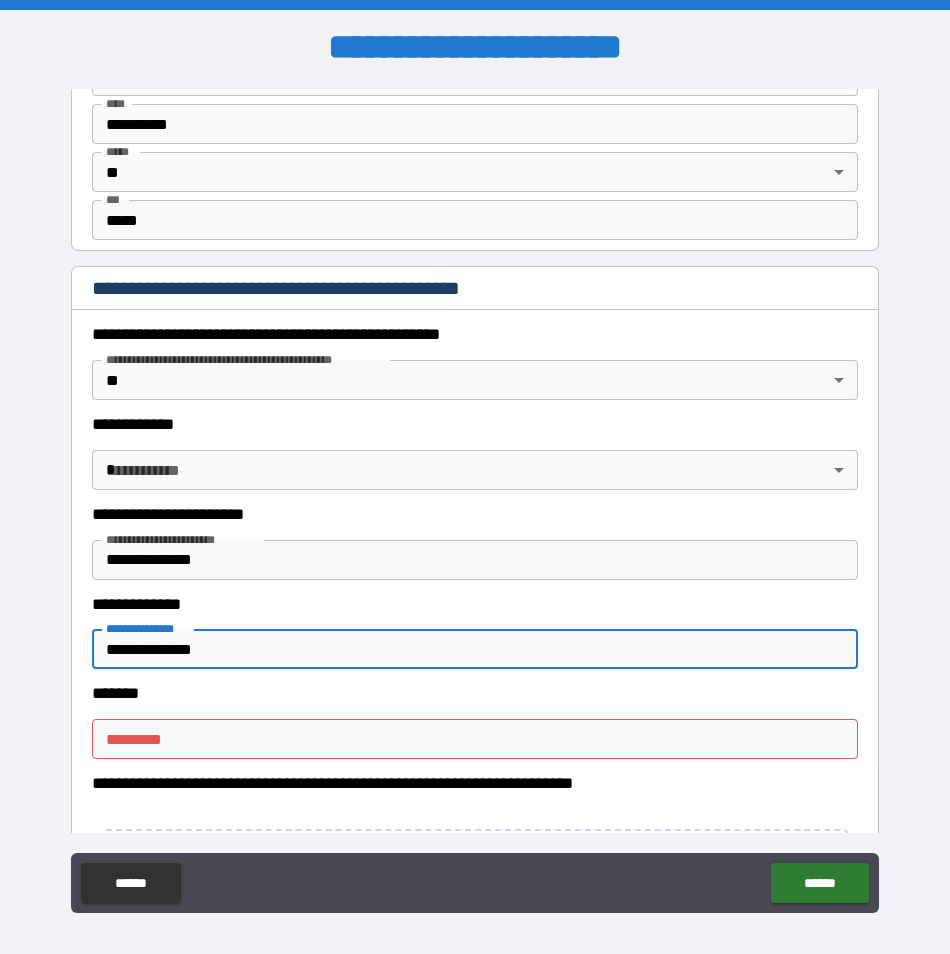 type on "**********" 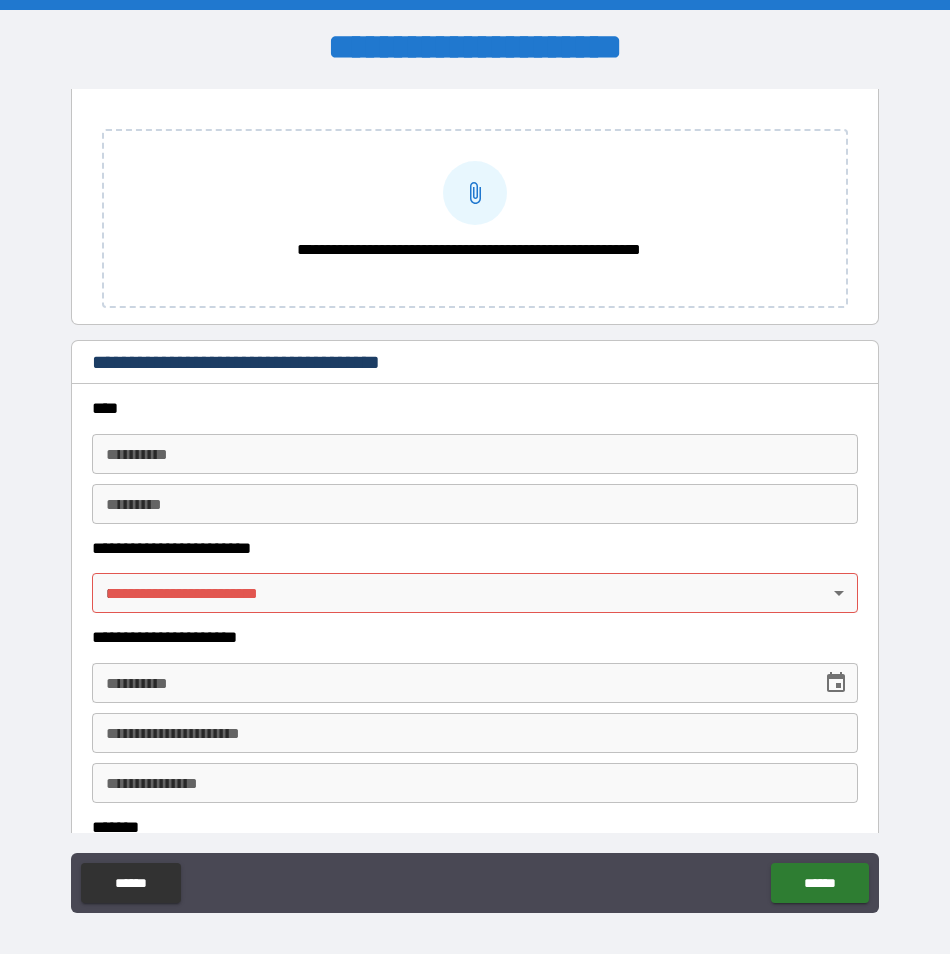 scroll, scrollTop: 3200, scrollLeft: 0, axis: vertical 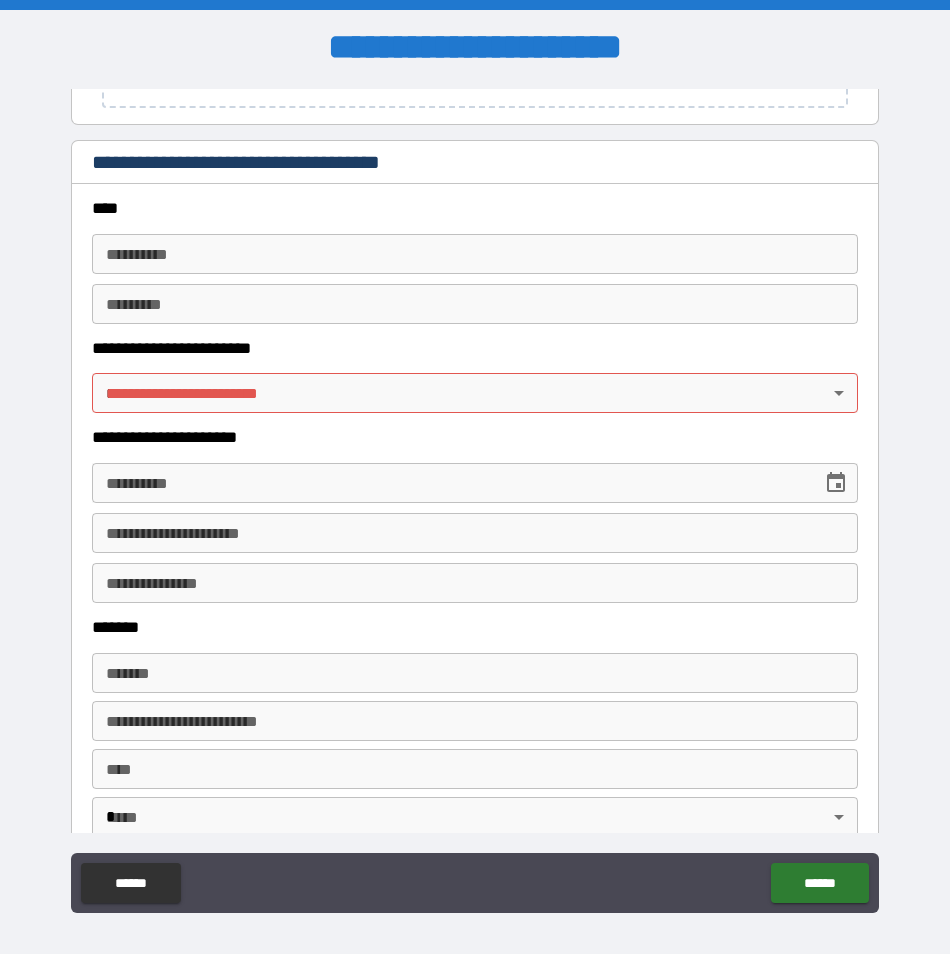 type on "**********" 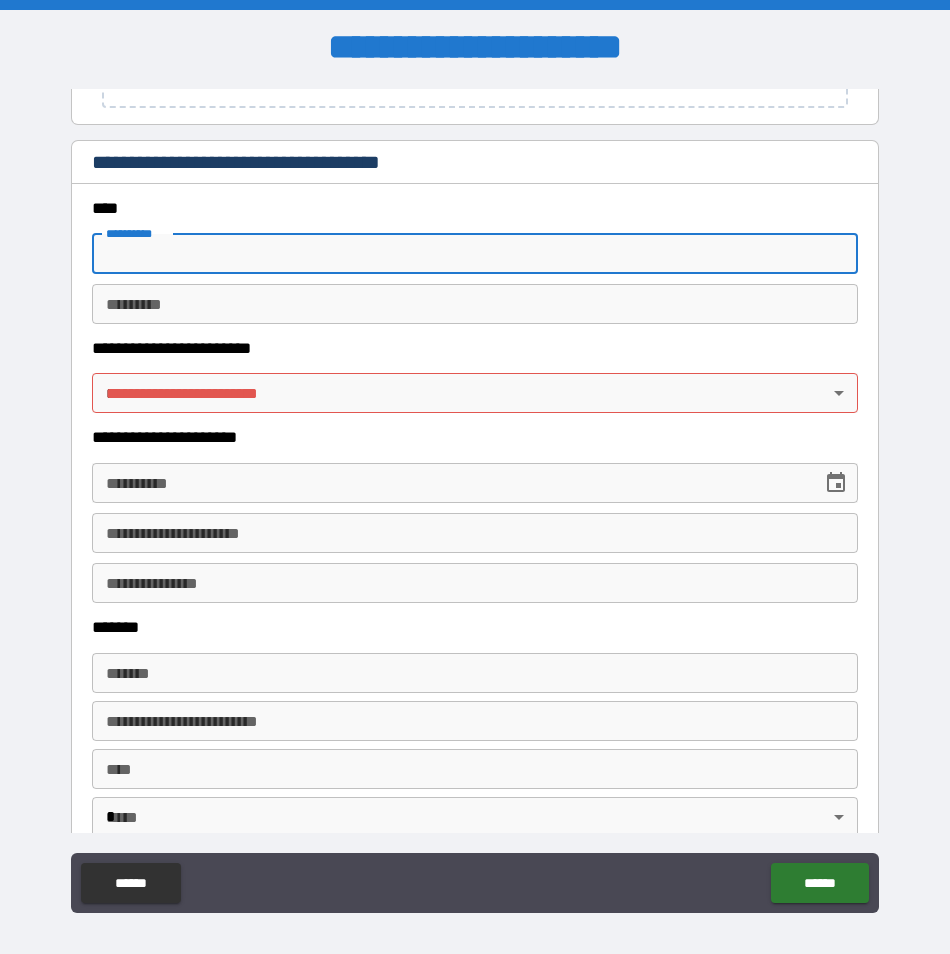type on "*******" 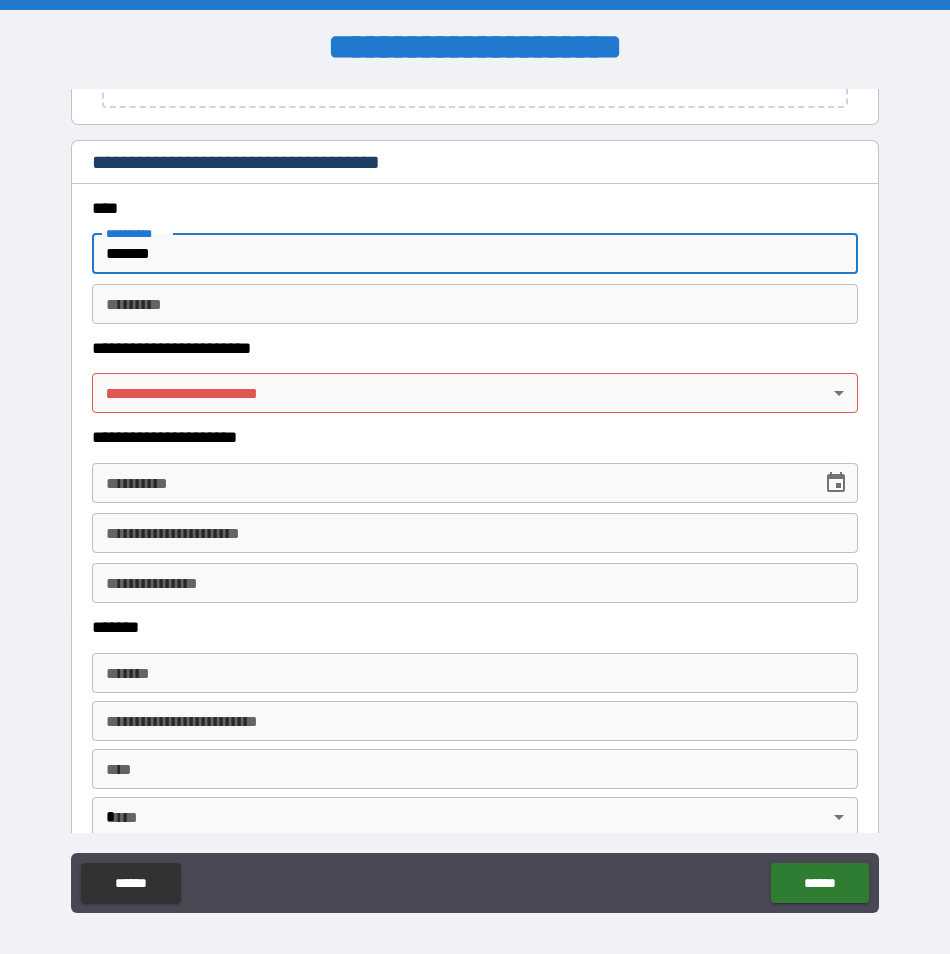 type on "*****" 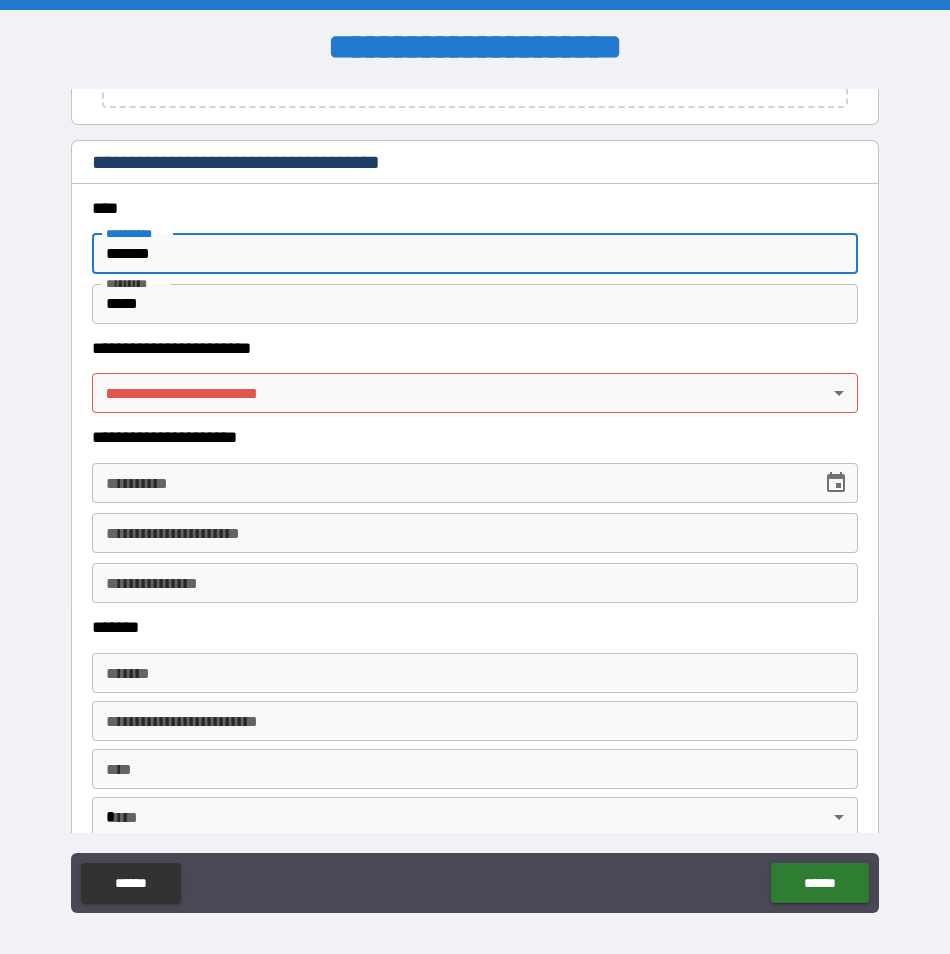click on "[FIRST] [LAST] [STREET] [CITY] [STATE] [ZIP] [COUNTRY] [PHONE] [EMAIL] [DOB] [AGE] [GENDER] [MARITAL_STATUS] [OCCUPATION] [NATIONALITY] [PASSPORT_NUMBER] [DRIVER_LICENSE] [CREDIT_CARD] [BANK_ACCOUNT] [SSN]" at bounding box center [475, 477] 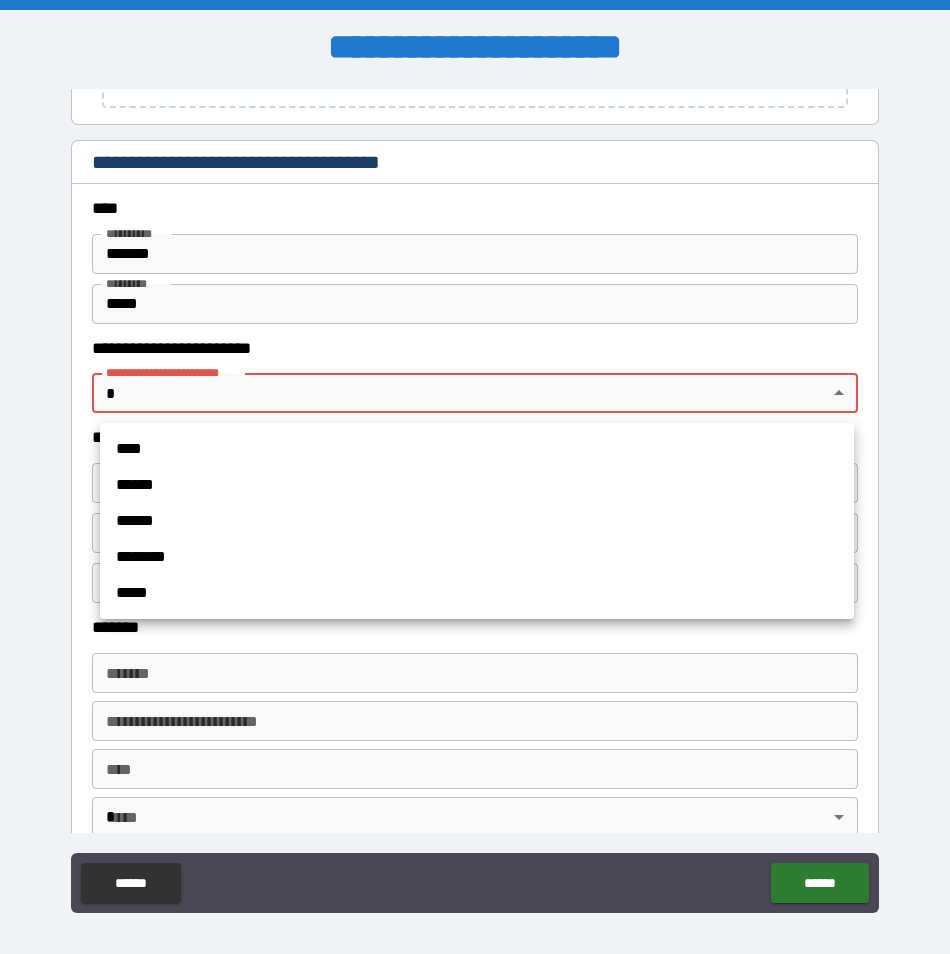 click on "****" at bounding box center [477, 449] 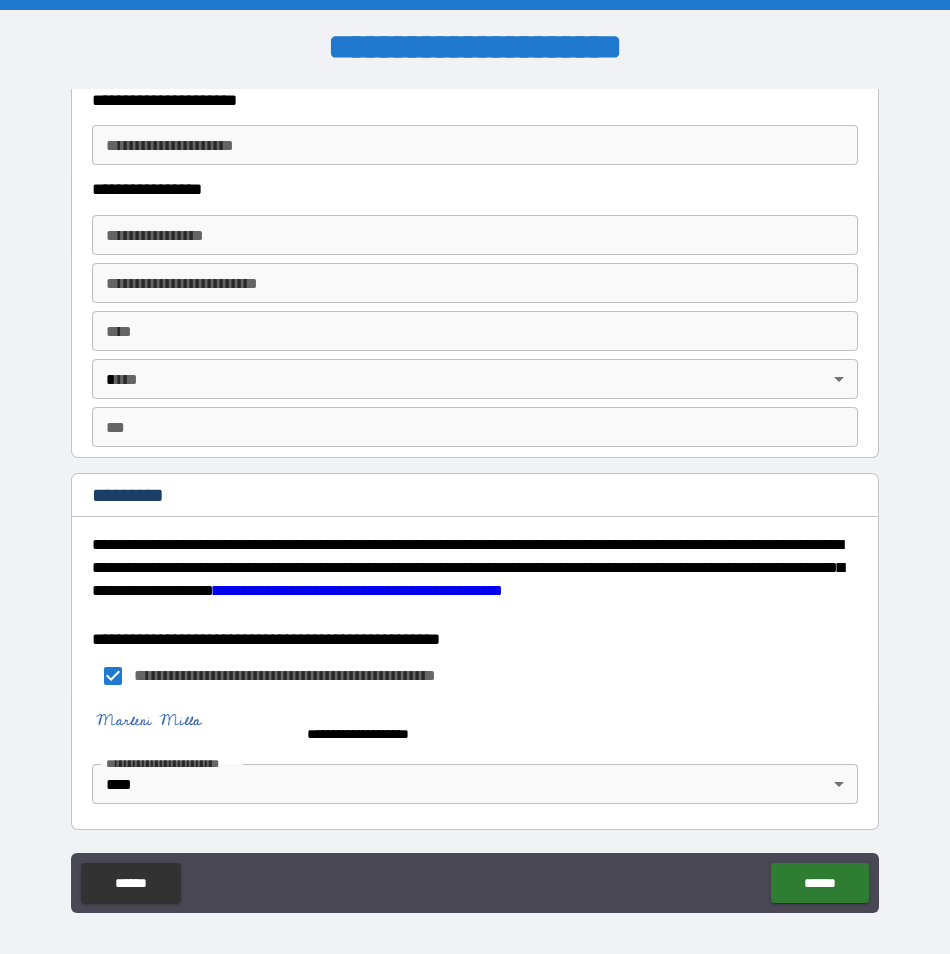 scroll, scrollTop: 4171, scrollLeft: 0, axis: vertical 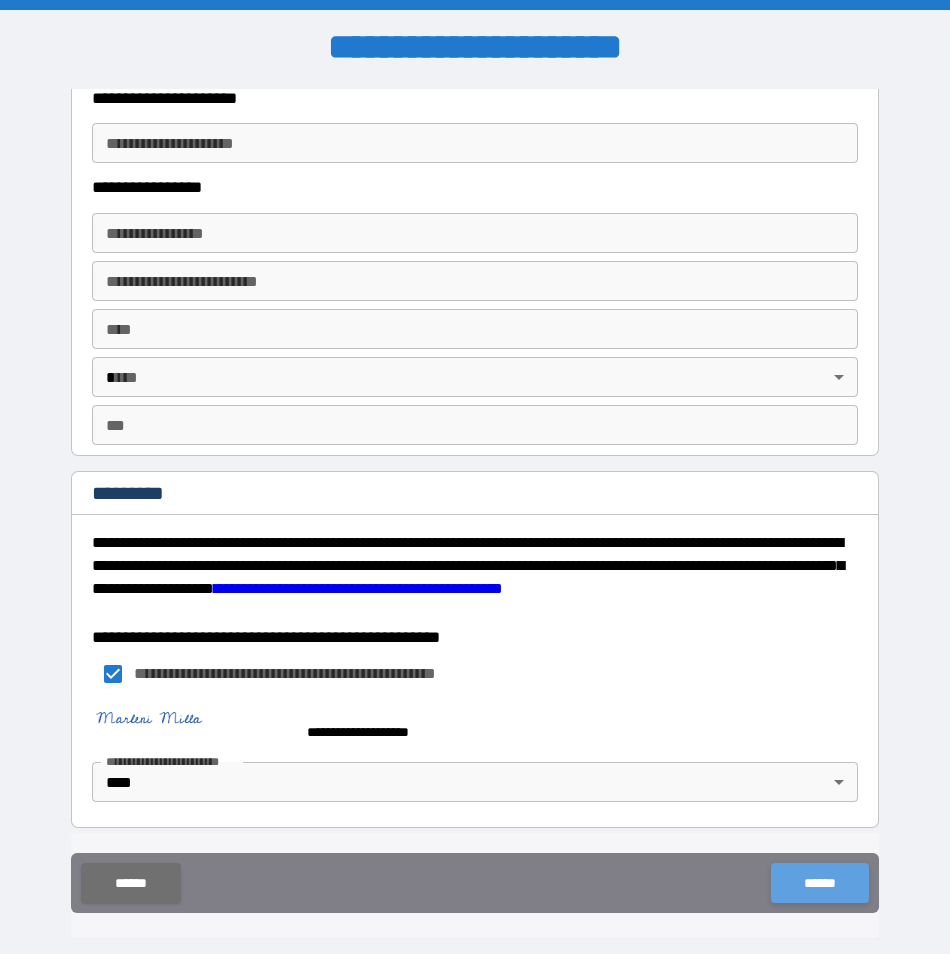 click on "******" at bounding box center (819, 883) 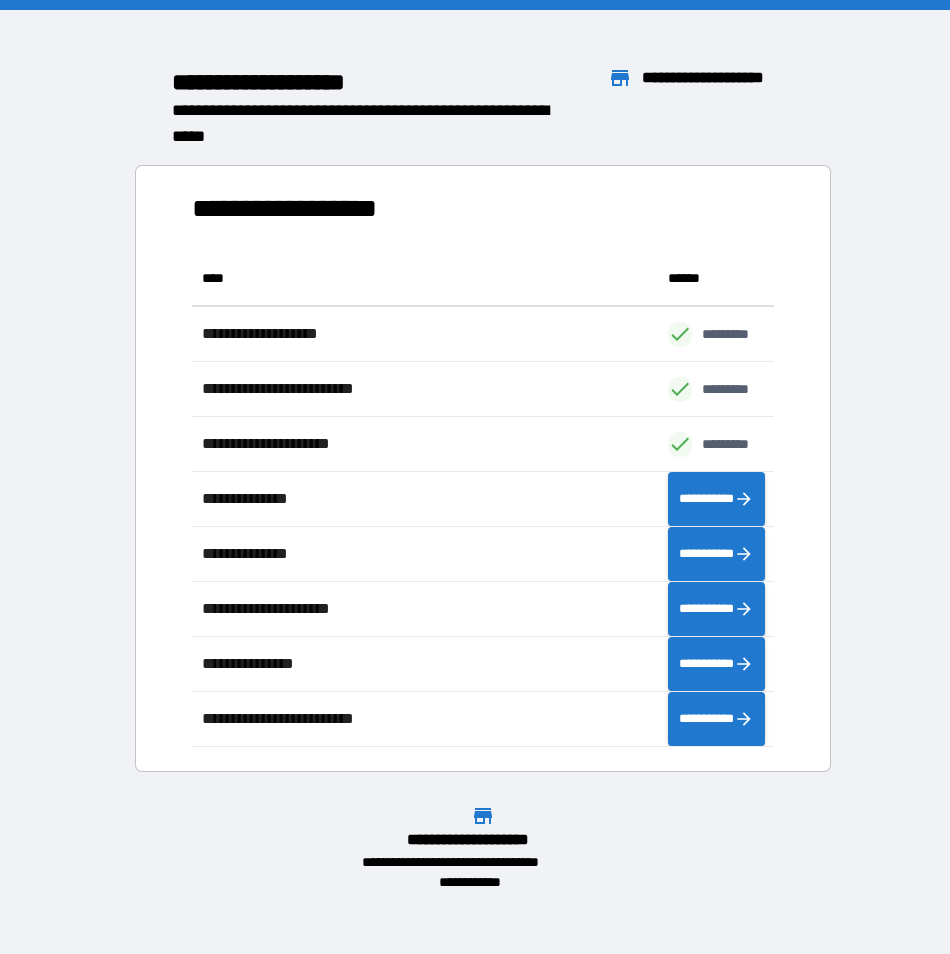 scroll, scrollTop: 16, scrollLeft: 16, axis: both 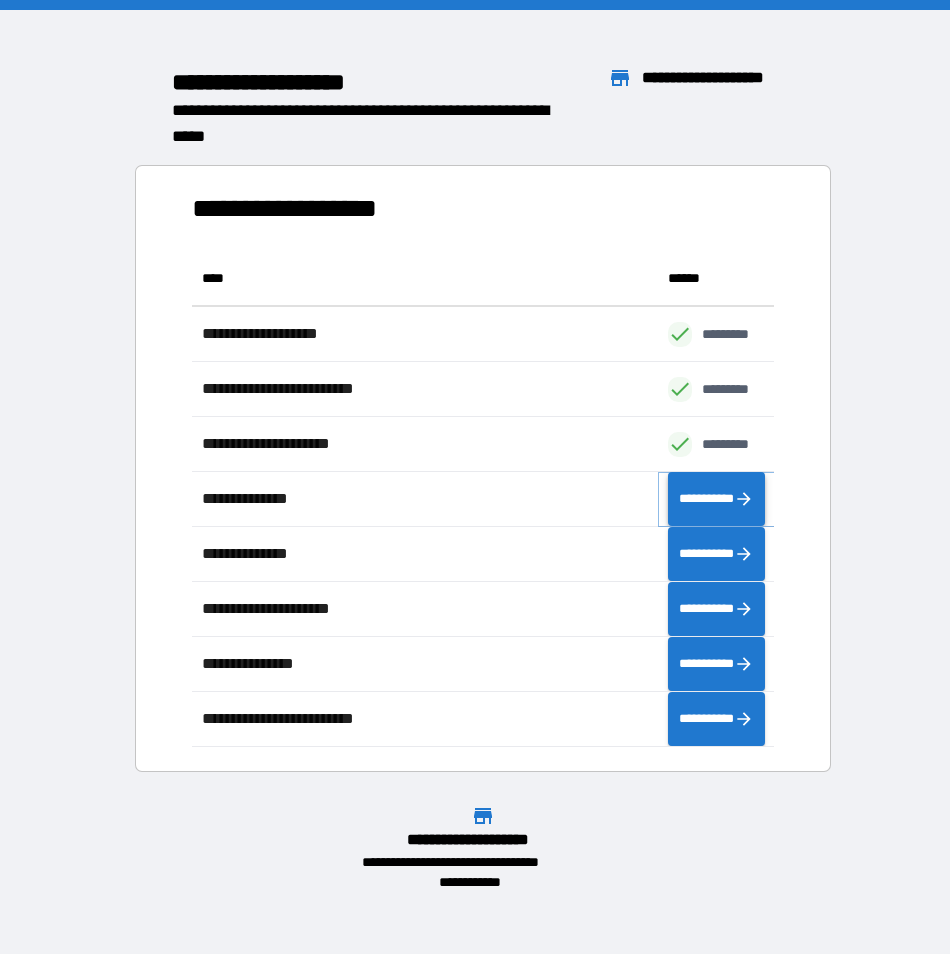 click on "**********" at bounding box center (716, 499) 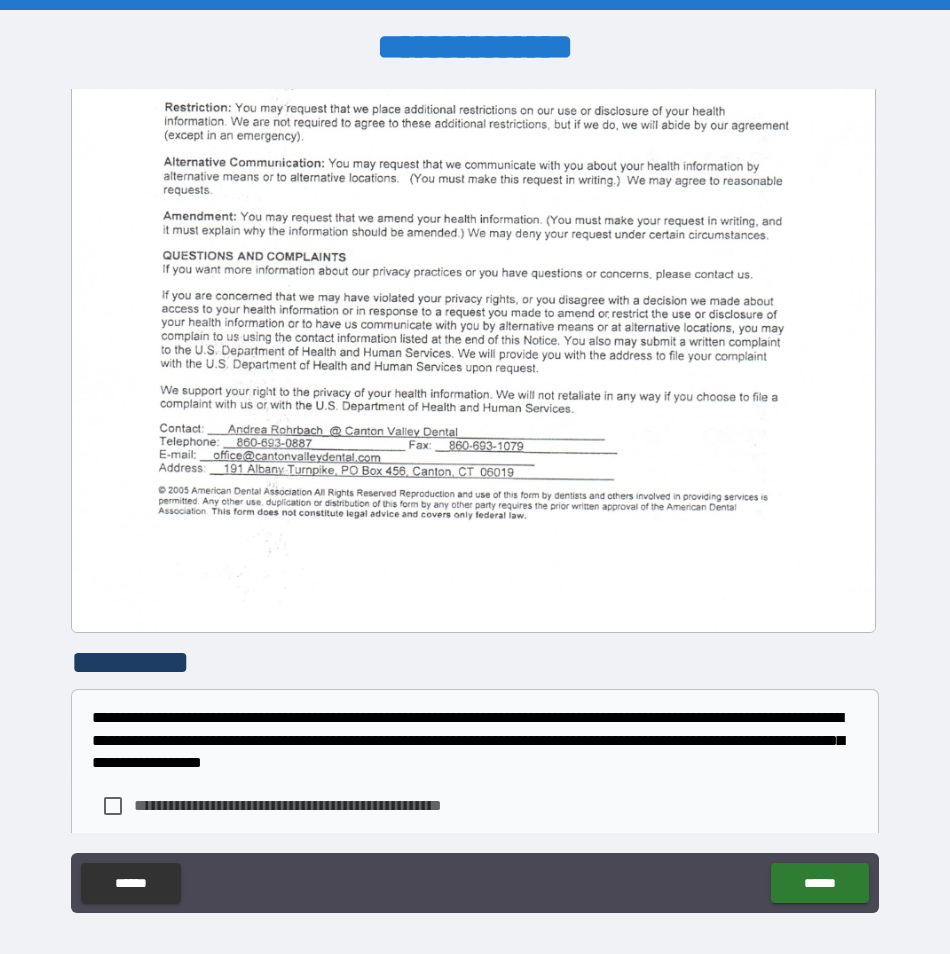 scroll, scrollTop: 1699, scrollLeft: 0, axis: vertical 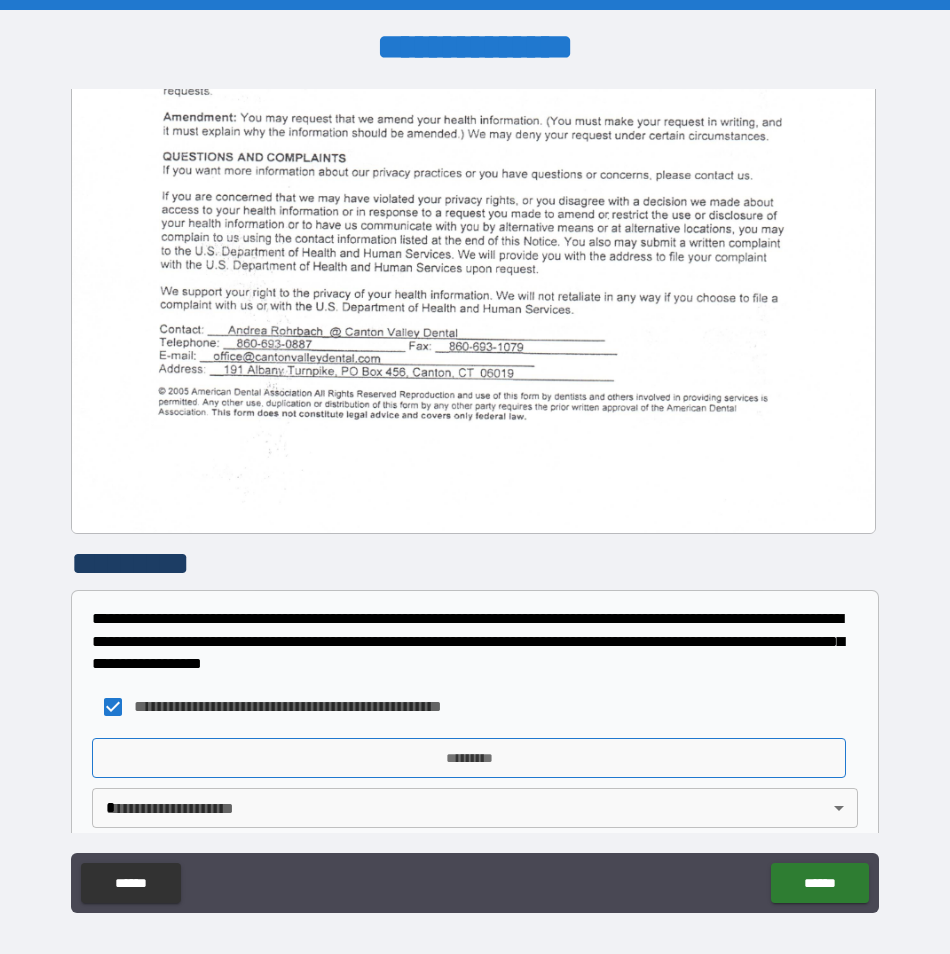 click on "*********" at bounding box center (469, 758) 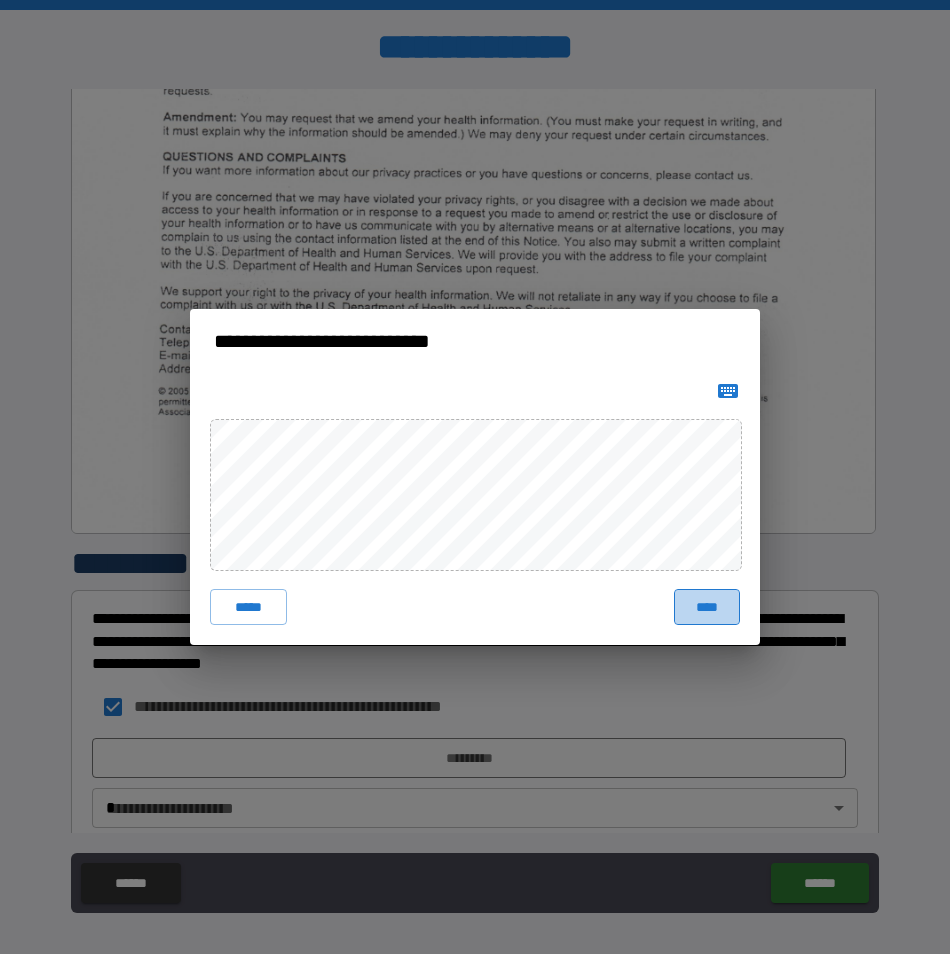 click on "****" at bounding box center [707, 607] 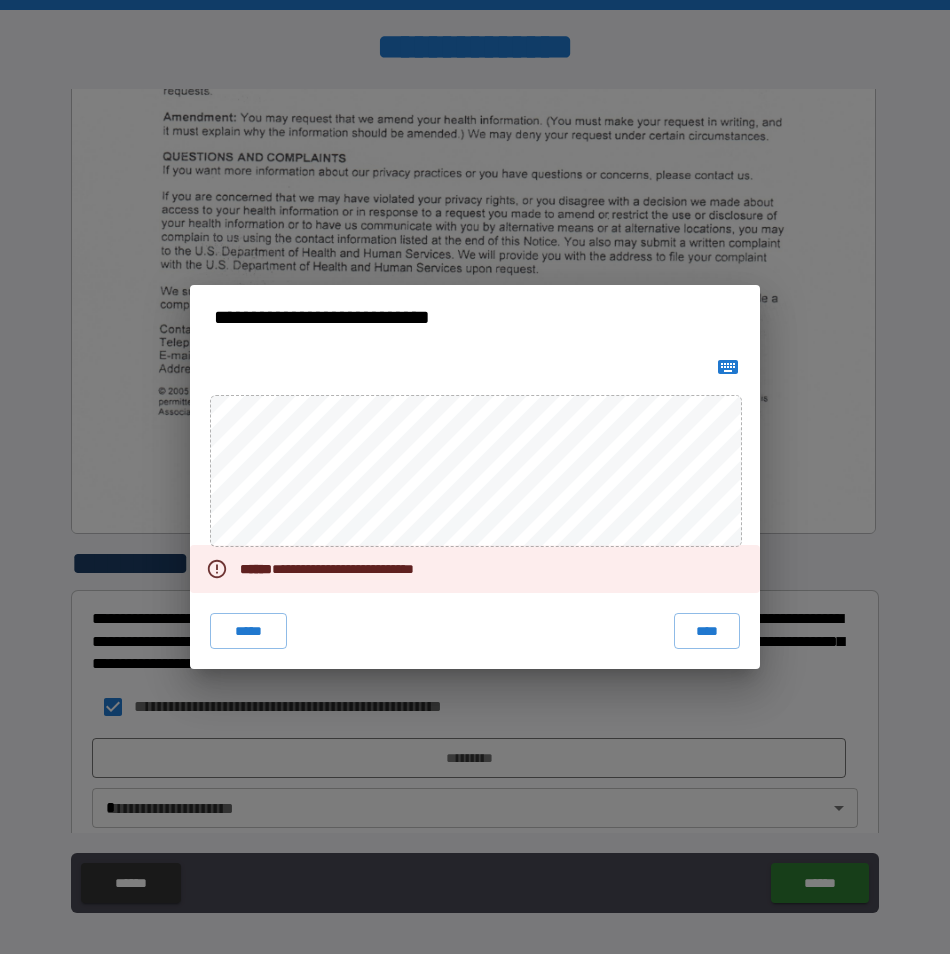 click 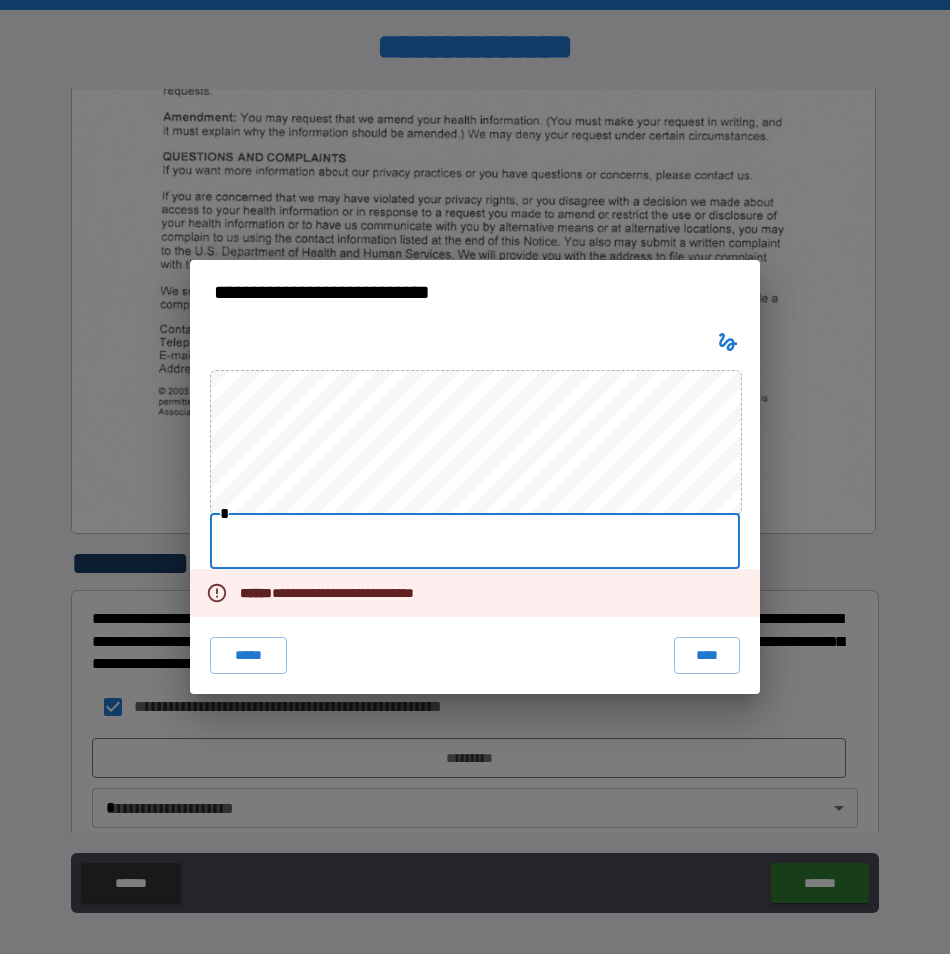 click at bounding box center (475, 541) 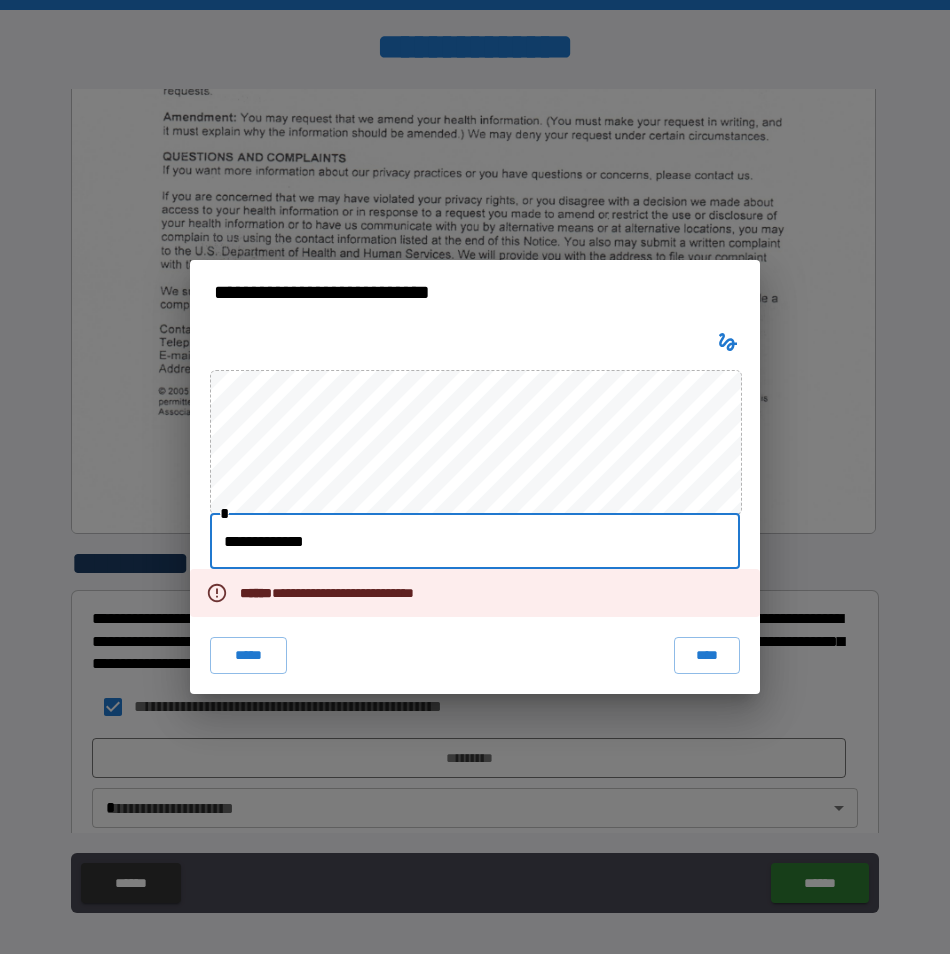 type on "**********" 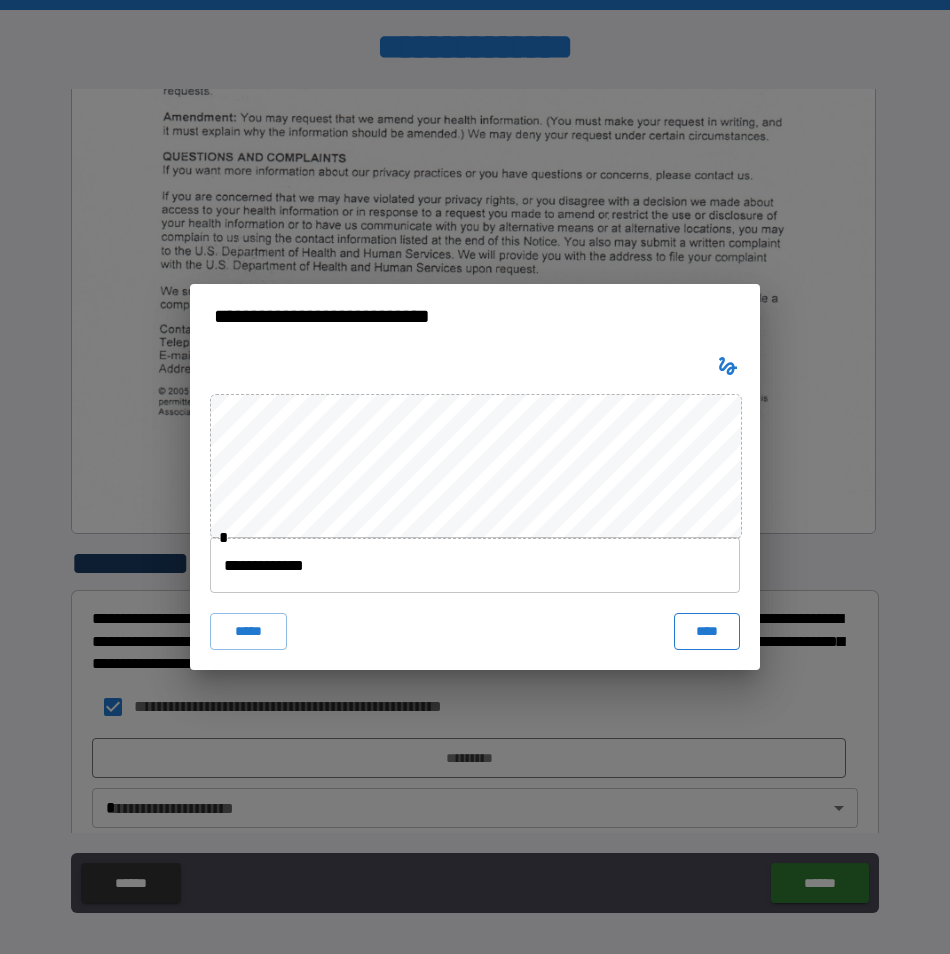 click on "****" at bounding box center (707, 631) 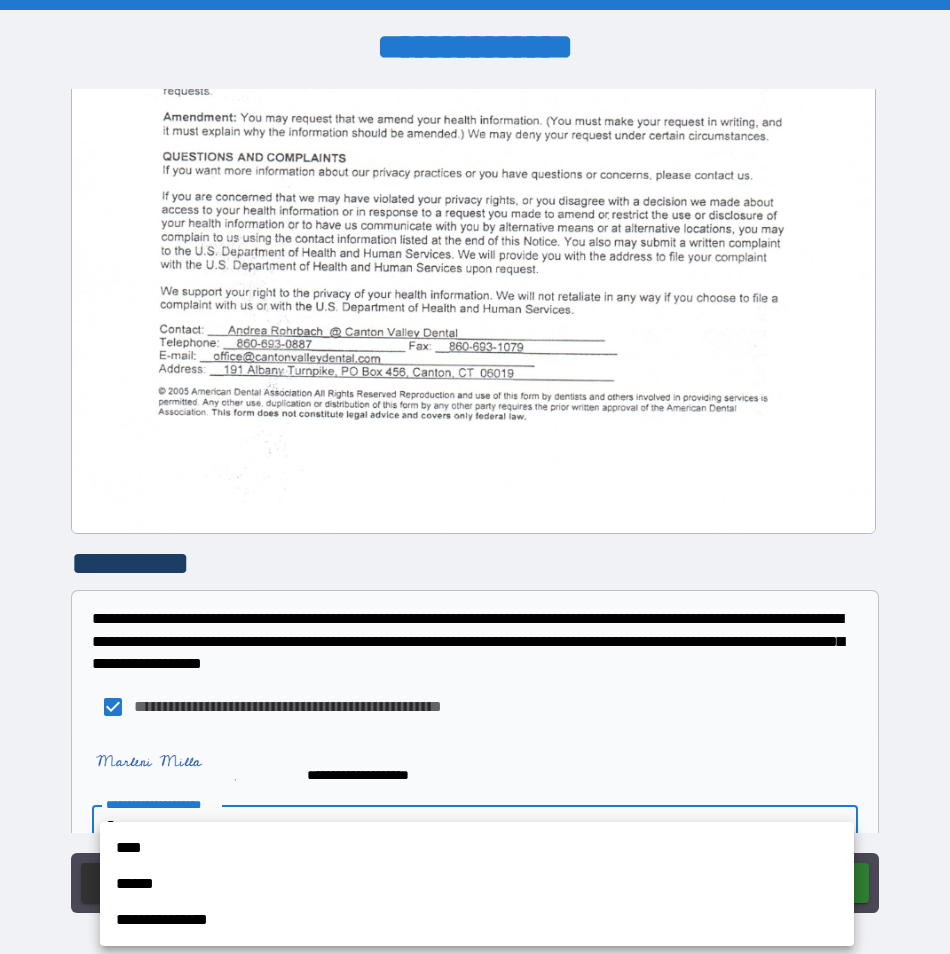 click on "[FIRST] [LAST] [STREET] [CITY] [STATE] [ZIP] [COUNTRY]" at bounding box center (475, 477) 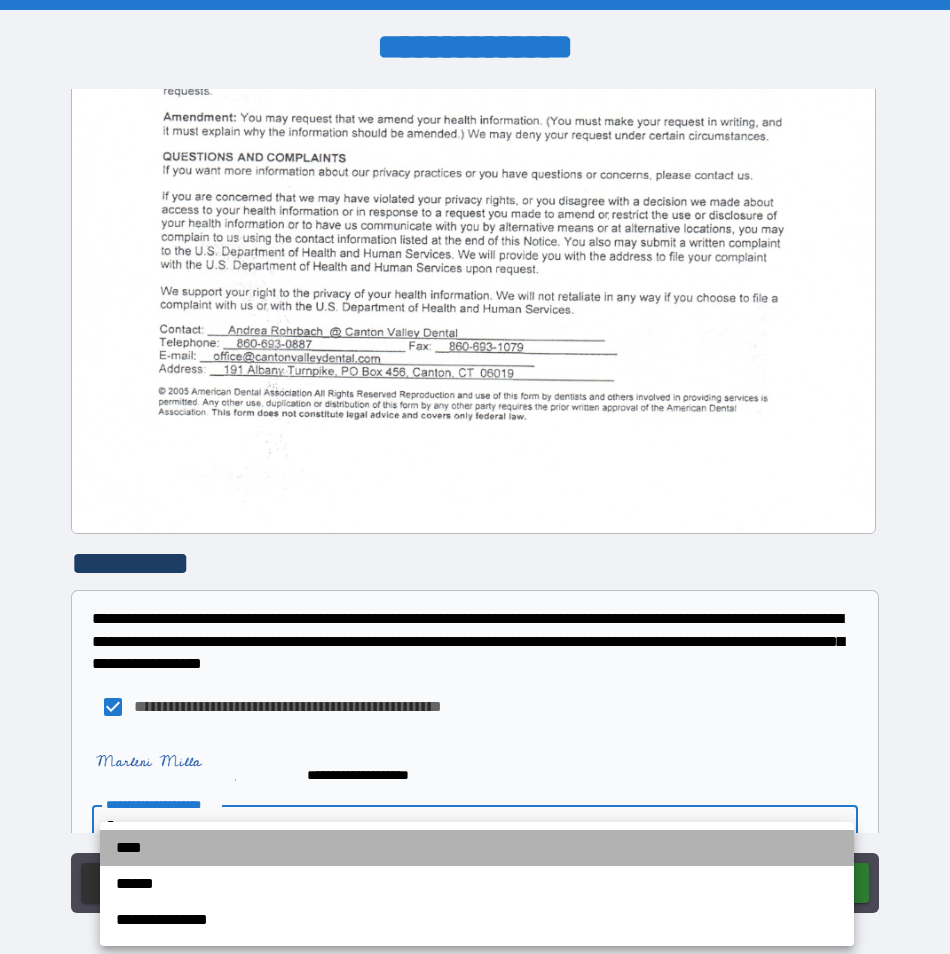 click on "****" at bounding box center (477, 848) 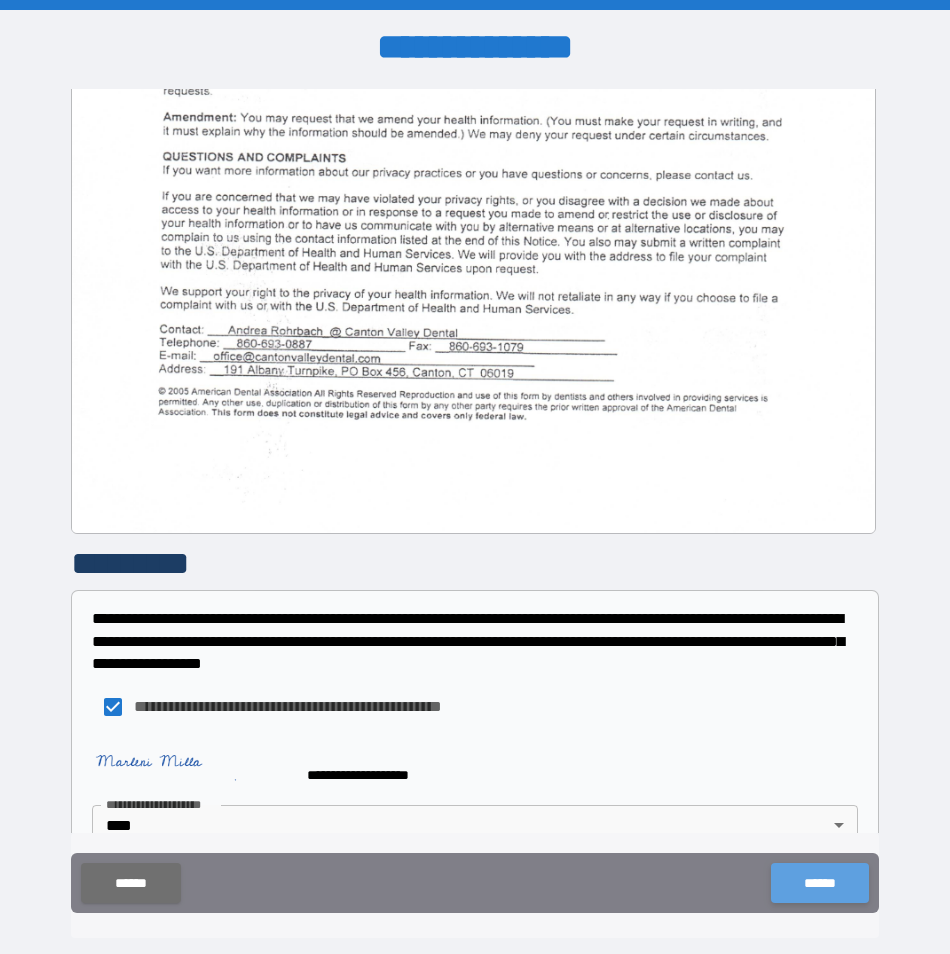 click on "******" at bounding box center (819, 883) 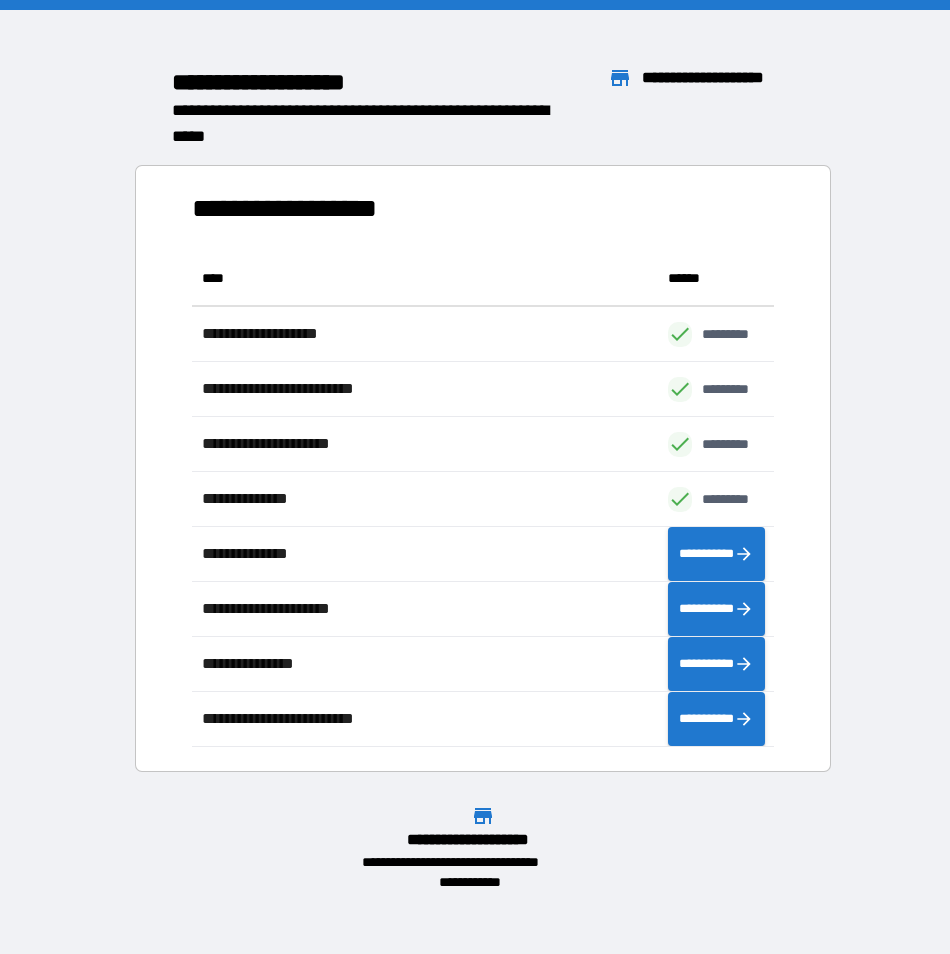 scroll, scrollTop: 16, scrollLeft: 16, axis: both 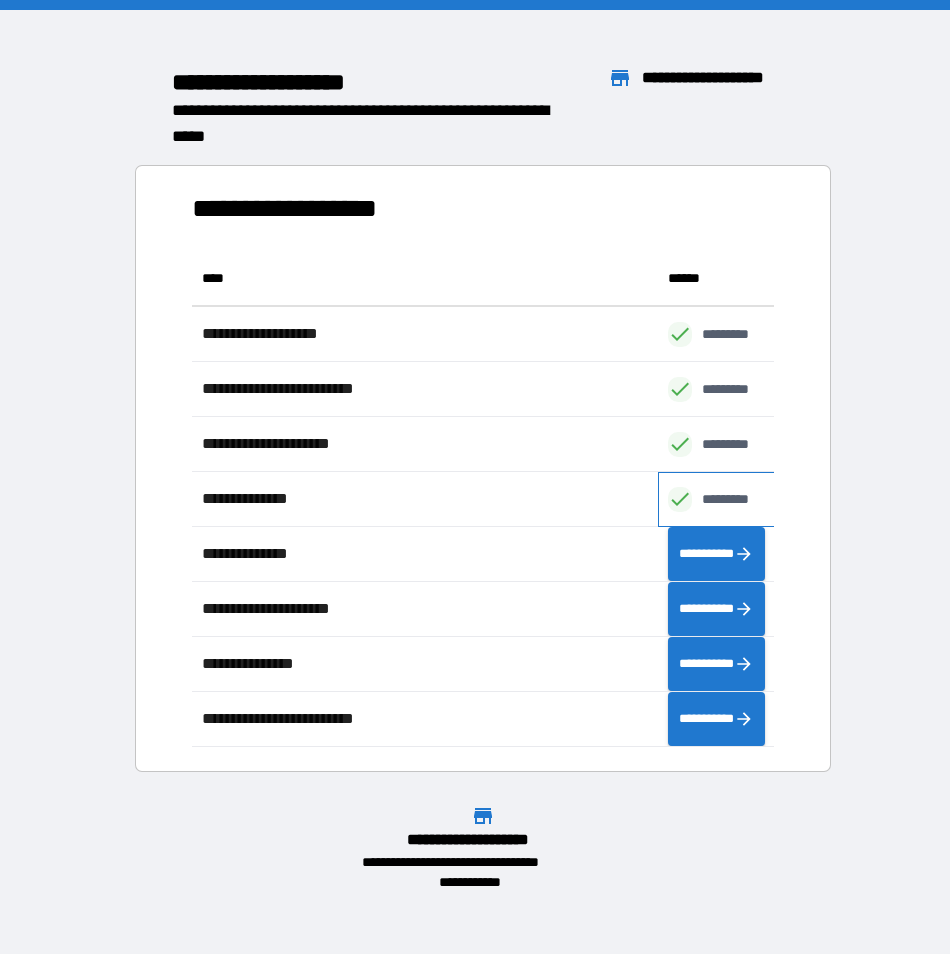 click on "*********" at bounding box center (716, 499) 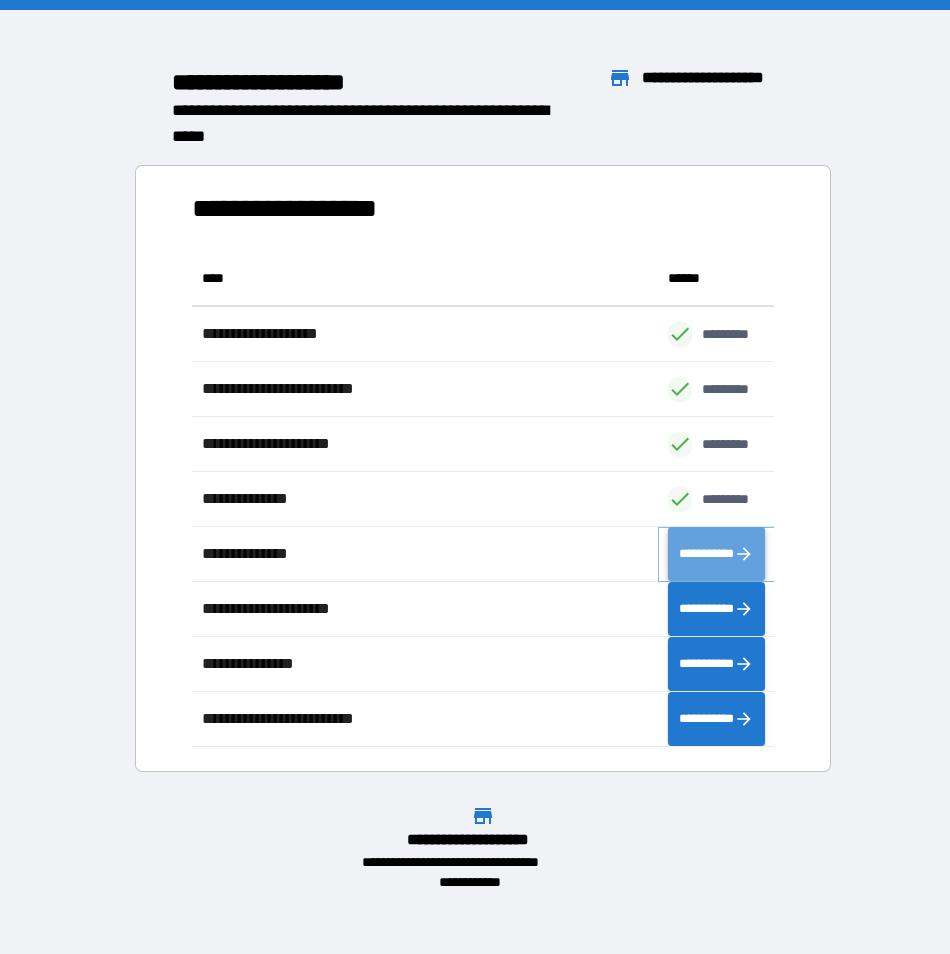 click on "**********" at bounding box center [716, 554] 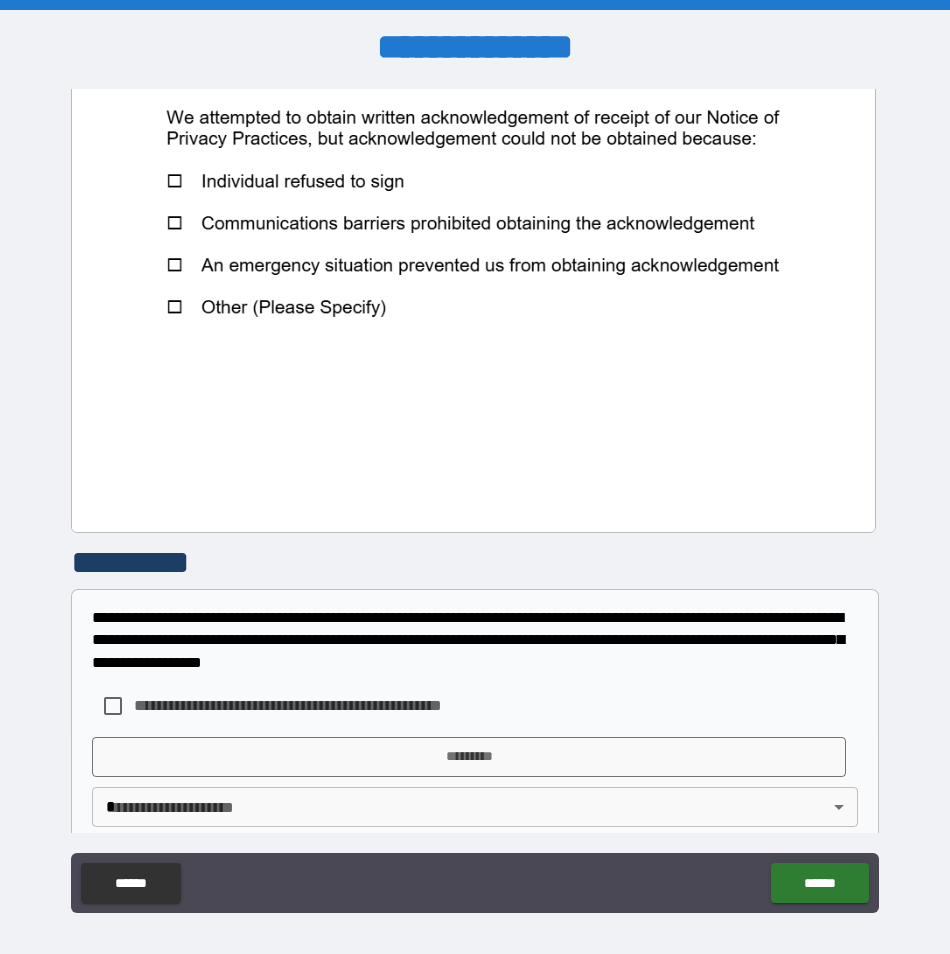scroll, scrollTop: 641, scrollLeft: 0, axis: vertical 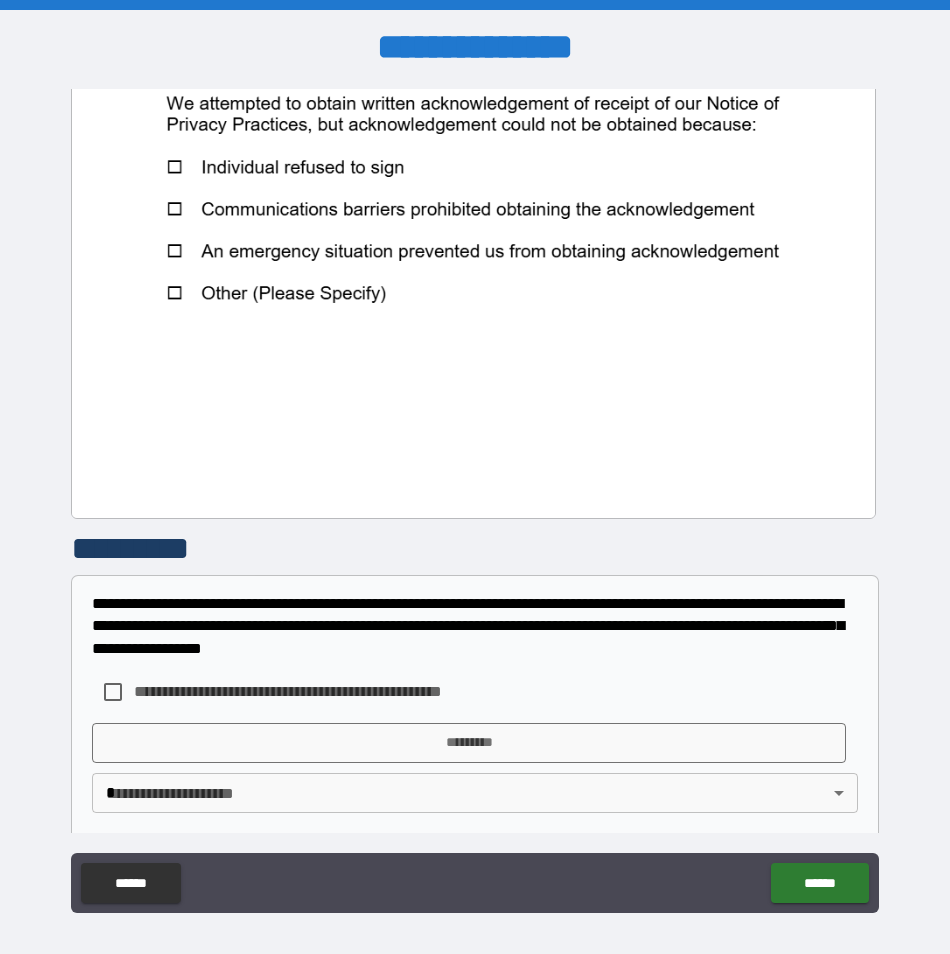 click on "**********" at bounding box center (299, 692) 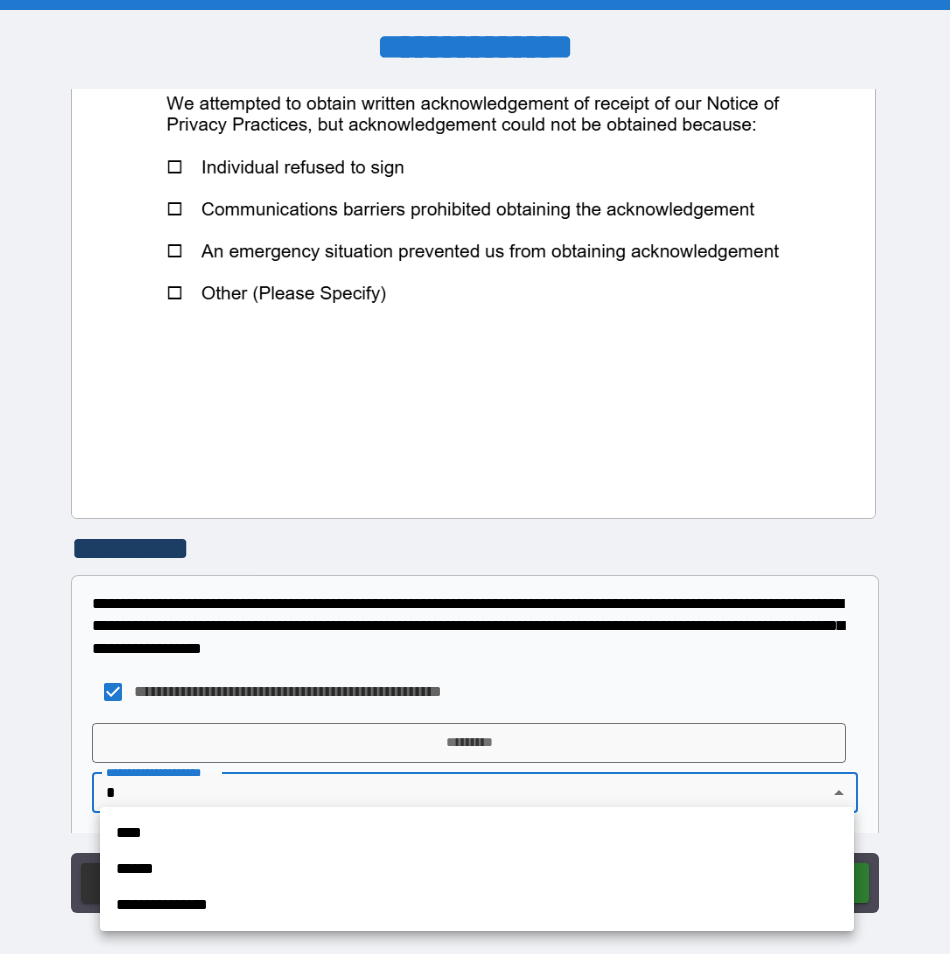 click on "[FIRST] [LAST] [STREET] [CITY] [STATE] [ZIP] [COUNTRY]" at bounding box center [475, 477] 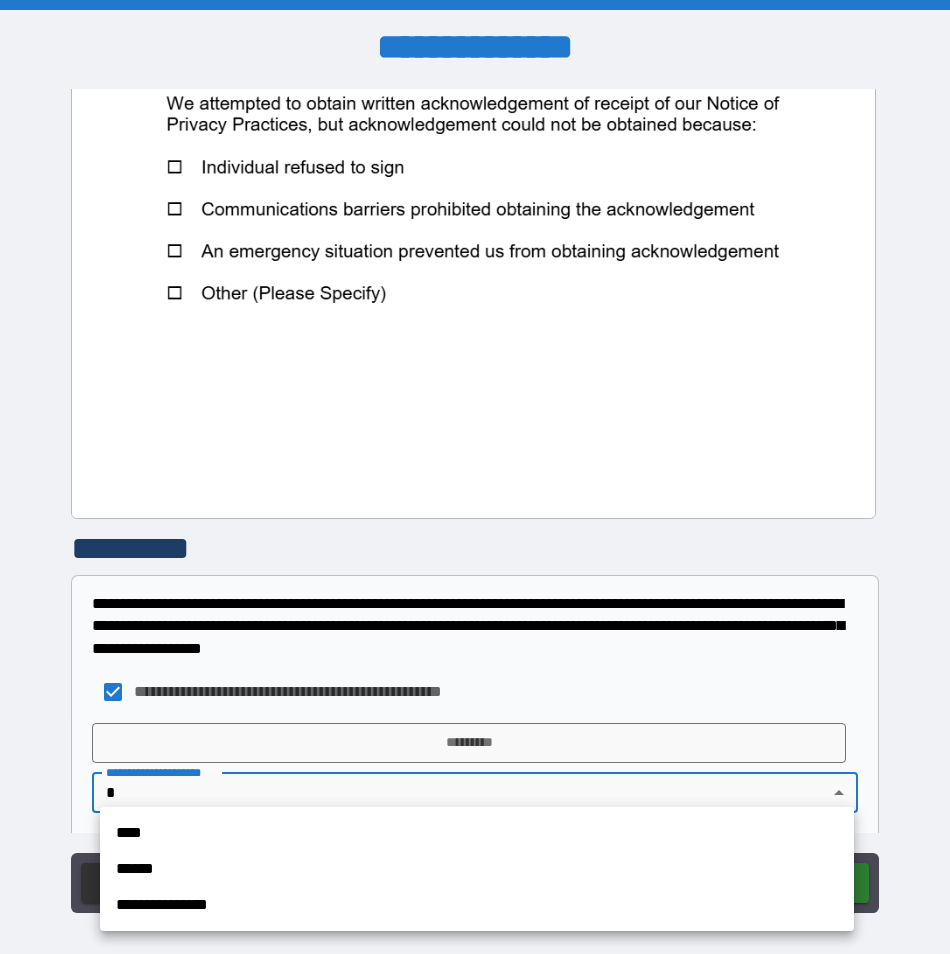 click on "**********" at bounding box center [477, 869] 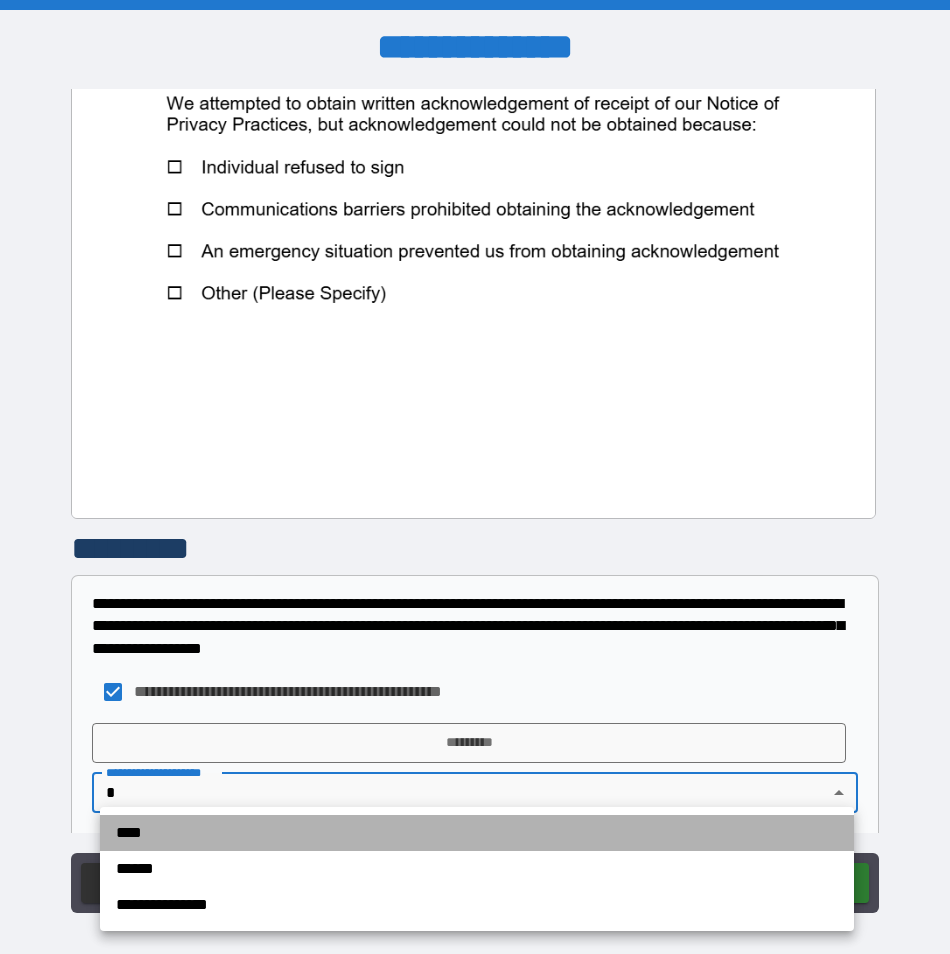 click on "****" at bounding box center [477, 833] 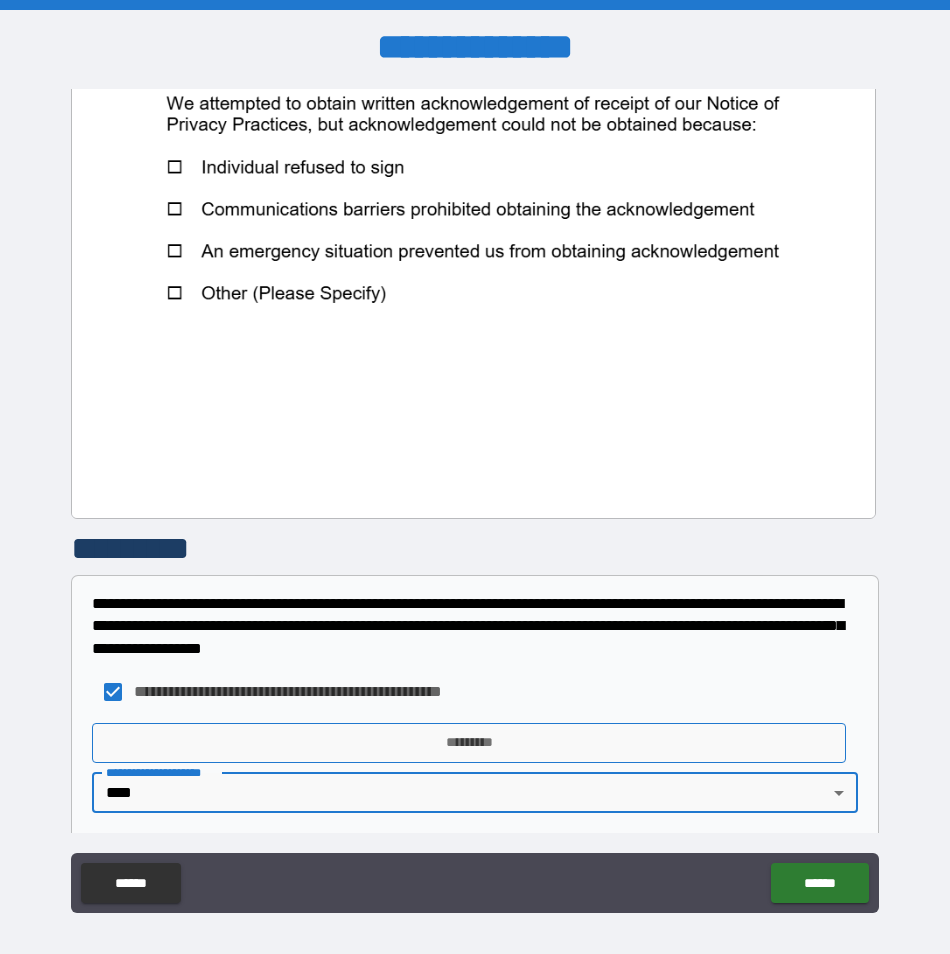click on "*********" at bounding box center (469, 743) 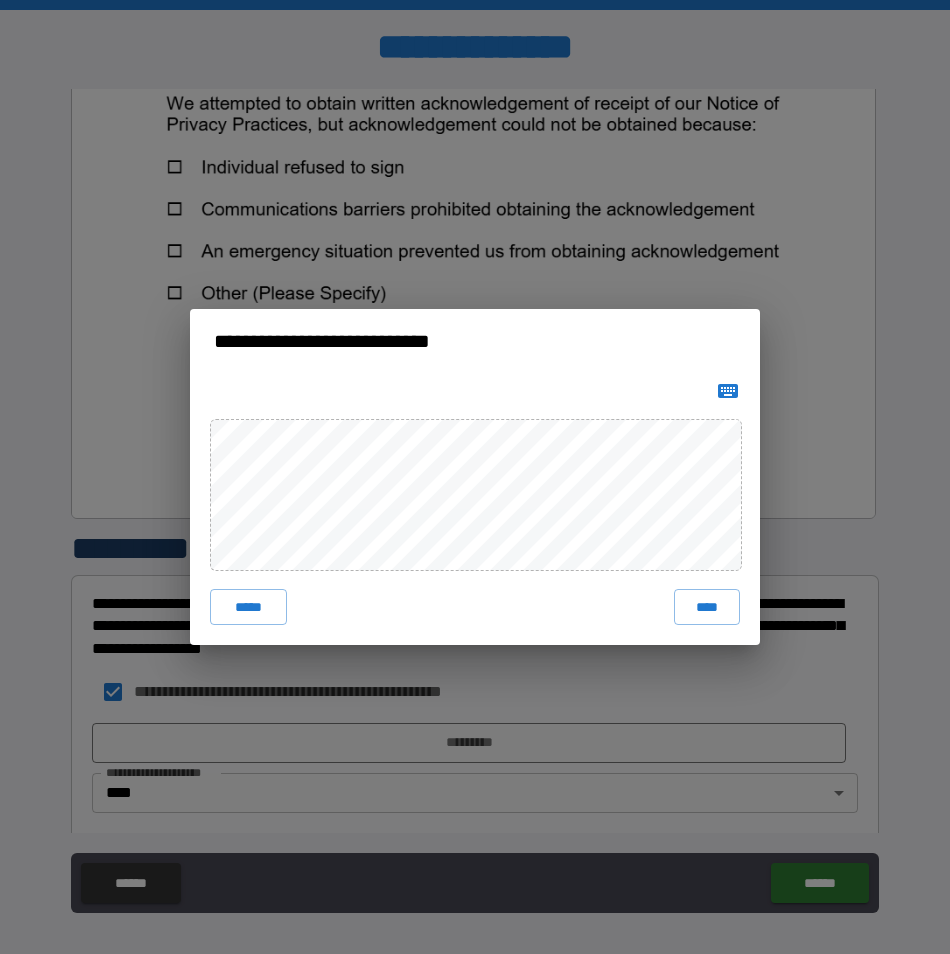 click 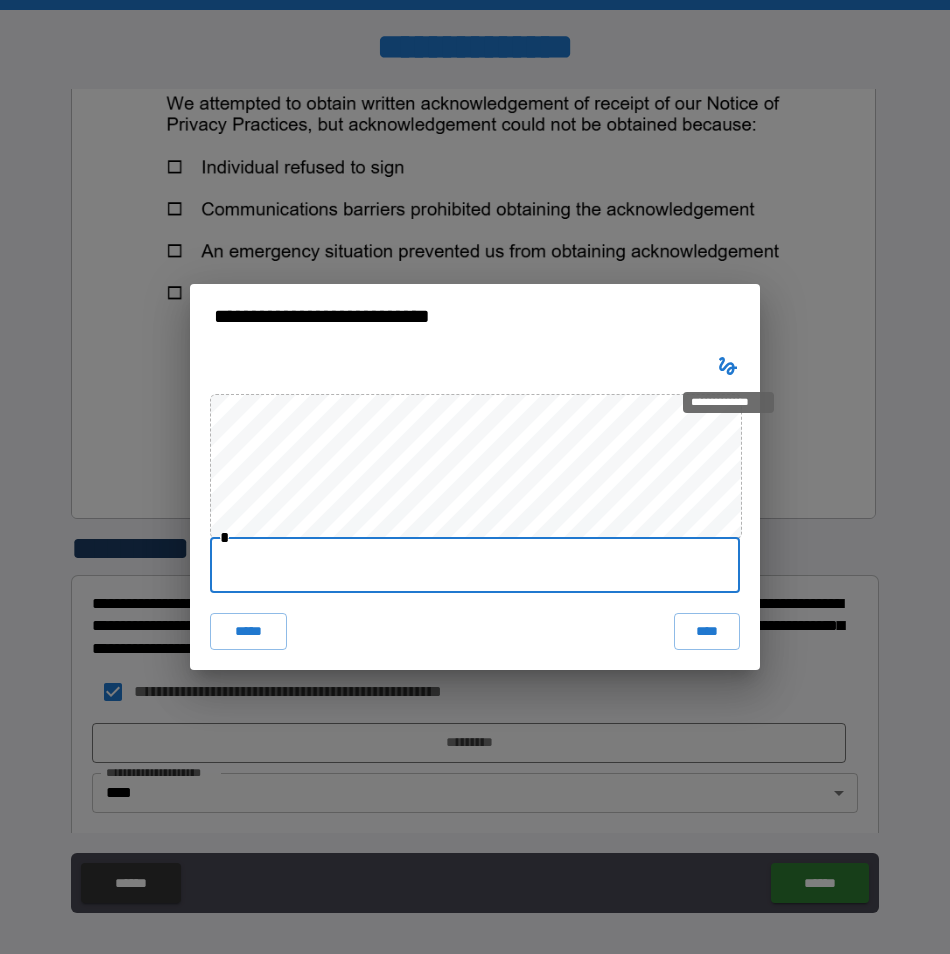 click at bounding box center [475, 565] 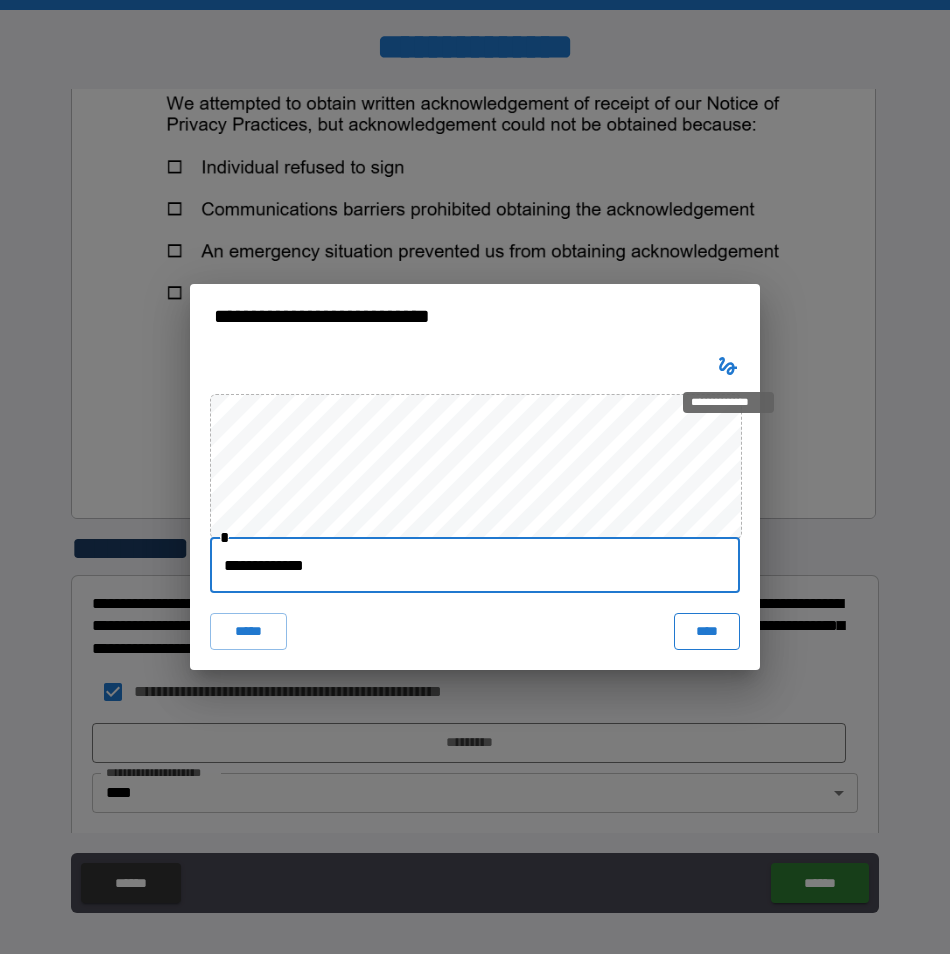 type on "**********" 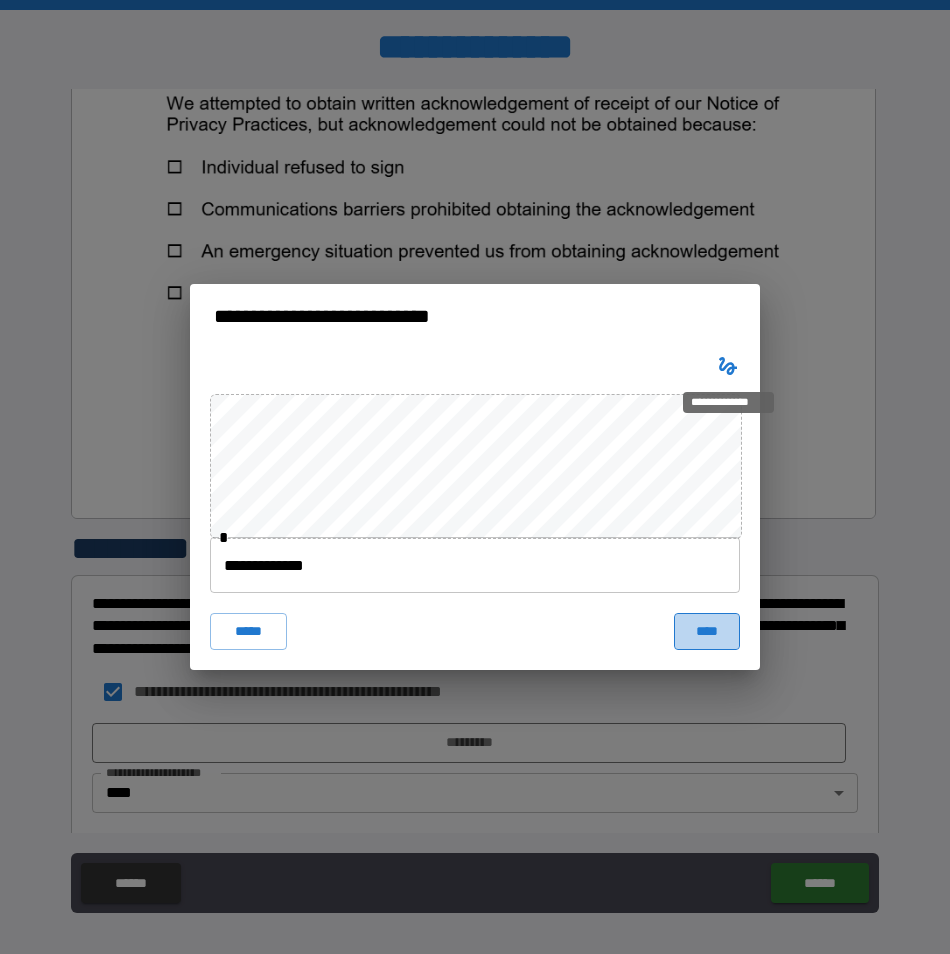 click on "****" at bounding box center (707, 631) 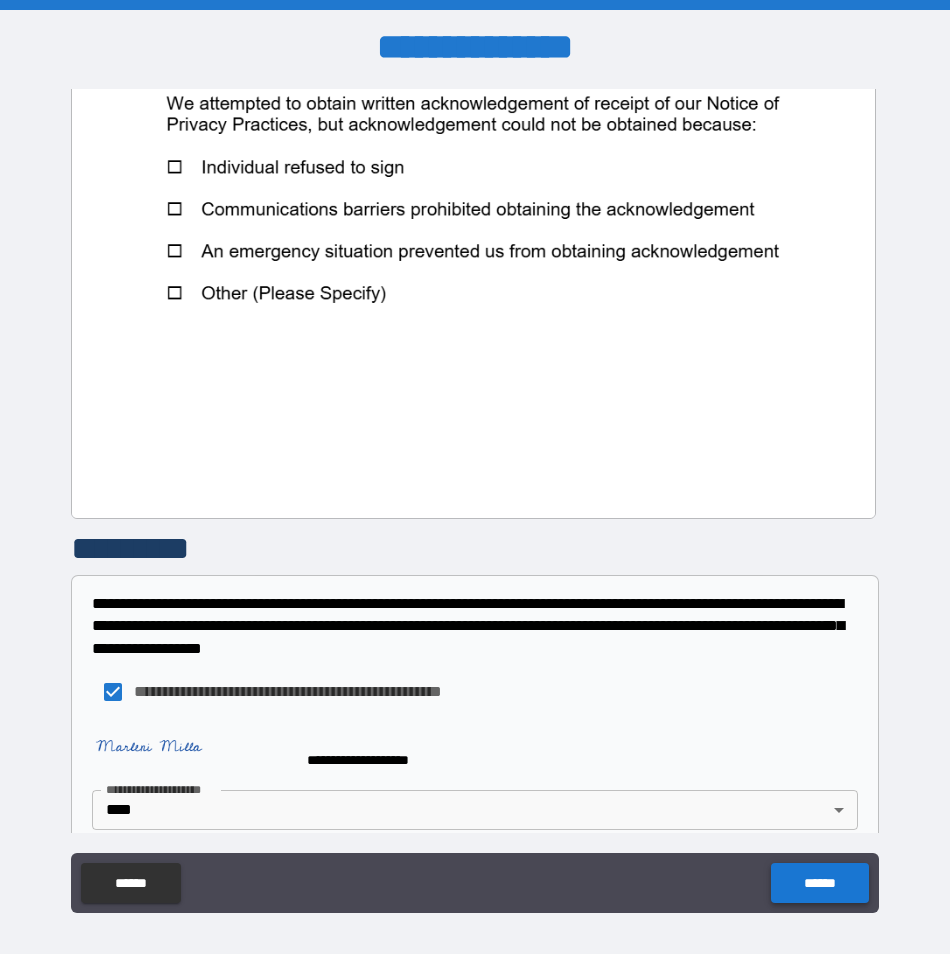 click on "******" at bounding box center [819, 883] 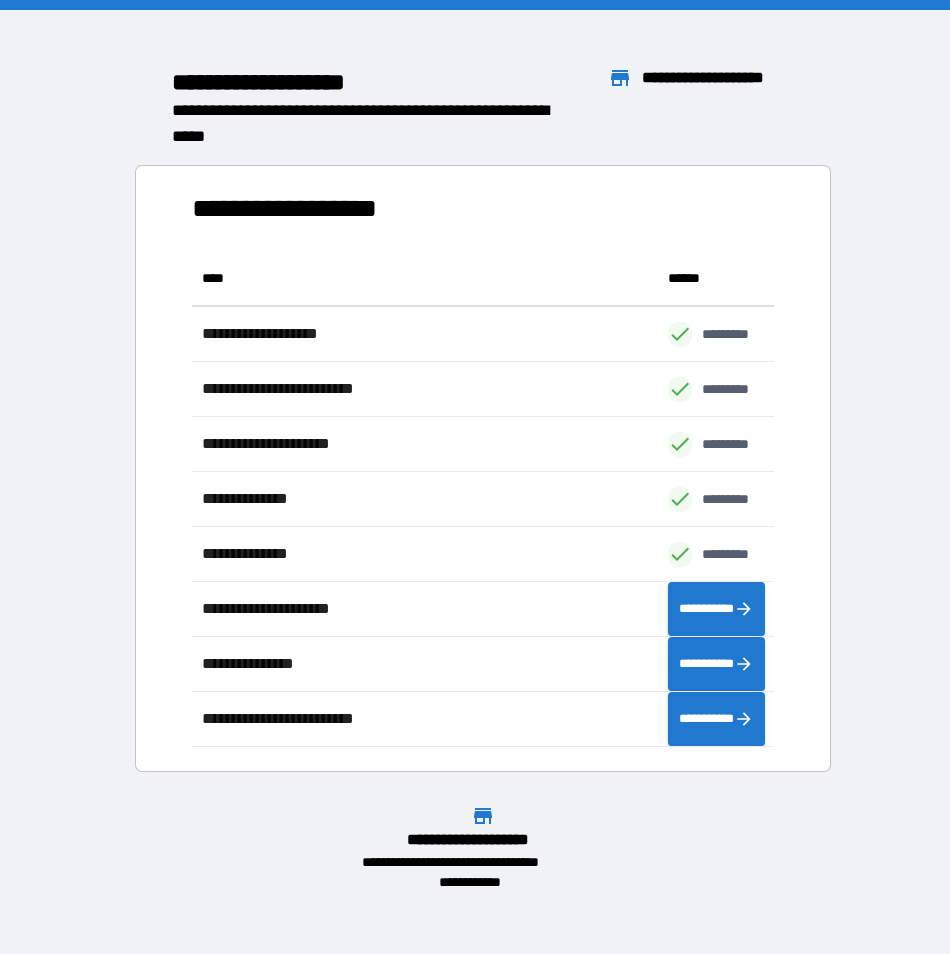 scroll, scrollTop: 16, scrollLeft: 16, axis: both 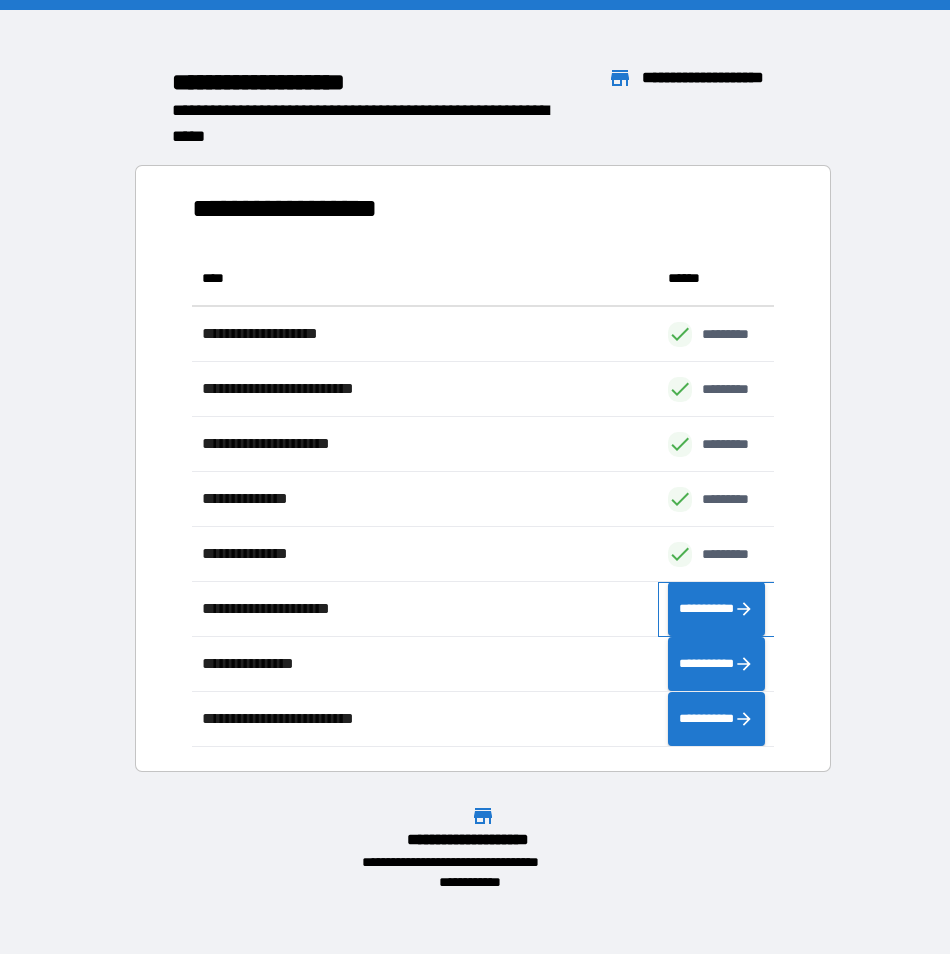 click on "**********" at bounding box center (716, 609) 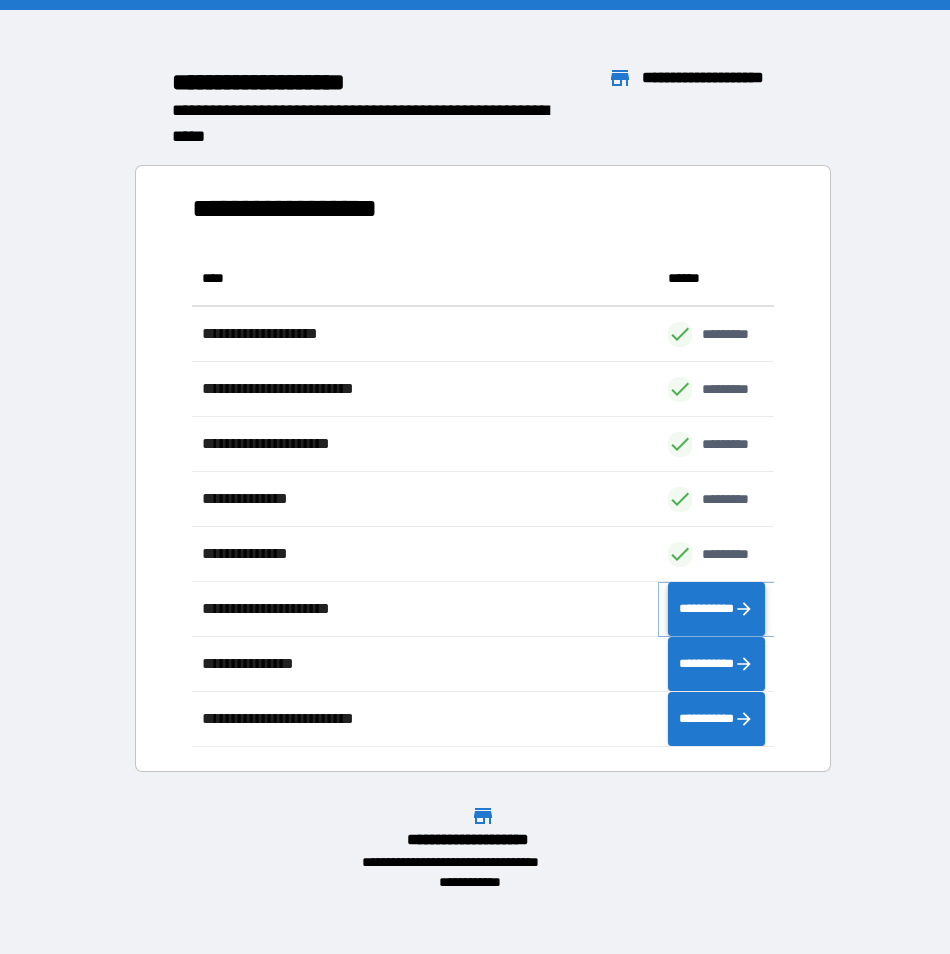 click on "**********" at bounding box center (716, 609) 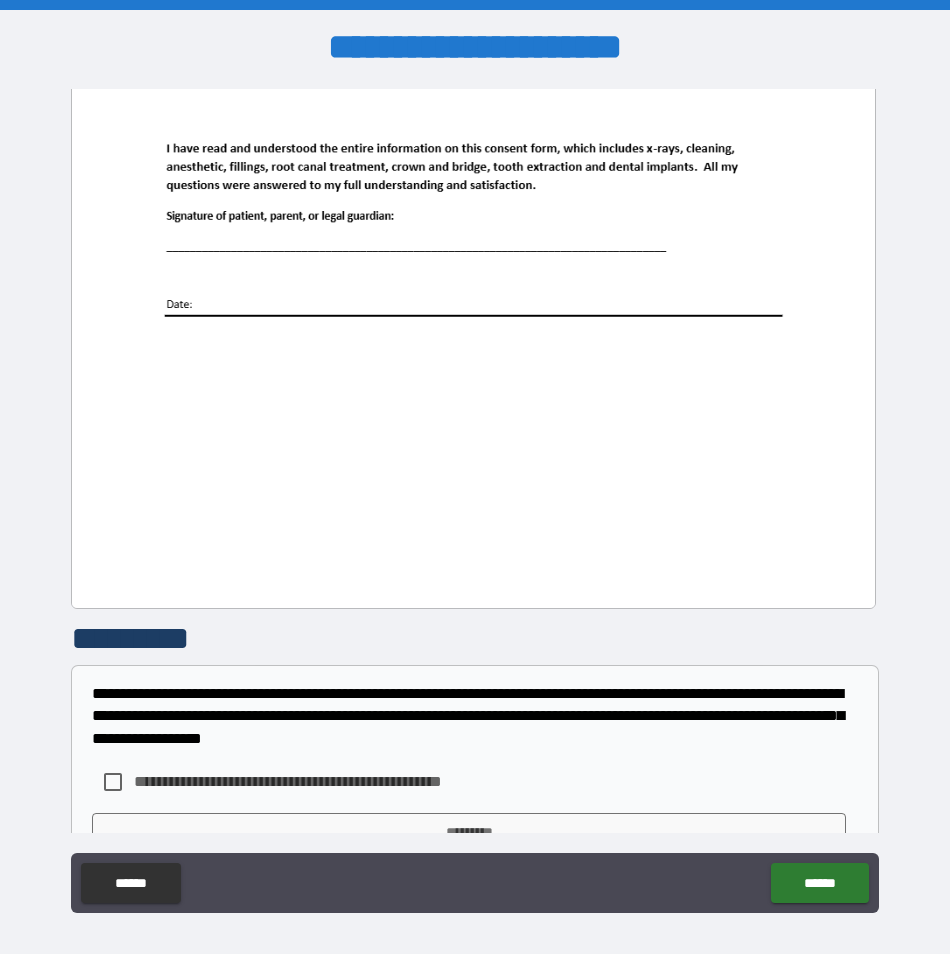 scroll, scrollTop: 2759, scrollLeft: 0, axis: vertical 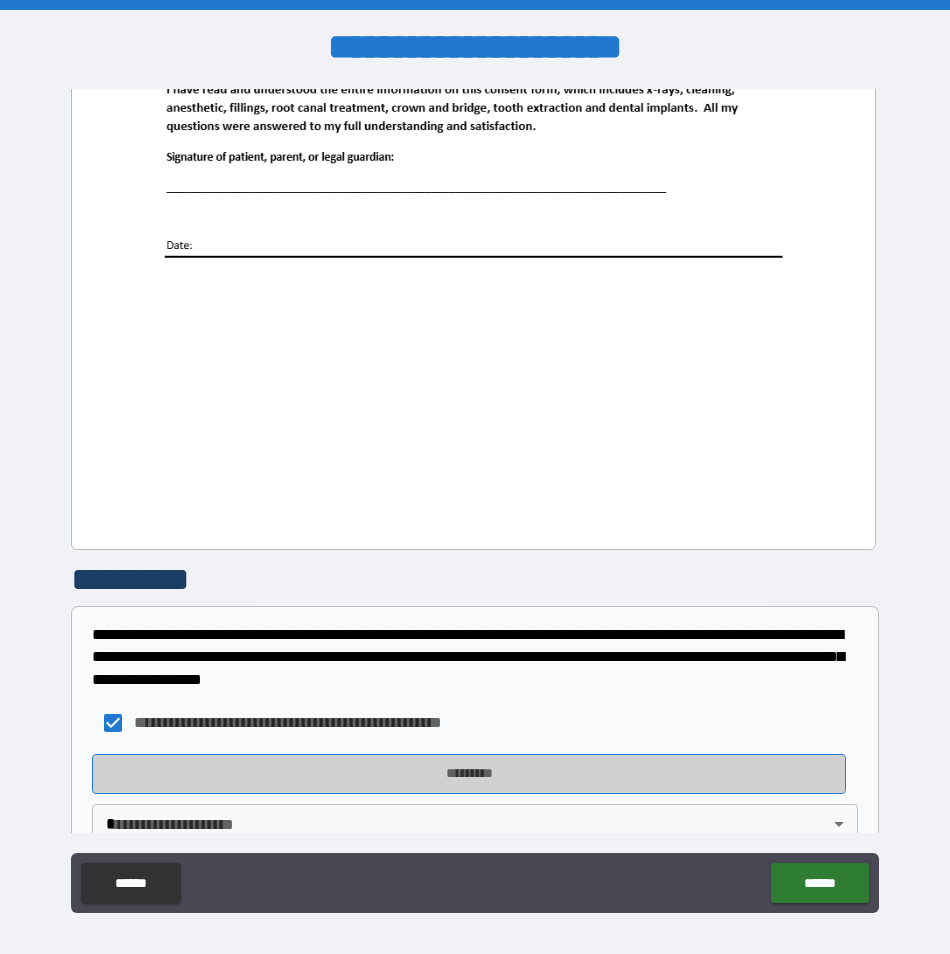 click on "*********" at bounding box center (469, 774) 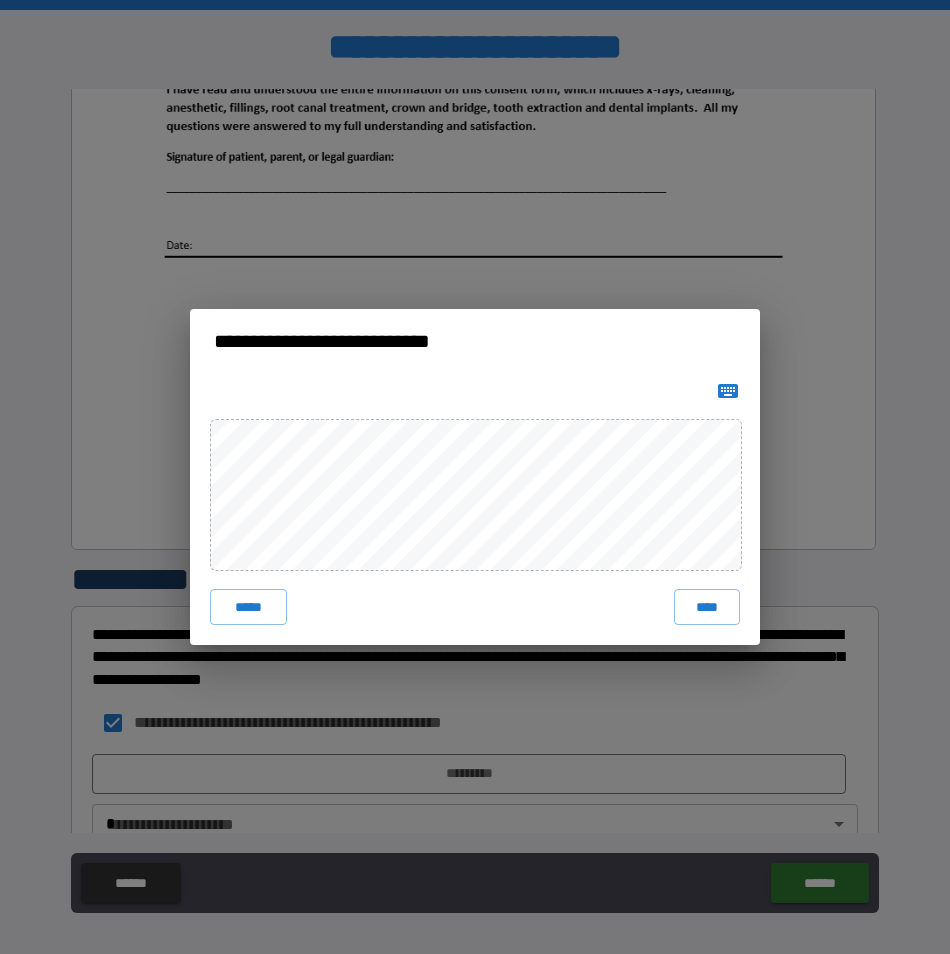 click at bounding box center [728, 391] 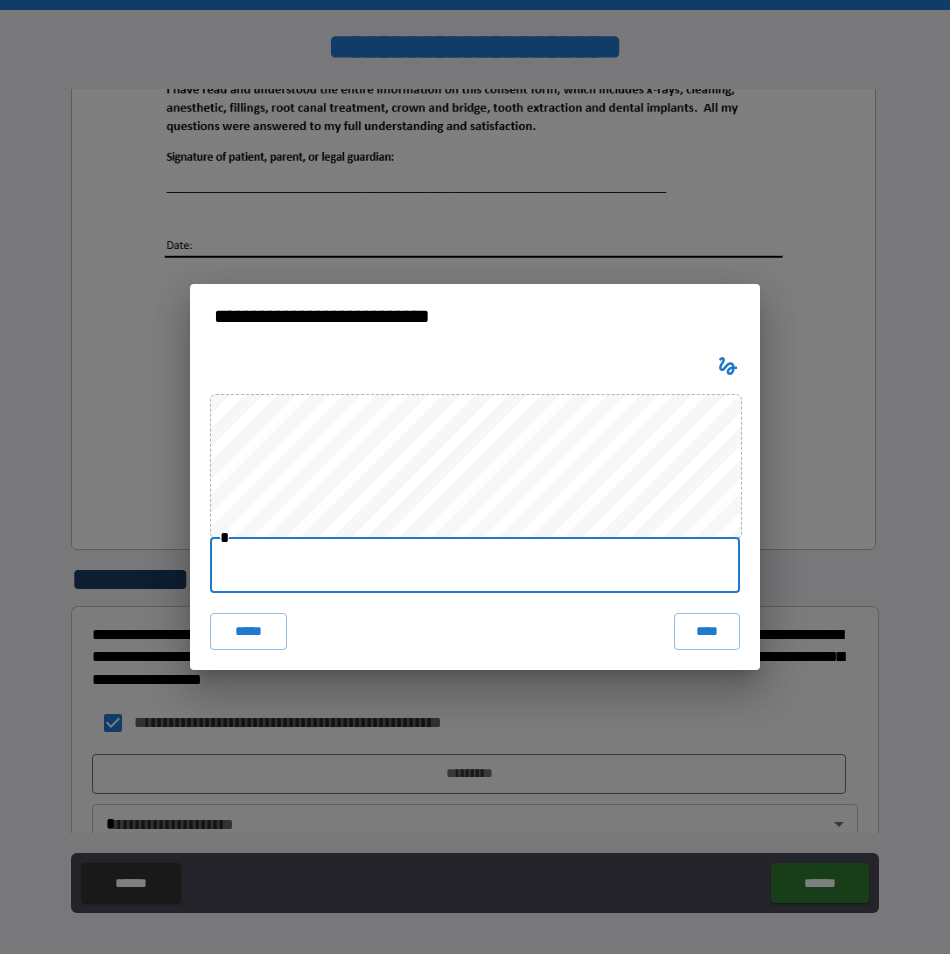 click at bounding box center [475, 565] 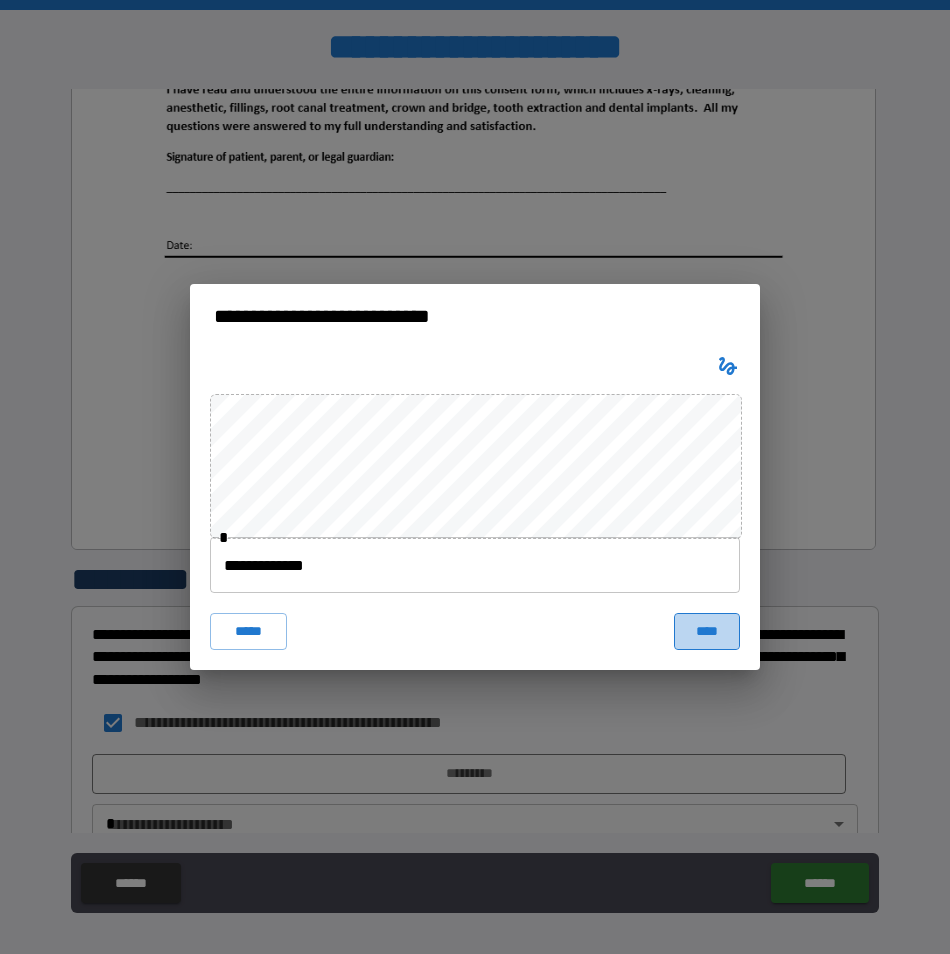 click on "****" at bounding box center [707, 631] 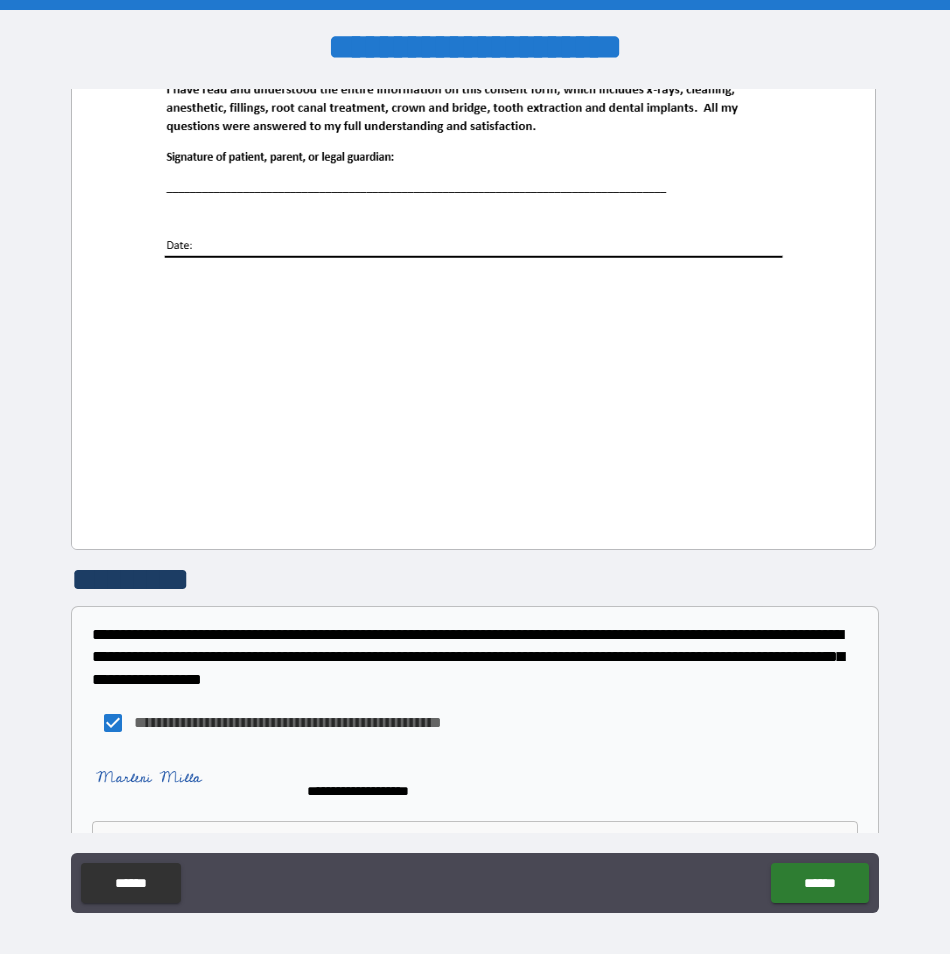 click on "[FIRST] [LAST] [STREET] [CITY] [STATE] [ZIP] [COUNTRY]" at bounding box center [475, 477] 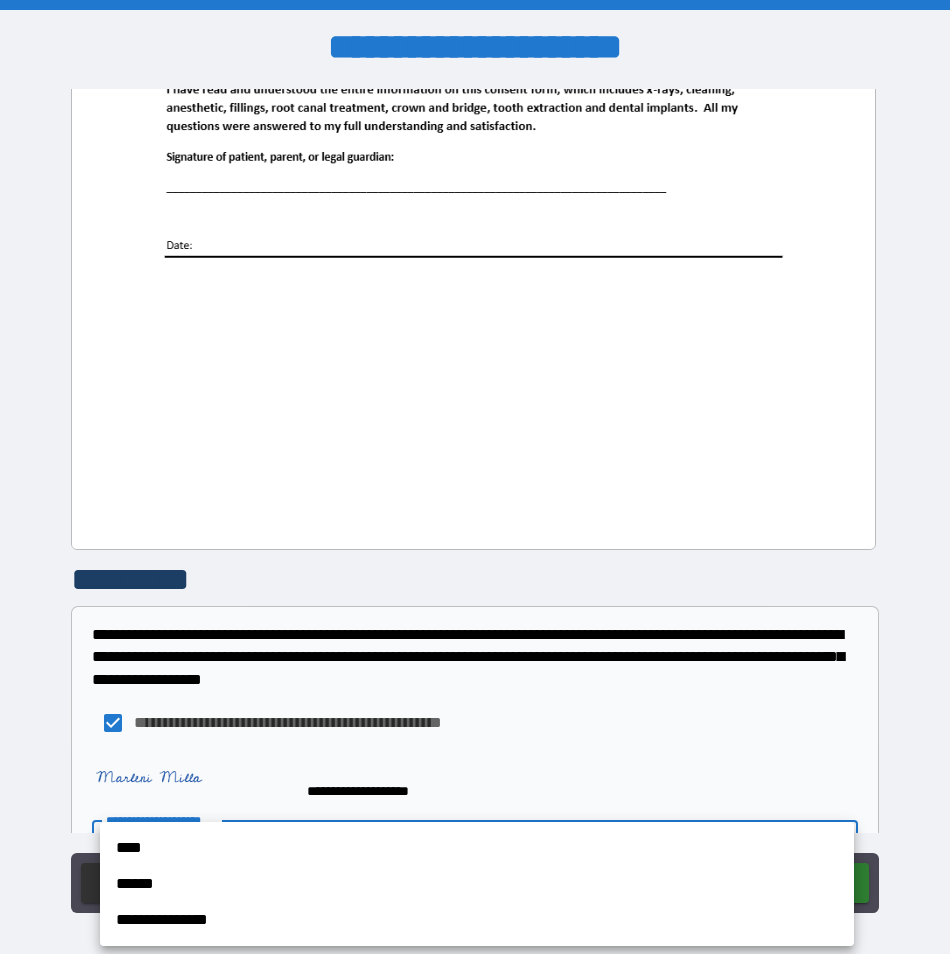 click on "****" at bounding box center (477, 848) 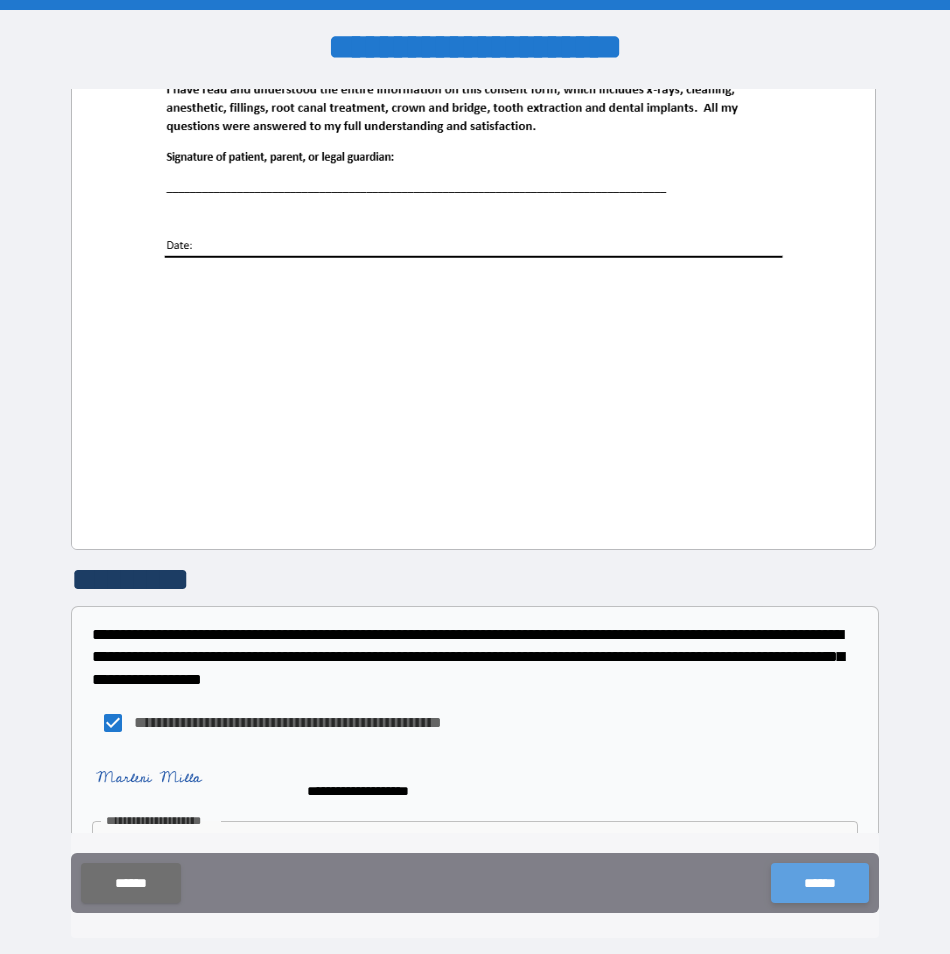 click on "******" at bounding box center [819, 883] 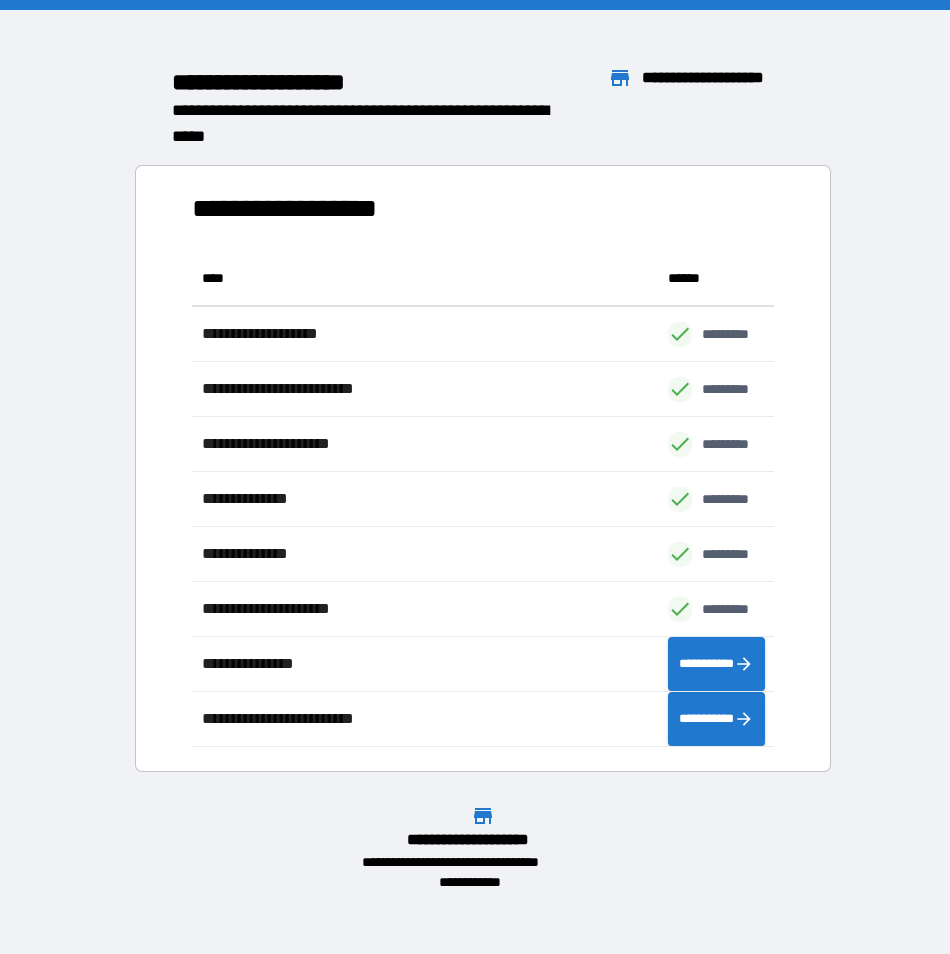 scroll, scrollTop: 16, scrollLeft: 16, axis: both 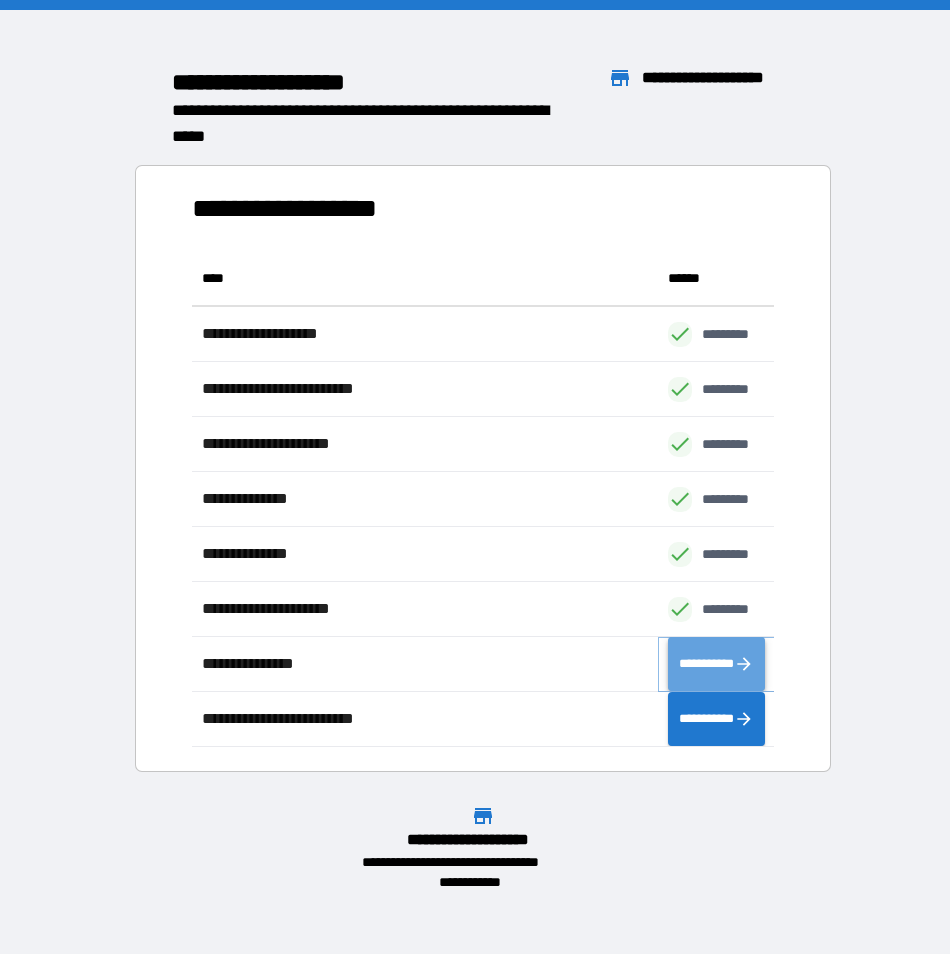 click 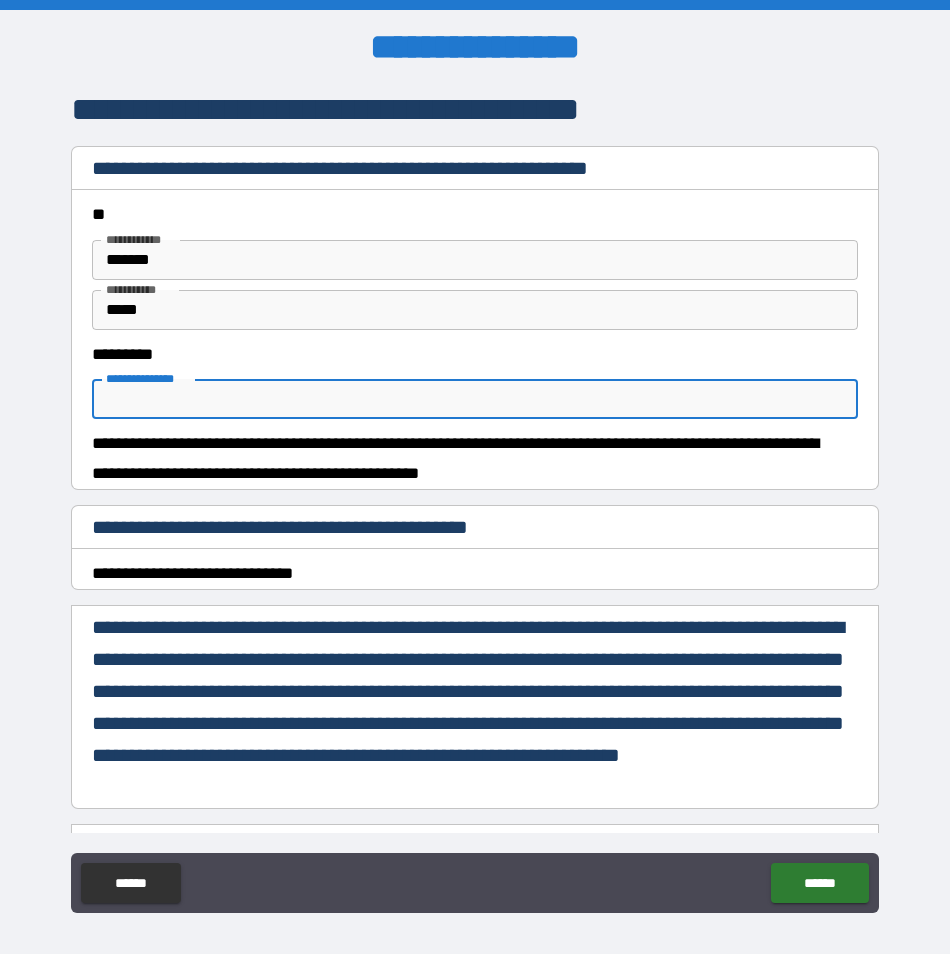 click on "**********" at bounding box center (474, 399) 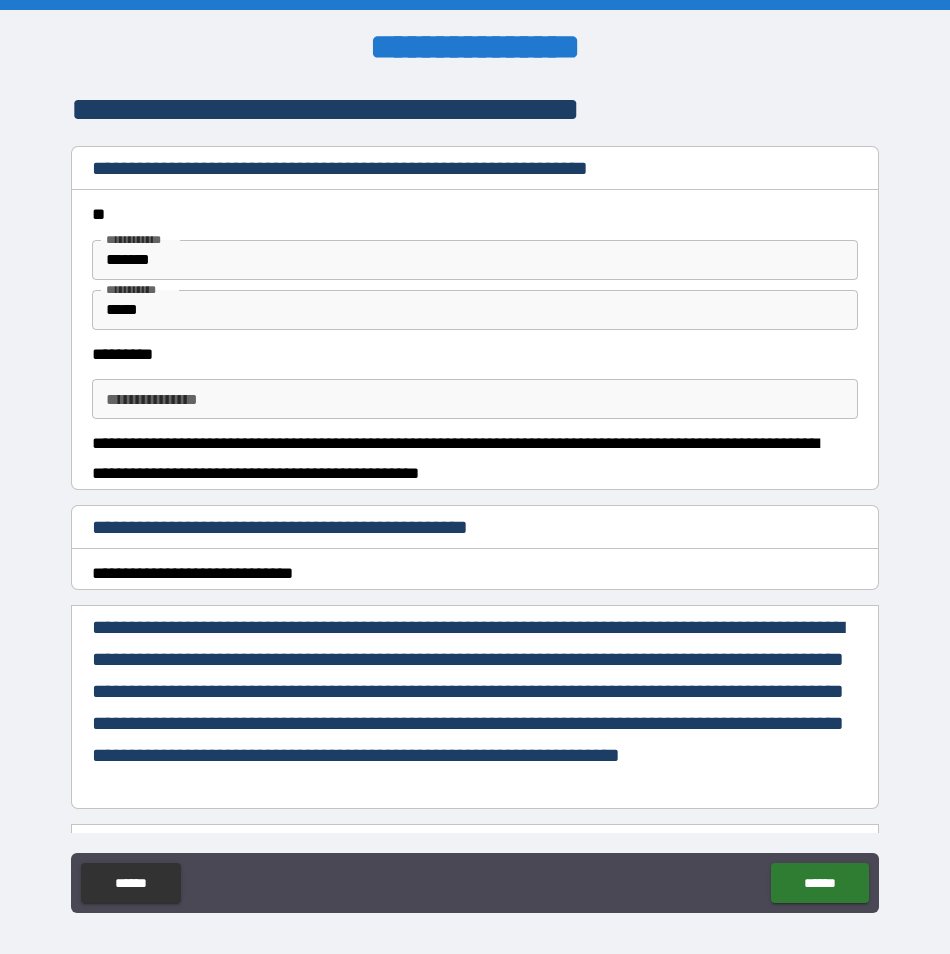 click on "[FIRST] [LAST] [STREET] [CITY] [STATE] [ZIP] [COUNTRY] [PHONE] [EMAIL] [DOB] [AGE] [GENDER] [MARITAL_STATUS] [OCCUPATION] [NATIONALITY] [PASSPORT_NUMBER] [DRIVER_LICENSE] [CREDIT_CARD] [BANK_ACCOUNT] [SSN]" at bounding box center (475, 479) 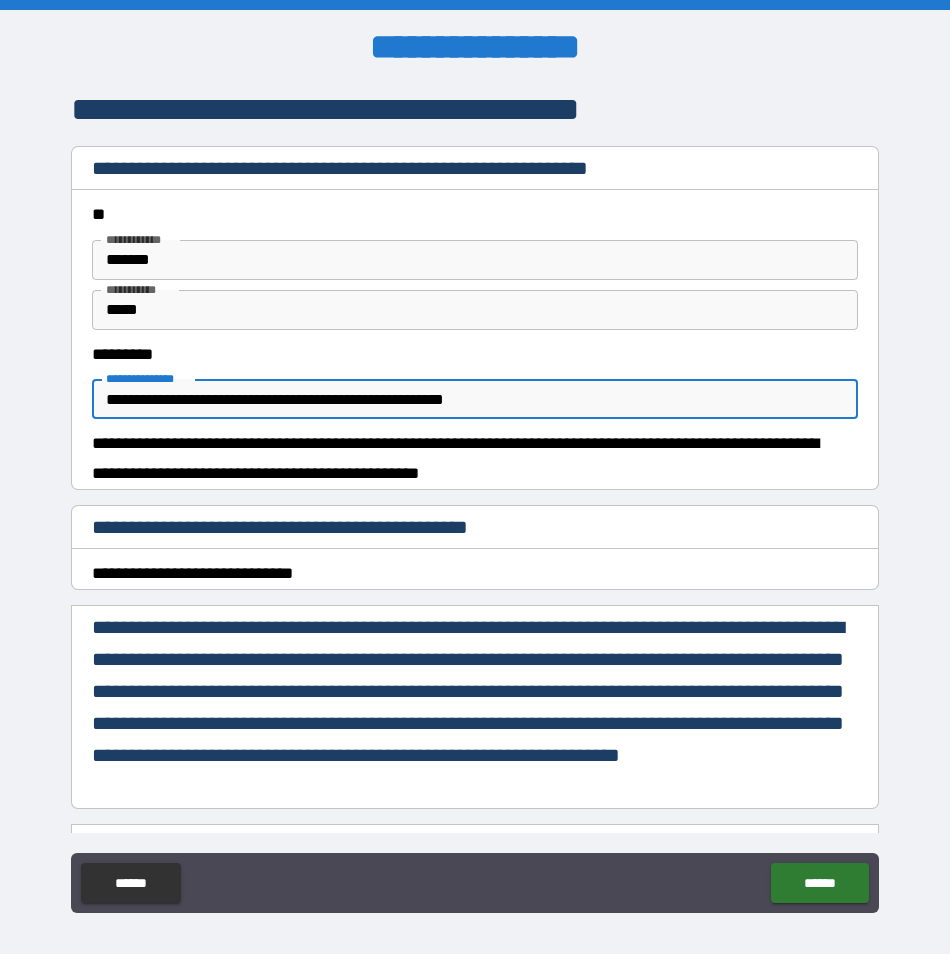 type on "**********" 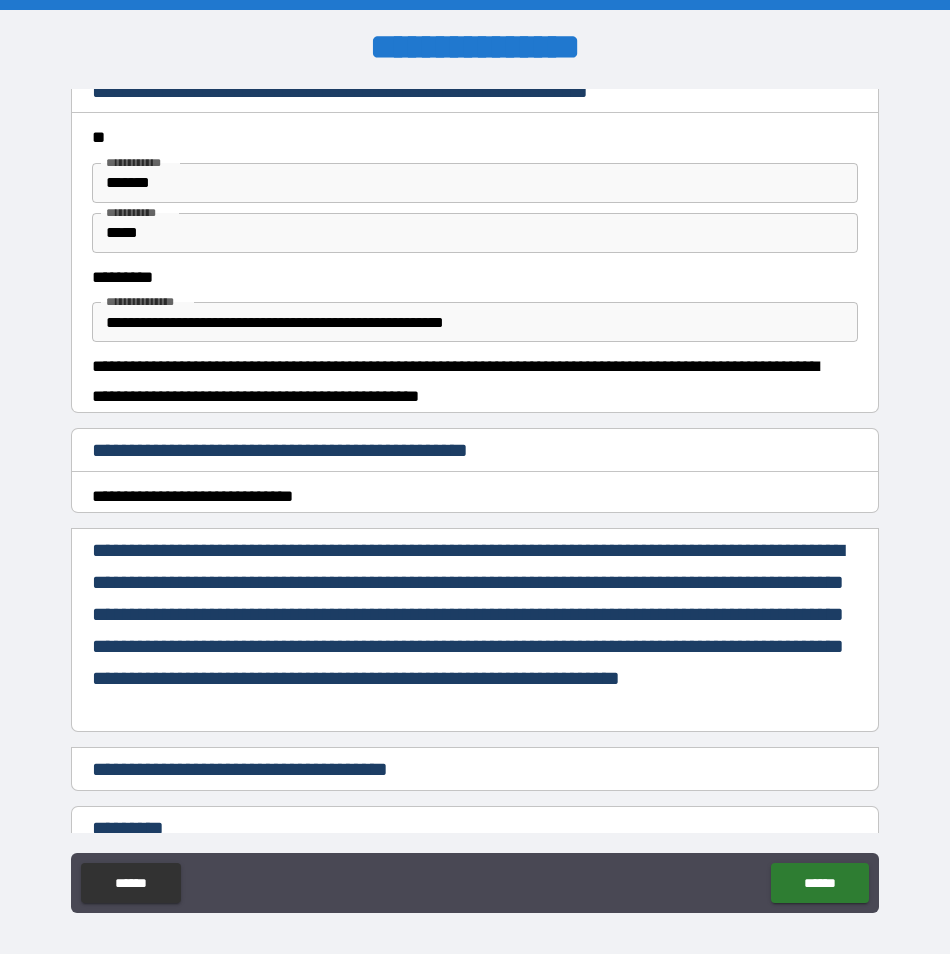 scroll, scrollTop: 165, scrollLeft: 0, axis: vertical 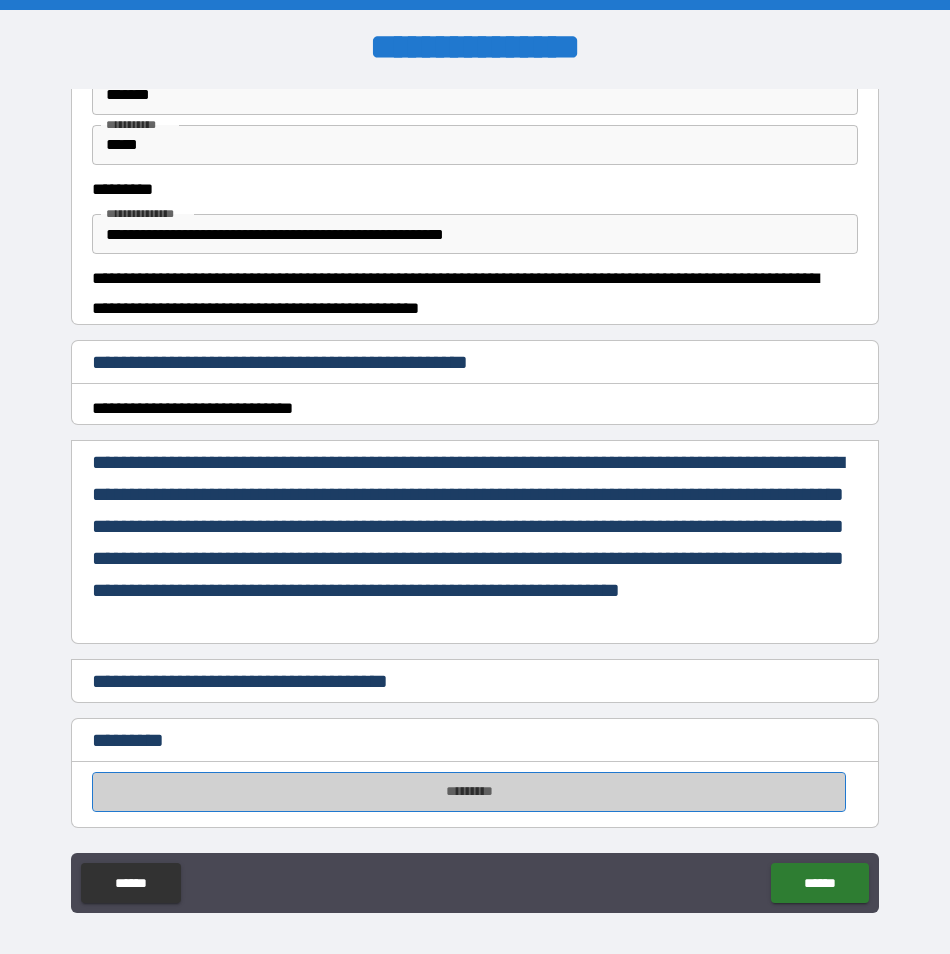 click on "*********" at bounding box center [469, 792] 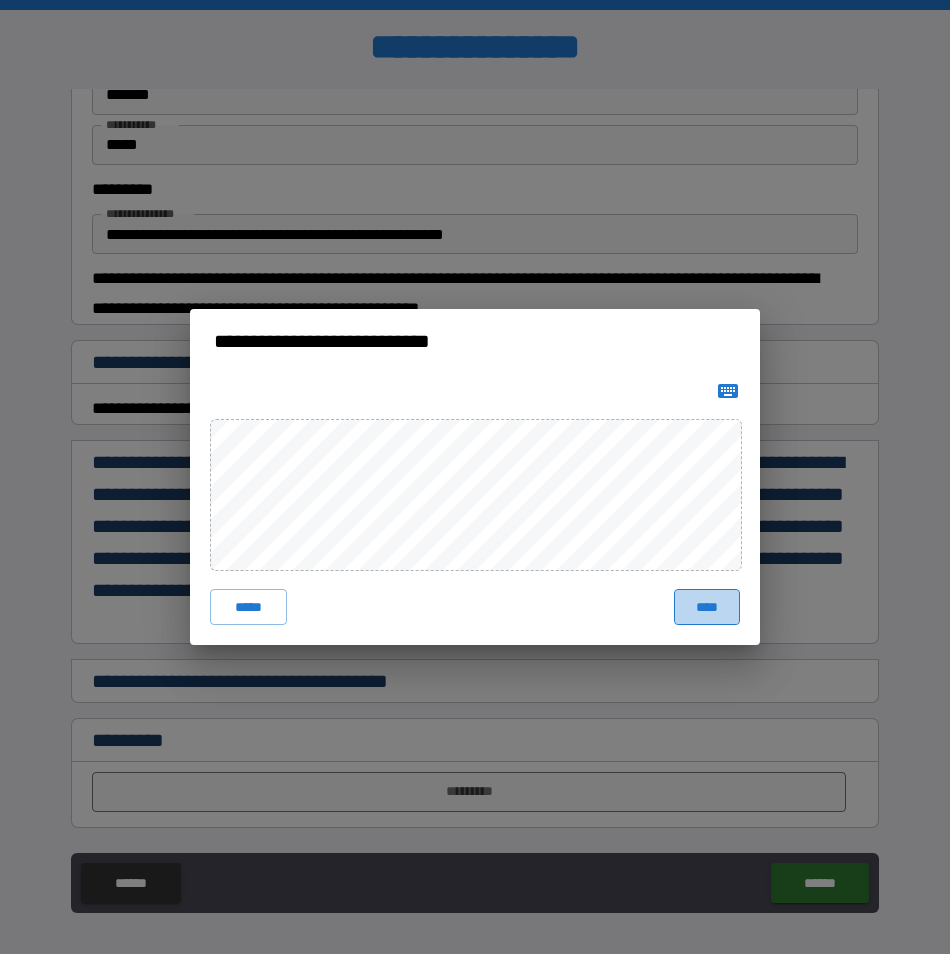 click on "****" at bounding box center (707, 607) 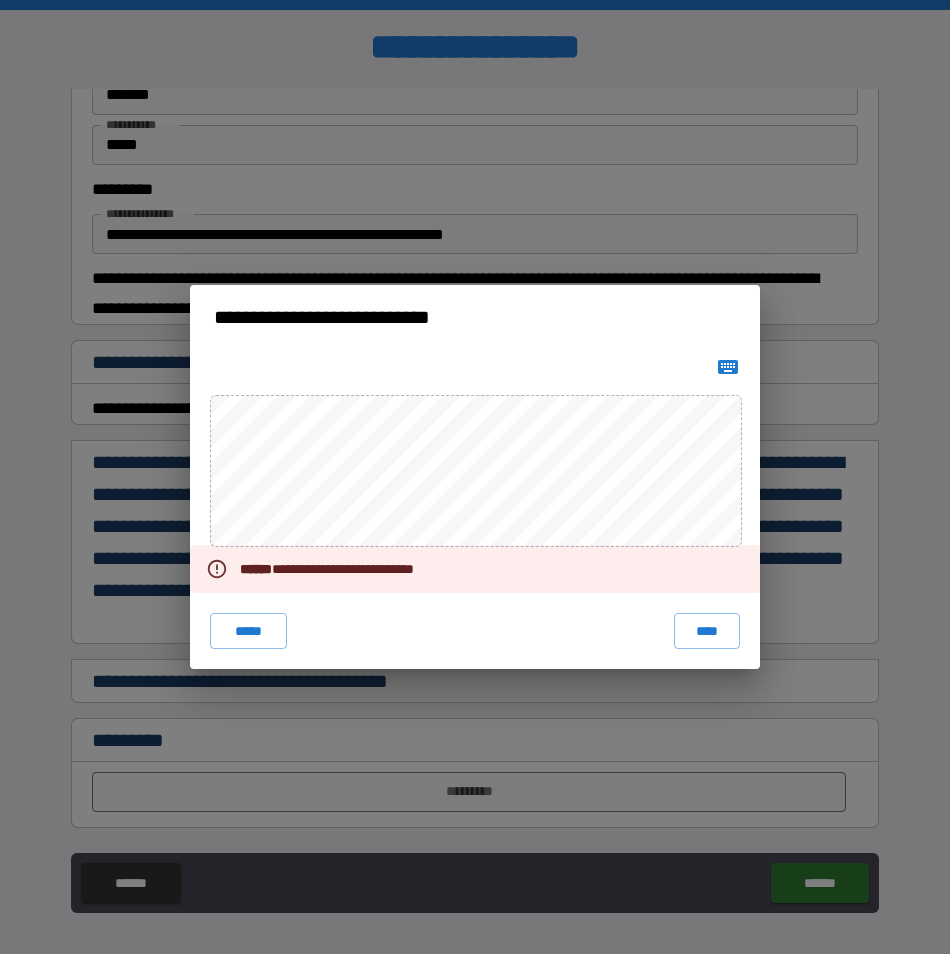 click at bounding box center (728, 367) 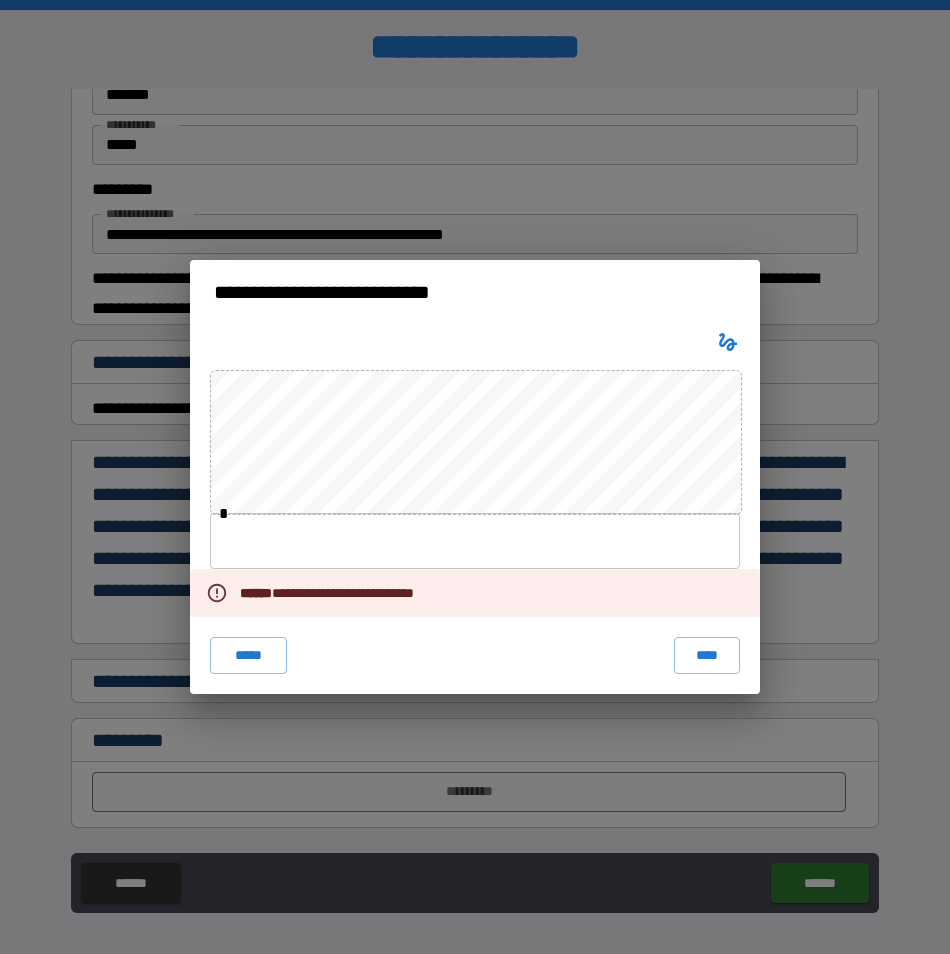 click at bounding box center (475, 541) 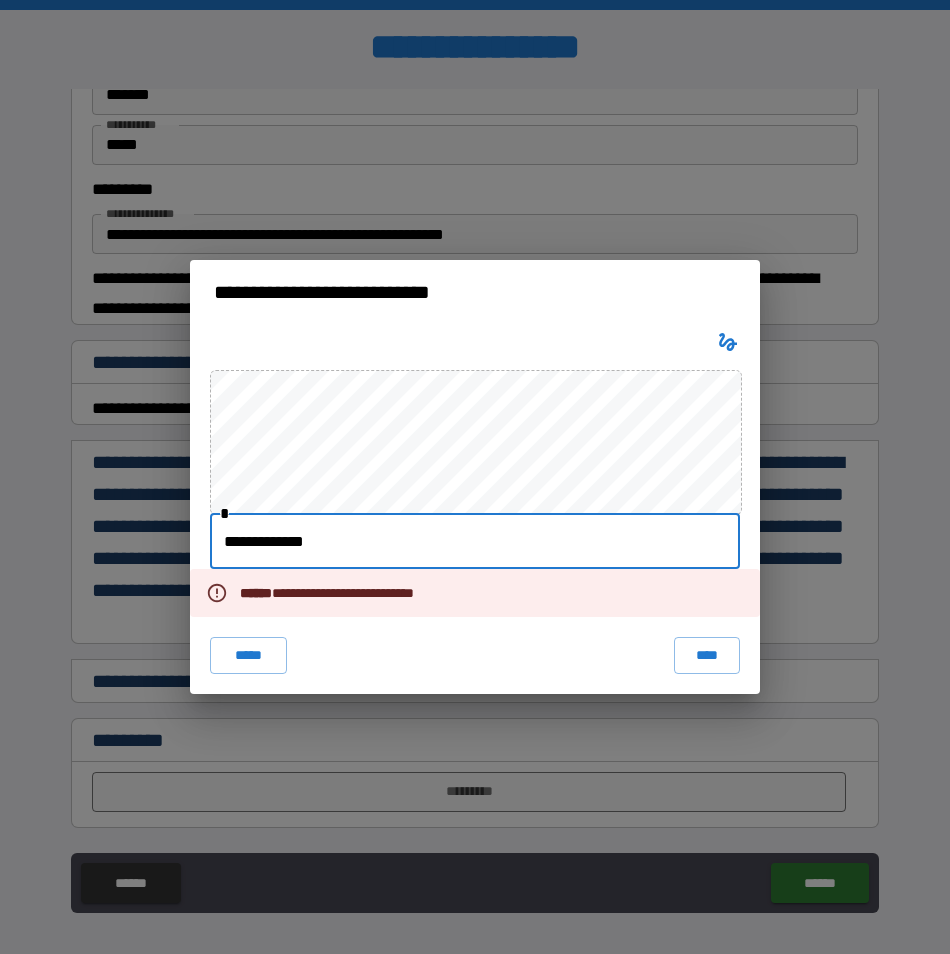 type on "**********" 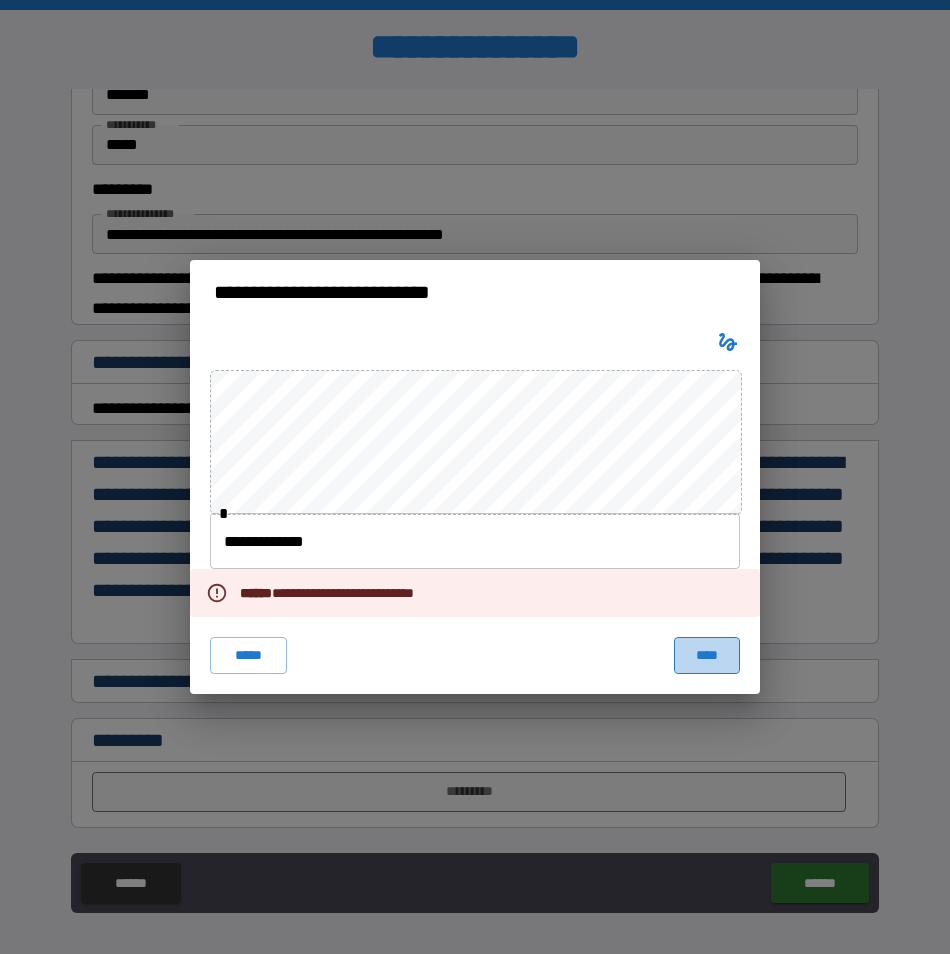 click on "****" at bounding box center (707, 655) 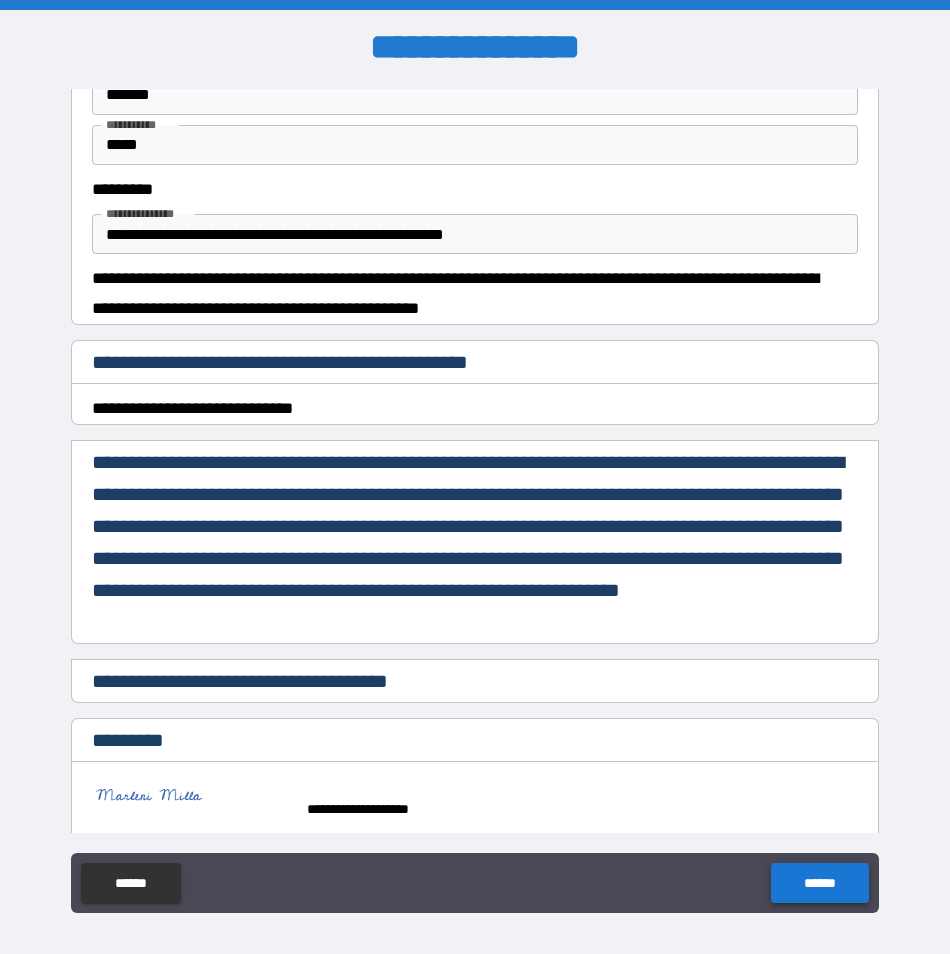 click on "******" at bounding box center (819, 883) 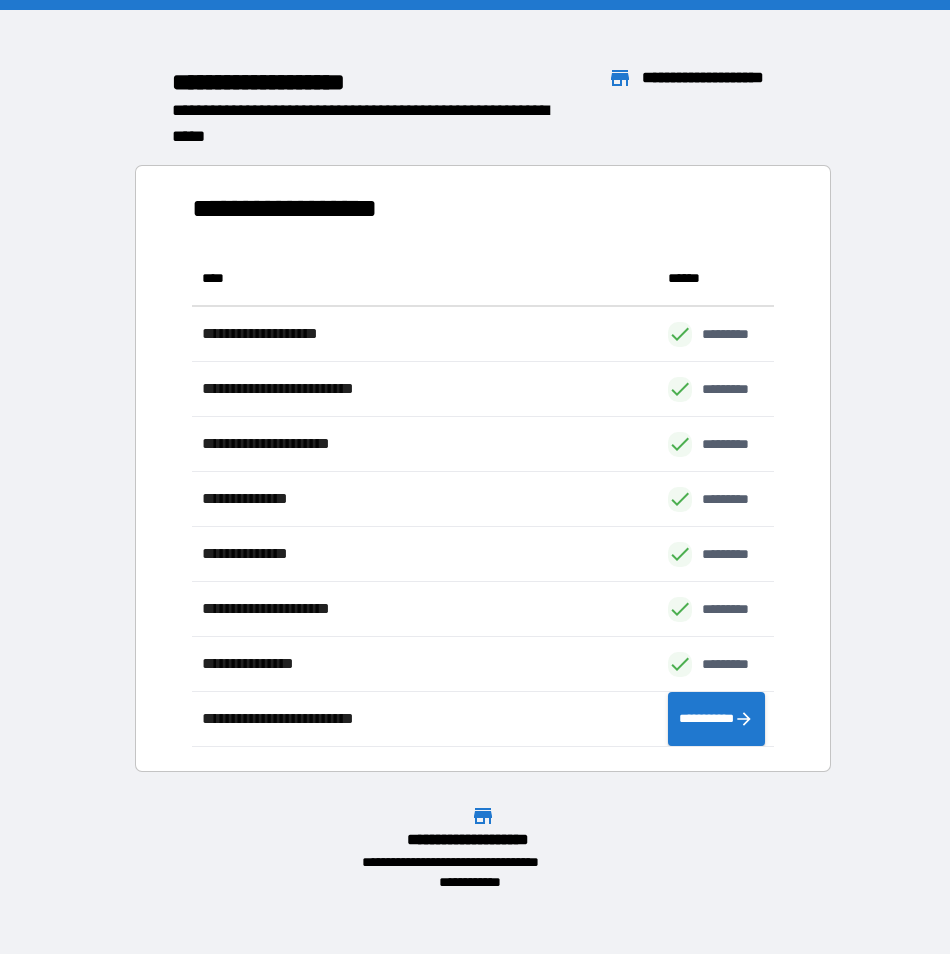 scroll, scrollTop: 16, scrollLeft: 16, axis: both 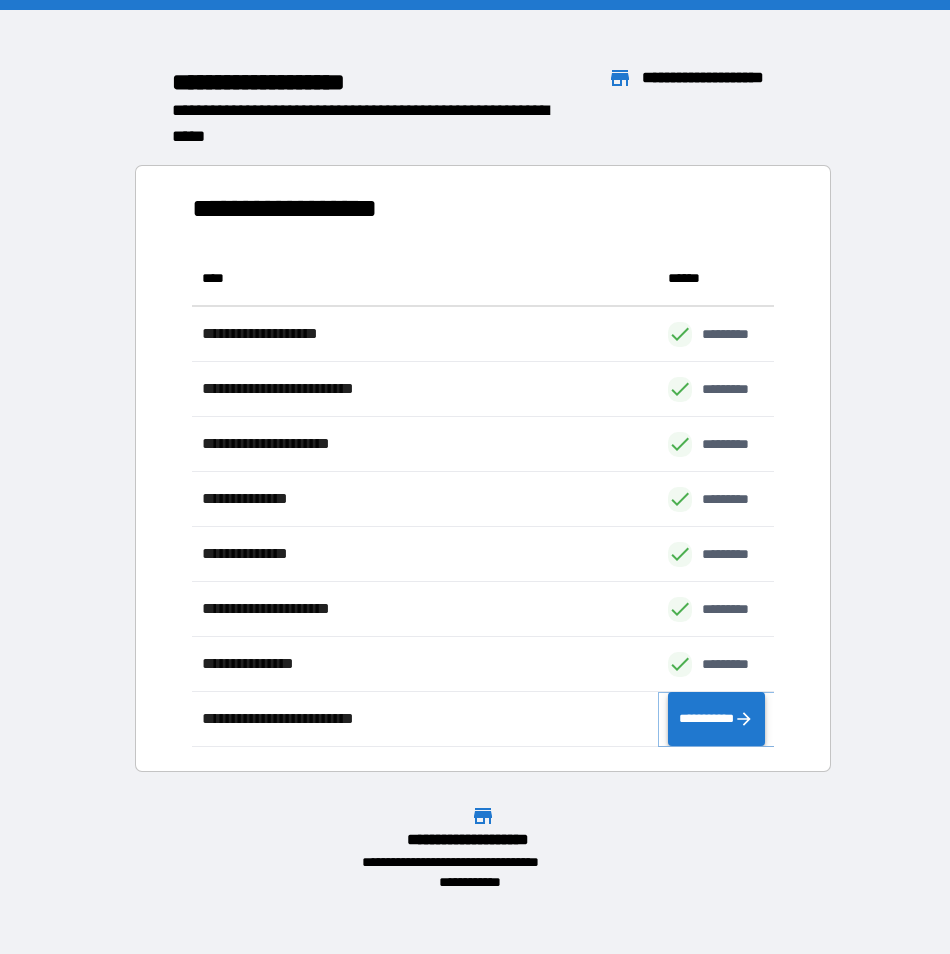 click on "**********" at bounding box center [716, 719] 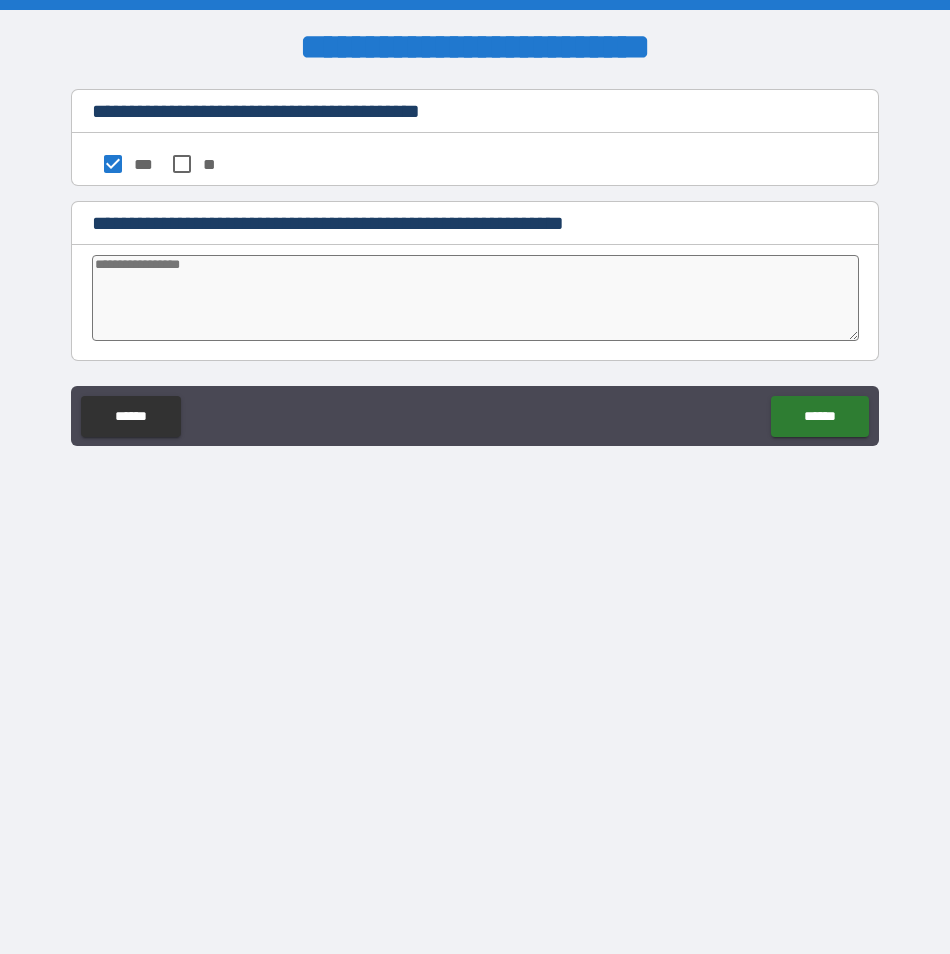 type on "*" 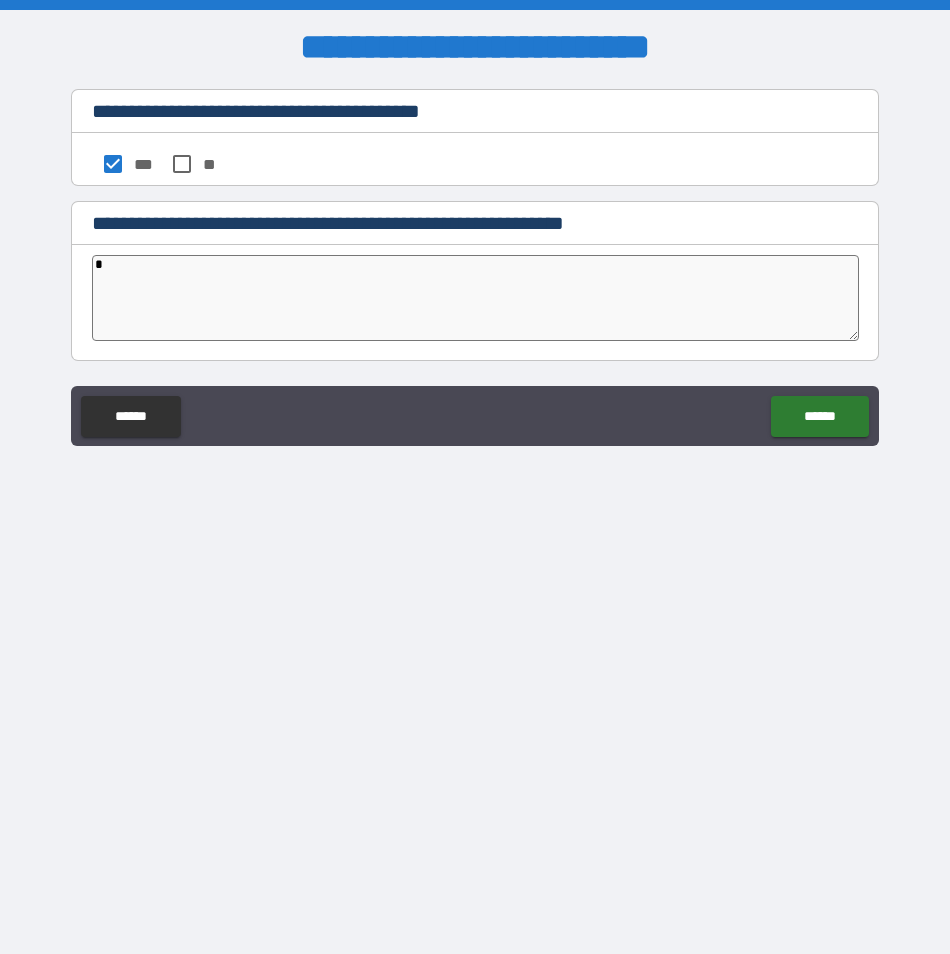 type on "*" 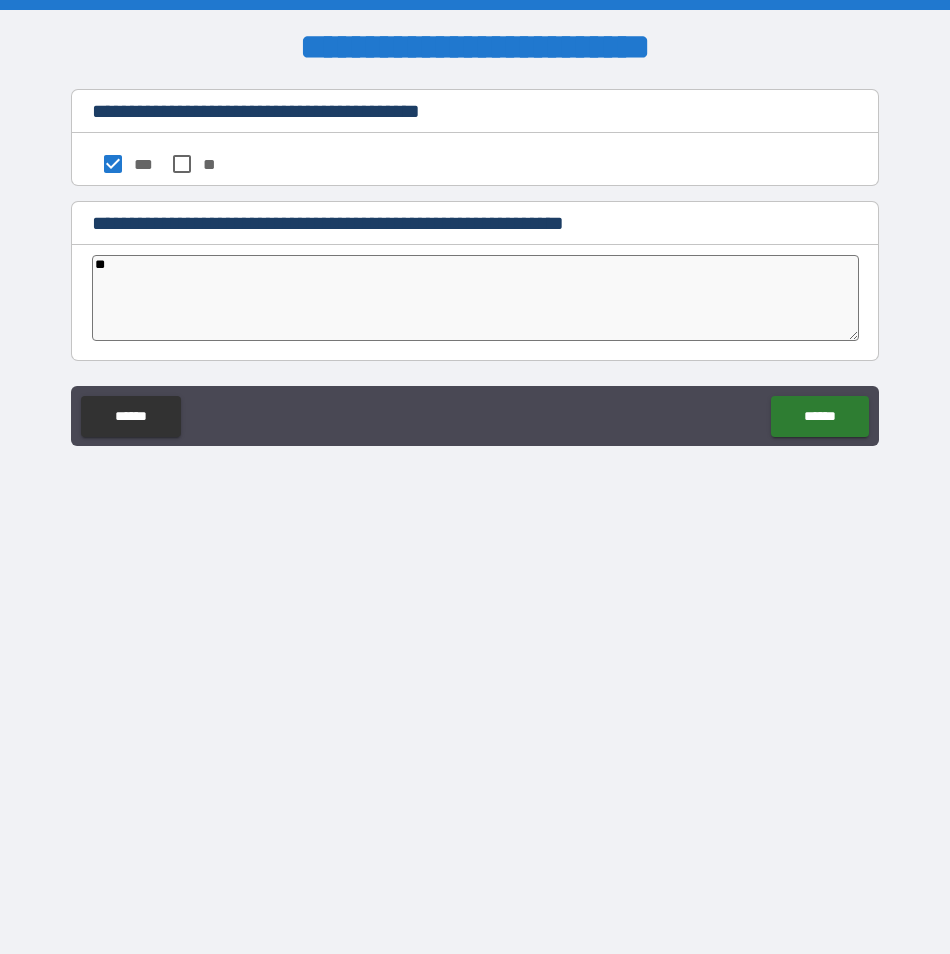 type on "***" 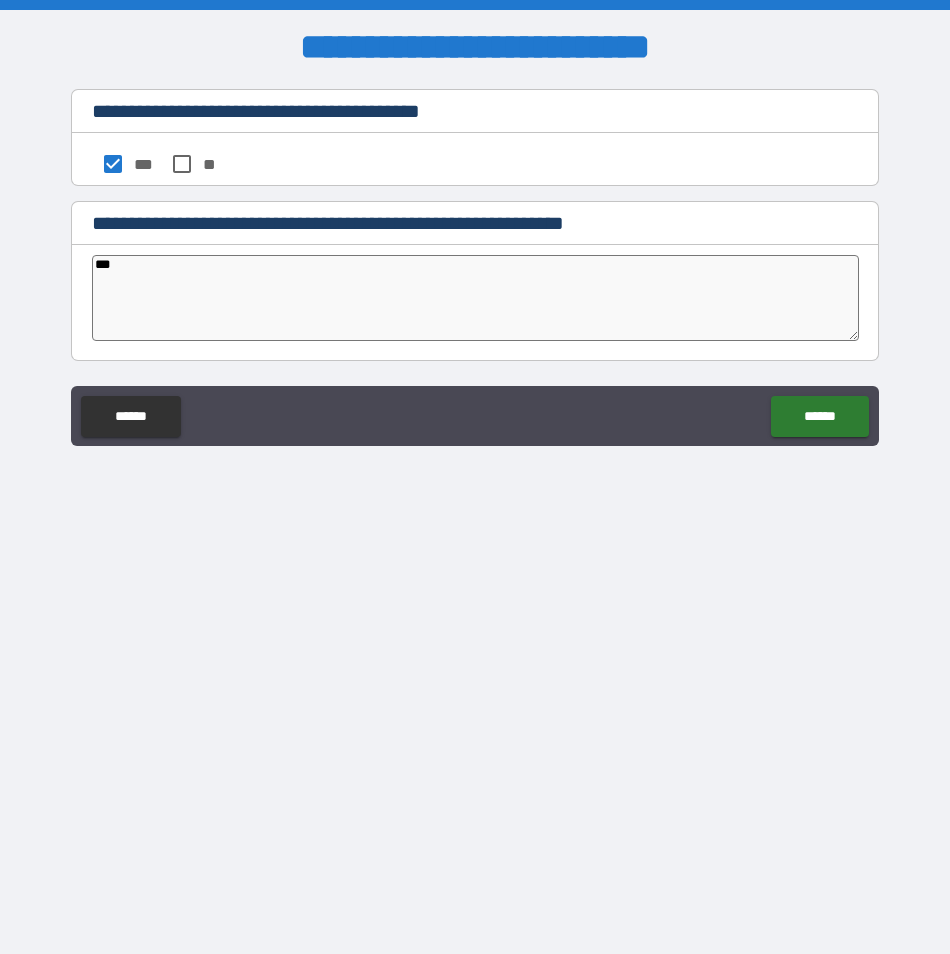 type on "*" 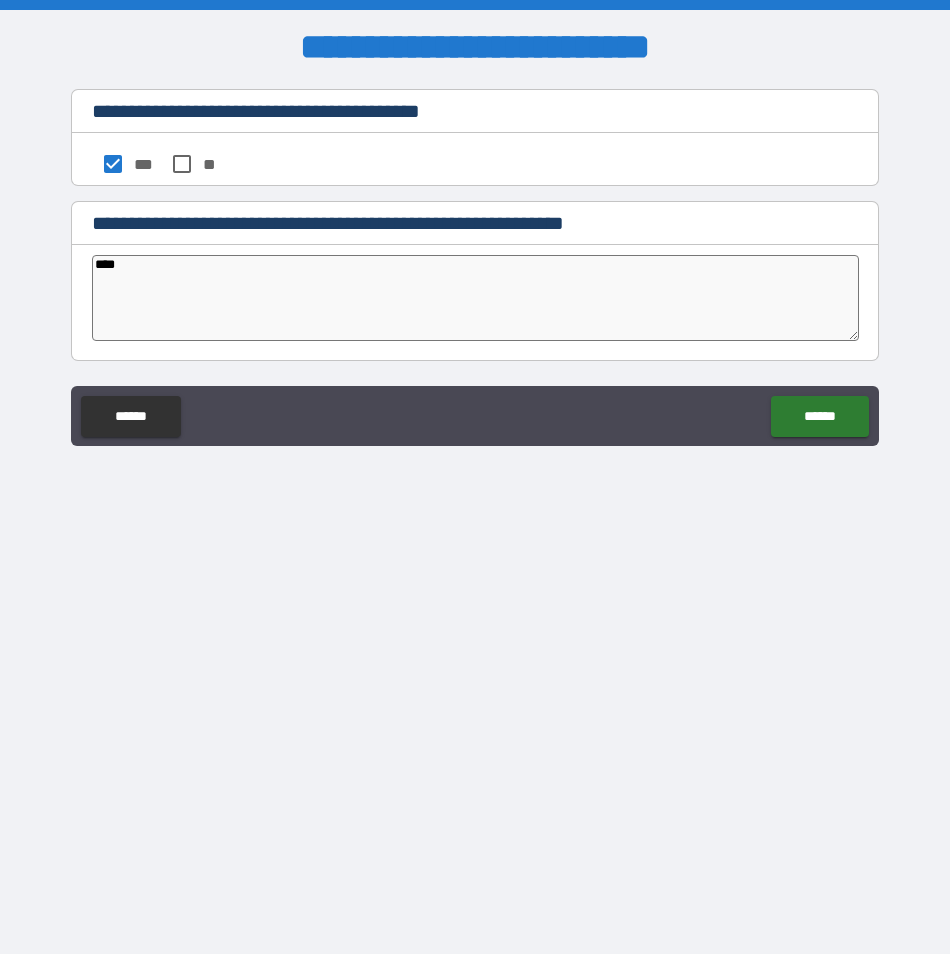 type on "*****" 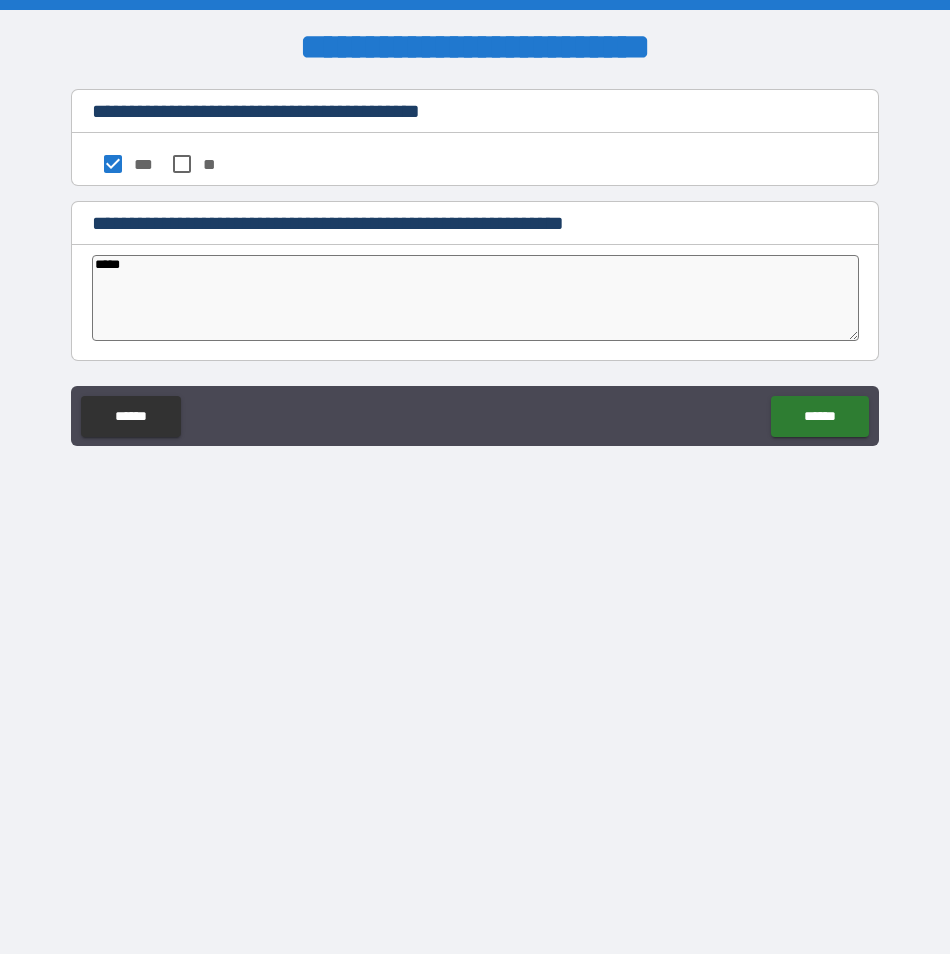 type on "*" 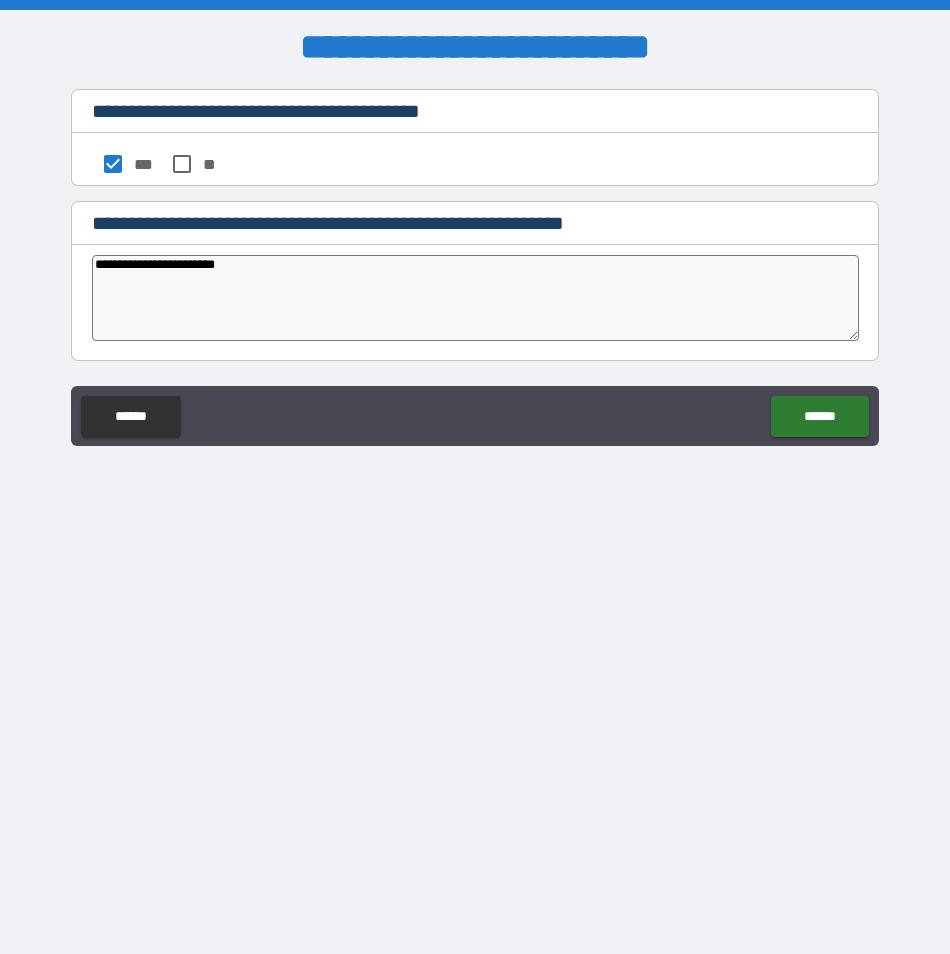 drag, startPoint x: 150, startPoint y: 269, endPoint x: -55, endPoint y: 274, distance: 205.06097 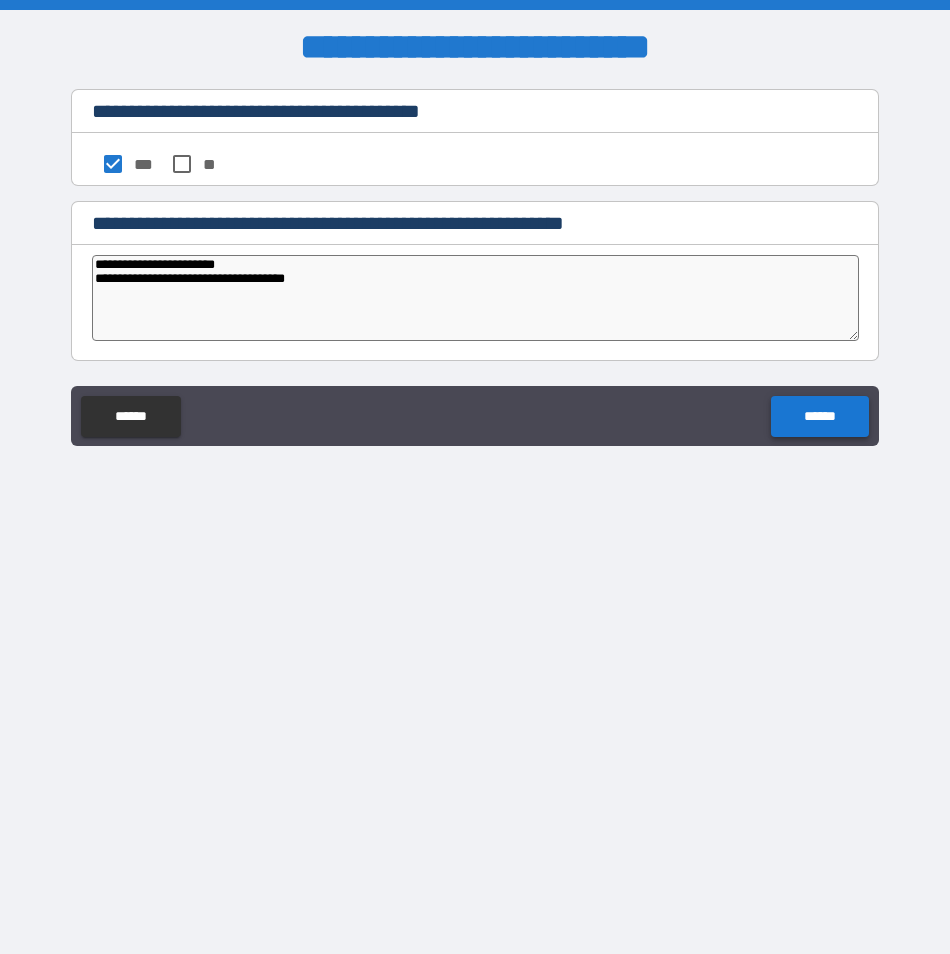 click on "******" at bounding box center [819, 416] 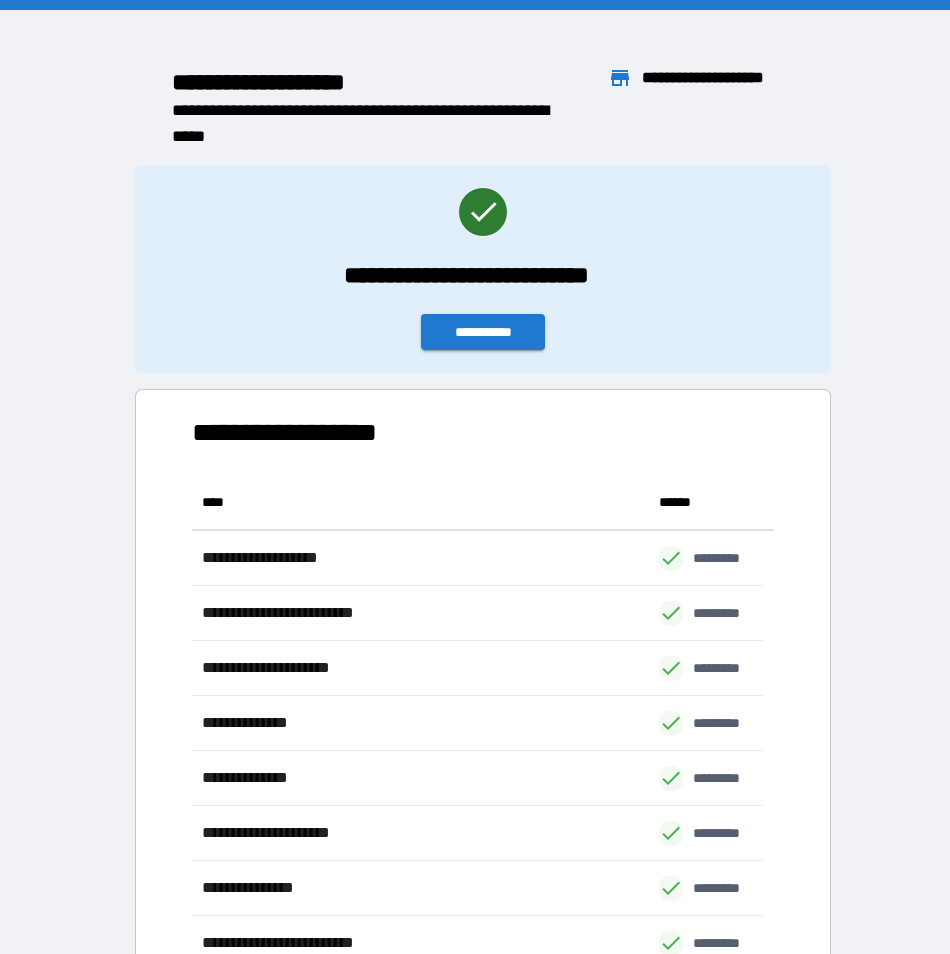scroll, scrollTop: 16, scrollLeft: 16, axis: both 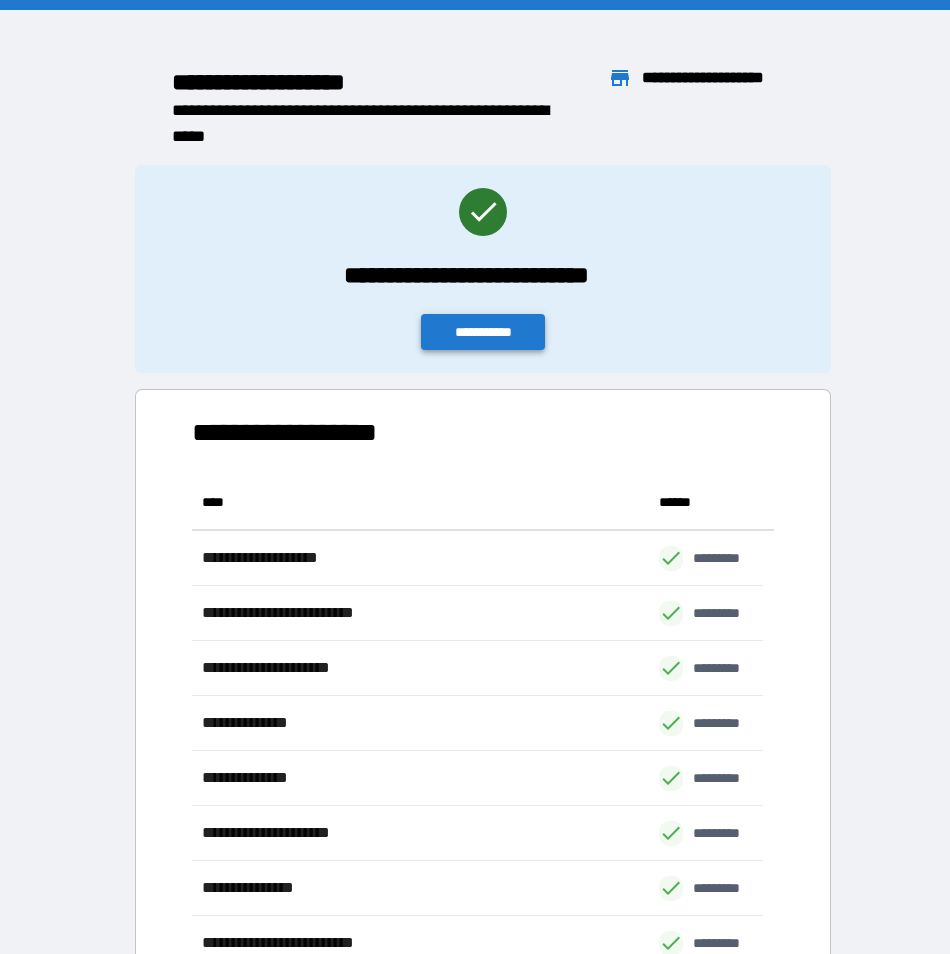 click on "**********" at bounding box center (483, 332) 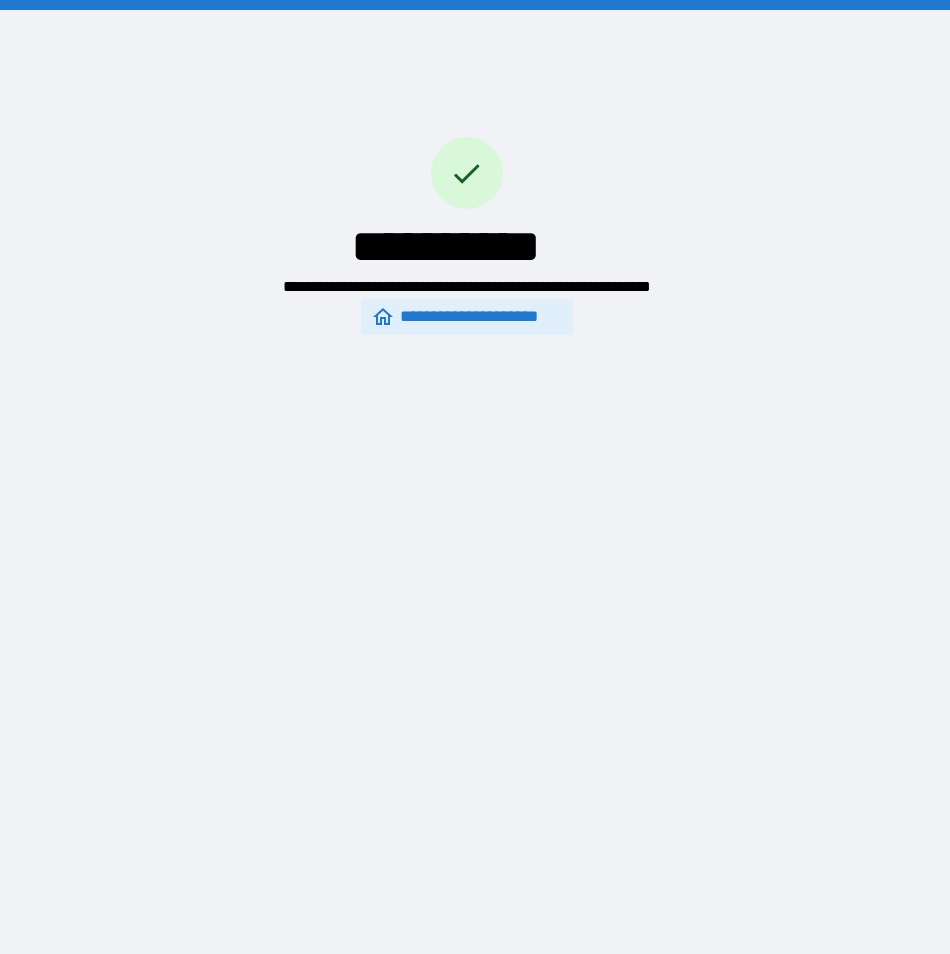 click on "**********" at bounding box center (466, 317) 